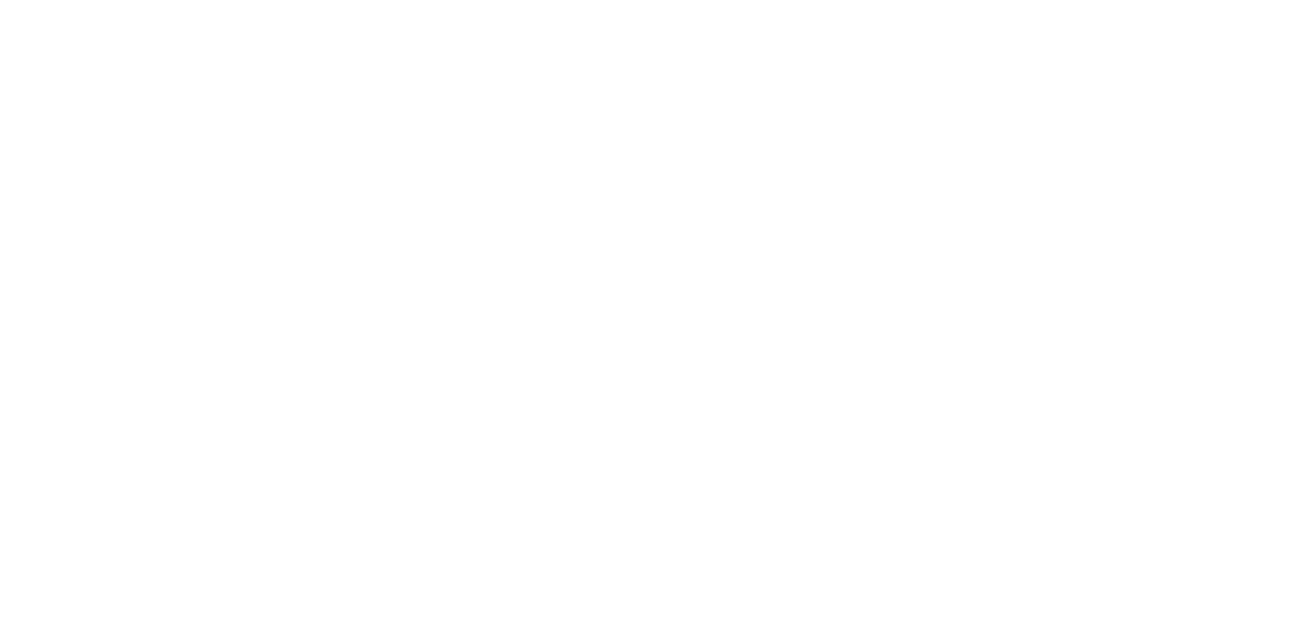 scroll, scrollTop: 0, scrollLeft: 0, axis: both 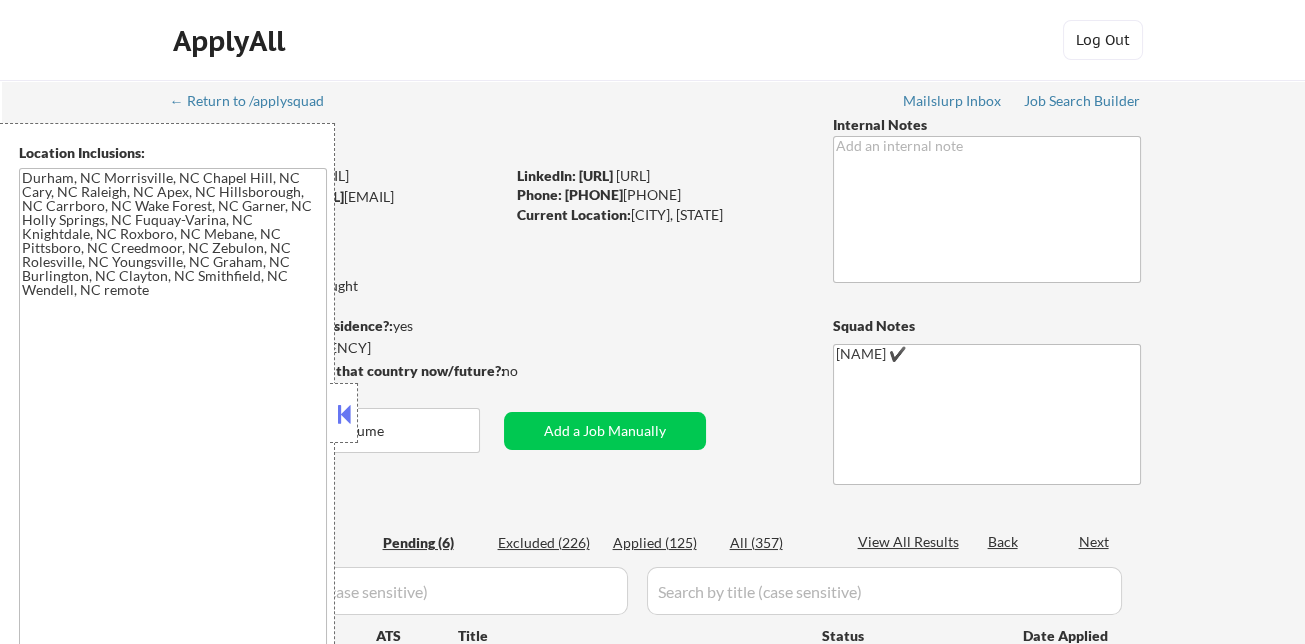 drag, startPoint x: 342, startPoint y: 407, endPoint x: 414, endPoint y: 389, distance: 74.215904 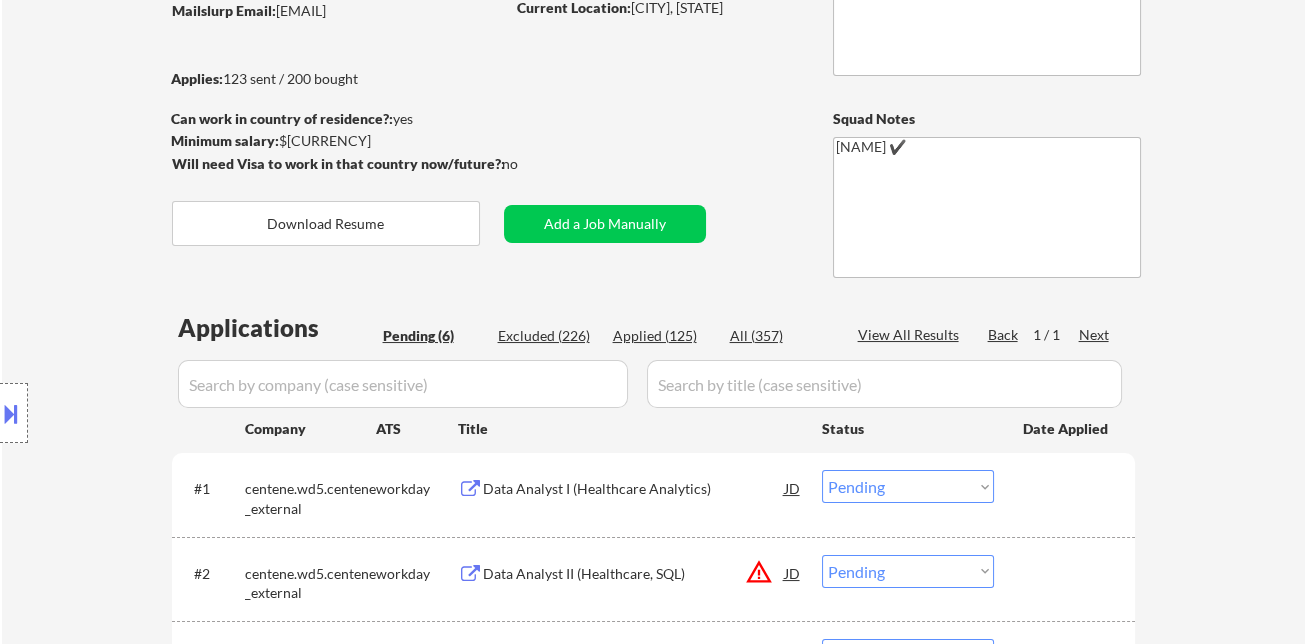 scroll, scrollTop: 333, scrollLeft: 0, axis: vertical 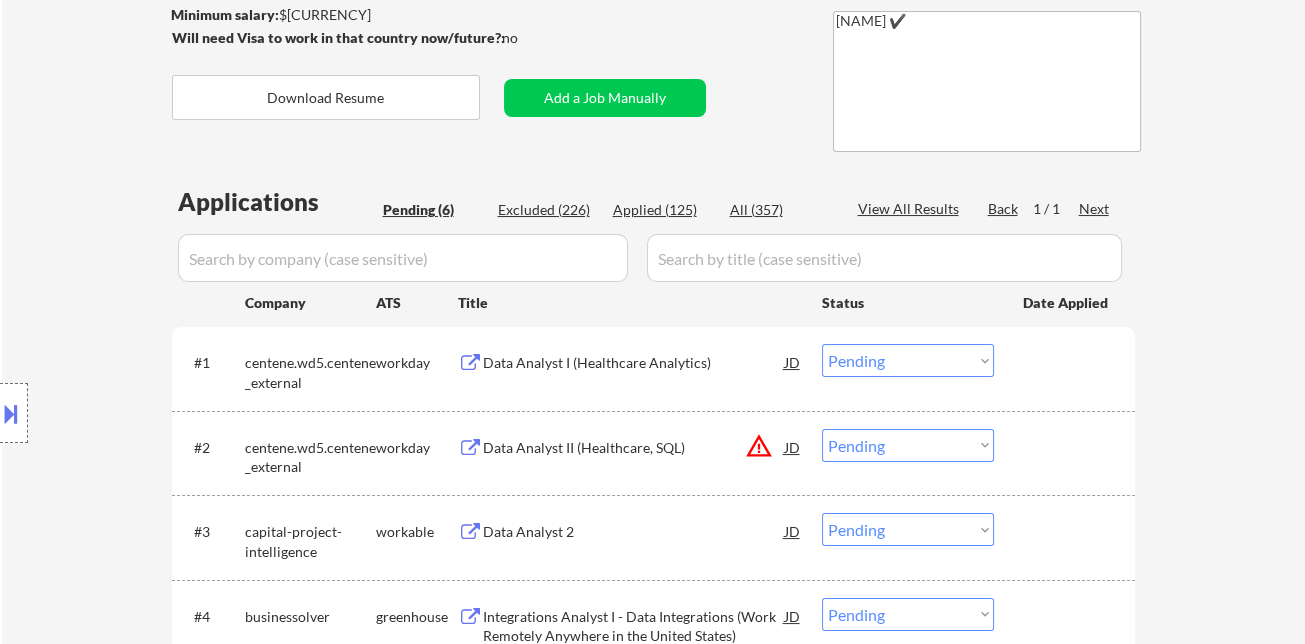click on "Data Analyst I (Healthcare Analytics)" at bounding box center [634, 363] 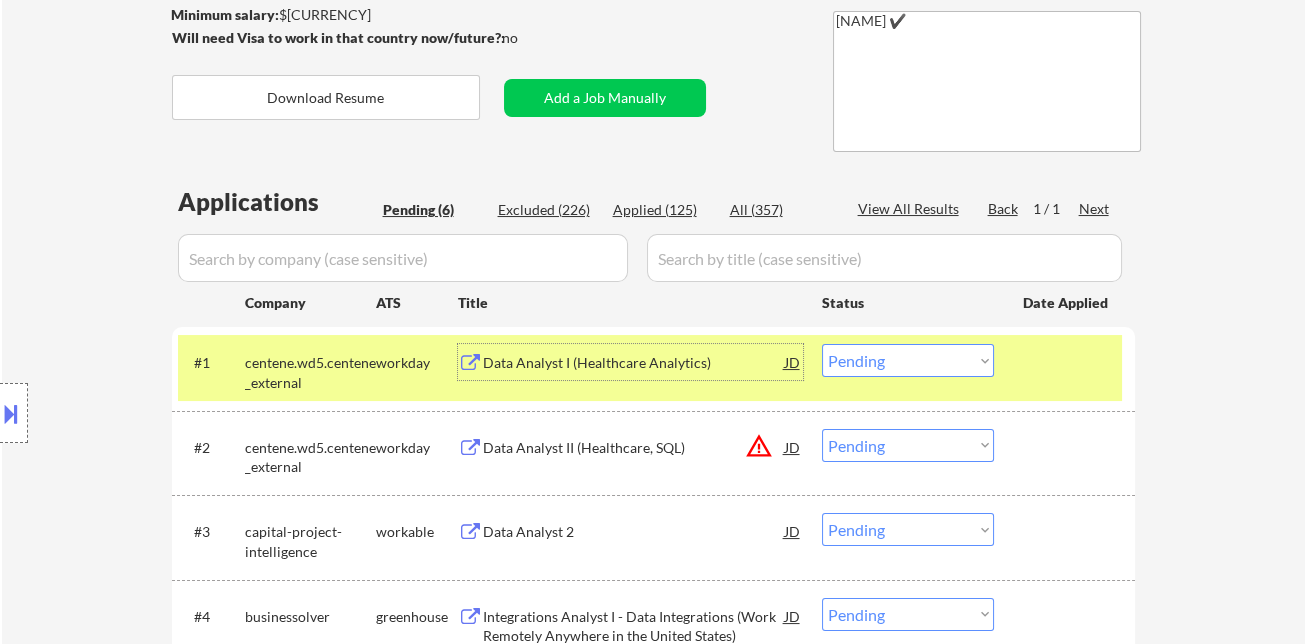 click on "JD" at bounding box center [793, 447] 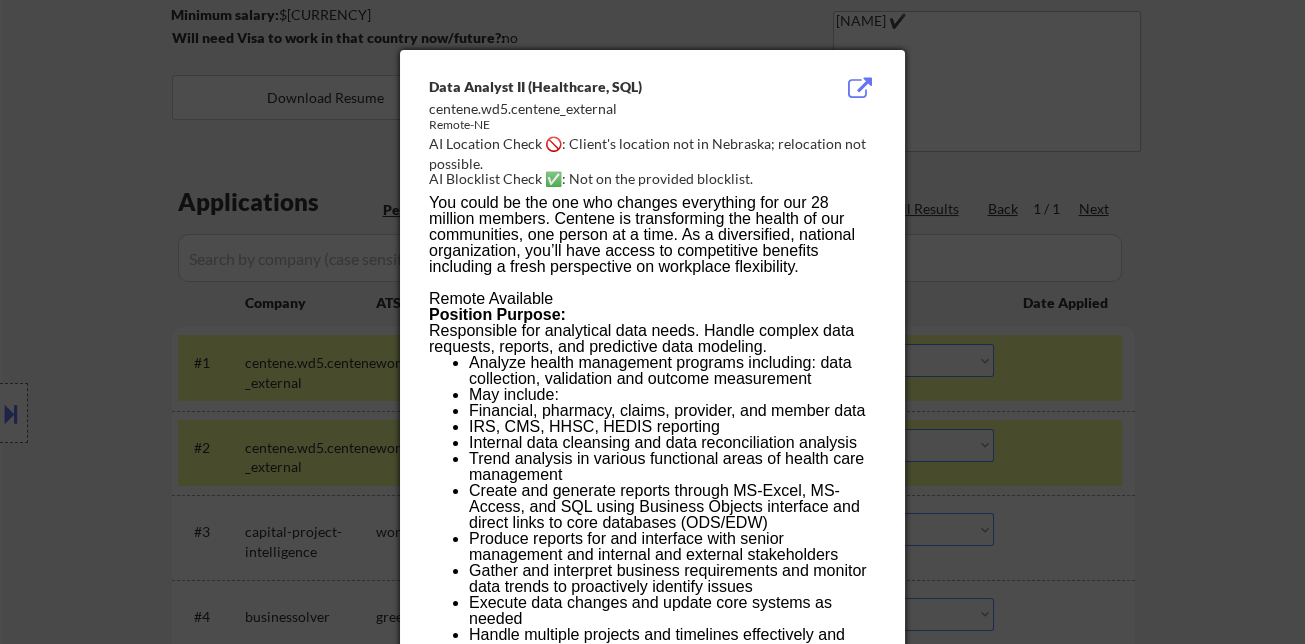 click at bounding box center (652, 322) 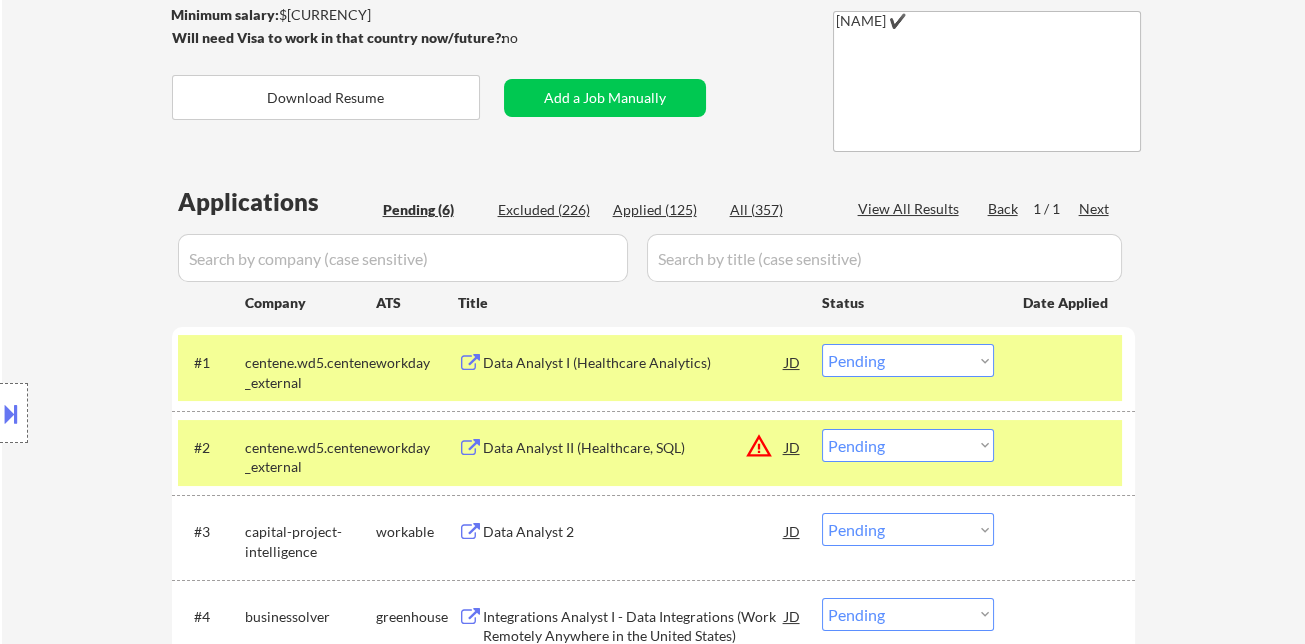 click on "Choose an option... Pending Applied Excluded (Questions) Excluded (Expired) Excluded (Location) Excluded (Bad Match) Excluded (Blocklist) Excluded (Salary) Excluded (Other)" at bounding box center [908, 445] 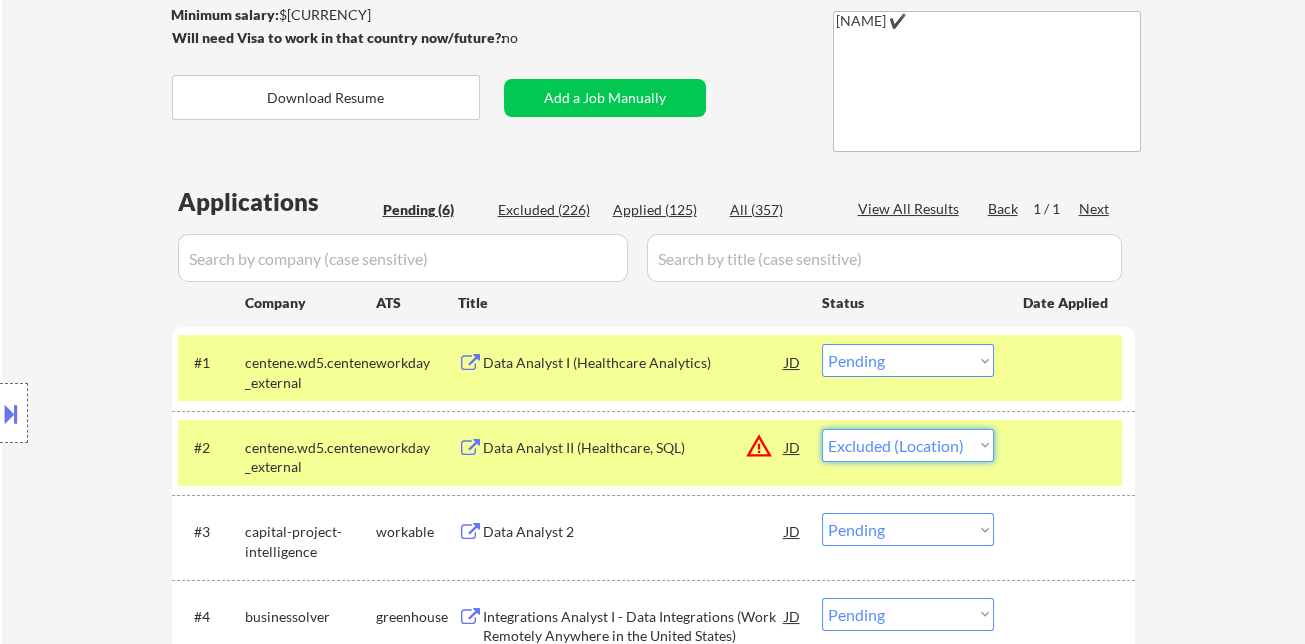 click on "Choose an option... Pending Applied Excluded (Questions) Excluded (Expired) Excluded (Location) Excluded (Bad Match) Excluded (Blocklist) Excluded (Salary) Excluded (Other)" at bounding box center [908, 445] 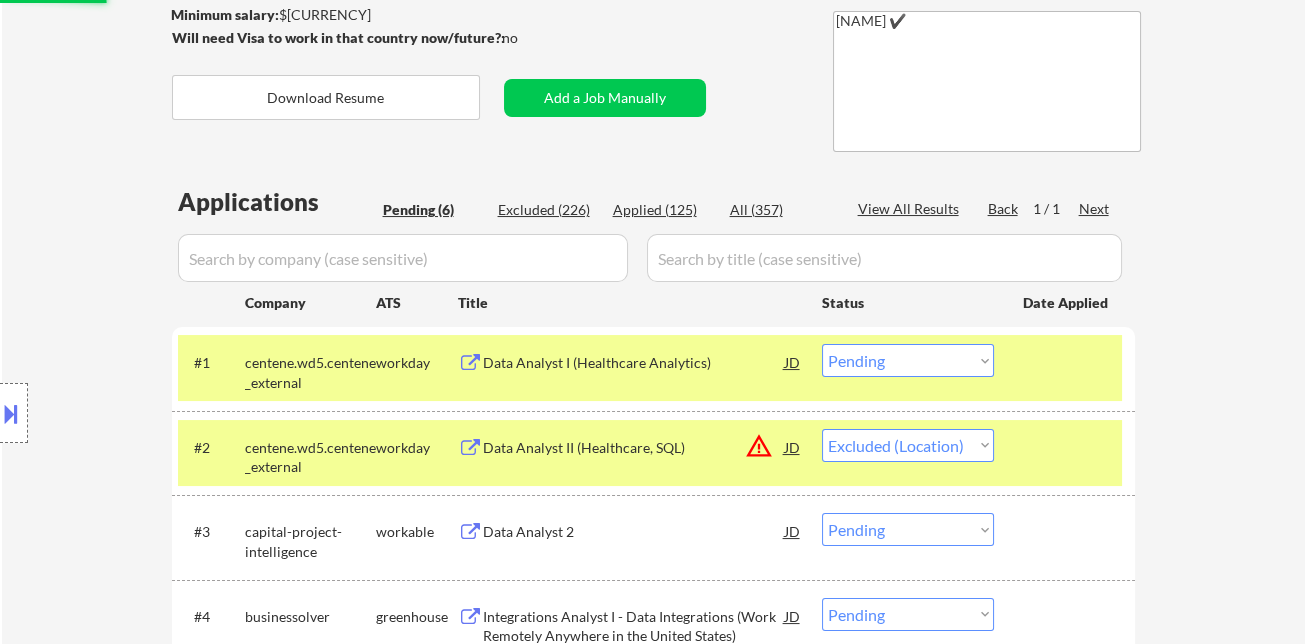 click on "Data Analyst 2" at bounding box center (634, 532) 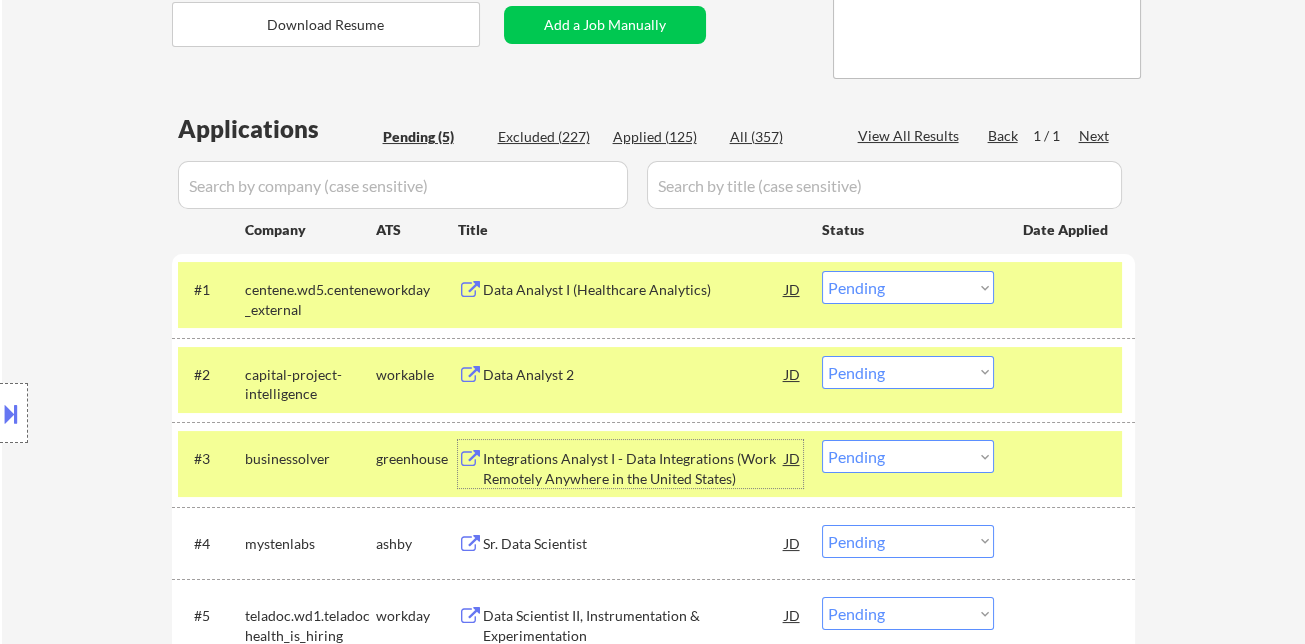 scroll, scrollTop: 444, scrollLeft: 0, axis: vertical 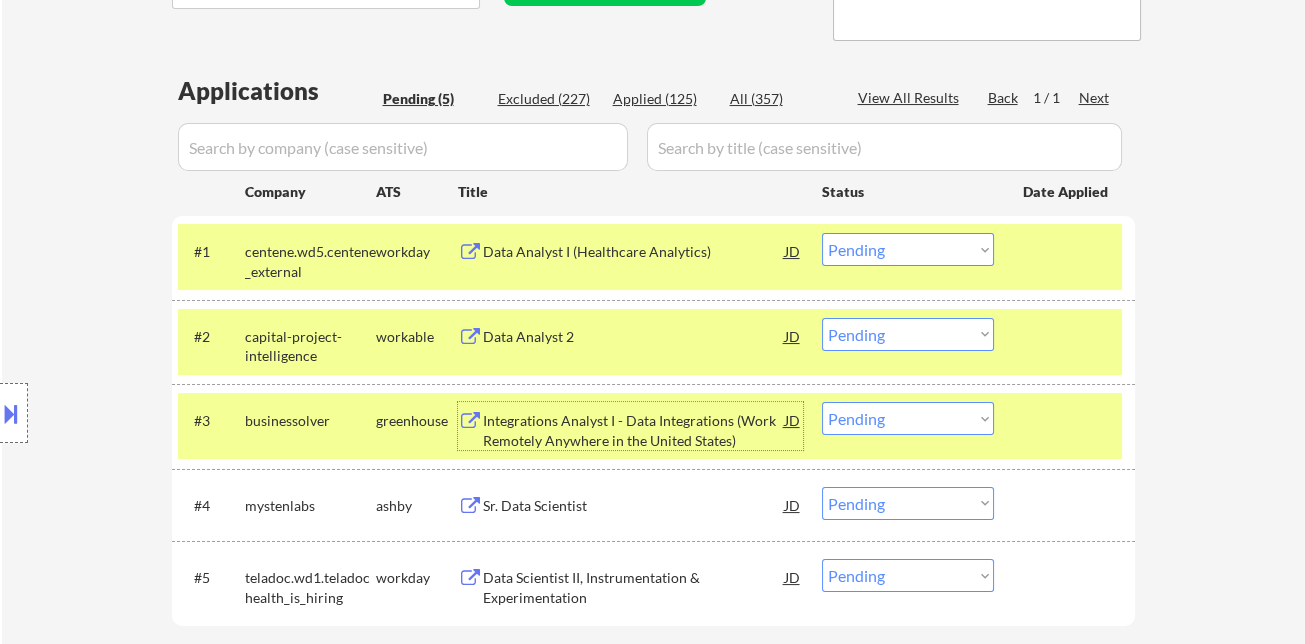drag, startPoint x: 884, startPoint y: 339, endPoint x: 890, endPoint y: 349, distance: 11.661903 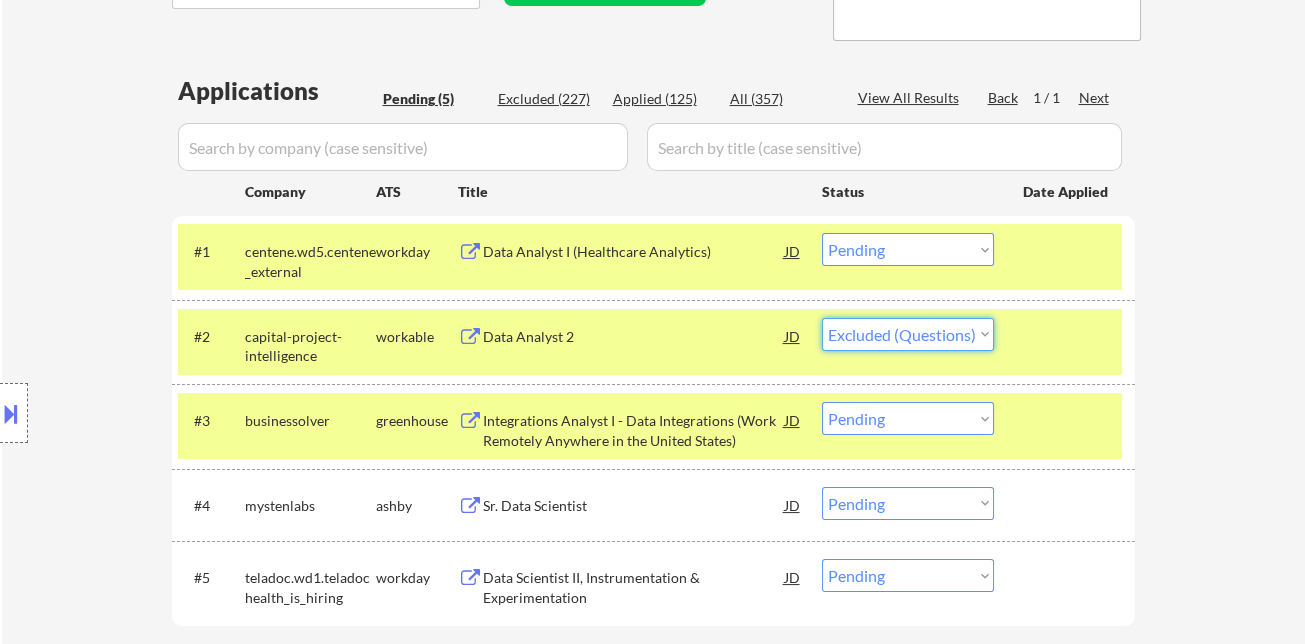 click on "Choose an option... Pending Applied Excluded (Questions) Excluded (Expired) Excluded (Location) Excluded (Bad Match) Excluded (Blocklist) Excluded (Salary) Excluded (Other)" at bounding box center [908, 334] 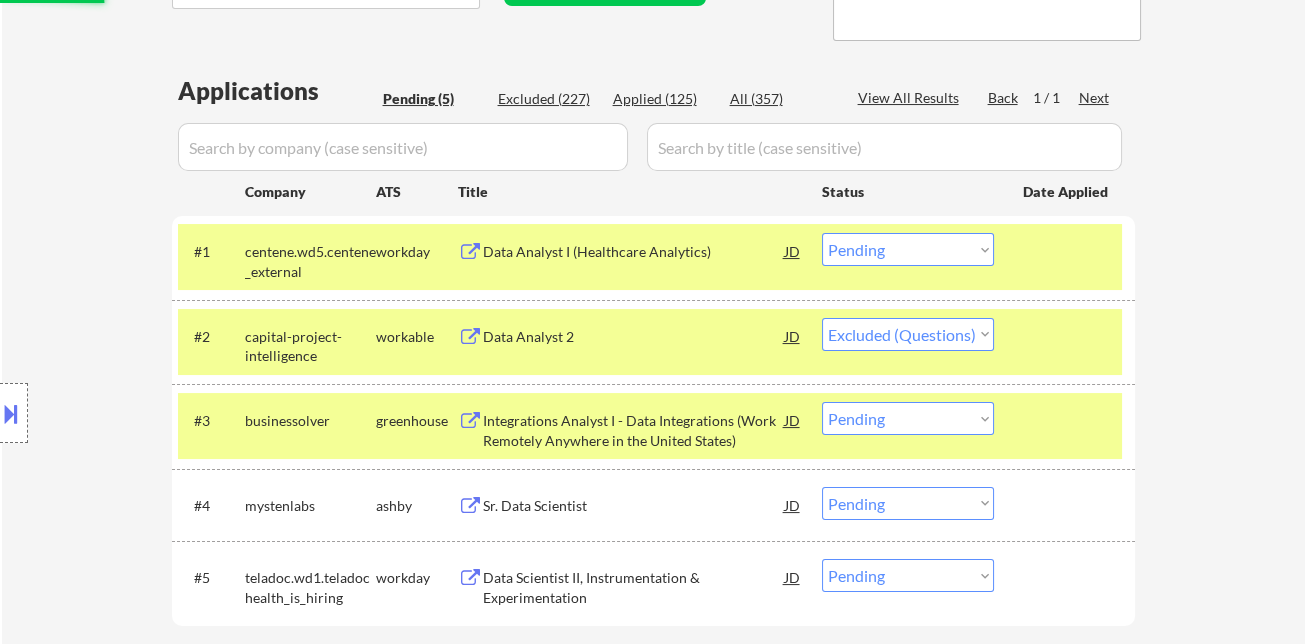 click on "Integrations Analyst I - Data Integrations (Work Remotely Anywhere in the United States)" at bounding box center (634, 430) 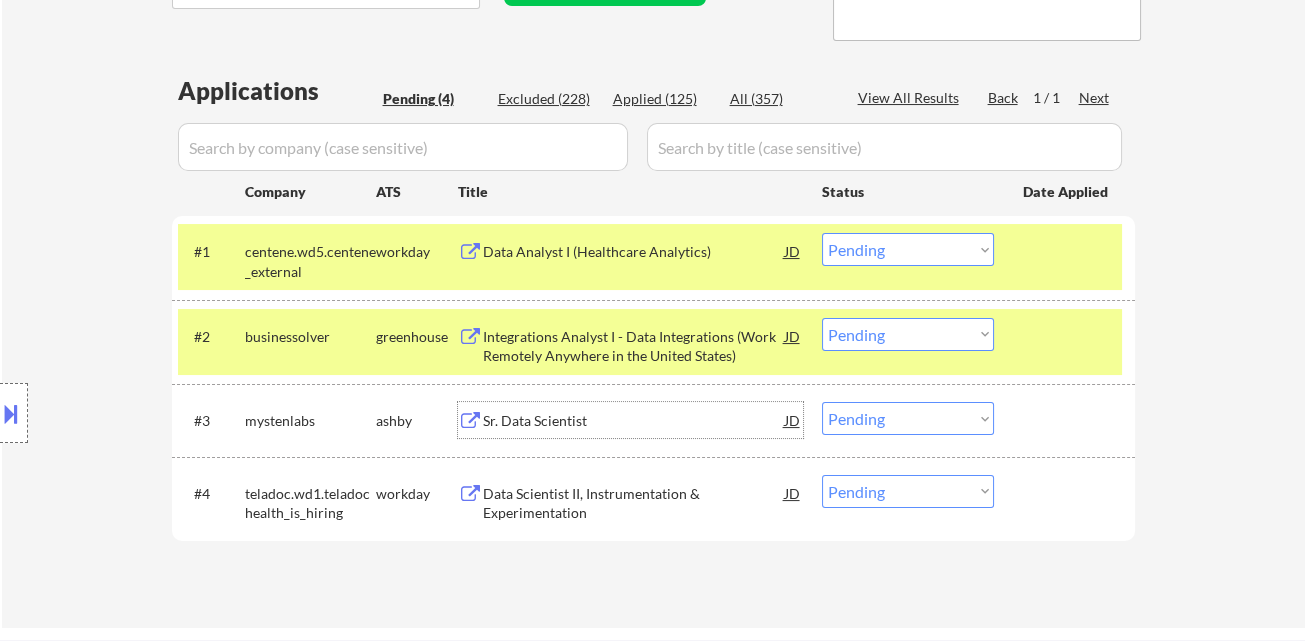 click on "Choose an option... Pending Applied Excluded (Questions) Excluded (Expired) Excluded (Location) Excluded (Bad Match) Excluded (Blocklist) Excluded (Salary) Excluded (Other)" at bounding box center [908, 334] 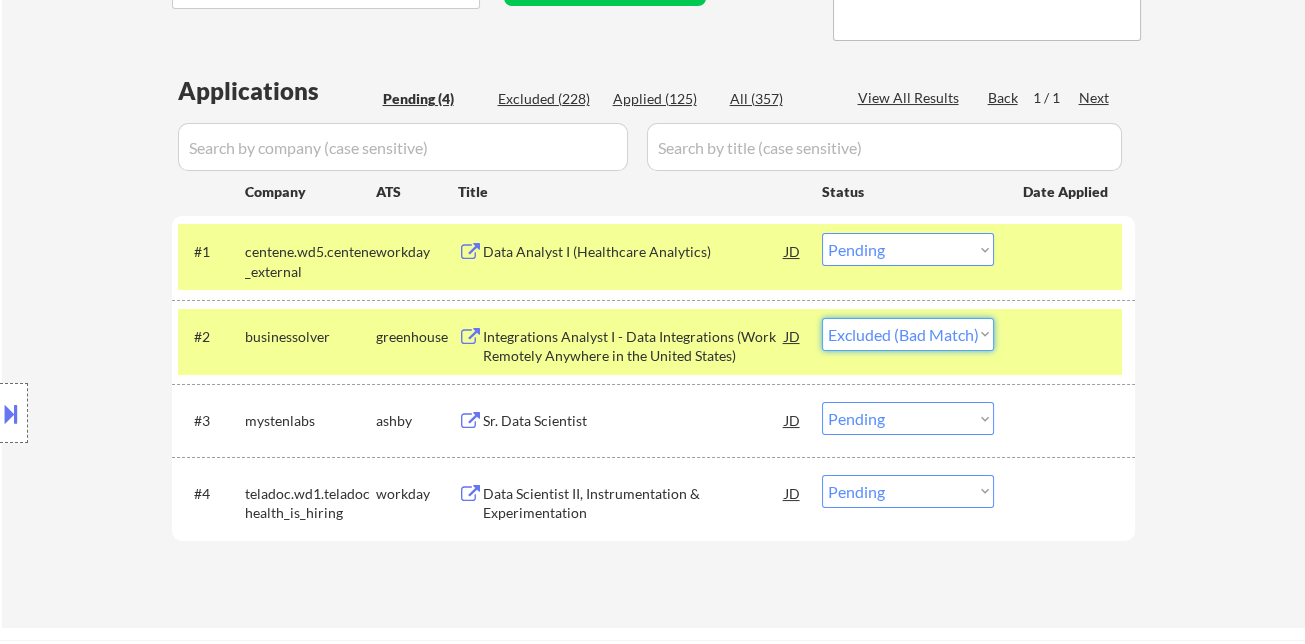click on "Choose an option... Pending Applied Excluded (Questions) Excluded (Expired) Excluded (Location) Excluded (Bad Match) Excluded (Blocklist) Excluded (Salary) Excluded (Other)" at bounding box center (908, 334) 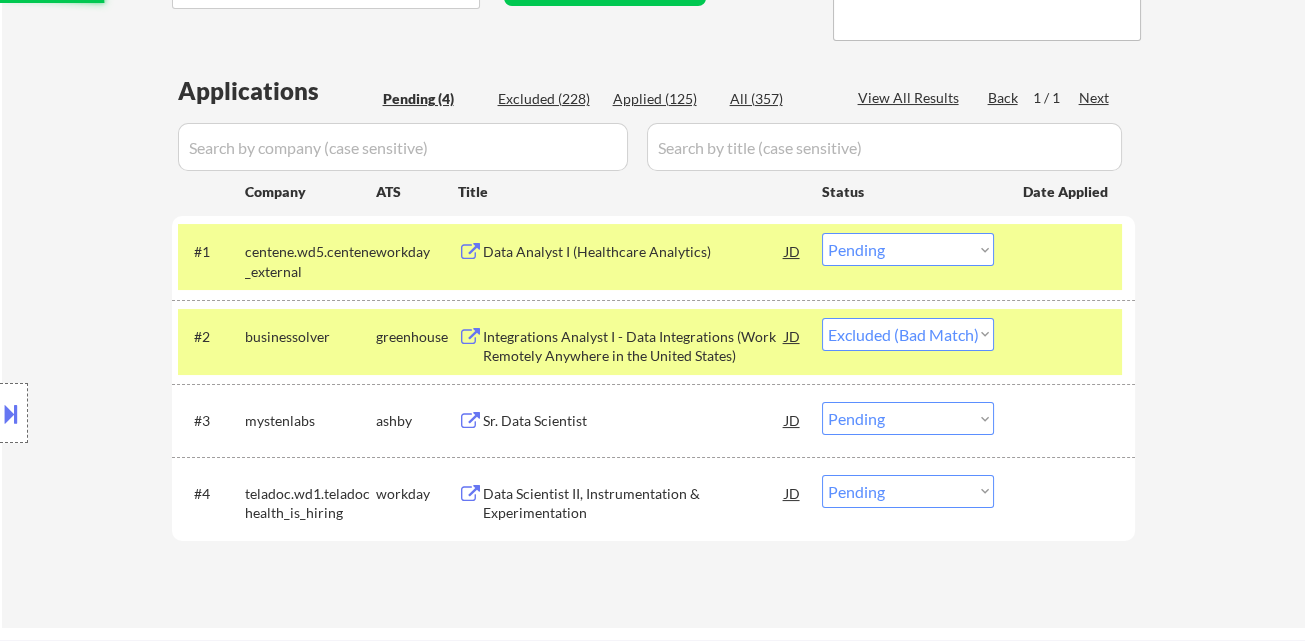 click on "Sr. Data Scientist" at bounding box center [634, 421] 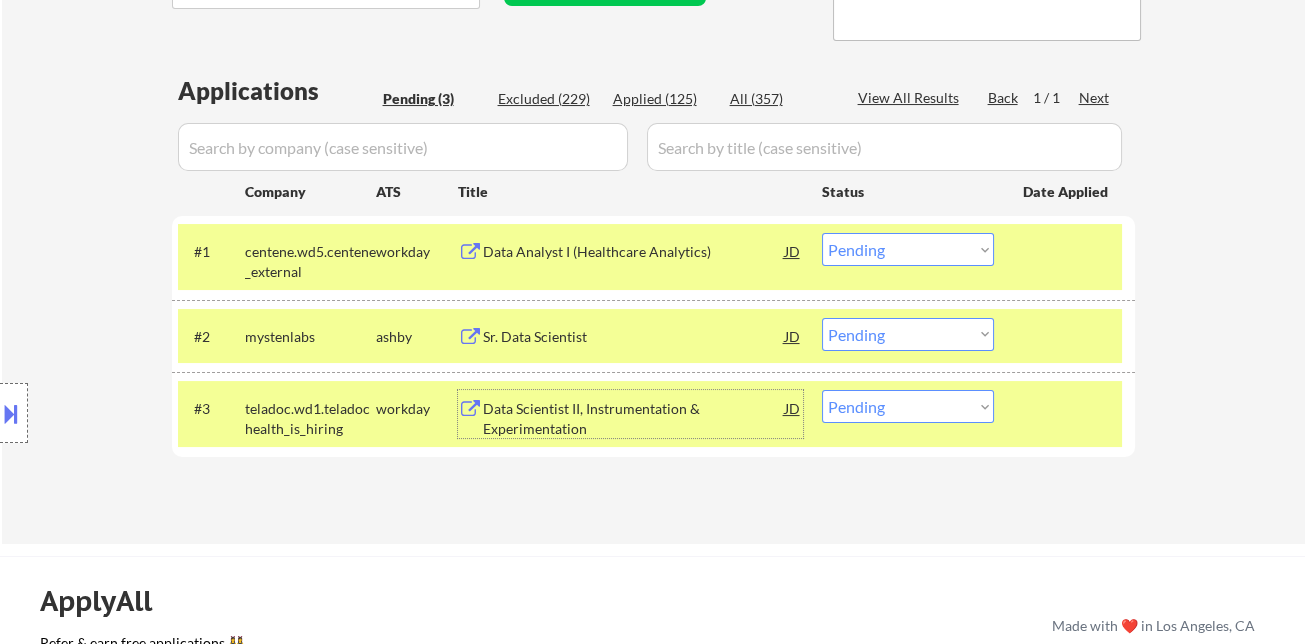 click on "Choose an option... Pending Applied Excluded (Questions) Excluded (Expired) Excluded (Location) Excluded (Bad Match) Excluded (Blocklist) Excluded (Salary) Excluded (Other)" at bounding box center [908, 334] 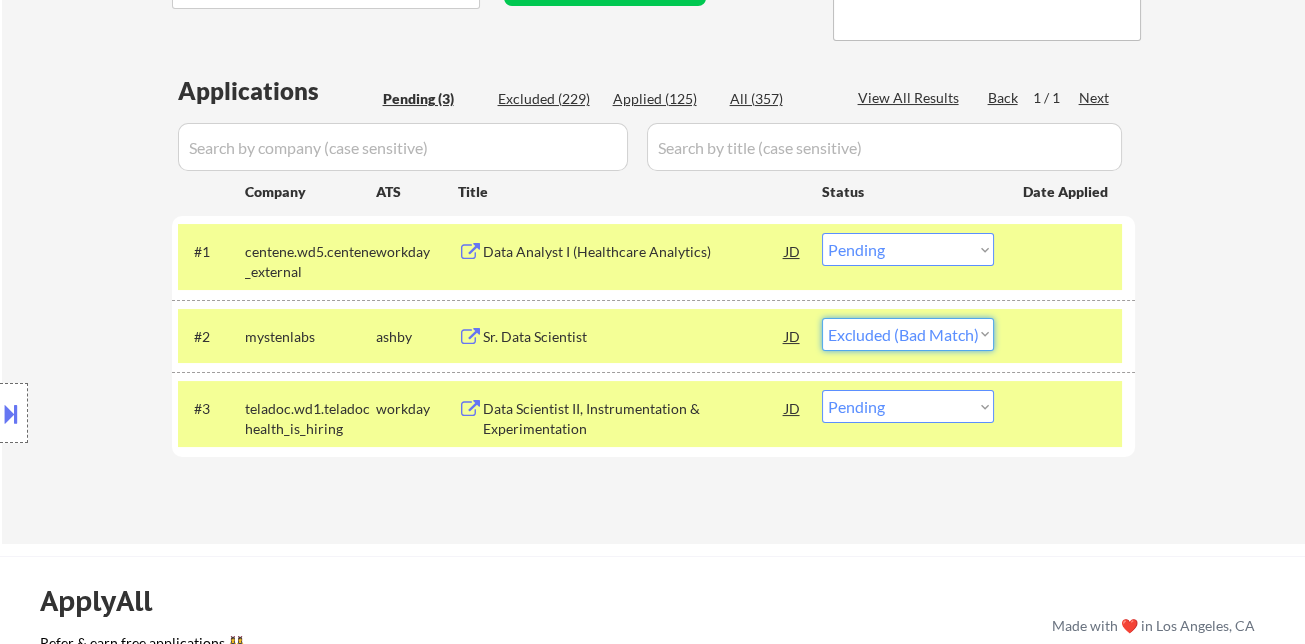 click on "Choose an option... Pending Applied Excluded (Questions) Excluded (Expired) Excluded (Location) Excluded (Bad Match) Excluded (Blocklist) Excluded (Salary) Excluded (Other)" at bounding box center (908, 334) 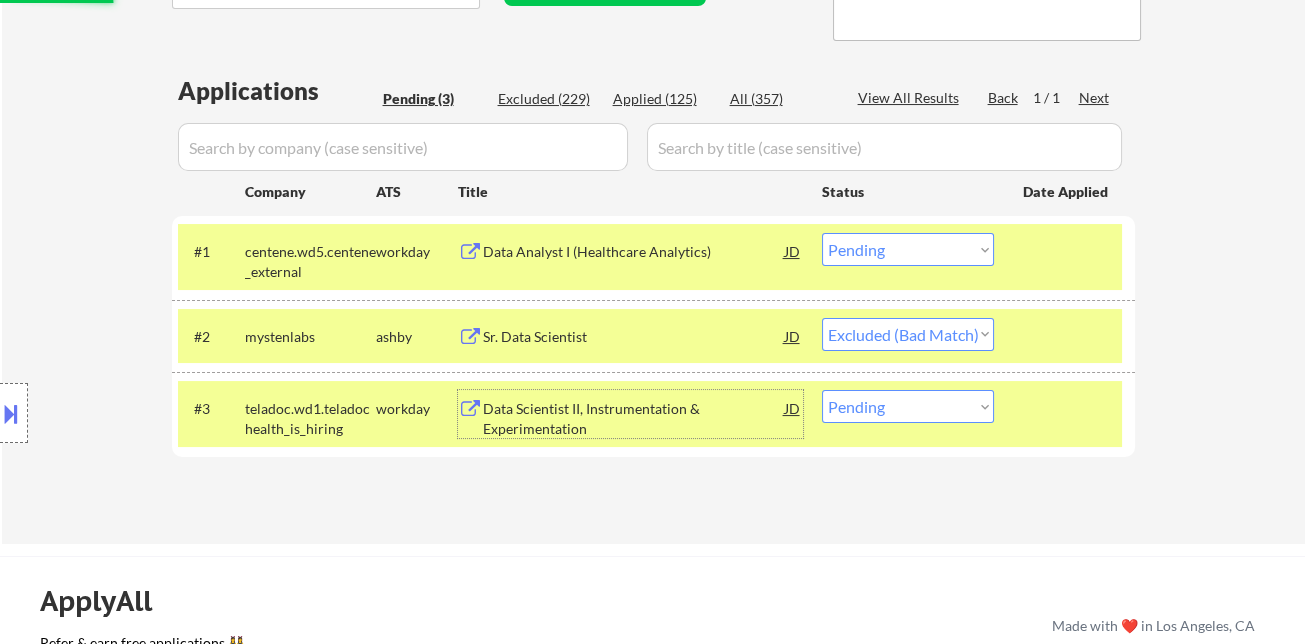 click on "Data Scientist II, Instrumentation & Experimentation" at bounding box center (634, 418) 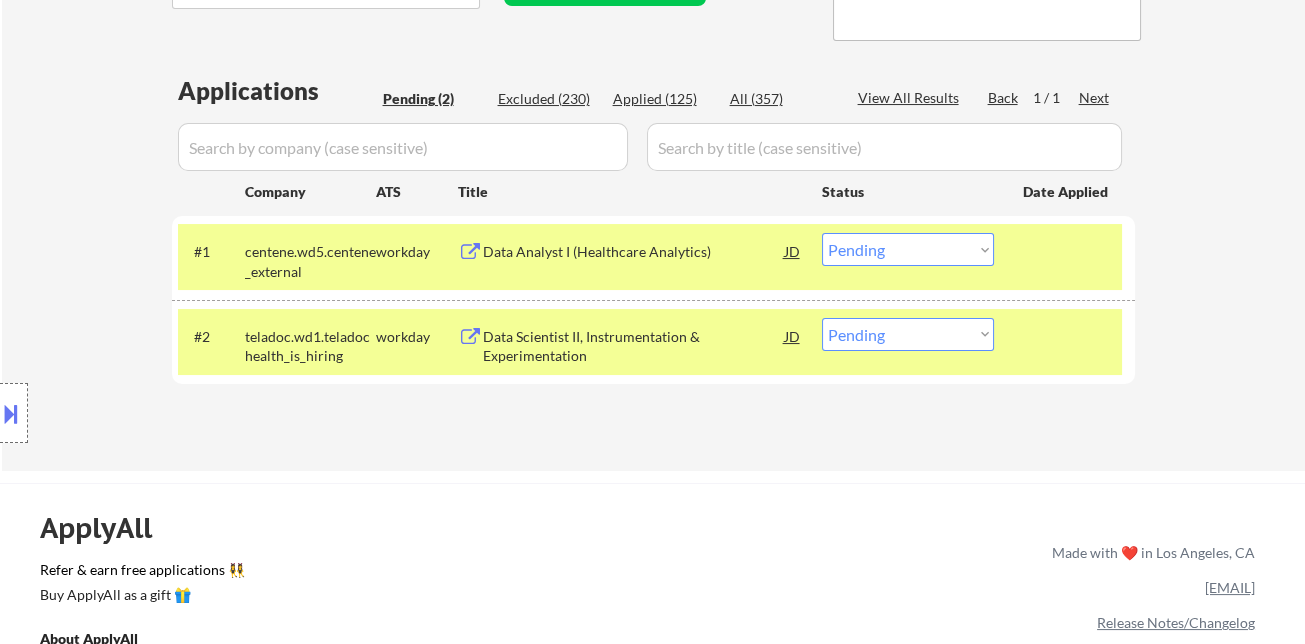 click on "Choose an option... Pending Applied Excluded (Questions) Excluded (Expired) Excluded (Location) Excluded (Bad Match) Excluded (Blocklist) Excluded (Salary) Excluded (Other)" at bounding box center (908, 334) 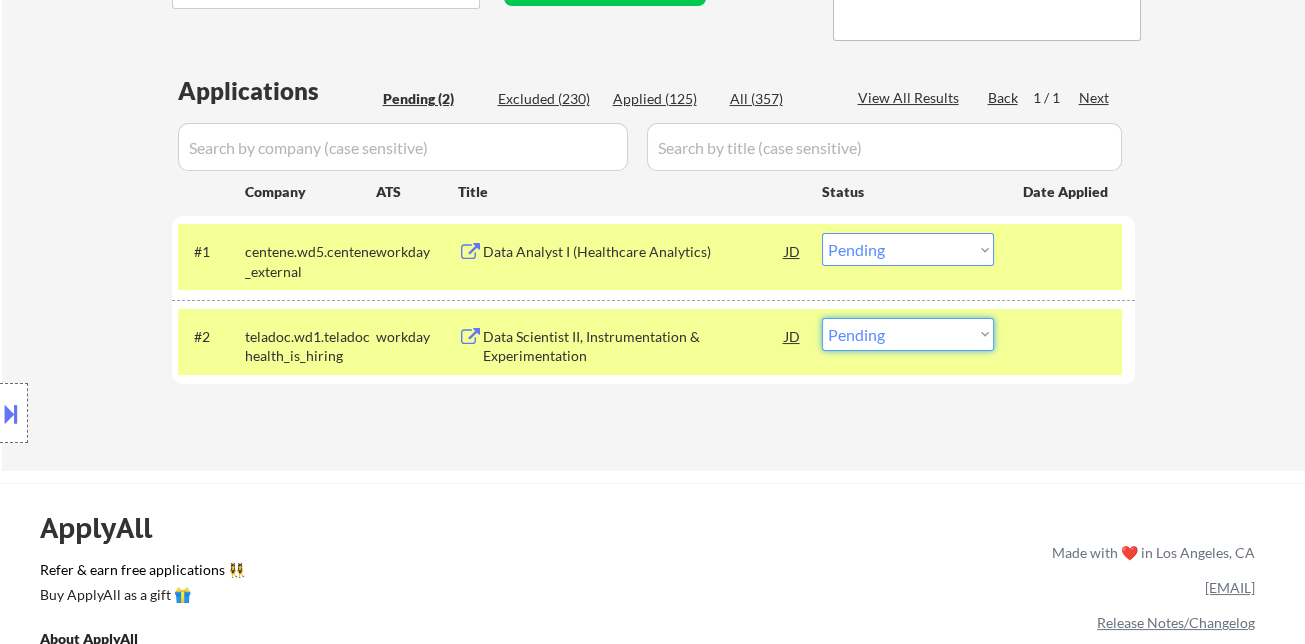 select on ""excluded__expired_"" 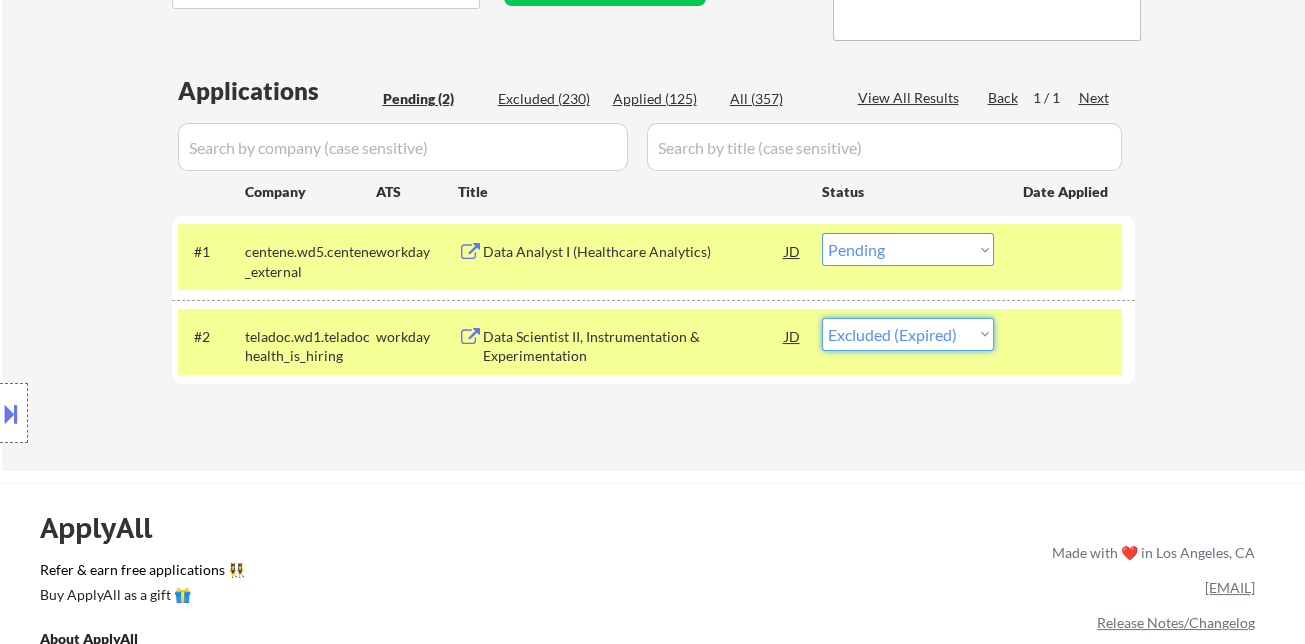click on "Choose an option... Pending Applied Excluded (Questions) Excluded (Expired) Excluded (Location) Excluded (Bad Match) Excluded (Blocklist) Excluded (Salary) Excluded (Other)" at bounding box center (908, 334) 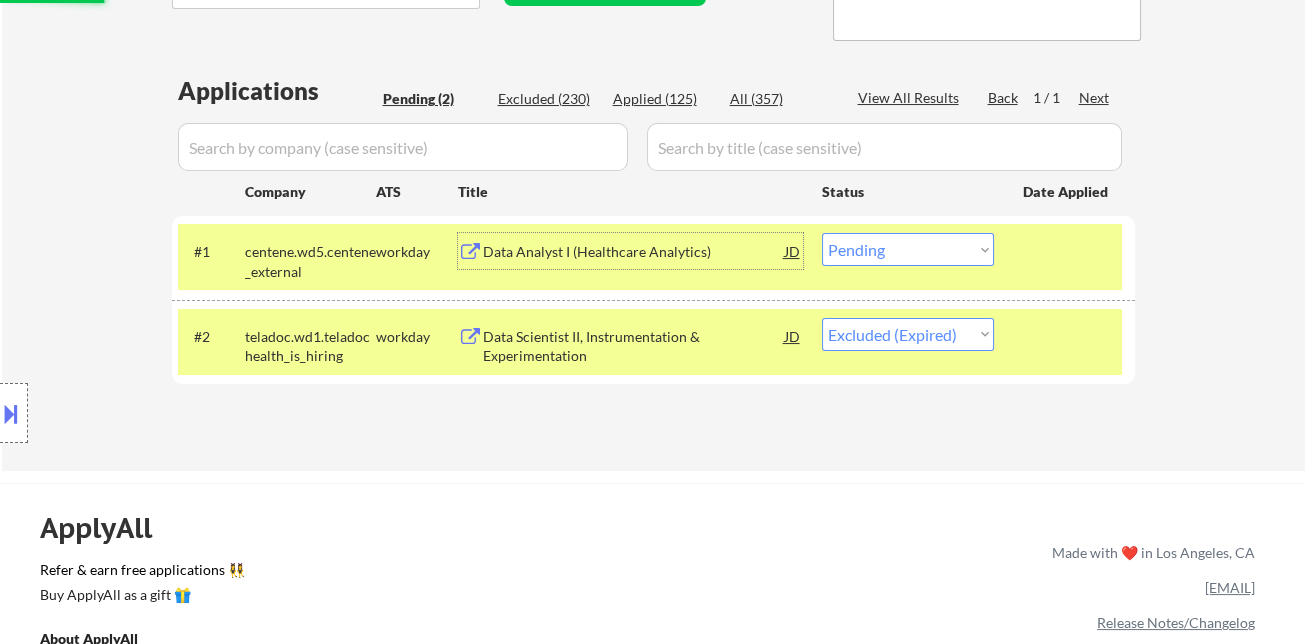 click on "Data Analyst I (Healthcare Analytics)" at bounding box center [634, 251] 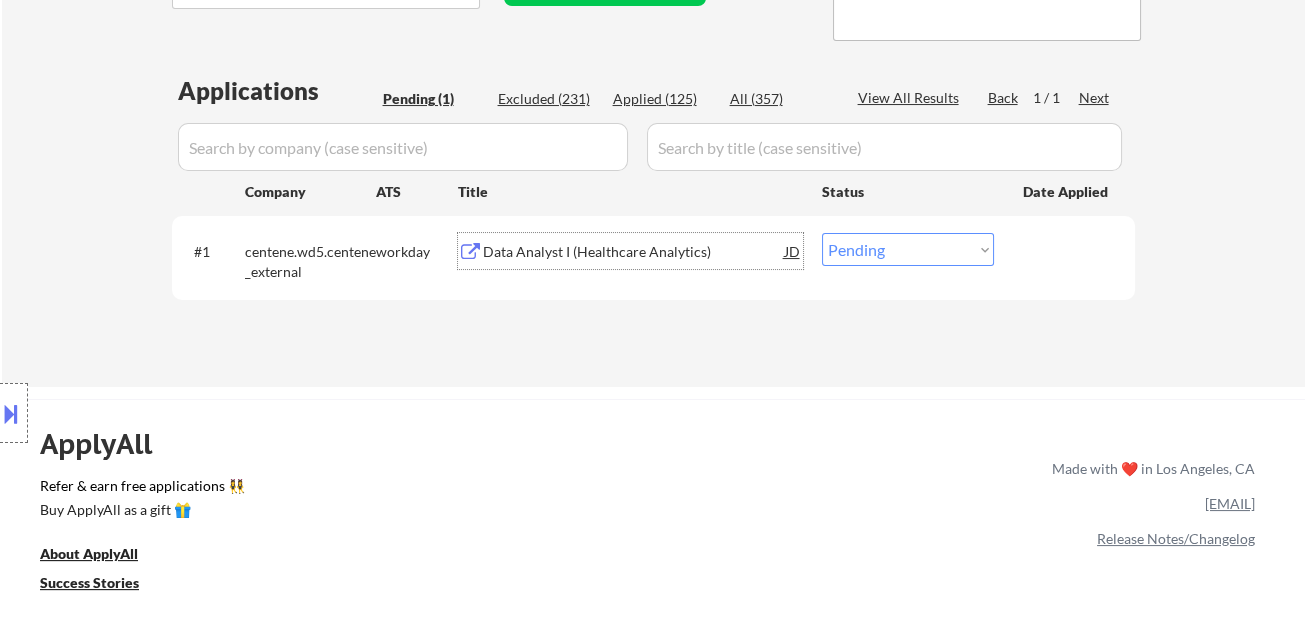 click on "Choose an option... Pending Applied Excluded (Questions) Excluded (Expired) Excluded (Location) Excluded (Bad Match) Excluded (Blocklist) Excluded (Salary) Excluded (Other)" at bounding box center [908, 249] 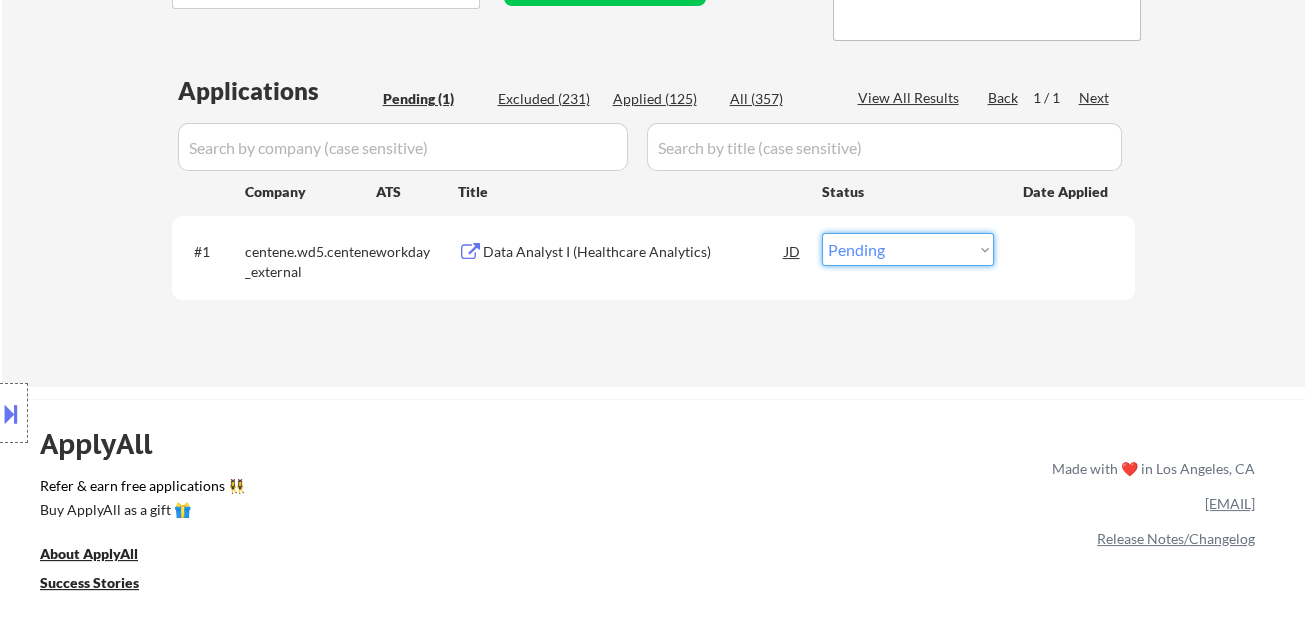 select on ""excluded"" 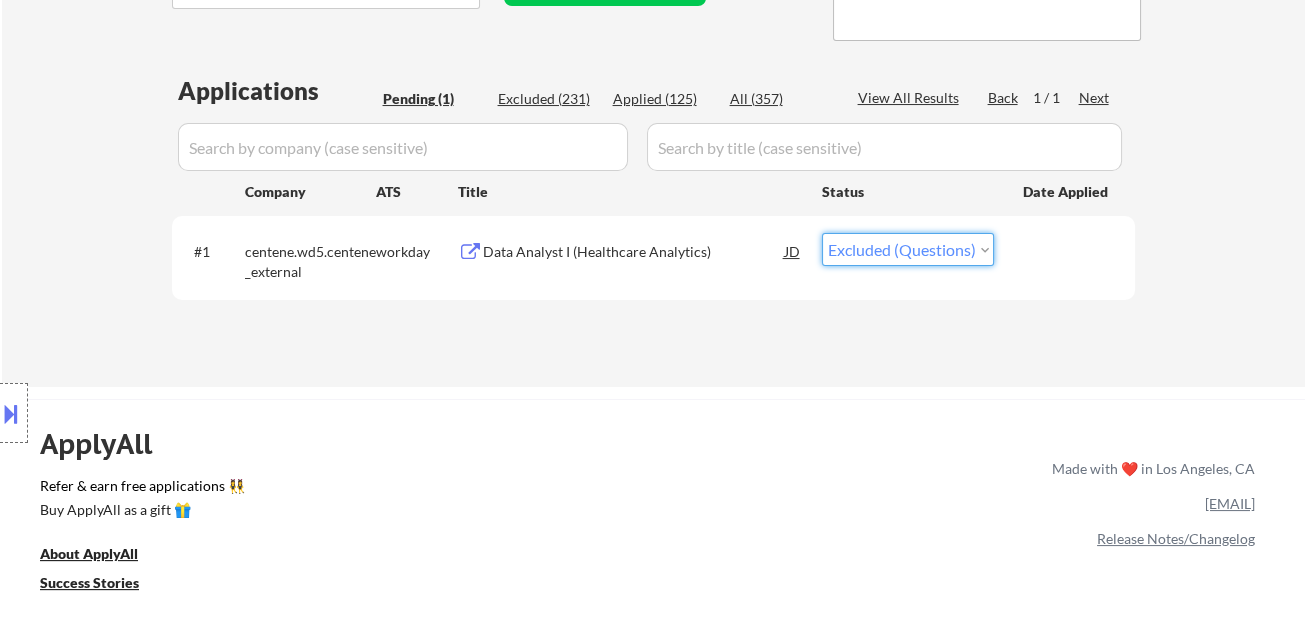 click on "Choose an option... Pending Applied Excluded (Questions) Excluded (Expired) Excluded (Location) Excluded (Bad Match) Excluded (Blocklist) Excluded (Salary) Excluded (Other)" at bounding box center (908, 249) 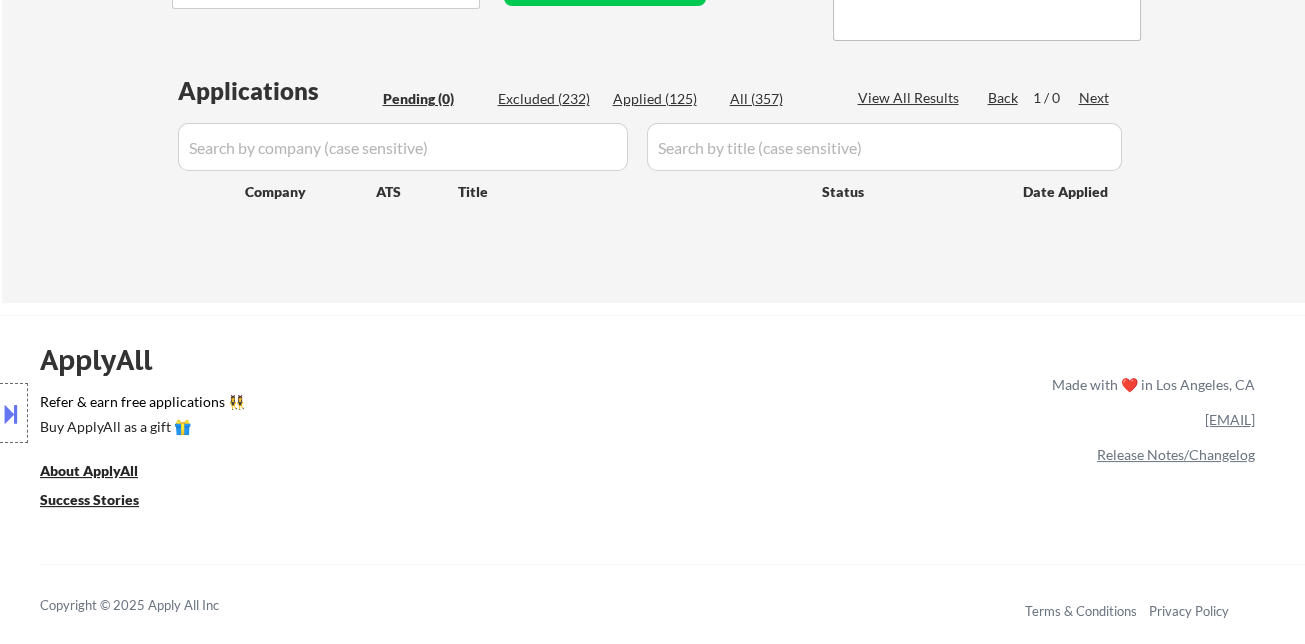 click on "← Return to /applysquad Mailslurp Inbox Job Search Builder Kristen Vinh User Email:  kristenvinh@gmail.com Application Email:  kristenvinh@gmail.com Mailslurp Email:  kristen.vinh@mailflux.com LinkedIn:   linkedin.com/in/kristenvinh/
Phone:  484-294-0102 Current Location:  Hillsborough, North Carolina Applies:  123 sent / 200 bought Internal Notes Can work in country of residence?:  yes Squad Notes Minimum salary:  $75,000 Will need Visa to work in that country now/future?:   no Download Resume Add a Job Manually Ramel ✔️ Applications Pending (0) Excluded (232) Applied (125) All (357) View All Results Back 1 / 0
Next Company ATS Title Status Date Applied #1 centene.wd5.centene_external workday Data Analyst I (Healthcare Analytics) JD Choose an option... Pending Applied Excluded (Questions) Excluded (Expired) Excluded (Location) Excluded (Bad Match) Excluded (Blocklist) Excluded (Salary) Excluded (Other) success #2 teladoc.wd1.teladochealth_is_hiring workday JD warning_amber Choose an option... #3 JD" at bounding box center (653, -31) 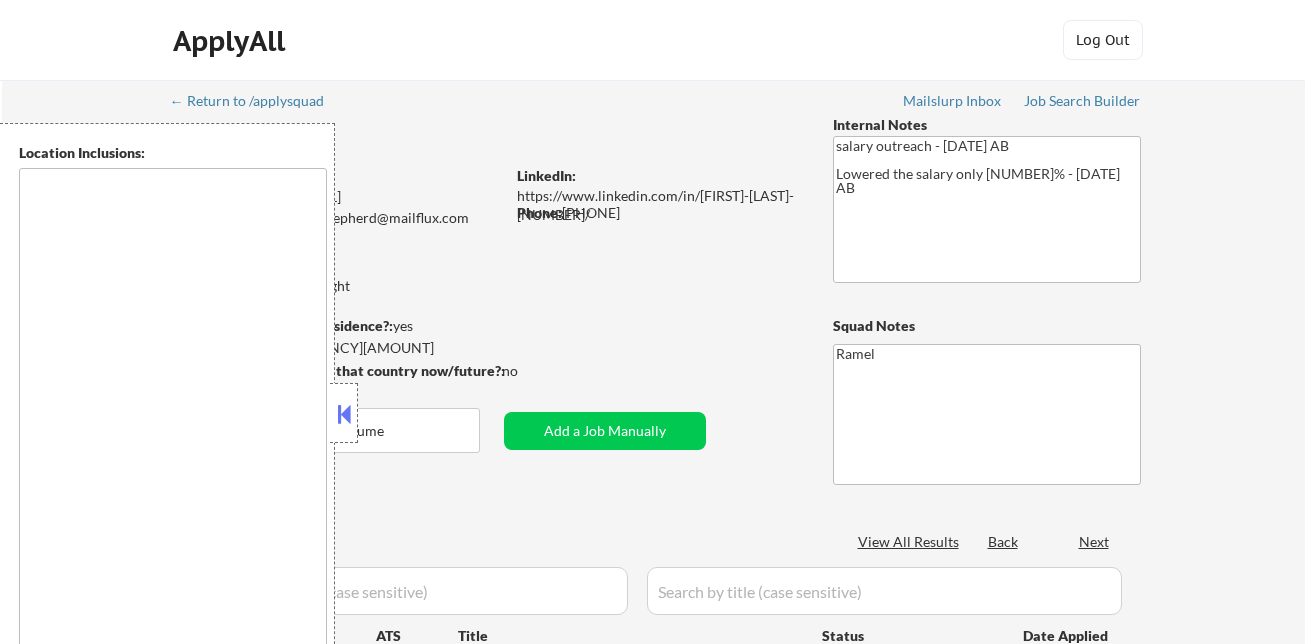 click at bounding box center (344, 414) 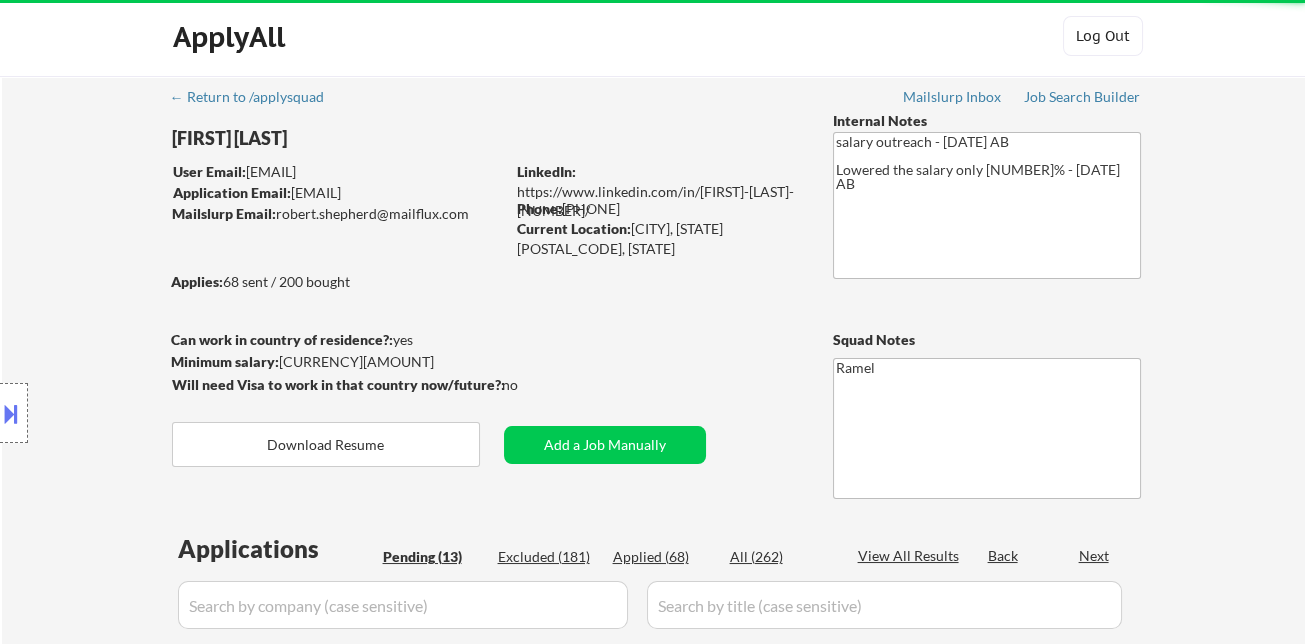 scroll, scrollTop: 222, scrollLeft: 0, axis: vertical 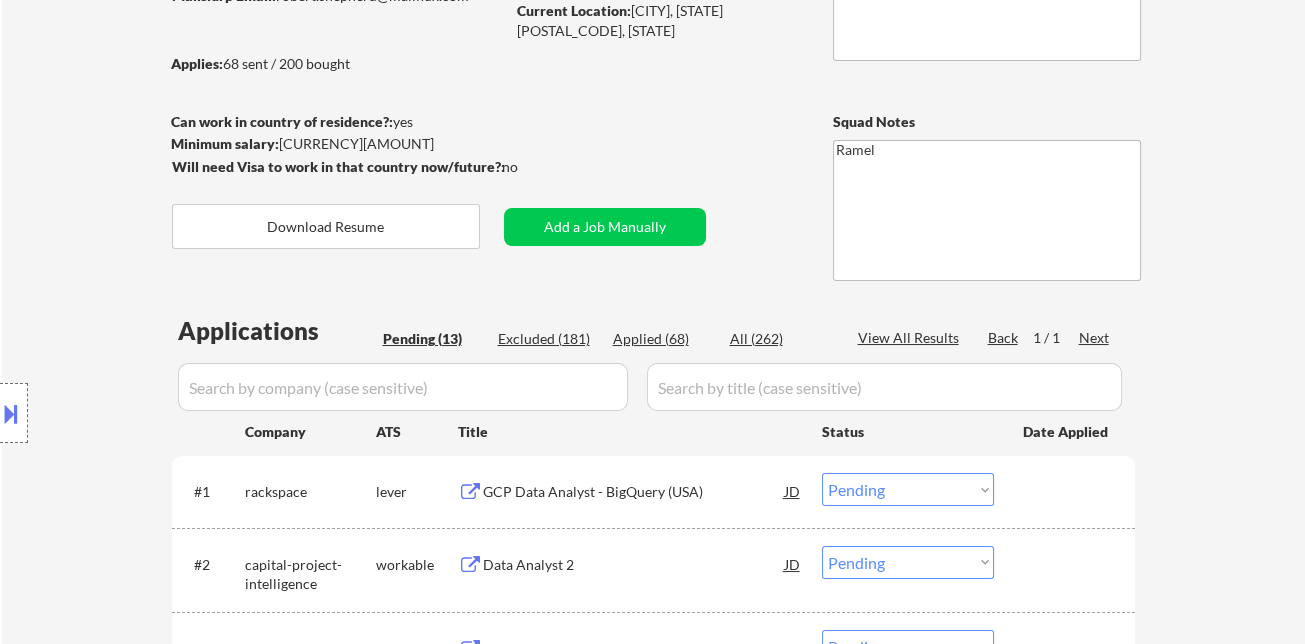 click on "GCP Data Analyst - BigQuery (USA)" at bounding box center (634, 492) 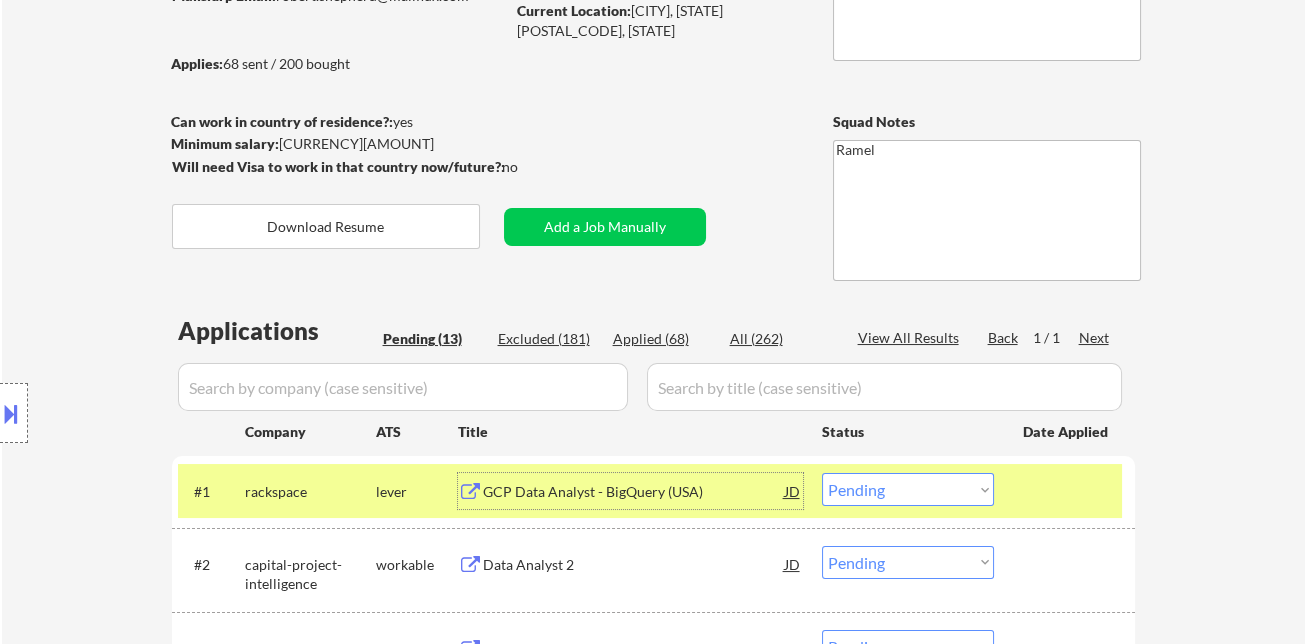 click on "GCP Data Analyst - BigQuery (USA)" at bounding box center (634, 492) 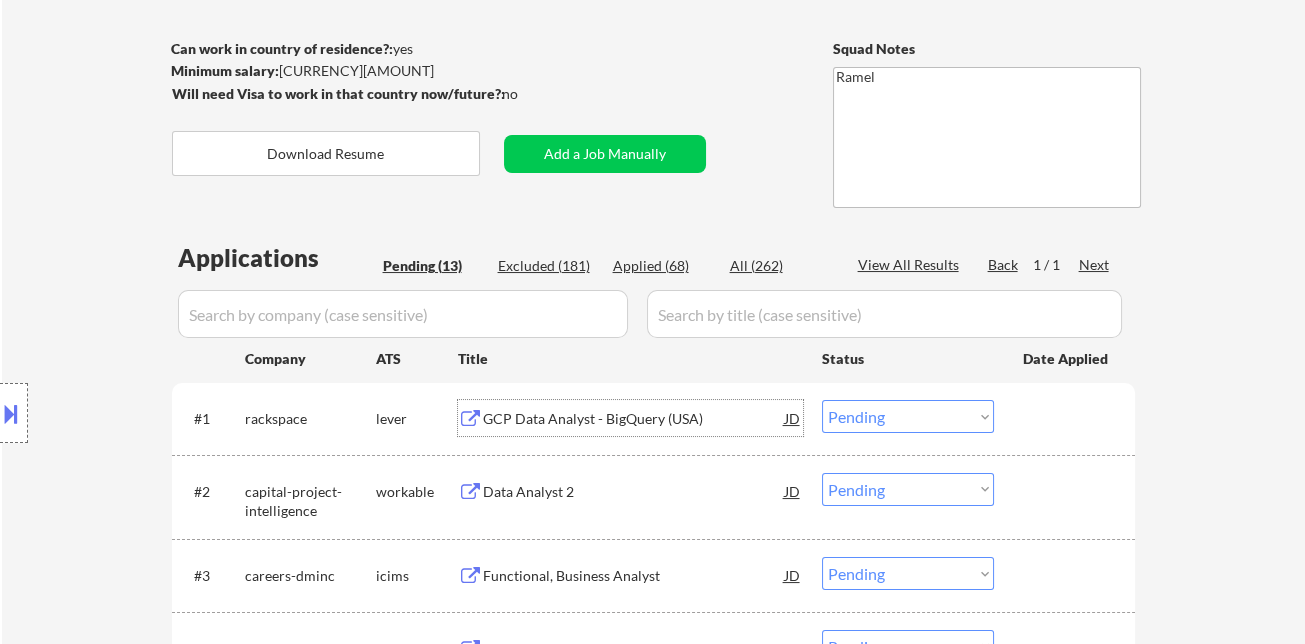 scroll, scrollTop: 333, scrollLeft: 0, axis: vertical 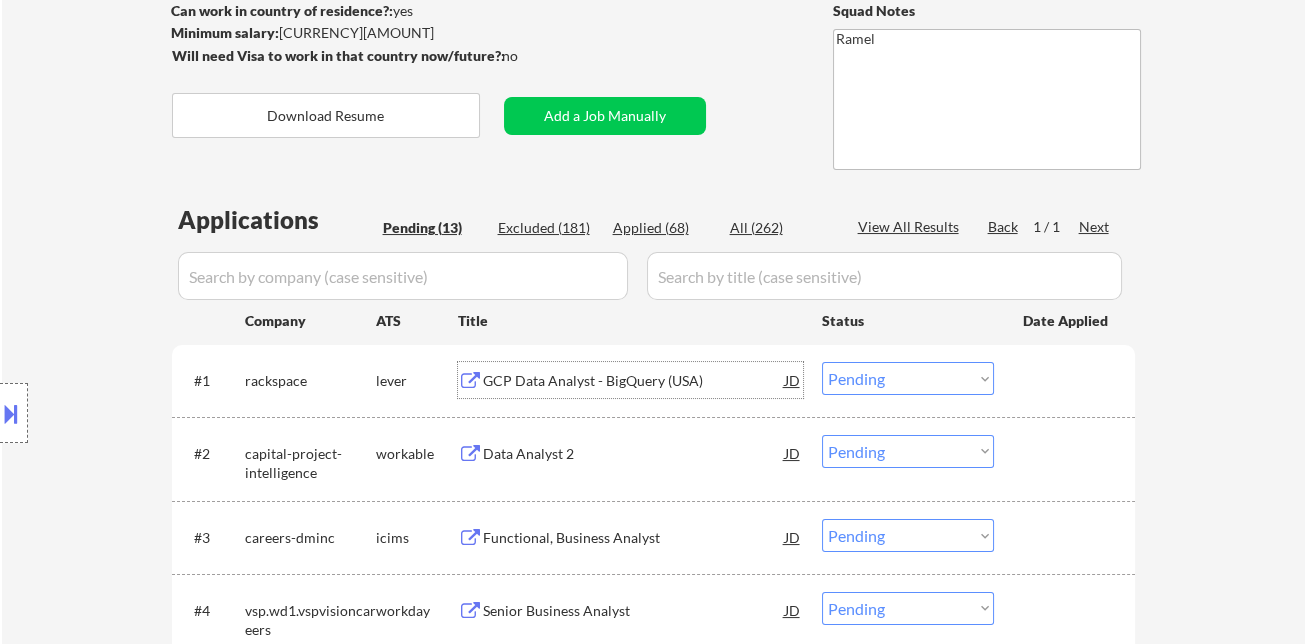 click on "Choose an option... Pending Applied Excluded (Questions) Excluded (Expired) Excluded (Location) Excluded (Bad Match) Excluded (Blocklist) Excluded (Salary) Excluded (Other)" at bounding box center [908, 378] 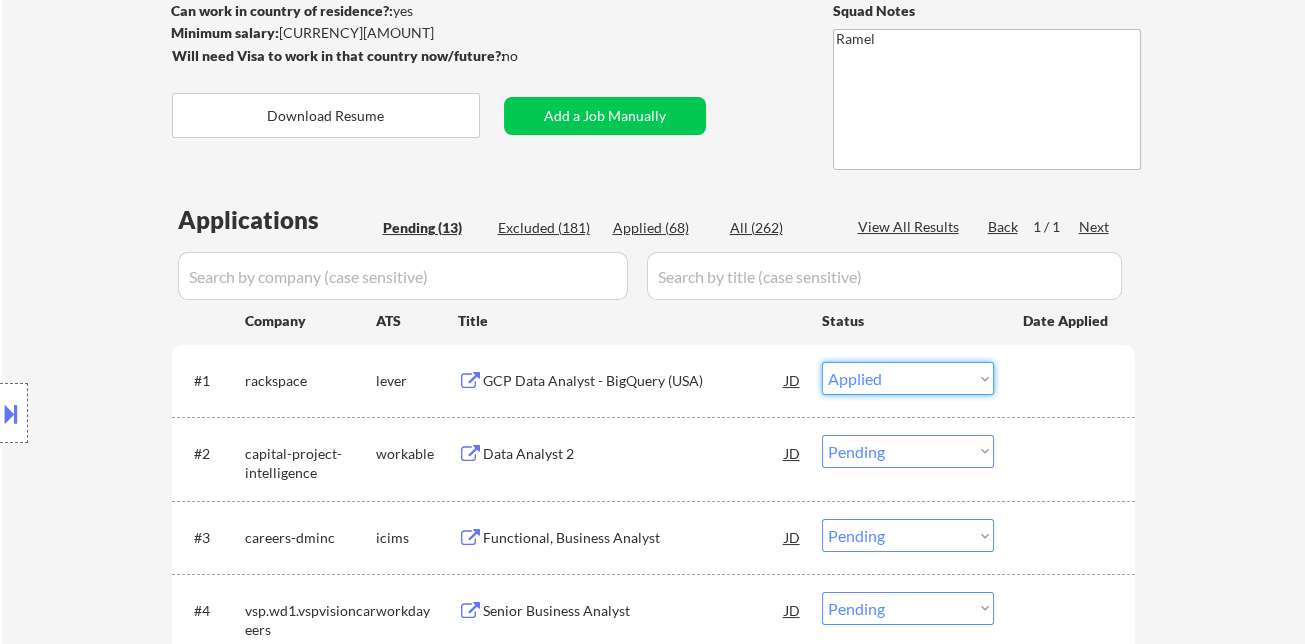 click on "Choose an option... Pending Applied Excluded (Questions) Excluded (Expired) Excluded (Location) Excluded (Bad Match) Excluded (Blocklist) Excluded (Salary) Excluded (Other)" at bounding box center [908, 378] 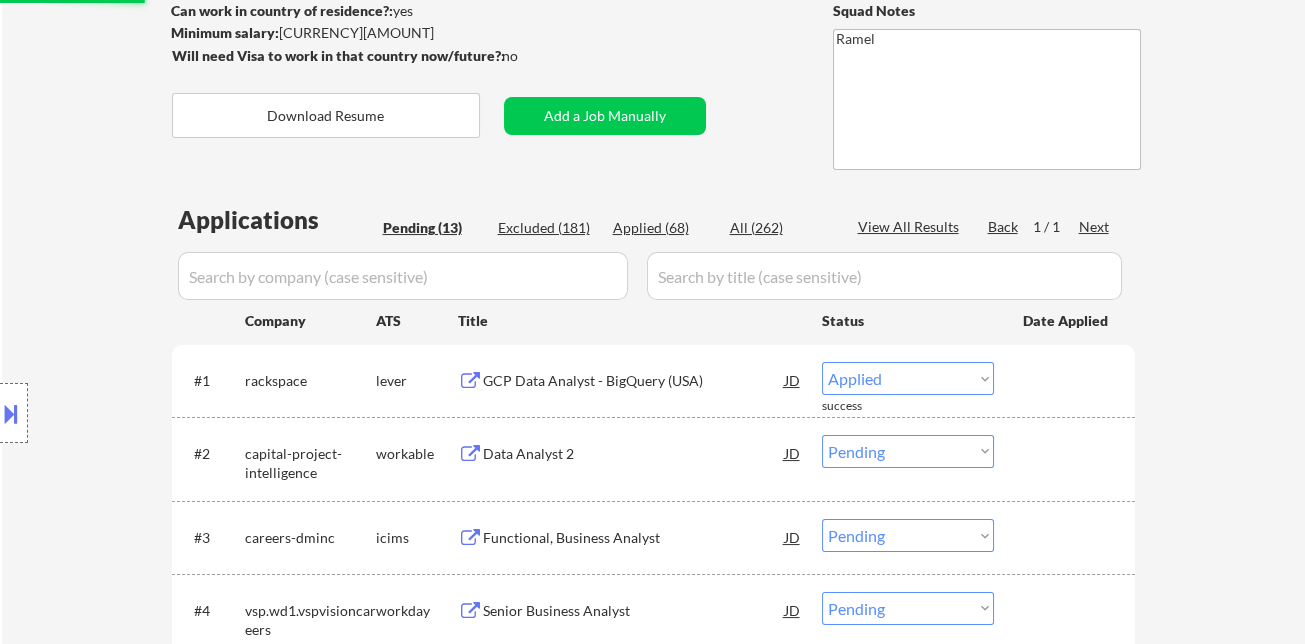 click on "Location Inclusions:" at bounding box center [179, 413] 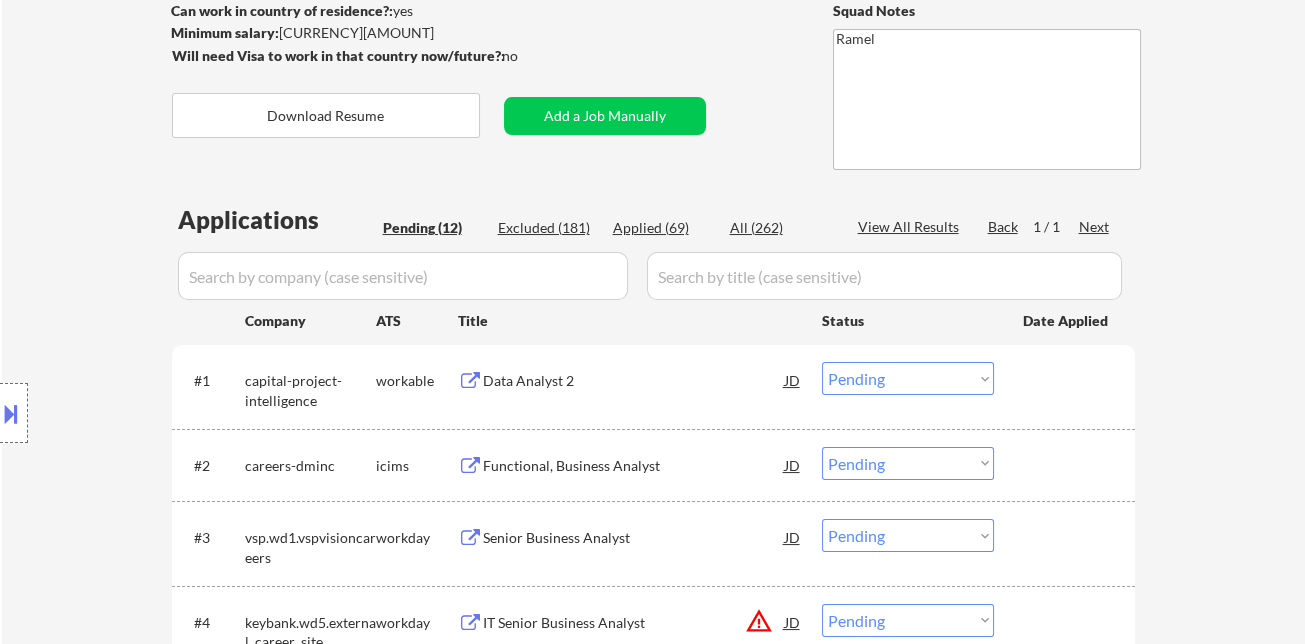 click on "Data Analyst 2" at bounding box center (634, 381) 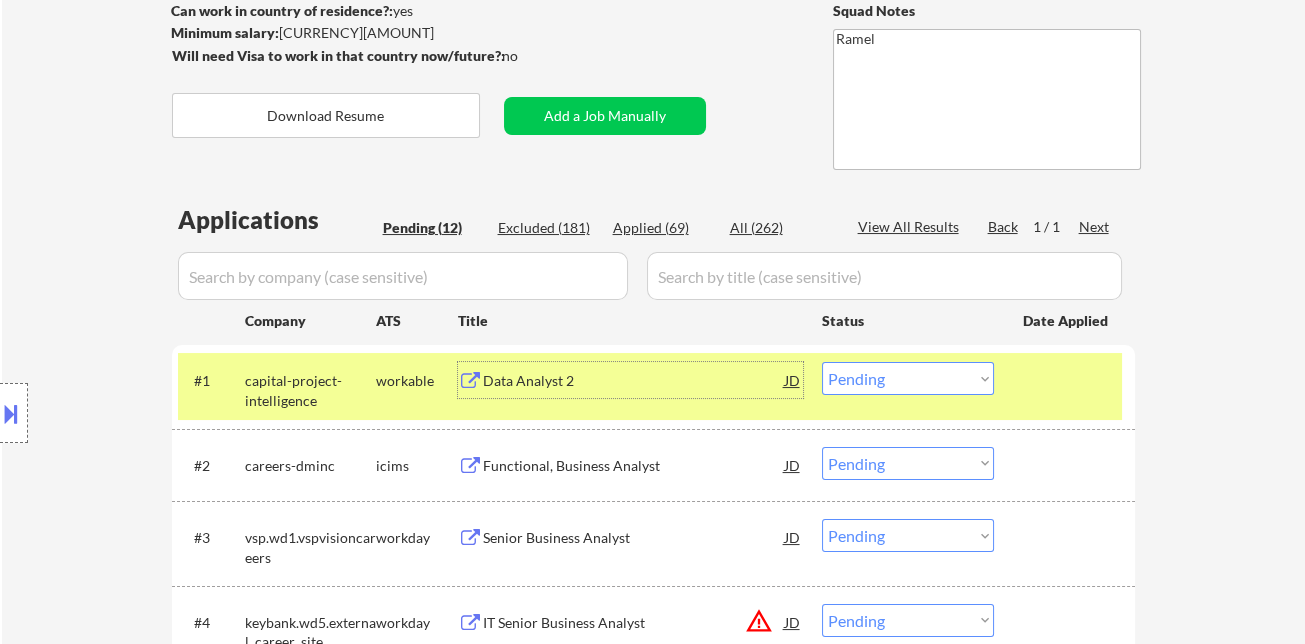 click on "Choose an option... Pending Applied Excluded (Questions) Excluded (Expired) Excluded (Location) Excluded (Bad Match) Excluded (Blocklist) Excluded (Salary) Excluded (Other)" at bounding box center [908, 378] 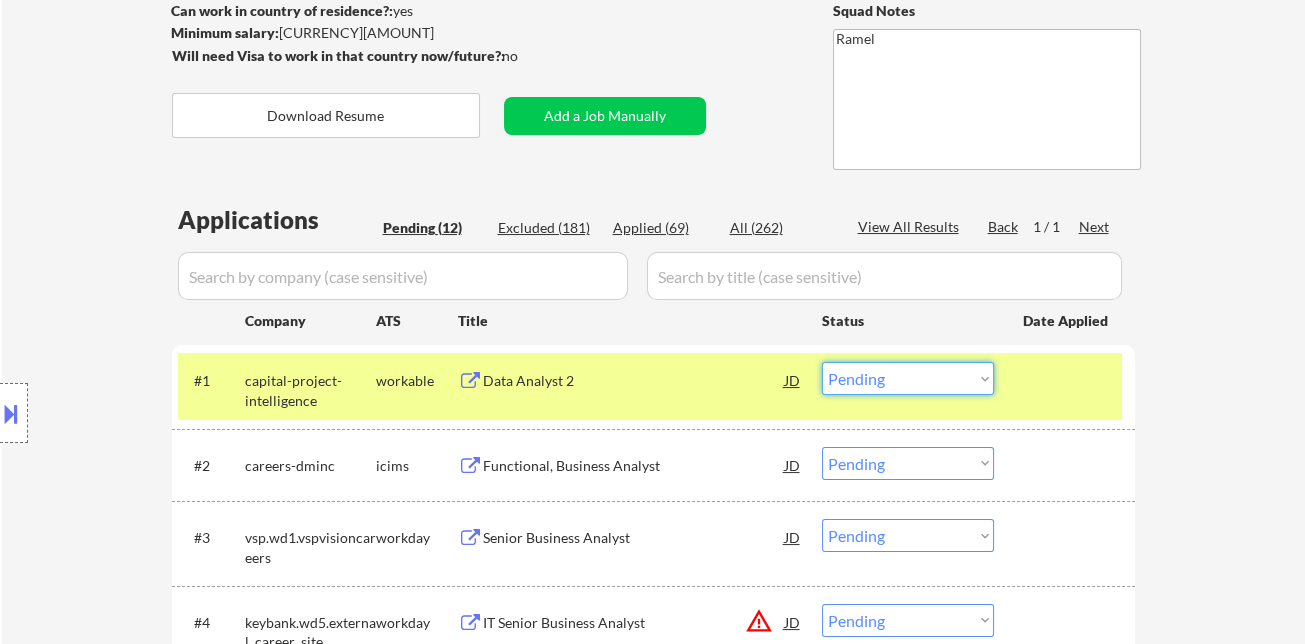 click on "Choose an option... Pending Applied Excluded (Questions) Excluded (Expired) Excluded (Location) Excluded (Bad Match) Excluded (Blocklist) Excluded (Salary) Excluded (Other)" at bounding box center [908, 378] 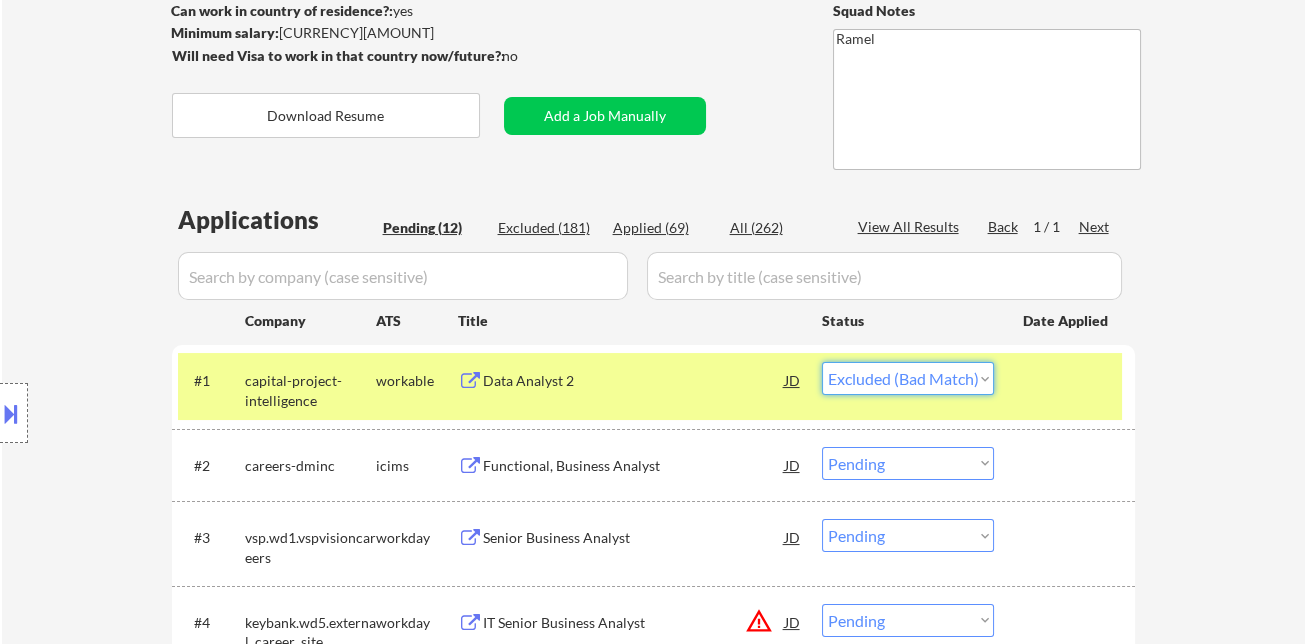 click on "Choose an option... Pending Applied Excluded (Questions) Excluded (Expired) Excluded (Location) Excluded (Bad Match) Excluded (Blocklist) Excluded (Salary) Excluded (Other)" at bounding box center (908, 378) 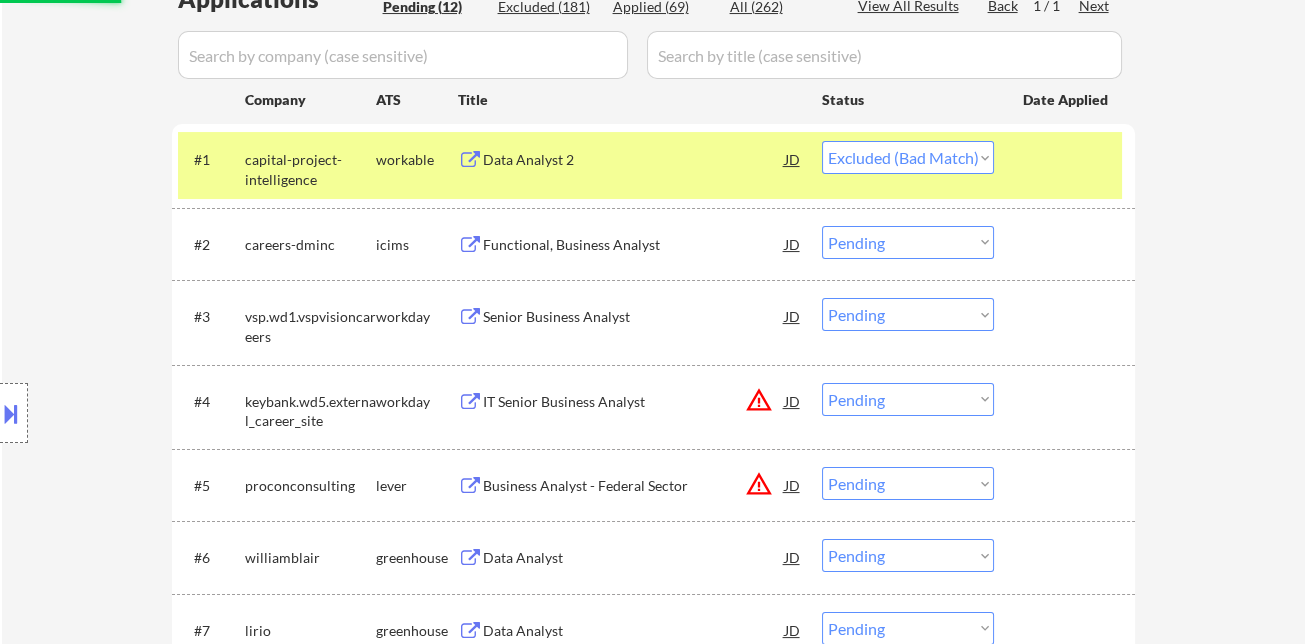 scroll, scrollTop: 555, scrollLeft: 0, axis: vertical 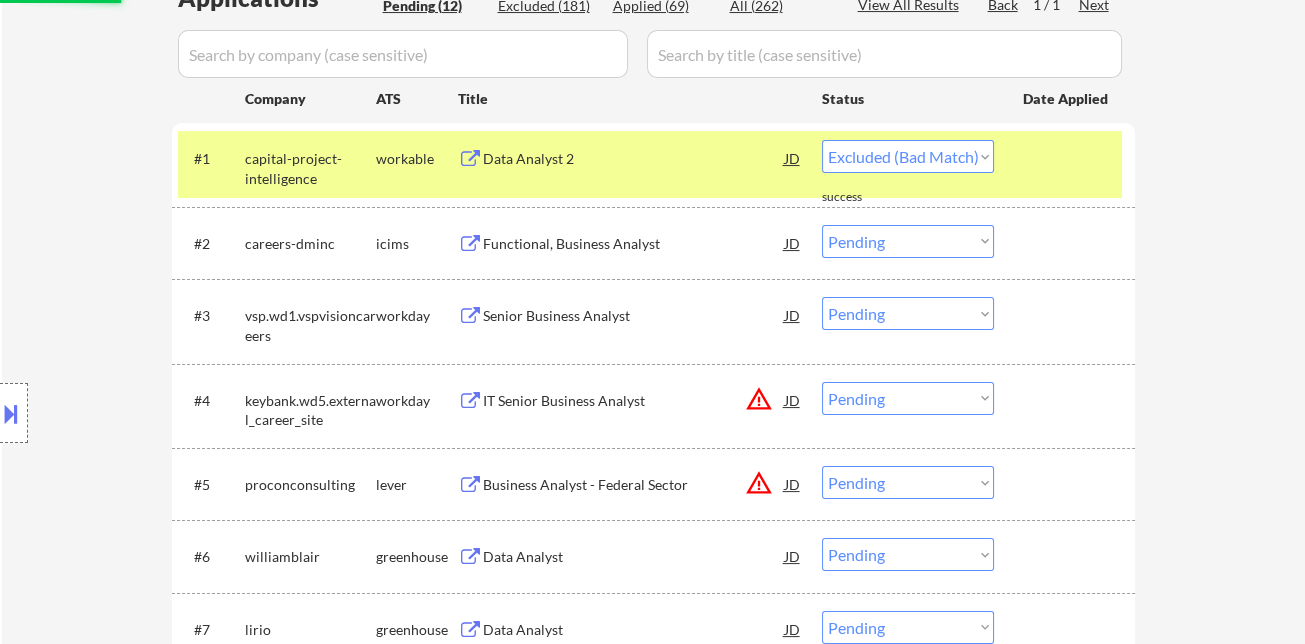 click on "Senior Business Analyst" at bounding box center [634, 316] 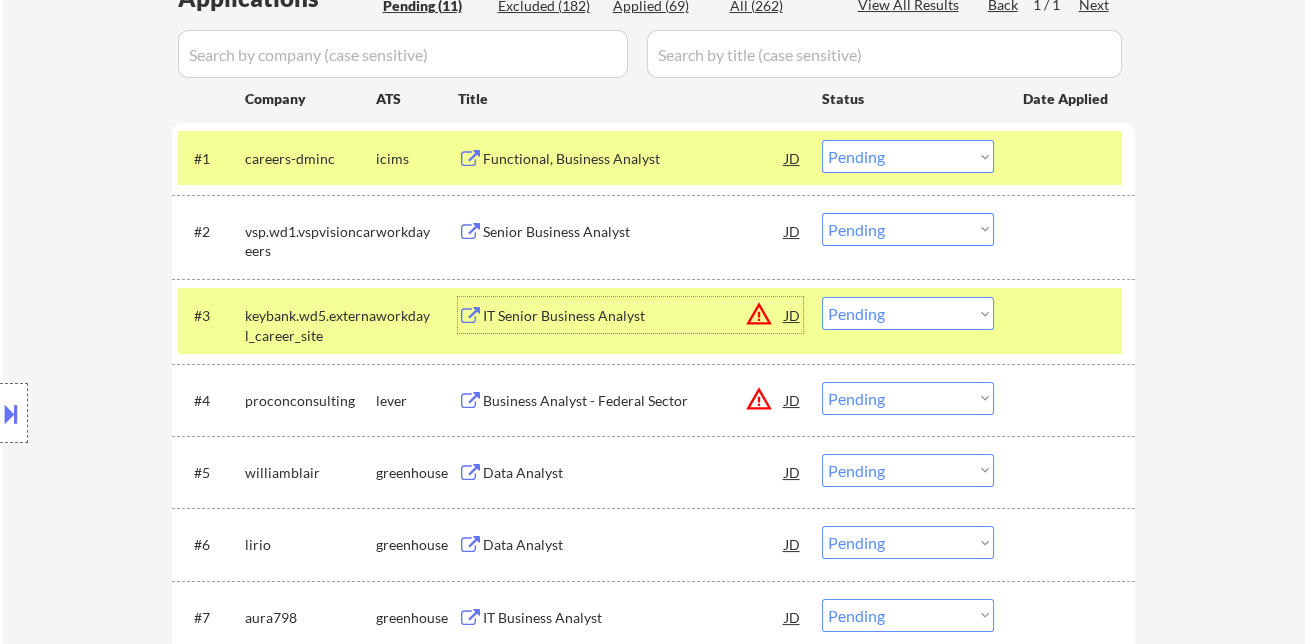 click on "Choose an option... Pending Applied Excluded (Questions) Excluded (Expired) Excluded (Location) Excluded (Bad Match) Excluded (Blocklist) Excluded (Salary) Excluded (Other)" at bounding box center (908, 229) 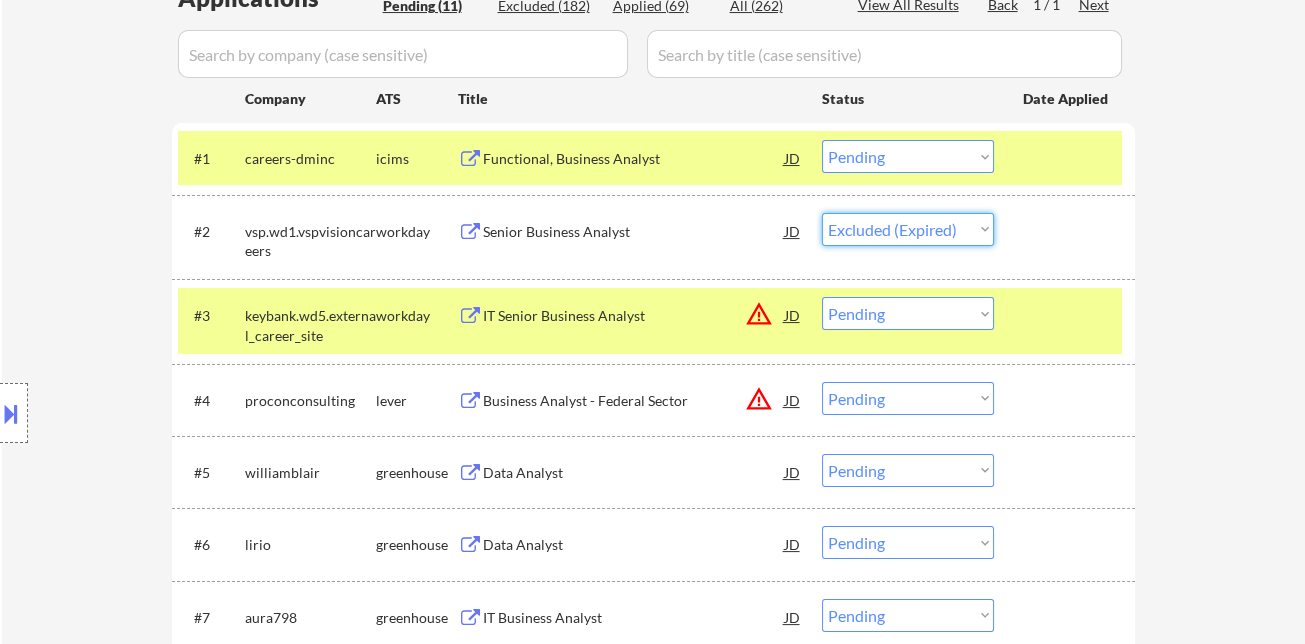 click on "Choose an option... Pending Applied Excluded (Questions) Excluded (Expired) Excluded (Location) Excluded (Bad Match) Excluded (Blocklist) Excluded (Salary) Excluded (Other)" at bounding box center (908, 229) 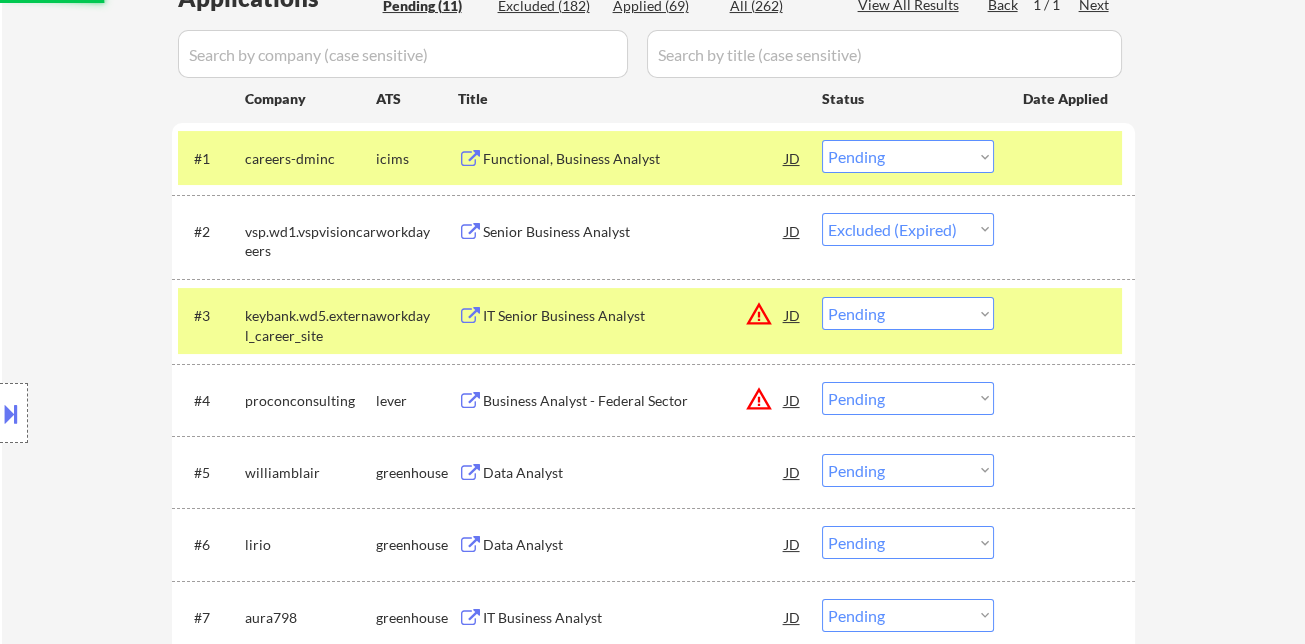 click on "JD" at bounding box center (793, 315) 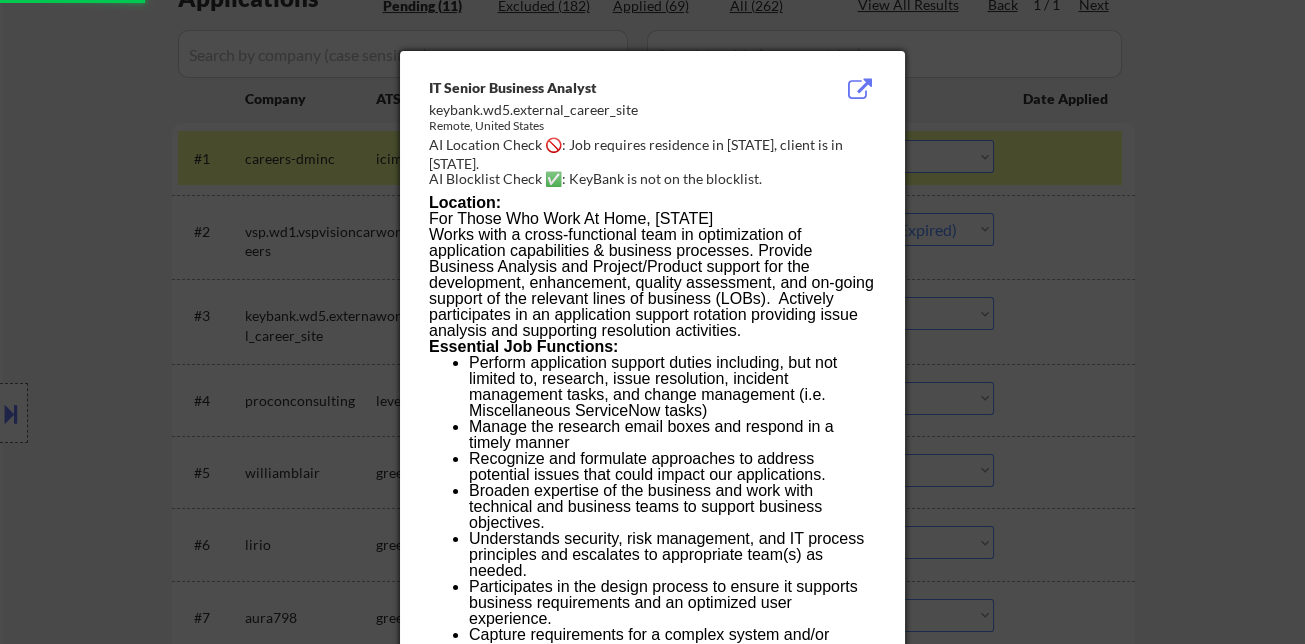 click at bounding box center [652, 322] 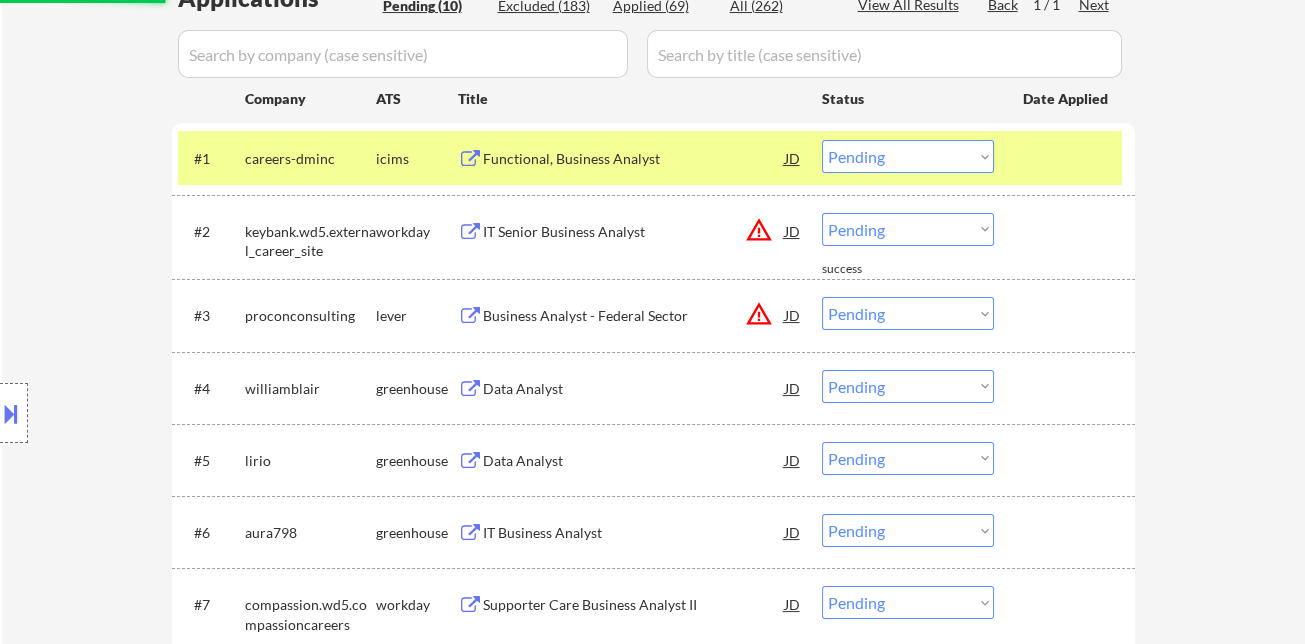 click on "Choose an option... Pending Applied Excluded (Questions) Excluded (Expired) Excluded (Location) Excluded (Bad Match) Excluded (Blocklist) Excluded (Salary) Excluded (Other)" at bounding box center [908, 229] 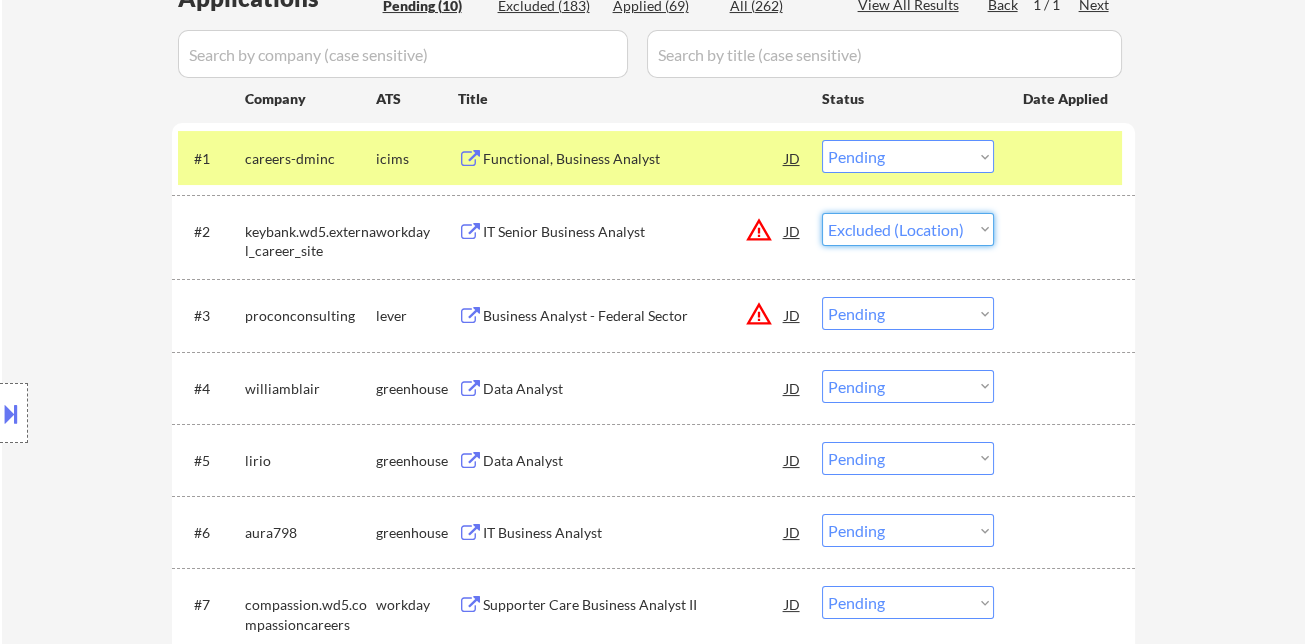 click on "Choose an option... Pending Applied Excluded (Questions) Excluded (Expired) Excluded (Location) Excluded (Bad Match) Excluded (Blocklist) Excluded (Salary) Excluded (Other)" at bounding box center [908, 229] 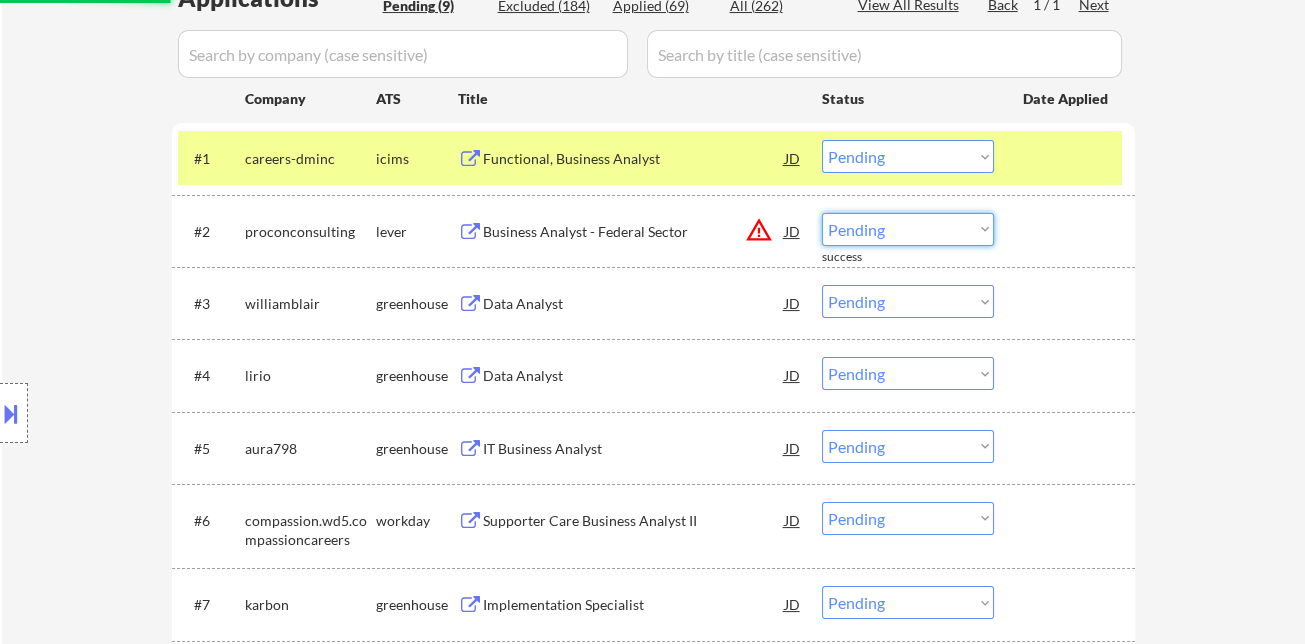 click on "Choose an option... Pending Applied Excluded (Questions) Excluded (Expired) Excluded (Location) Excluded (Bad Match) Excluded (Blocklist) Excluded (Salary) Excluded (Other)" at bounding box center [908, 229] 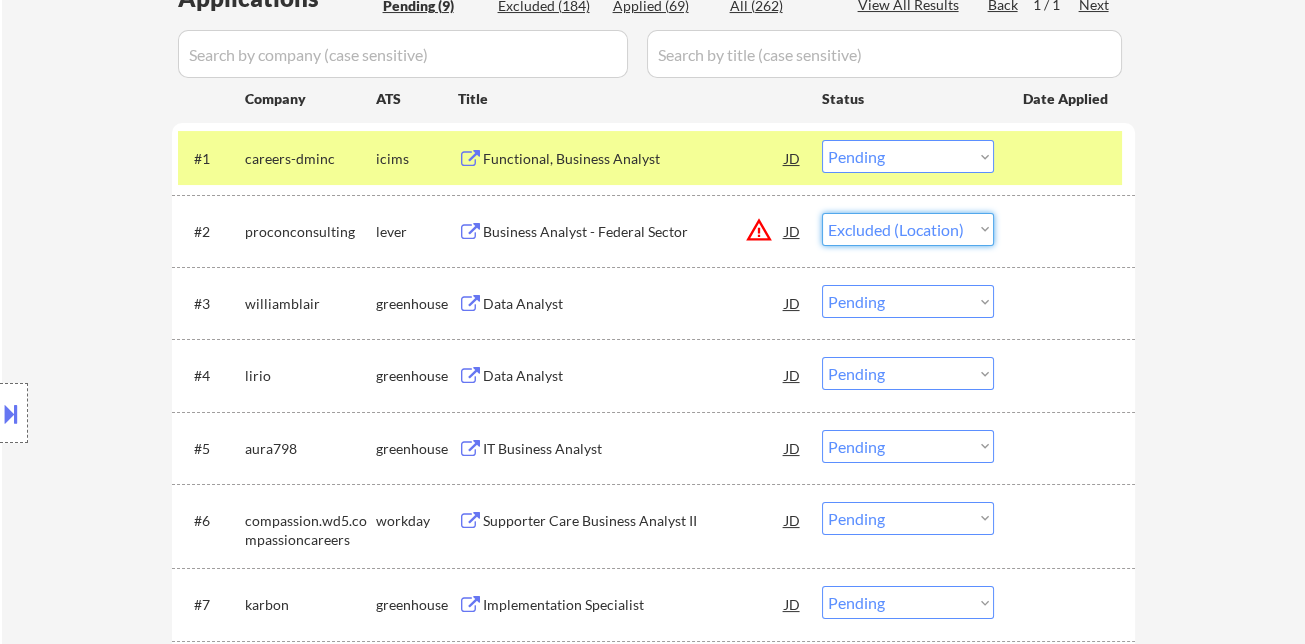 click on "Choose an option... Pending Applied Excluded (Questions) Excluded (Expired) Excluded (Location) Excluded (Bad Match) Excluded (Blocklist) Excluded (Salary) Excluded (Other)" at bounding box center (908, 229) 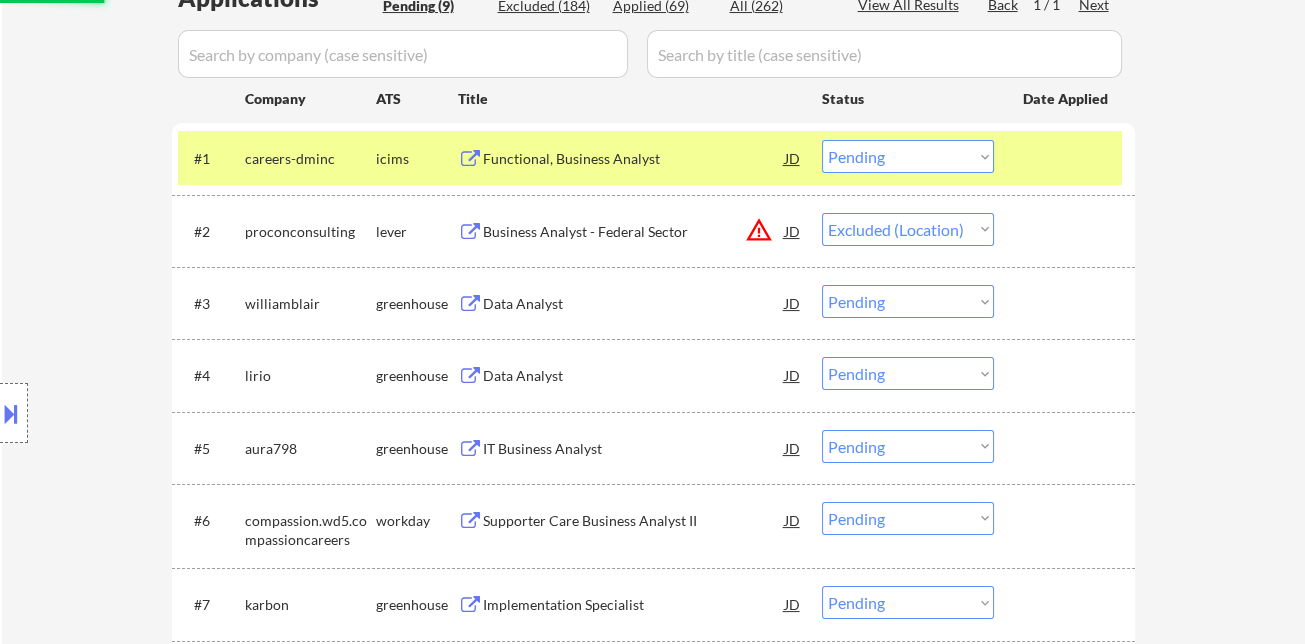 click on "Data Analyst" at bounding box center (634, 304) 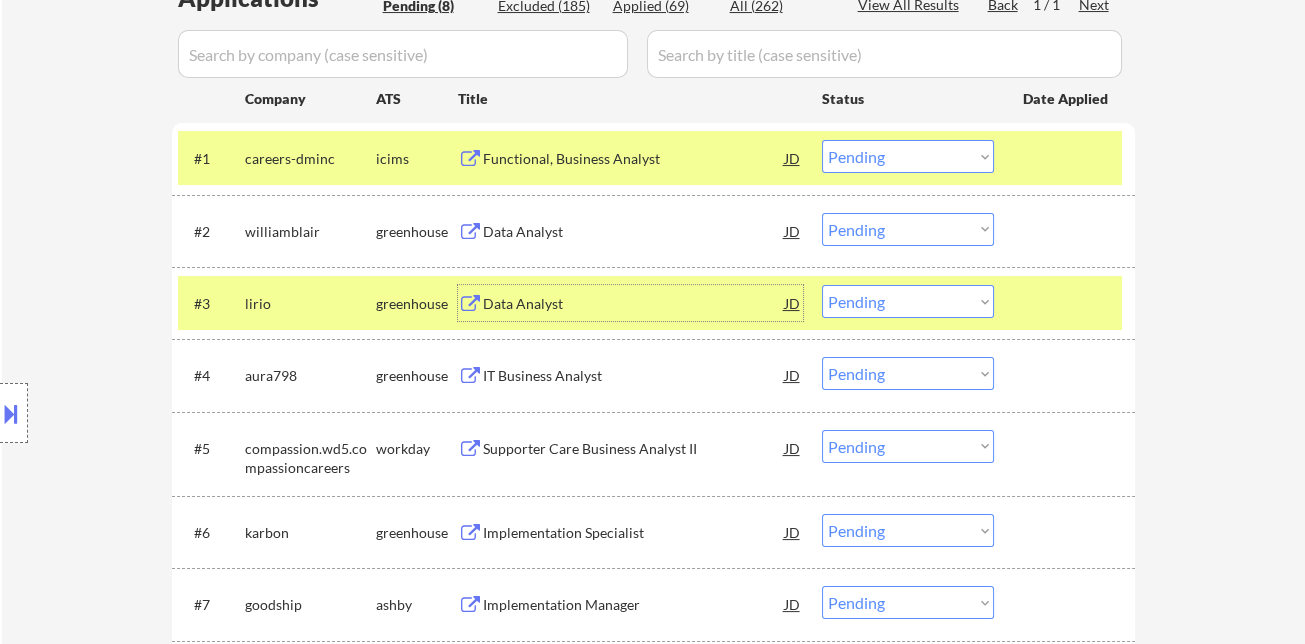 click on "Choose an option... Pending Applied Excluded (Questions) Excluded (Expired) Excluded (Location) Excluded (Bad Match) Excluded (Blocklist) Excluded (Salary) Excluded (Other)" at bounding box center (908, 229) 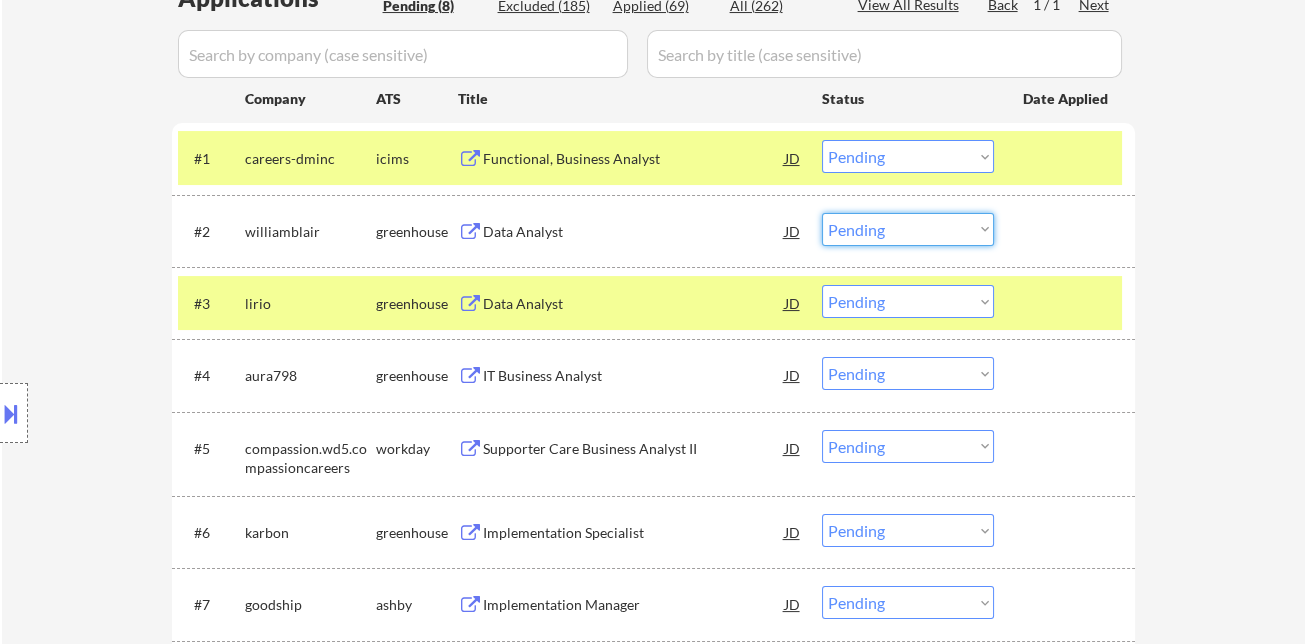 select on ""excluded"" 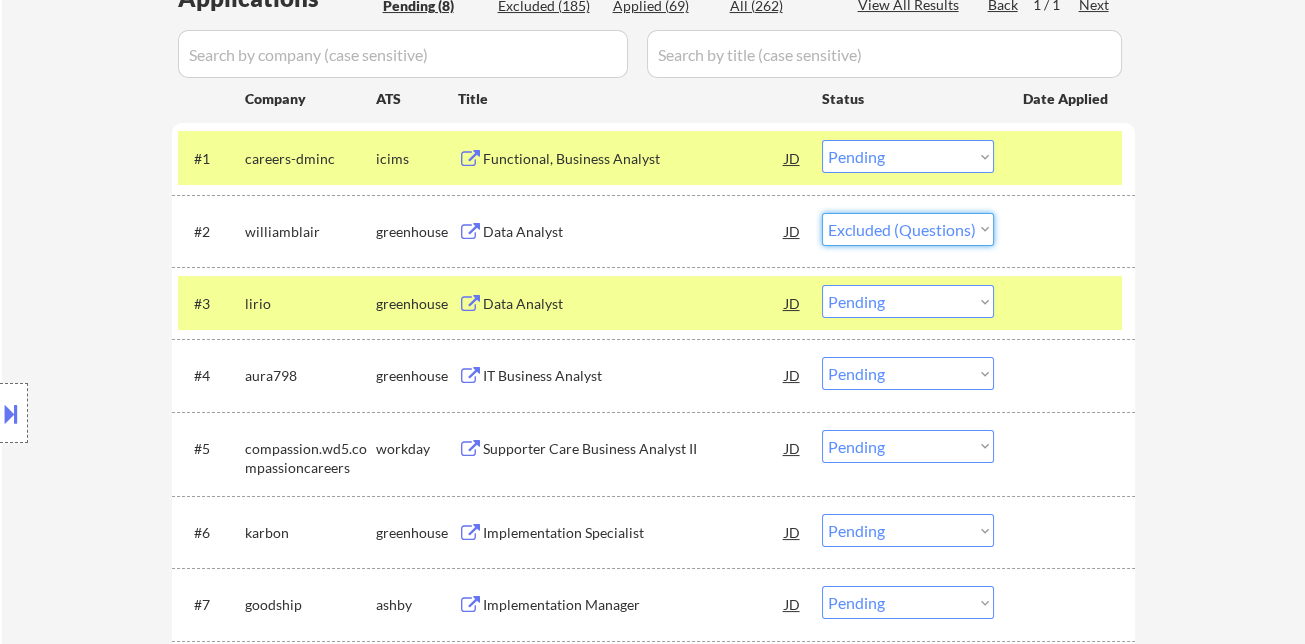 click on "Choose an option... Pending Applied Excluded (Questions) Excluded (Expired) Excluded (Location) Excluded (Bad Match) Excluded (Blocklist) Excluded (Salary) Excluded (Other)" at bounding box center (908, 229) 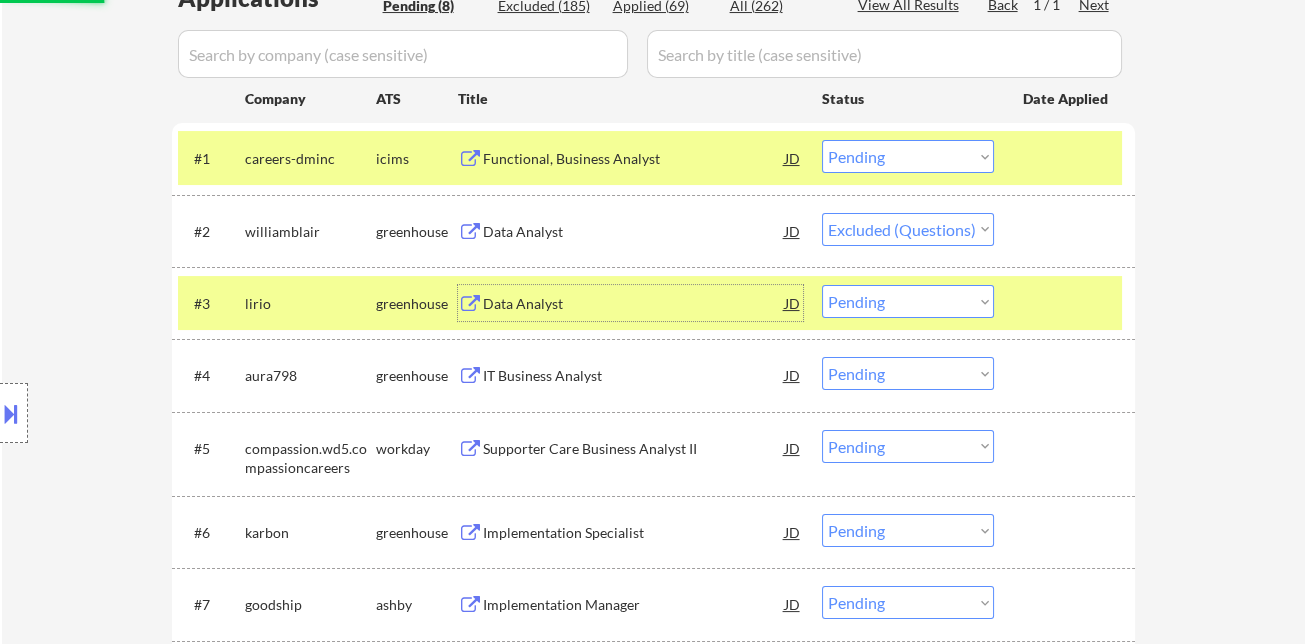 click on "Data Analyst" at bounding box center (634, 303) 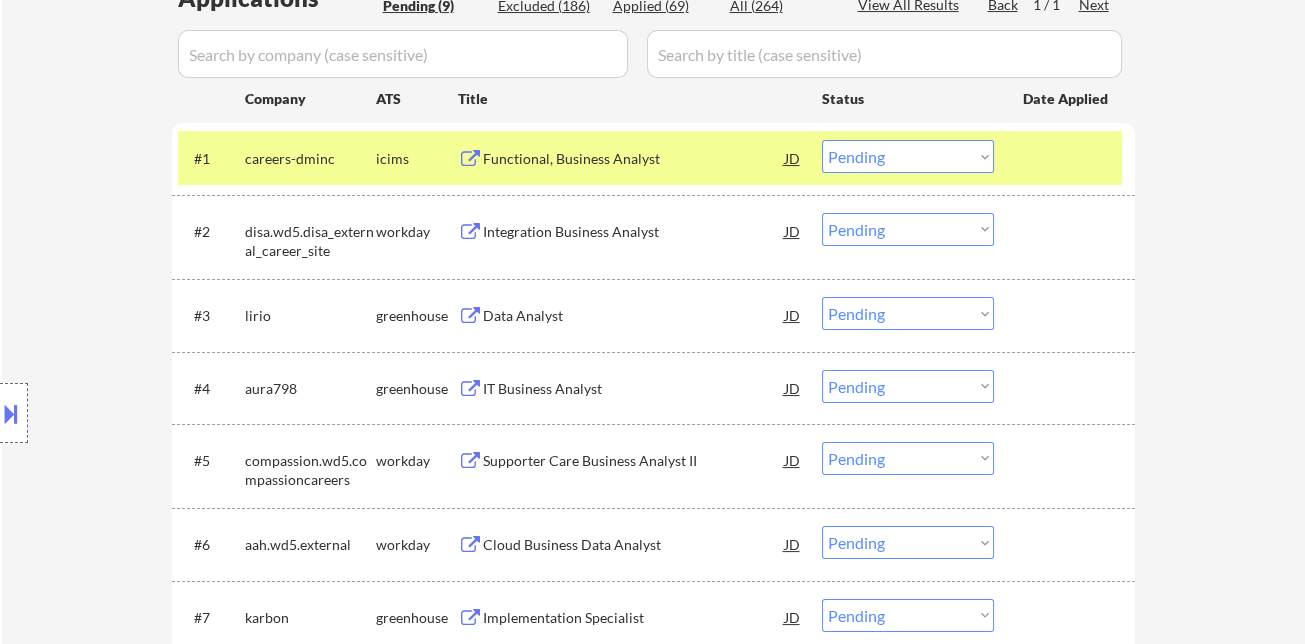 click on "Choose an option... Pending Applied Excluded (Questions) Excluded (Expired) Excluded (Location) Excluded (Bad Match) Excluded (Blocklist) Excluded (Salary) Excluded (Other)" at bounding box center [908, 313] 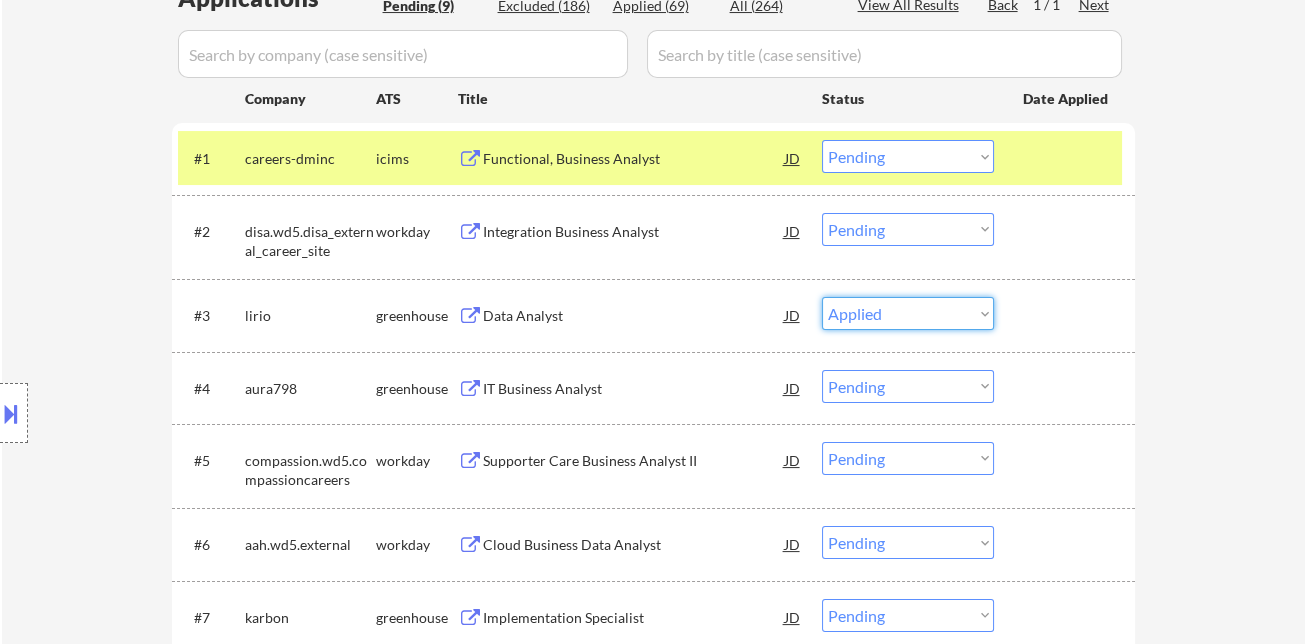 click on "Choose an option... Pending Applied Excluded (Questions) Excluded (Expired) Excluded (Location) Excluded (Bad Match) Excluded (Blocklist) Excluded (Salary) Excluded (Other)" at bounding box center [908, 313] 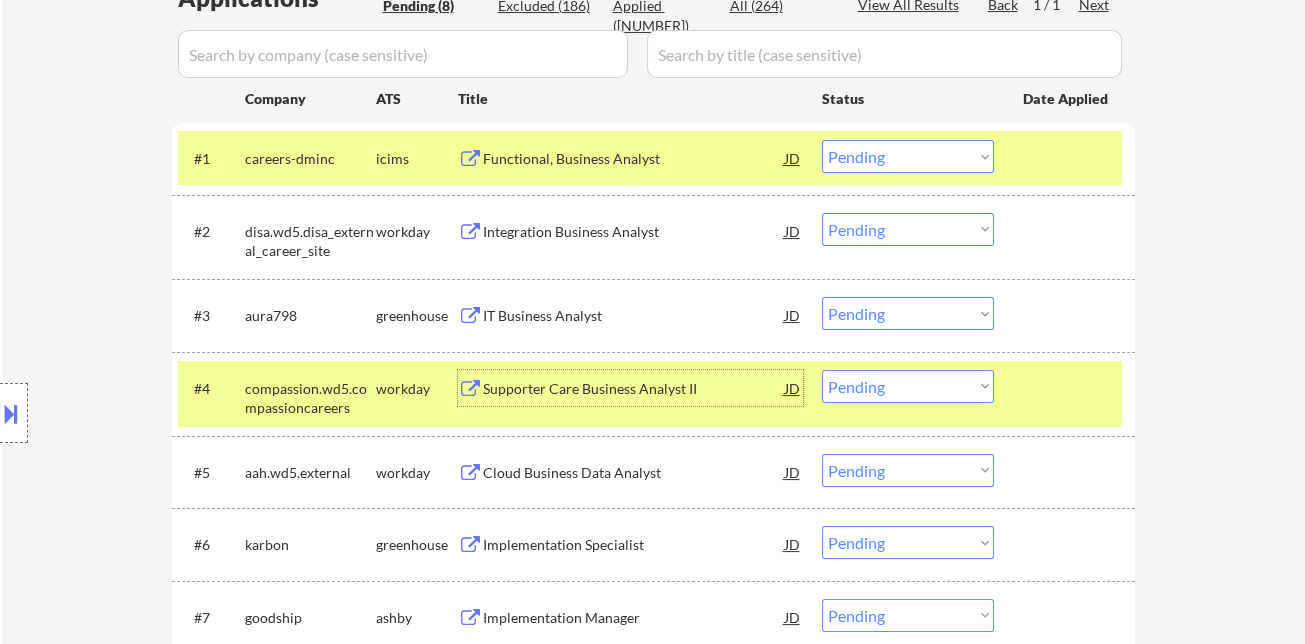 click on "Choose an option... Pending Applied Excluded (Questions) Excluded (Expired) Excluded (Location) Excluded (Bad Match) Excluded (Blocklist) Excluded (Salary) Excluded (Other)" at bounding box center [908, 313] 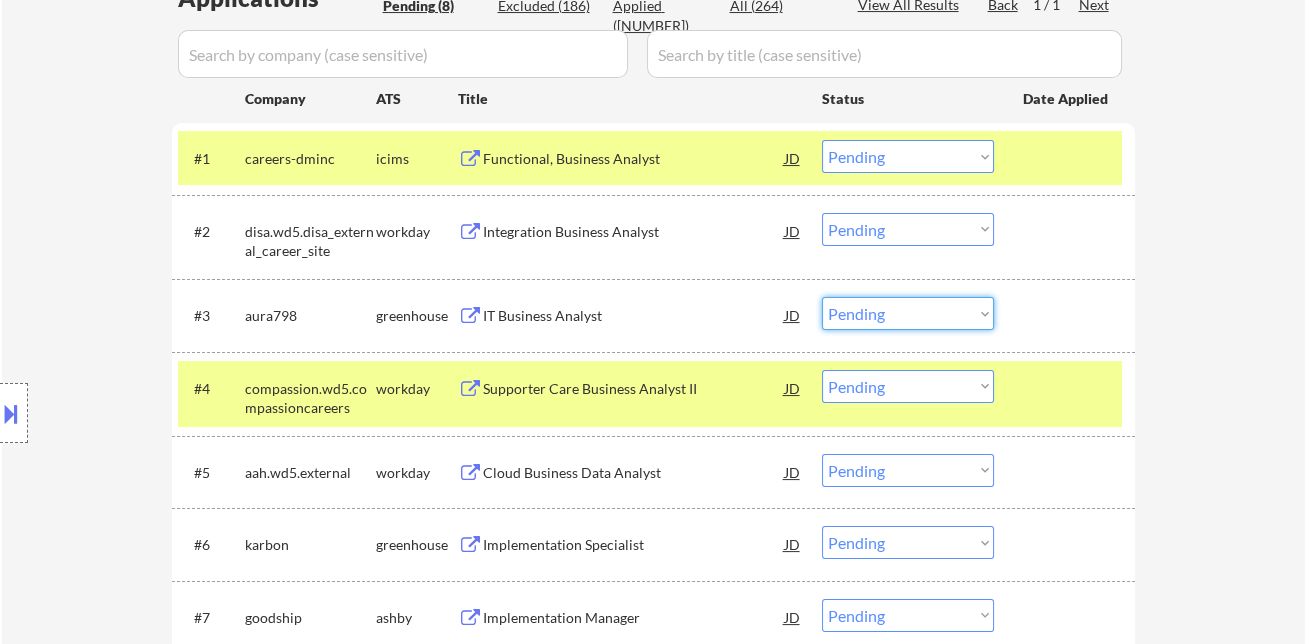 select on ""excluded__bad_match_"" 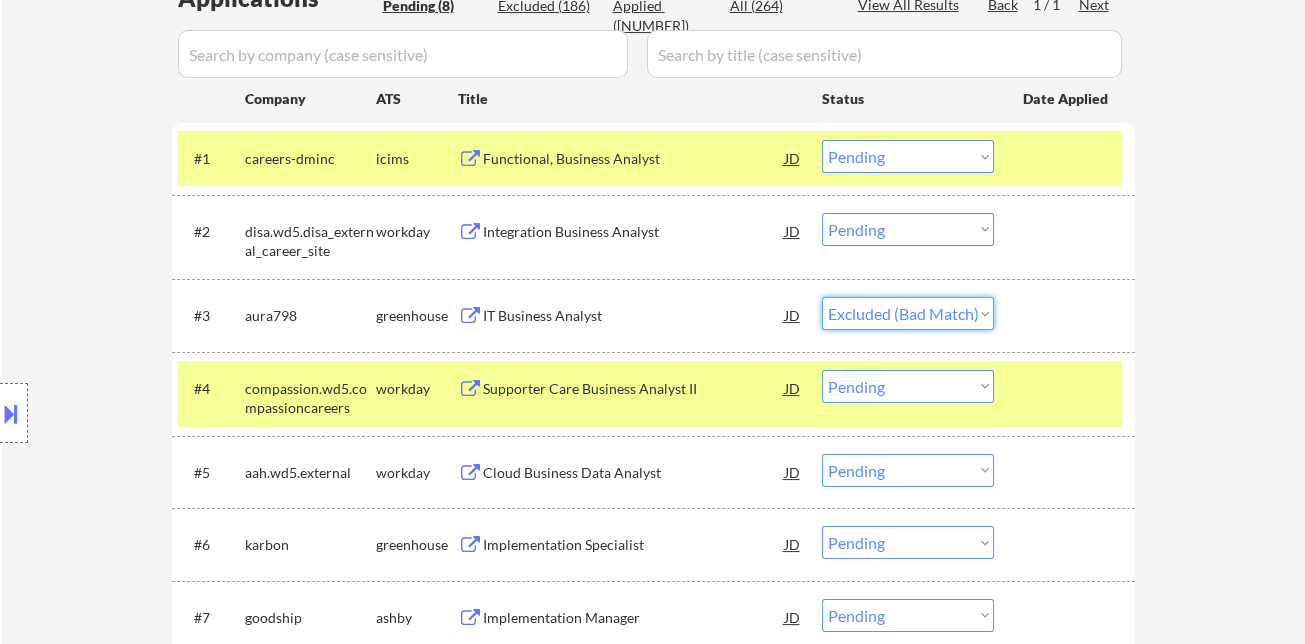 click on "Choose an option... Pending Applied Excluded (Questions) Excluded (Expired) Excluded (Location) Excluded (Bad Match) Excluded (Blocklist) Excluded (Salary) Excluded (Other)" at bounding box center (908, 313) 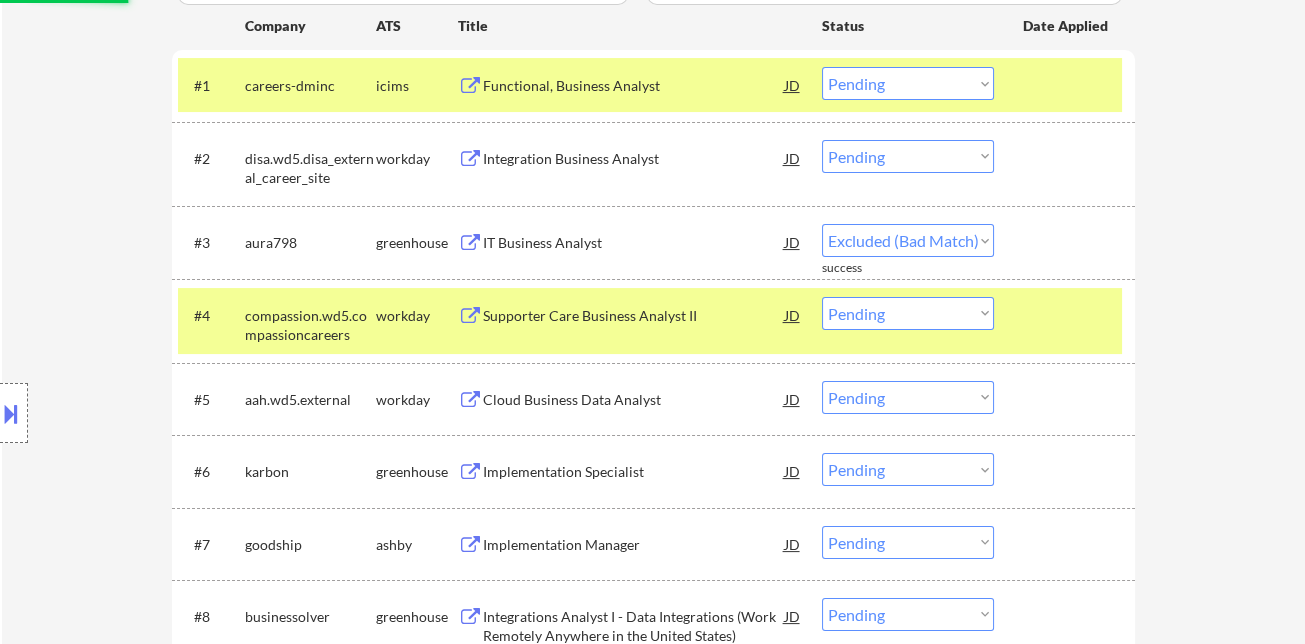 scroll, scrollTop: 666, scrollLeft: 0, axis: vertical 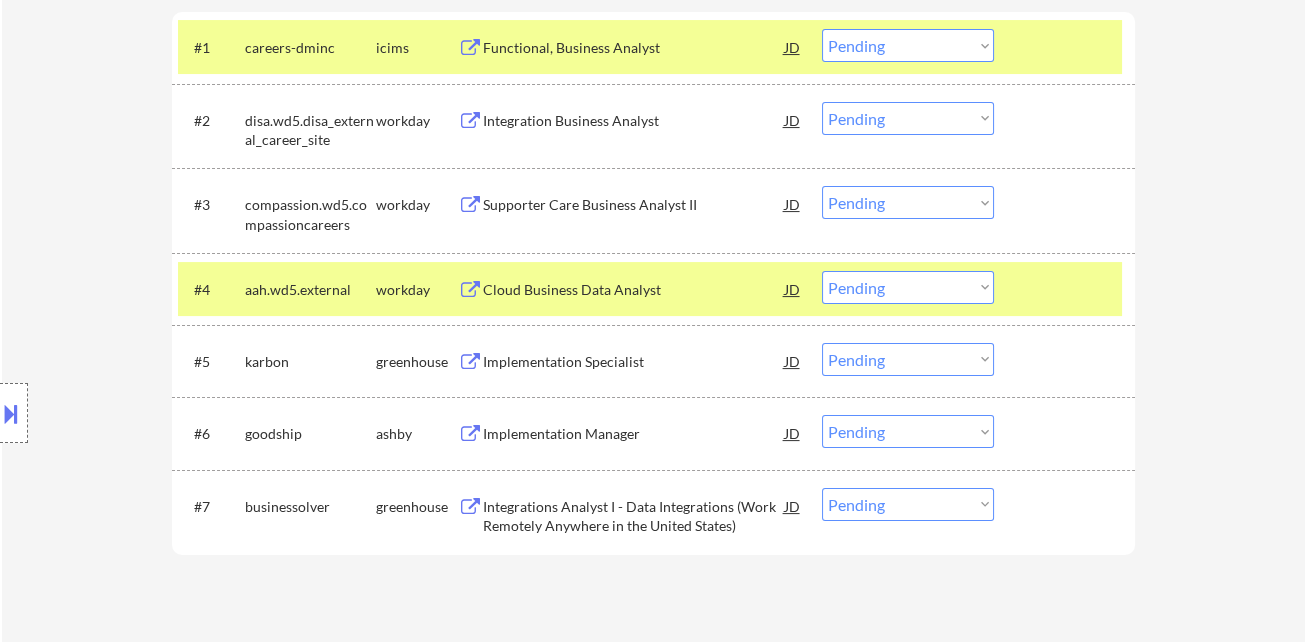 click on "Implementation Specialist" at bounding box center (634, 362) 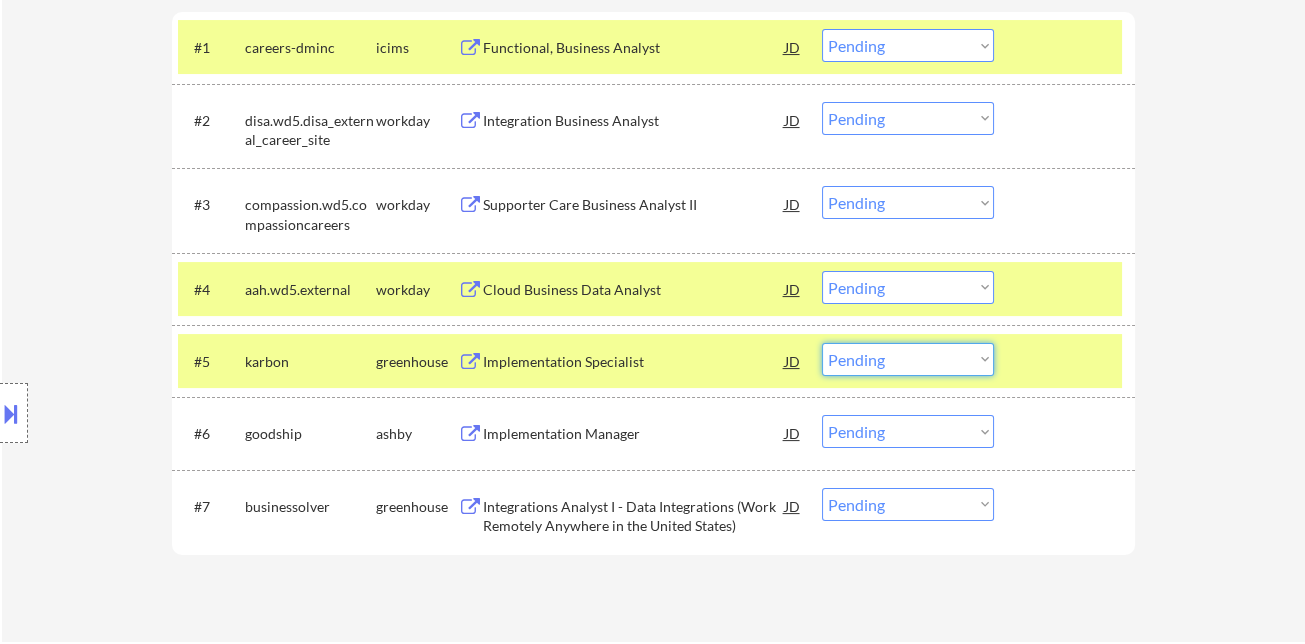 click on "Choose an option... Pending Applied Excluded (Questions) Excluded (Expired) Excluded (Location) Excluded (Bad Match) Excluded (Blocklist) Excluded (Salary) Excluded (Other)" at bounding box center [908, 359] 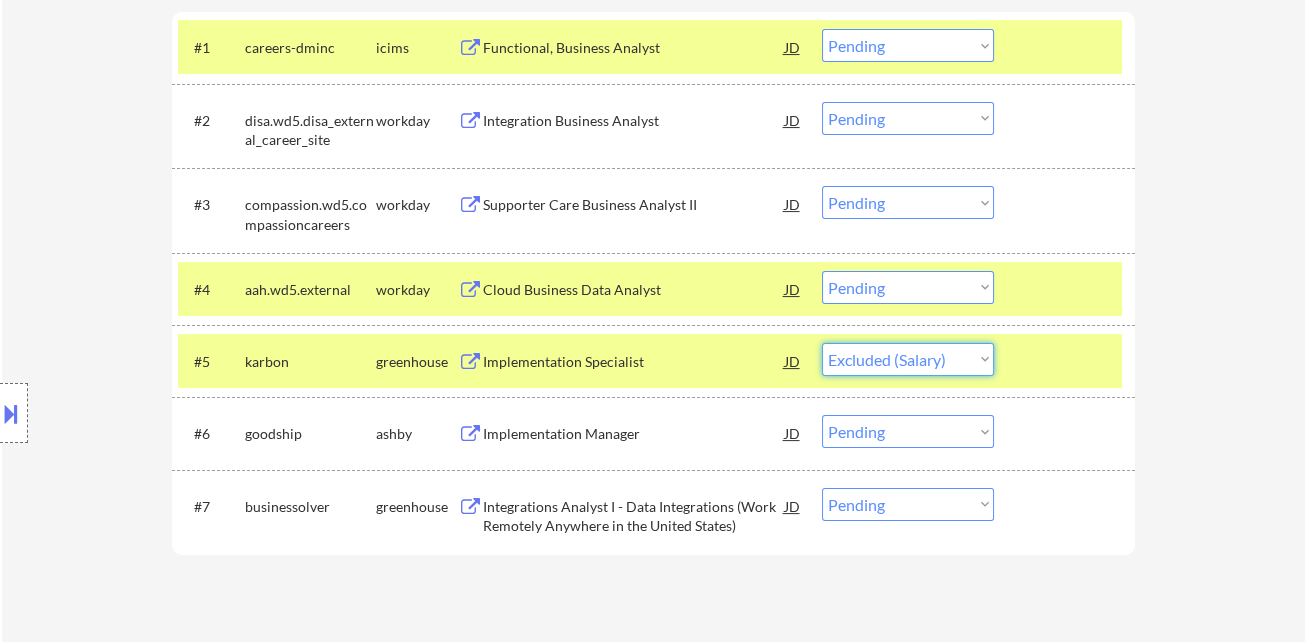 click on "Choose an option... Pending Applied Excluded (Questions) Excluded (Expired) Excluded (Location) Excluded (Bad Match) Excluded (Blocklist) Excluded (Salary) Excluded (Other)" at bounding box center [908, 359] 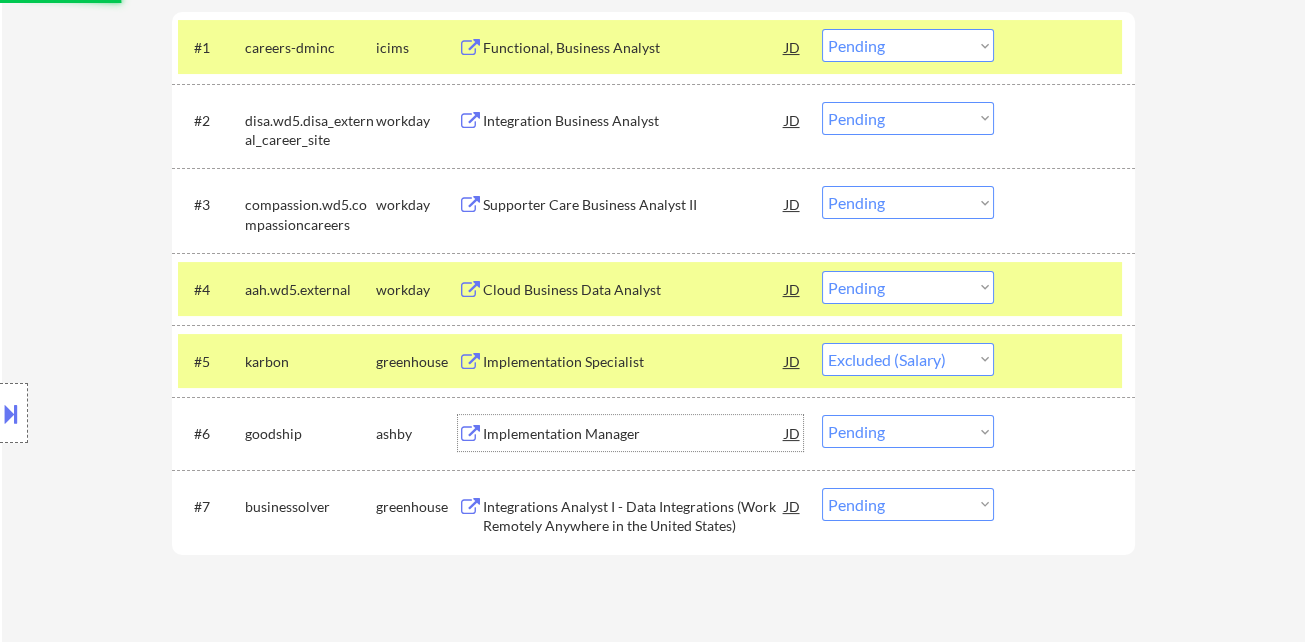 click on "Implementation Manager" at bounding box center (634, 434) 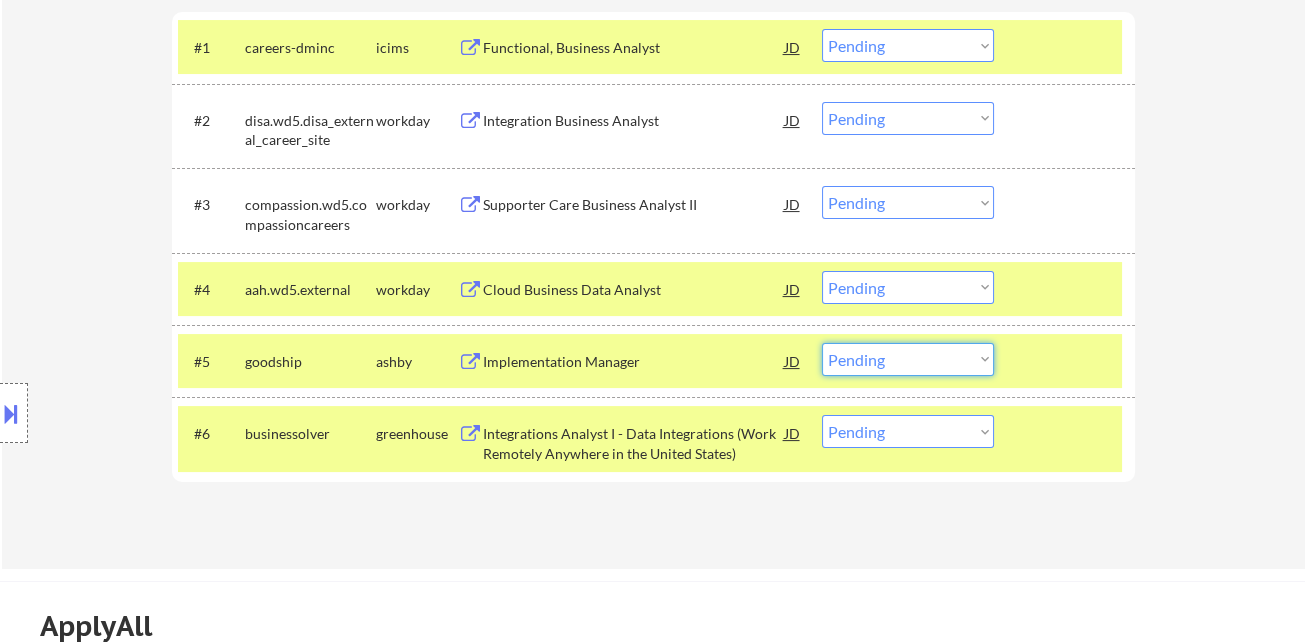 click on "Choose an option... Pending Applied Excluded (Questions) Excluded (Expired) Excluded (Location) Excluded (Bad Match) Excluded (Blocklist) Excluded (Salary) Excluded (Other)" at bounding box center (908, 359) 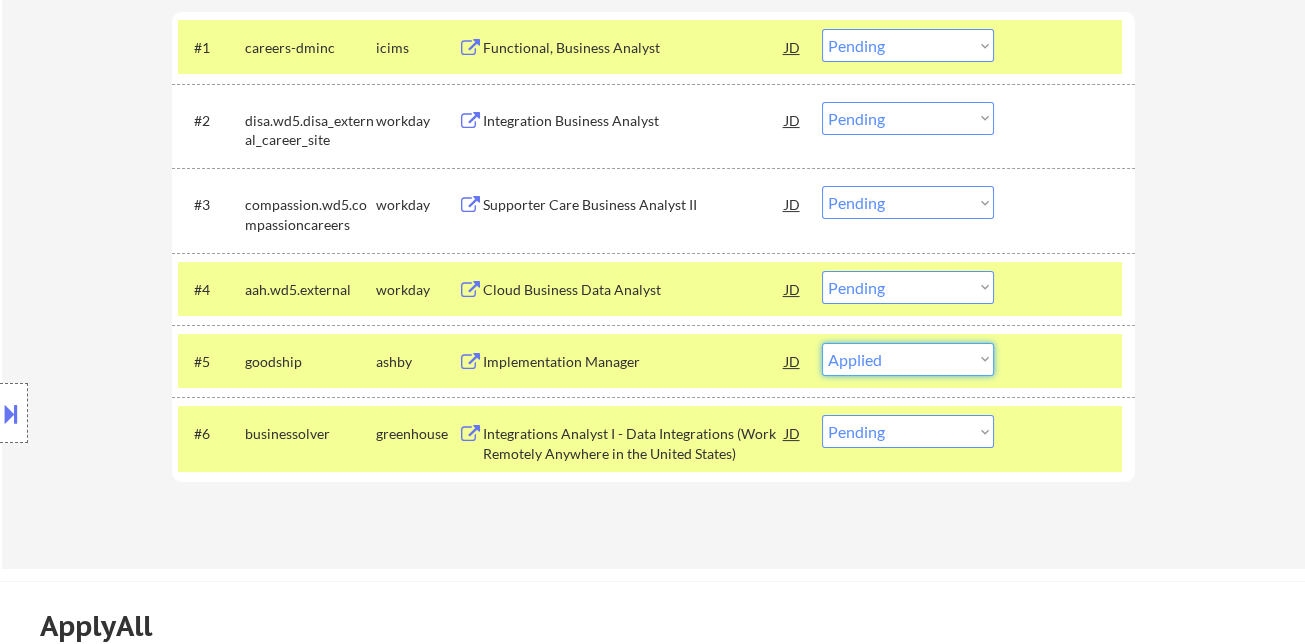 click on "Choose an option... Pending Applied Excluded (Questions) Excluded (Expired) Excluded (Location) Excluded (Bad Match) Excluded (Blocklist) Excluded (Salary) Excluded (Other)" at bounding box center [908, 359] 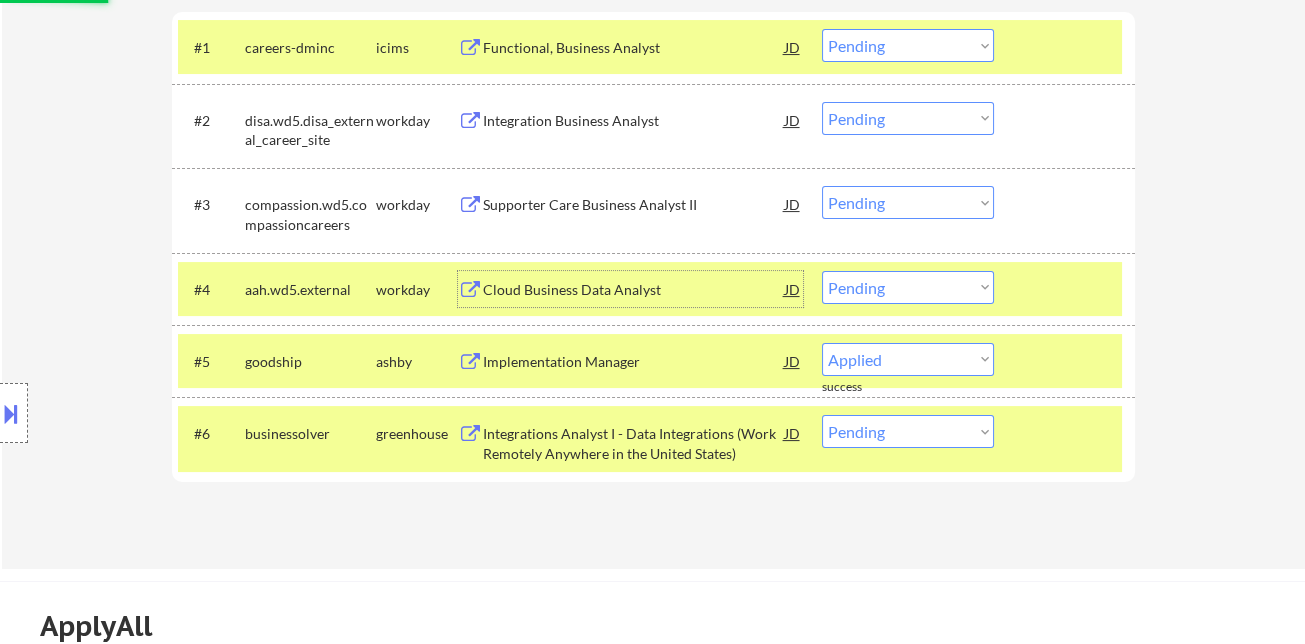 click on "Cloud Business Data Analyst" at bounding box center [634, 290] 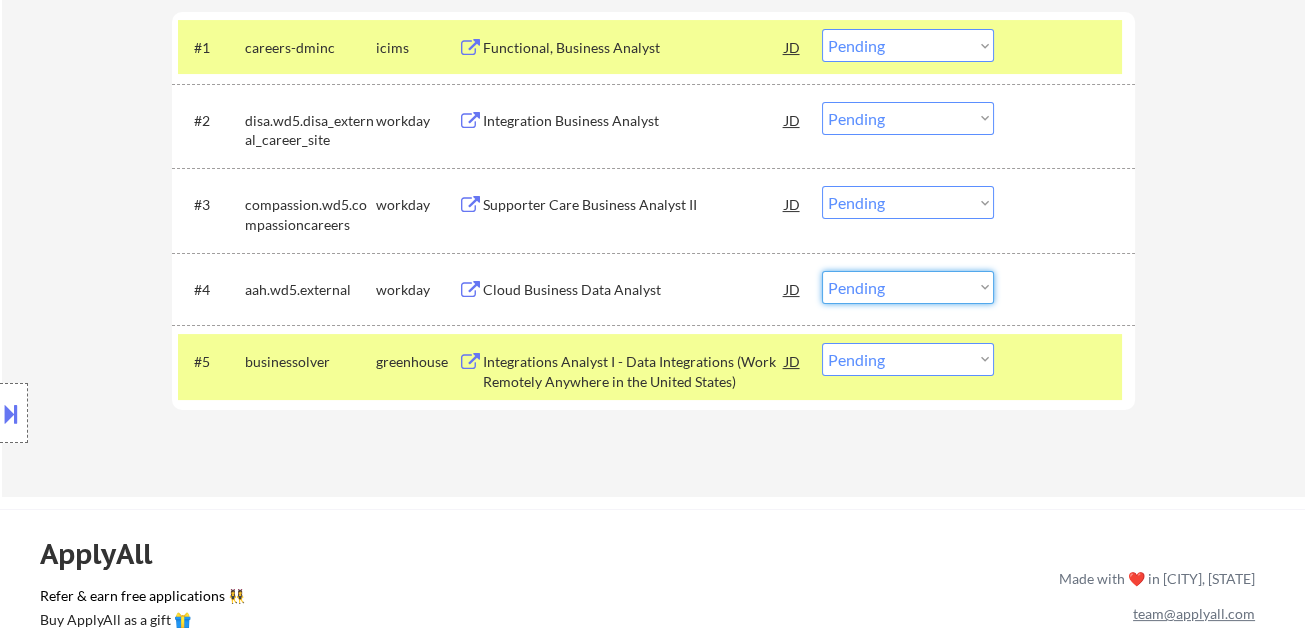 click on "Choose an option... Pending Applied Excluded (Questions) Excluded (Expired) Excluded (Location) Excluded (Bad Match) Excluded (Blocklist) Excluded (Salary) Excluded (Other)" at bounding box center (908, 287) 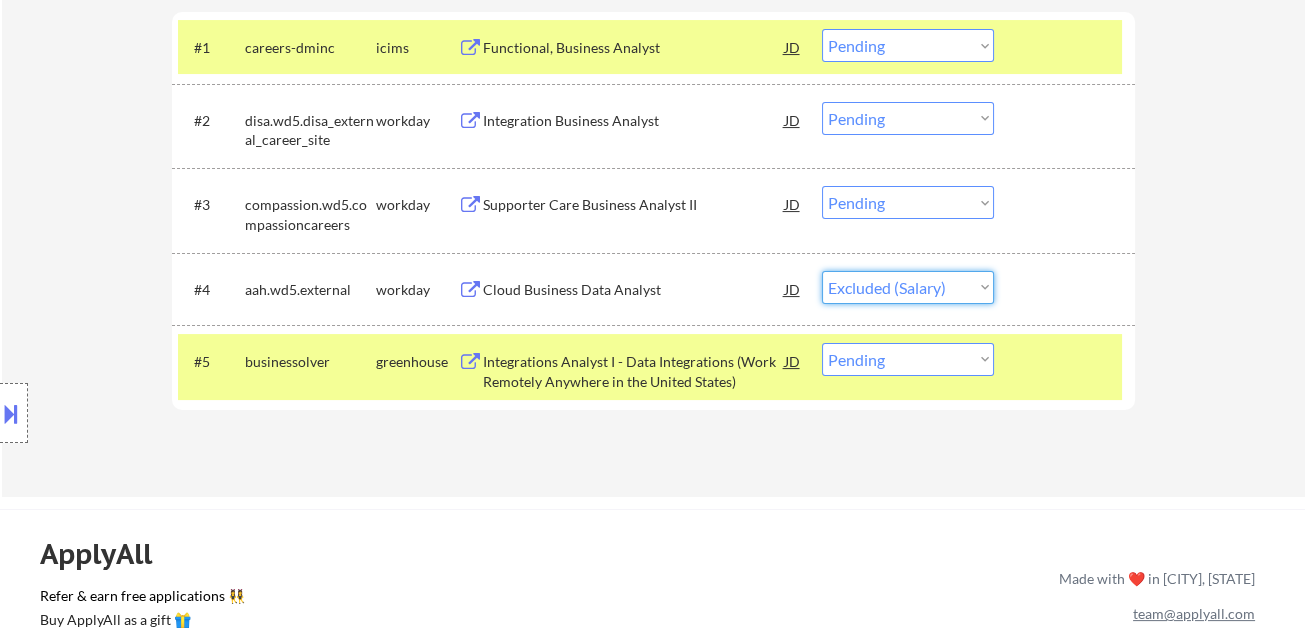 click on "Choose an option... Pending Applied Excluded (Questions) Excluded (Expired) Excluded (Location) Excluded (Bad Match) Excluded (Blocklist) Excluded (Salary) Excluded (Other)" at bounding box center [908, 287] 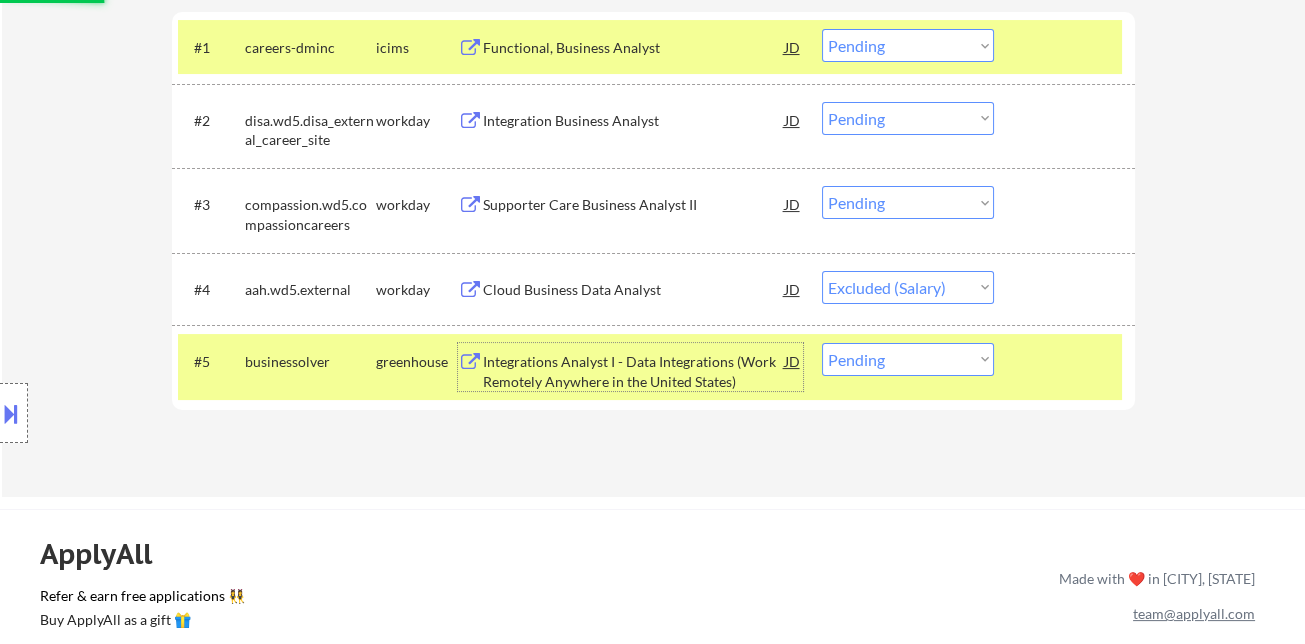 click on "Integrations Analyst I - Data Integrations (Work Remotely Anywhere in the United States)" at bounding box center [634, 371] 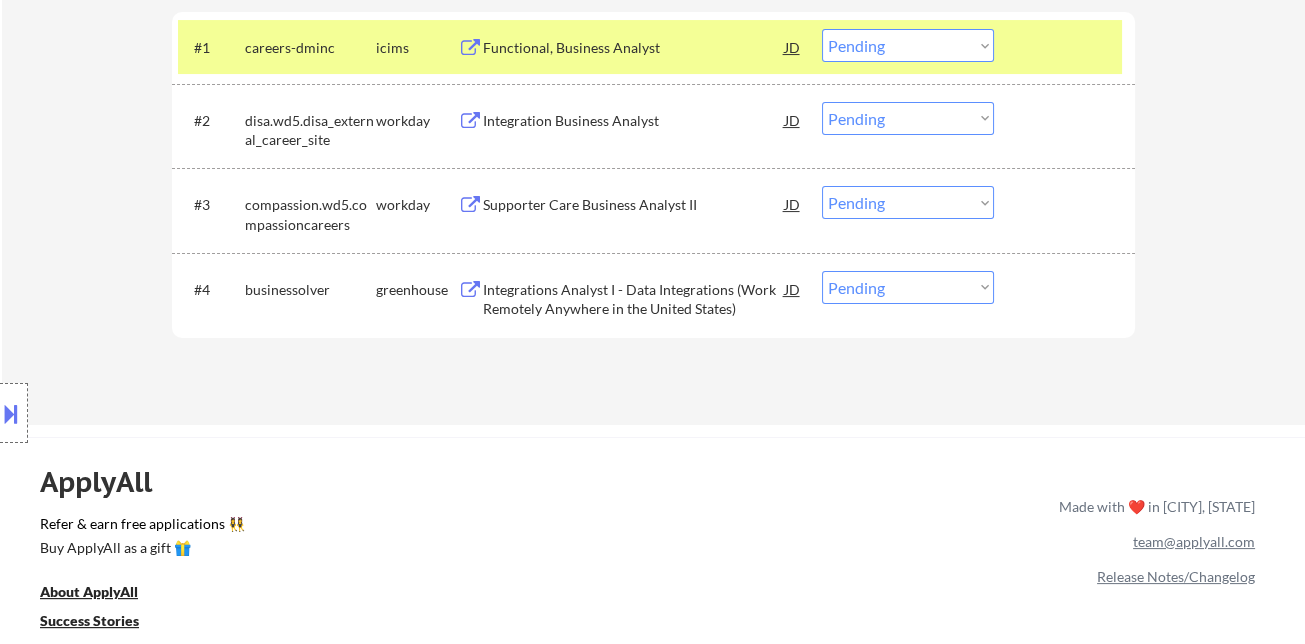 click on "Location Inclusions:" at bounding box center [179, 413] 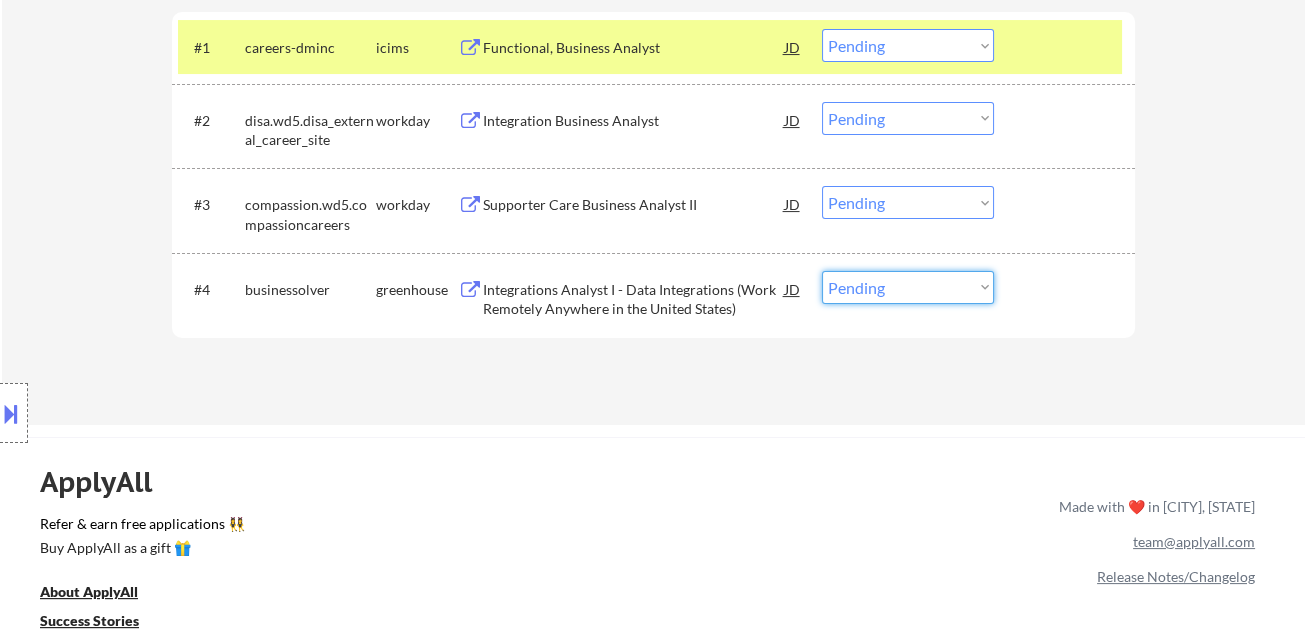 click on "Choose an option... Pending Applied Excluded (Questions) Excluded (Expired) Excluded (Location) Excluded (Bad Match) Excluded (Blocklist) Excluded (Salary) Excluded (Other)" at bounding box center (908, 287) 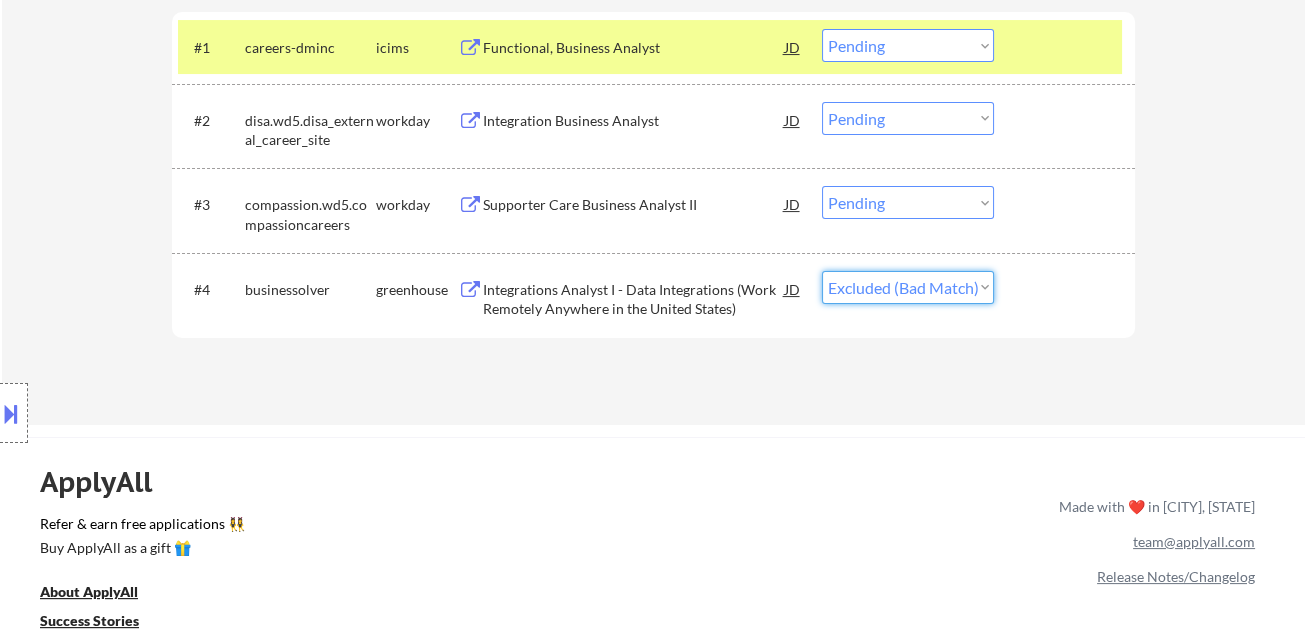 click on "Choose an option... Pending Applied Excluded (Questions) Excluded (Expired) Excluded (Location) Excluded (Bad Match) Excluded (Blocklist) Excluded (Salary) Excluded (Other)" at bounding box center (908, 287) 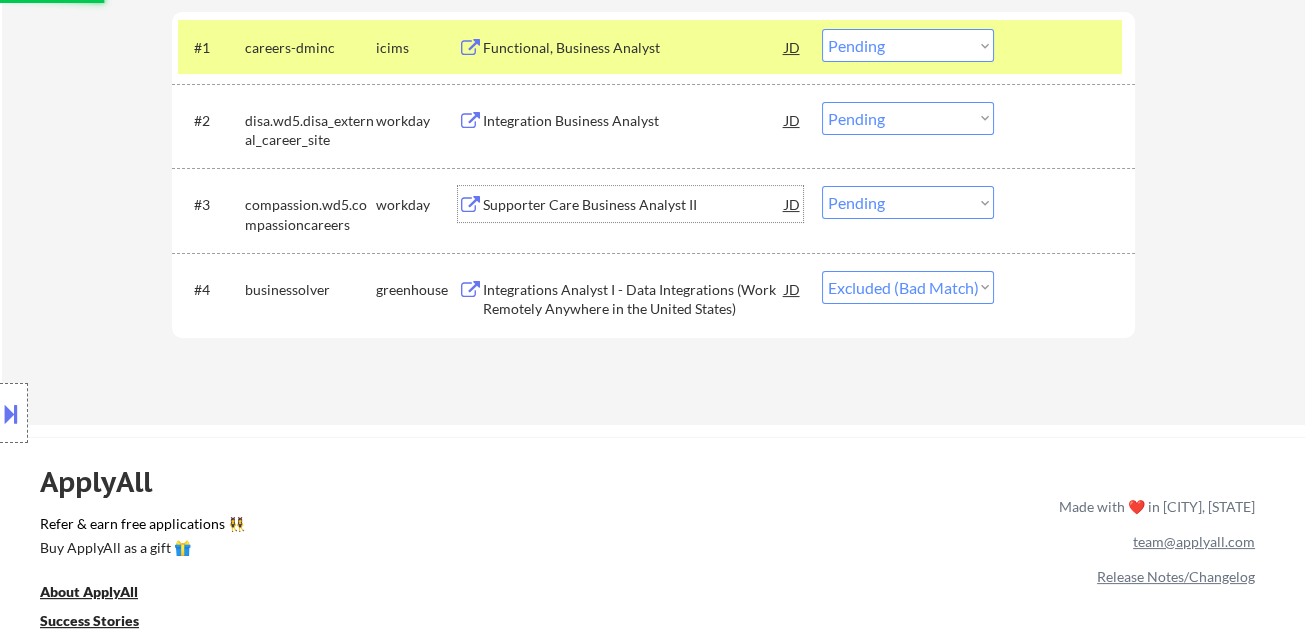 click on "Supporter Care Business Analyst II" at bounding box center [634, 205] 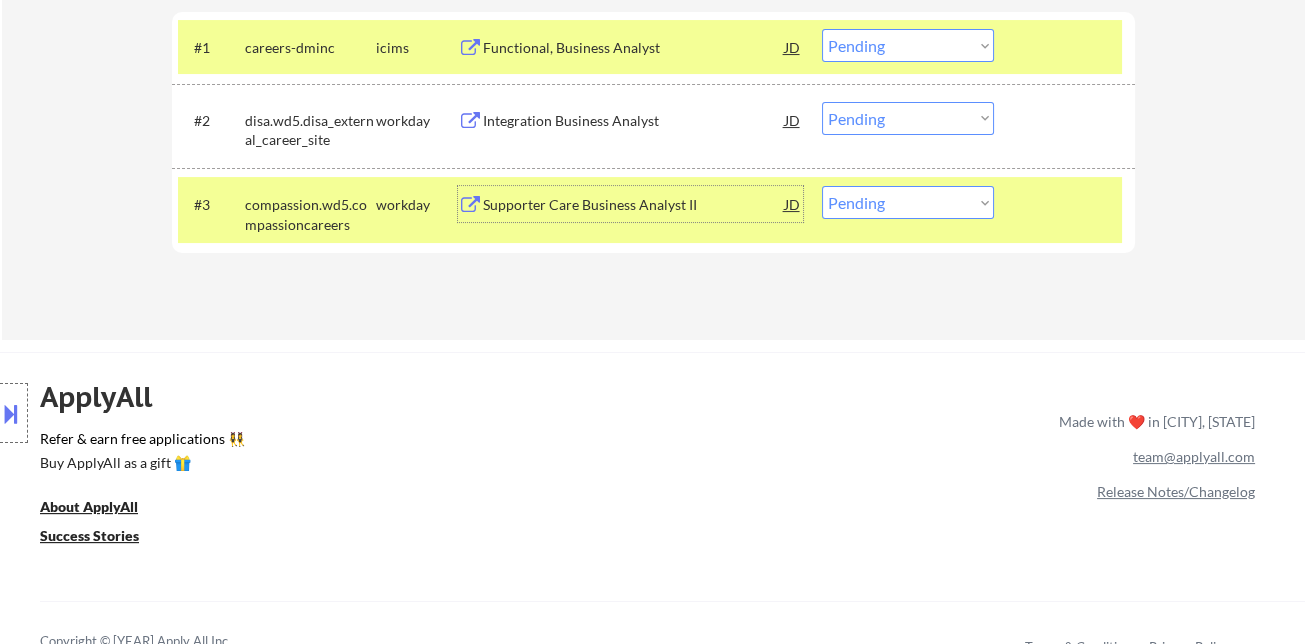 click on "Choose an option... Pending Applied Excluded (Questions) Excluded (Expired) Excluded (Location) Excluded (Bad Match) Excluded (Blocklist) Excluded (Salary) Excluded (Other)" at bounding box center [908, 202] 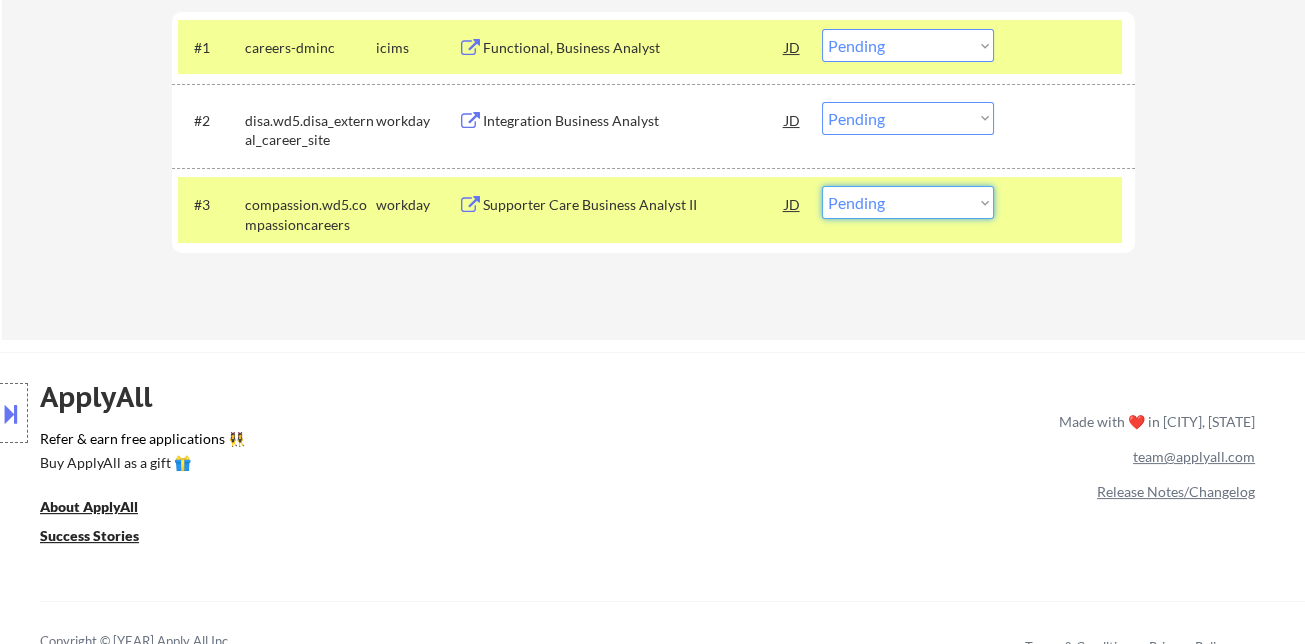 select on ""excluded__expired_"" 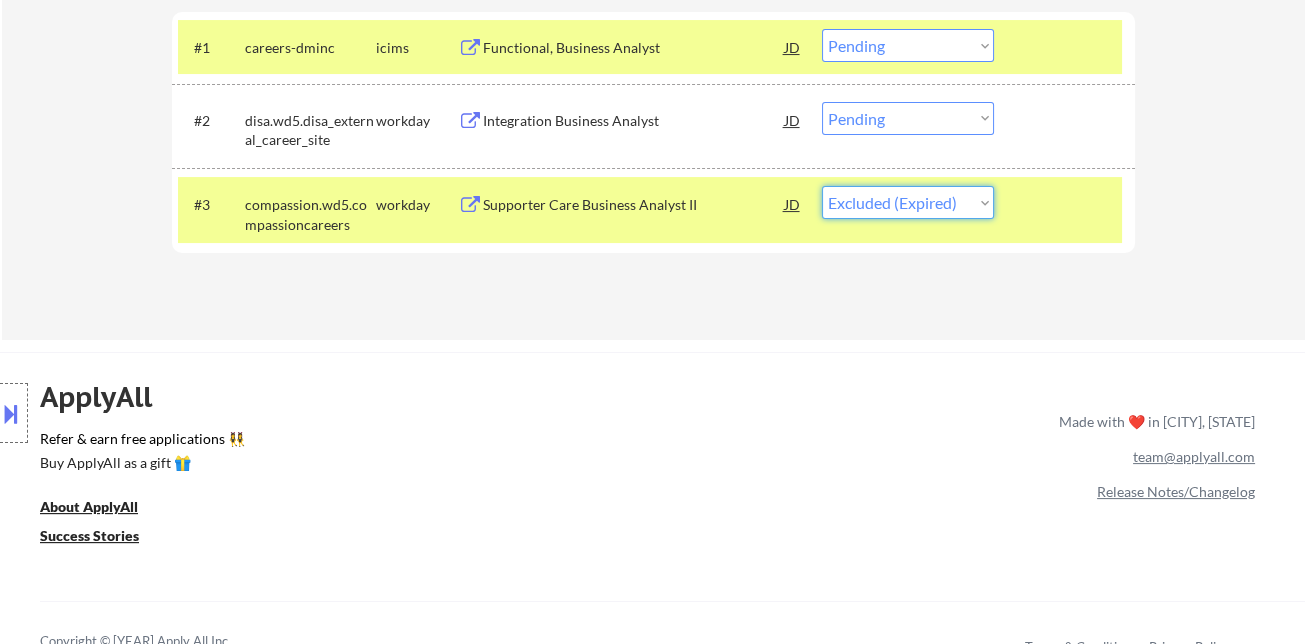 click on "Choose an option... Pending Applied Excluded (Questions) Excluded (Expired) Excluded (Location) Excluded (Bad Match) Excluded (Blocklist) Excluded (Salary) Excluded (Other)" at bounding box center (908, 202) 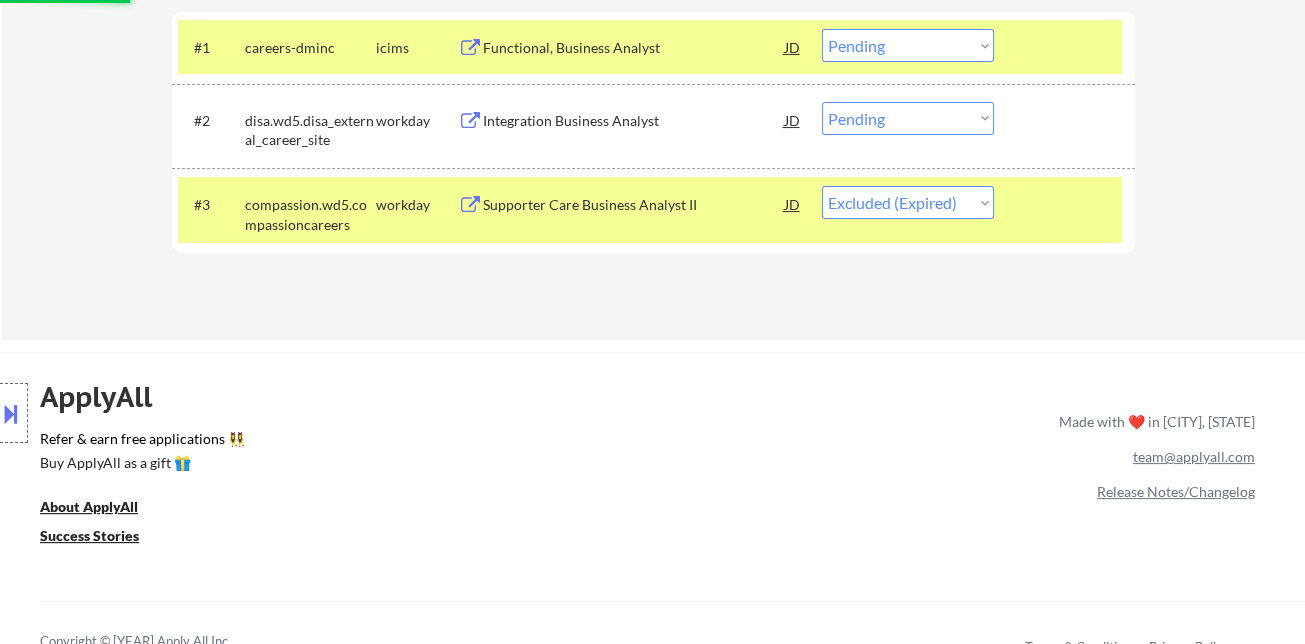 click on "Integration Business Analyst" at bounding box center (634, 121) 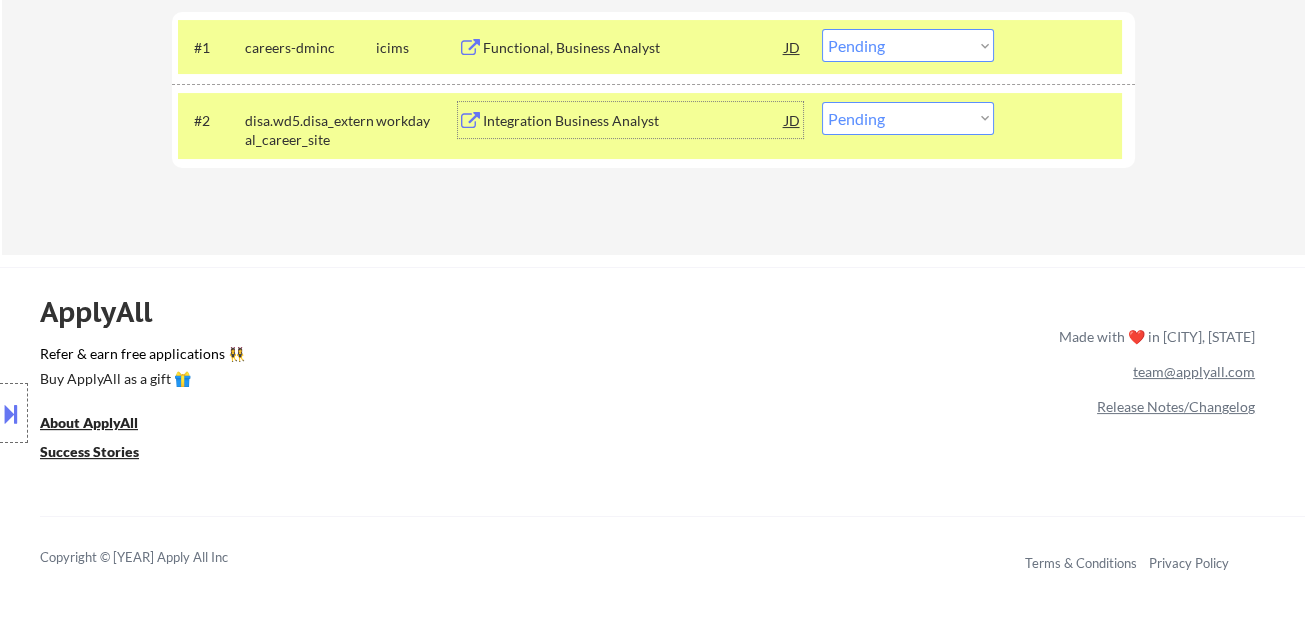 click on "Choose an option... Pending Applied Excluded (Questions) Excluded (Expired) Excluded (Location) Excluded (Bad Match) Excluded (Blocklist) Excluded (Salary) Excluded (Other)" at bounding box center (908, 118) 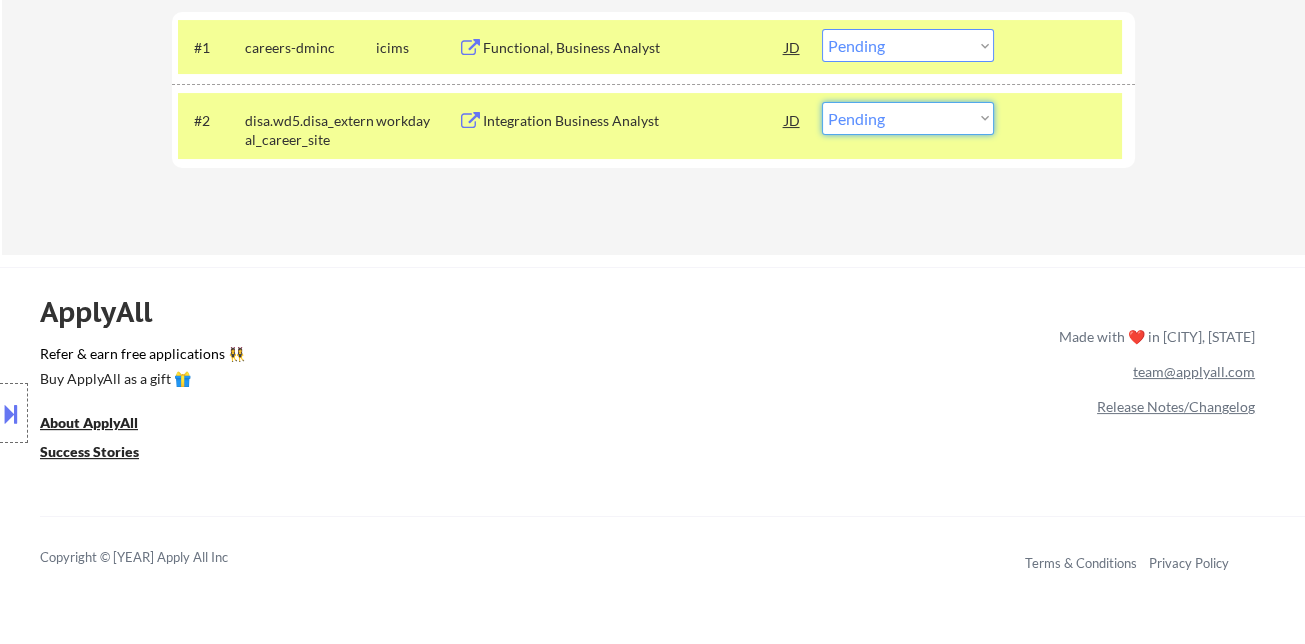 select on ""excluded__salary_"" 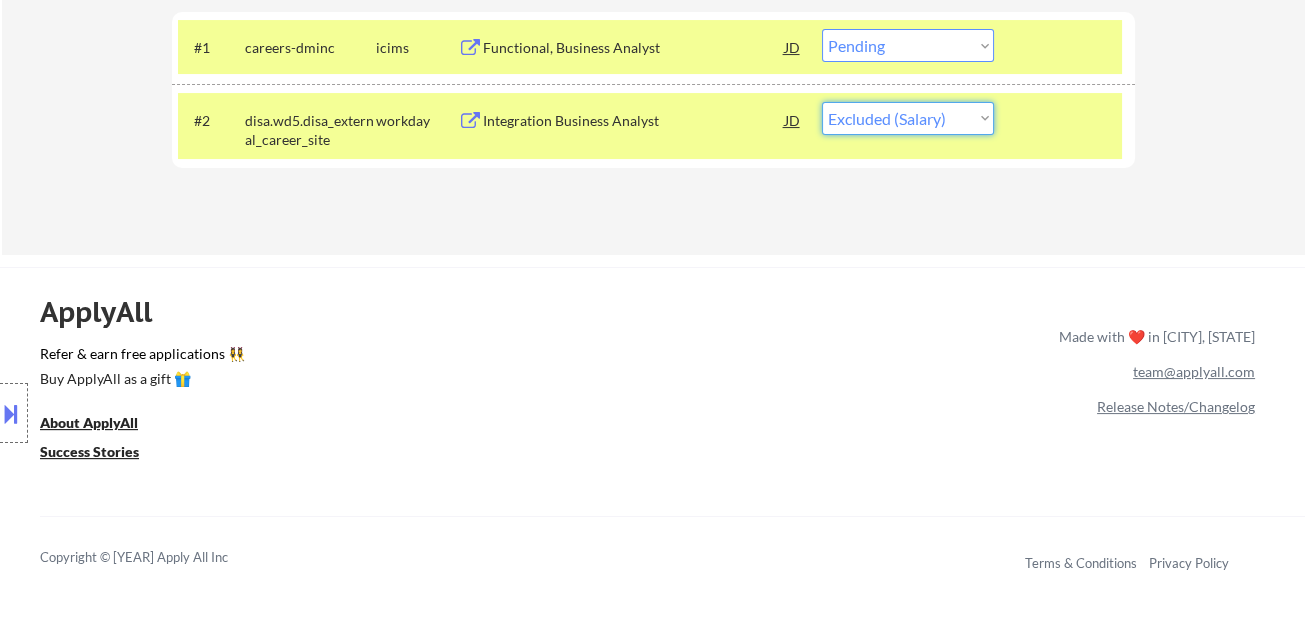 click on "Choose an option... Pending Applied Excluded (Questions) Excluded (Expired) Excluded (Location) Excluded (Bad Match) Excluded (Blocklist) Excluded (Salary) Excluded (Other)" at bounding box center [908, 118] 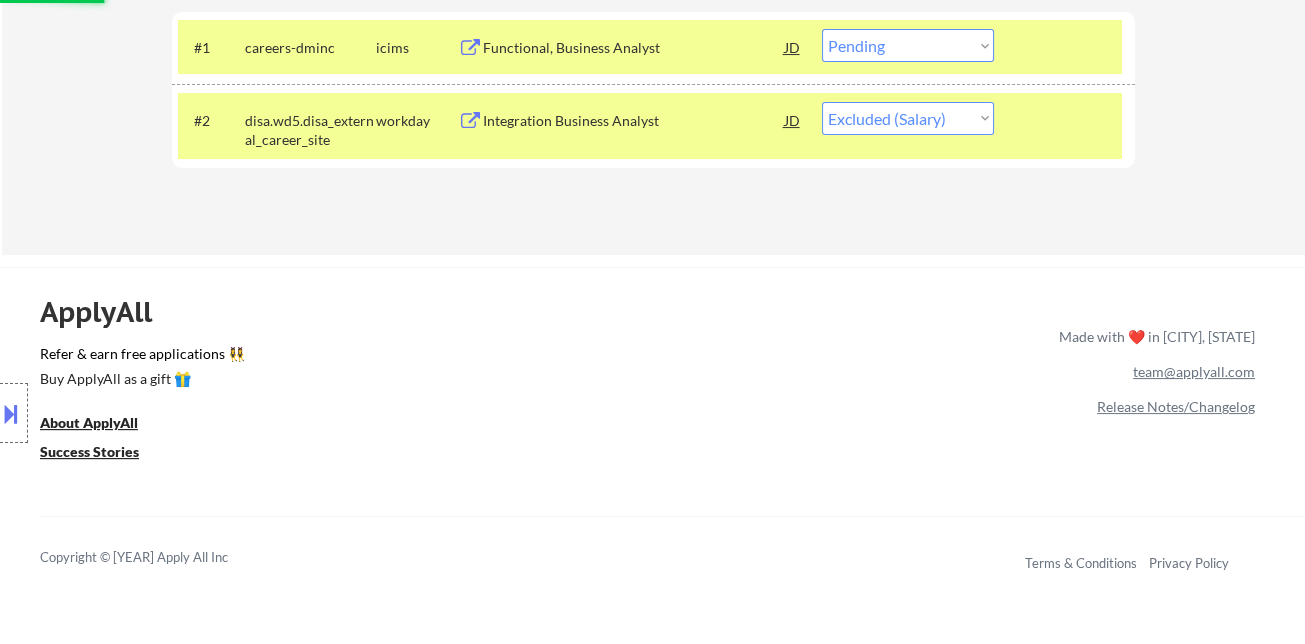 click on "Functional, Business Analyst" at bounding box center (634, 48) 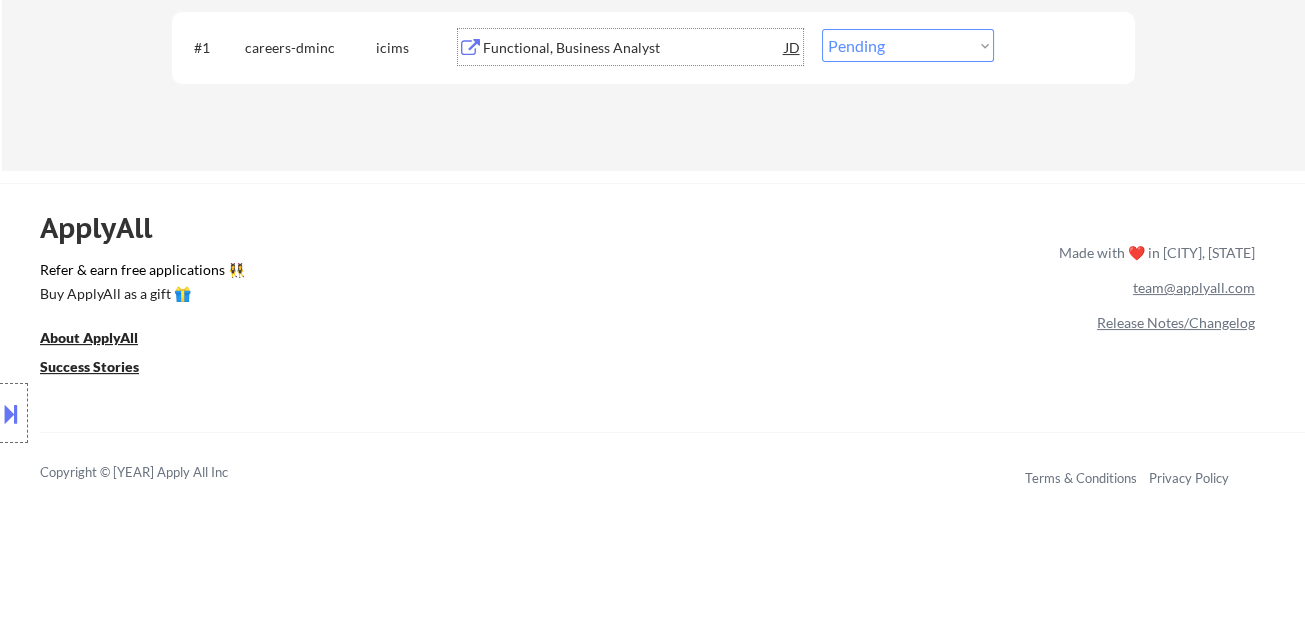 click on "Choose an option... Pending Applied Excluded (Questions) Excluded (Expired) Excluded (Location) Excluded (Bad Match) Excluded (Blocklist) Excluded (Salary) Excluded (Other)" at bounding box center (908, 45) 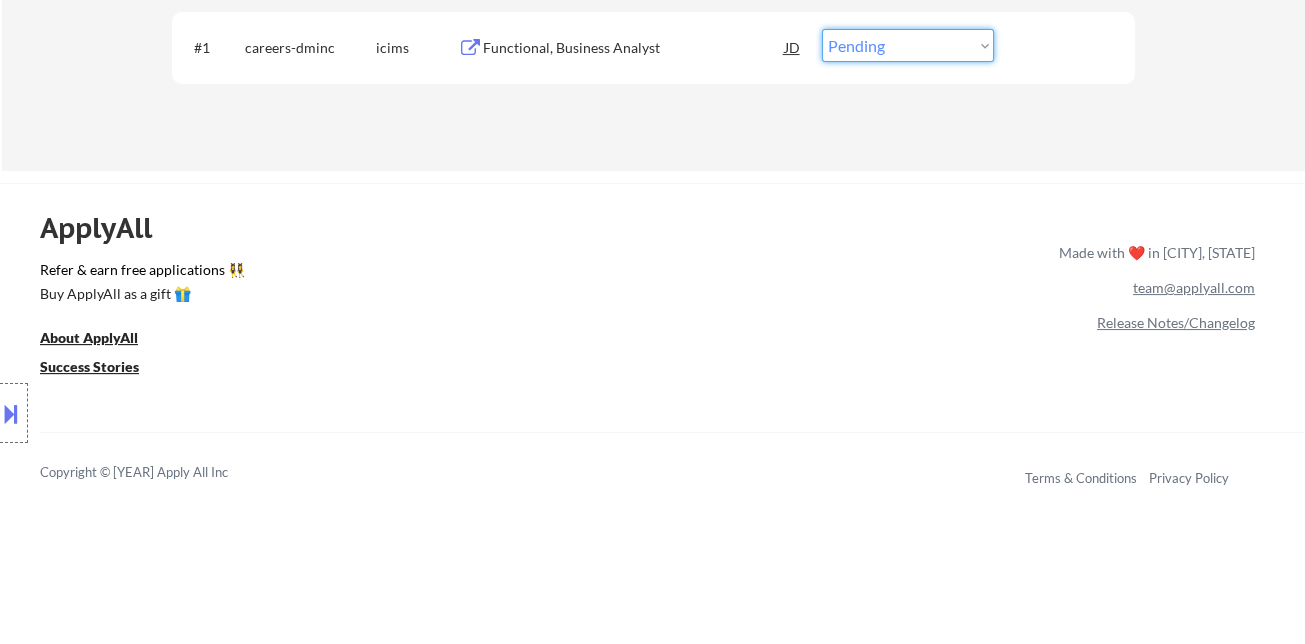 select on ""applied"" 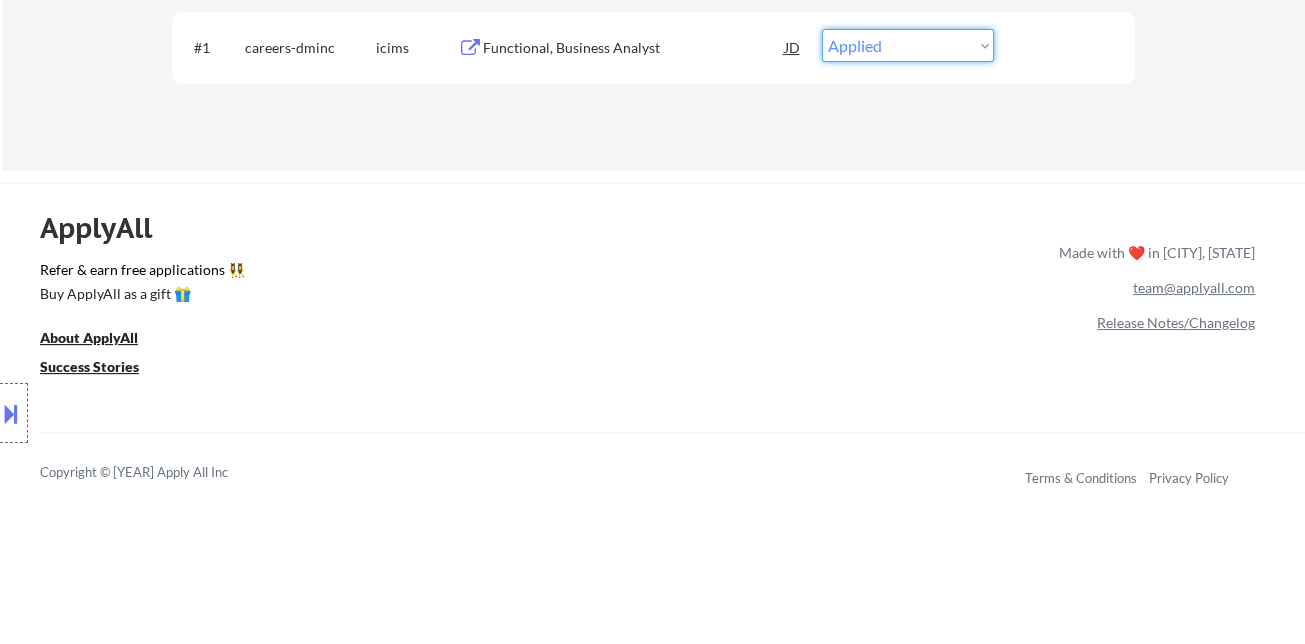 click on "Choose an option... Pending Applied Excluded (Questions) Excluded (Expired) Excluded (Location) Excluded (Bad Match) Excluded (Blocklist) Excluded (Salary) Excluded (Other)" at bounding box center (908, 45) 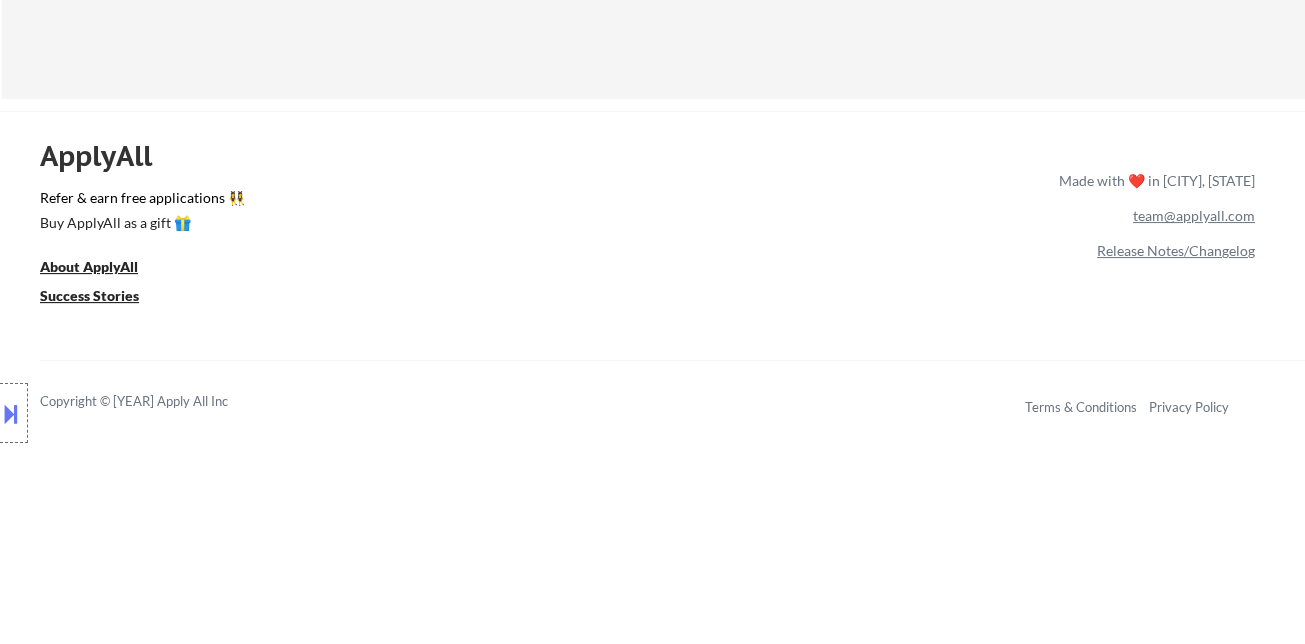 click on "← Return to /applysquad Mailslurp Inbox Job Search Builder Robert Shepherd User Email:  r.alex.shepherd@gmail.com Application Email:  r.alex.shepherd@gmail.com Mailslurp Email:  robert.shepherd@mailflux.com LinkedIn:   https://www.linkedin.com/in/alex-s-940929129/
Phone:  7085258585 Current Location:  Oak Forest, IL 60452, Illinois Applies:  68 sent / 200 bought Internal Notes salary outreach - 7/2 AB
Lowered the salary only 10% - 7/2 AB Can work in country of residence?:  yes Squad Notes Minimum salary:  $113,000 Will need Visa to work in that country now/future?:   no Download Resume Add a Job Manually Ramel Applications Pending (0) Excluded (192) Applied (72) All (264) View All Results Back 1 / 0
Next Company ATS Title Status Date Applied #1 careers-dminc icims Functional, Business Analyst JD Choose an option... Pending Applied Excluded (Questions) Excluded (Expired) Excluded (Location) Excluded (Bad Match) Excluded (Blocklist) Excluded (Salary) Excluded (Other) success #2 workday JD warning_amber #3" at bounding box center (653, -244) 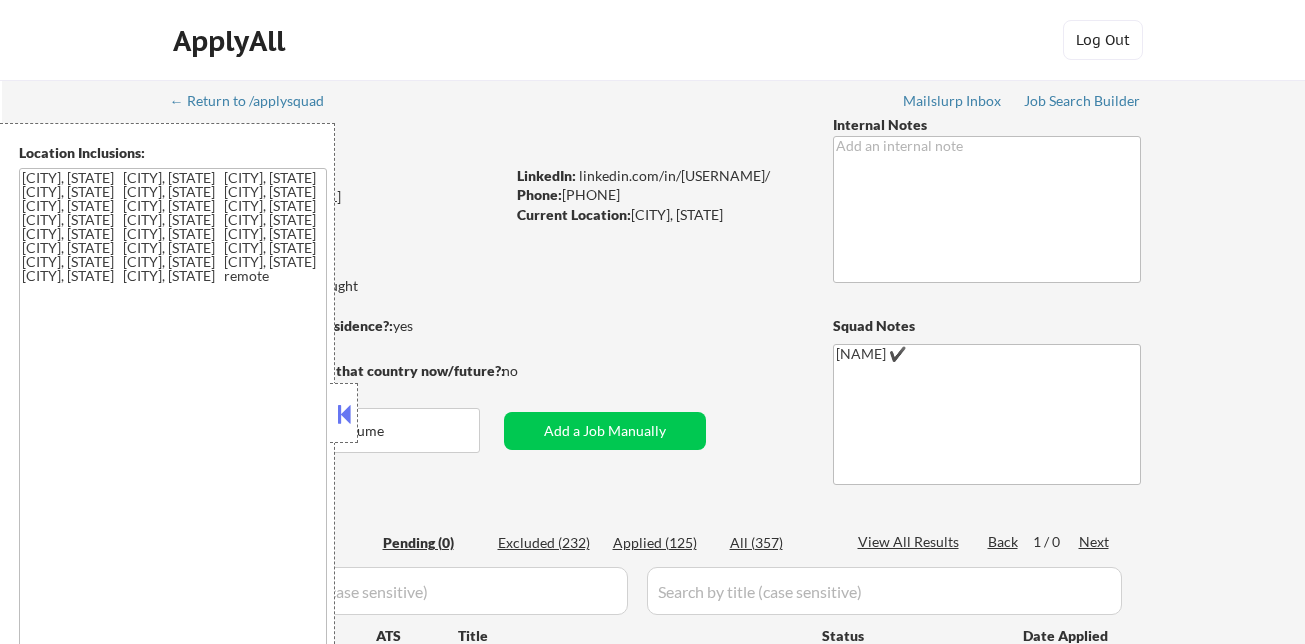 scroll, scrollTop: 0, scrollLeft: 0, axis: both 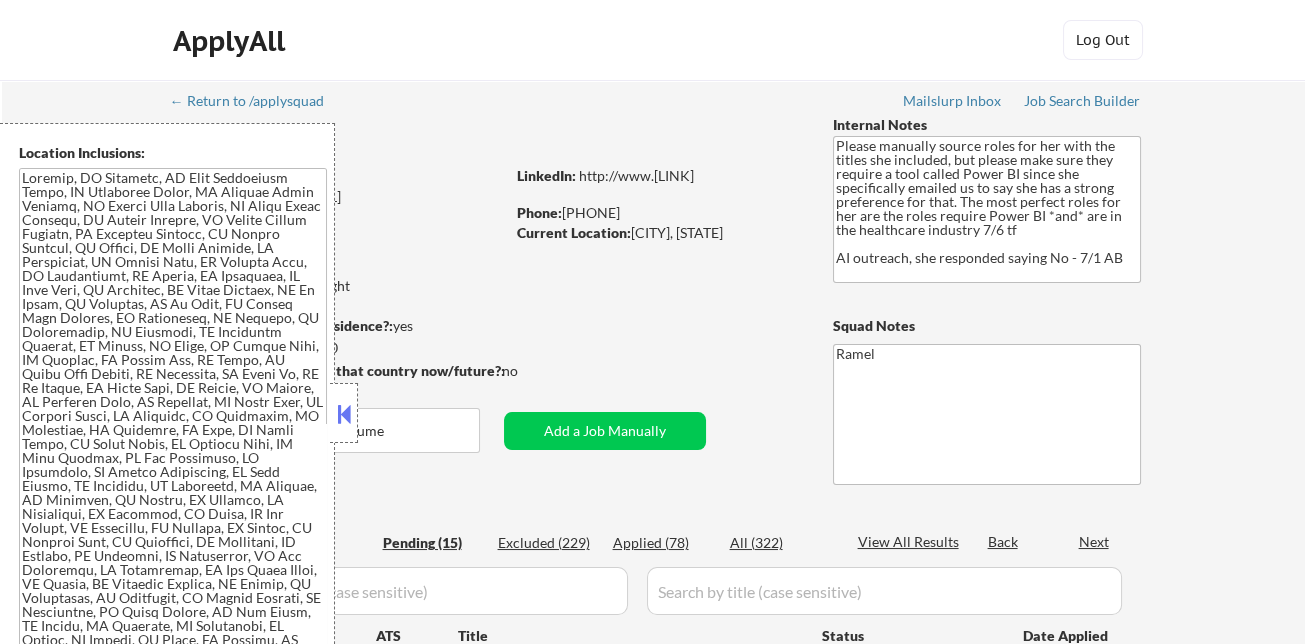 click at bounding box center (344, 414) 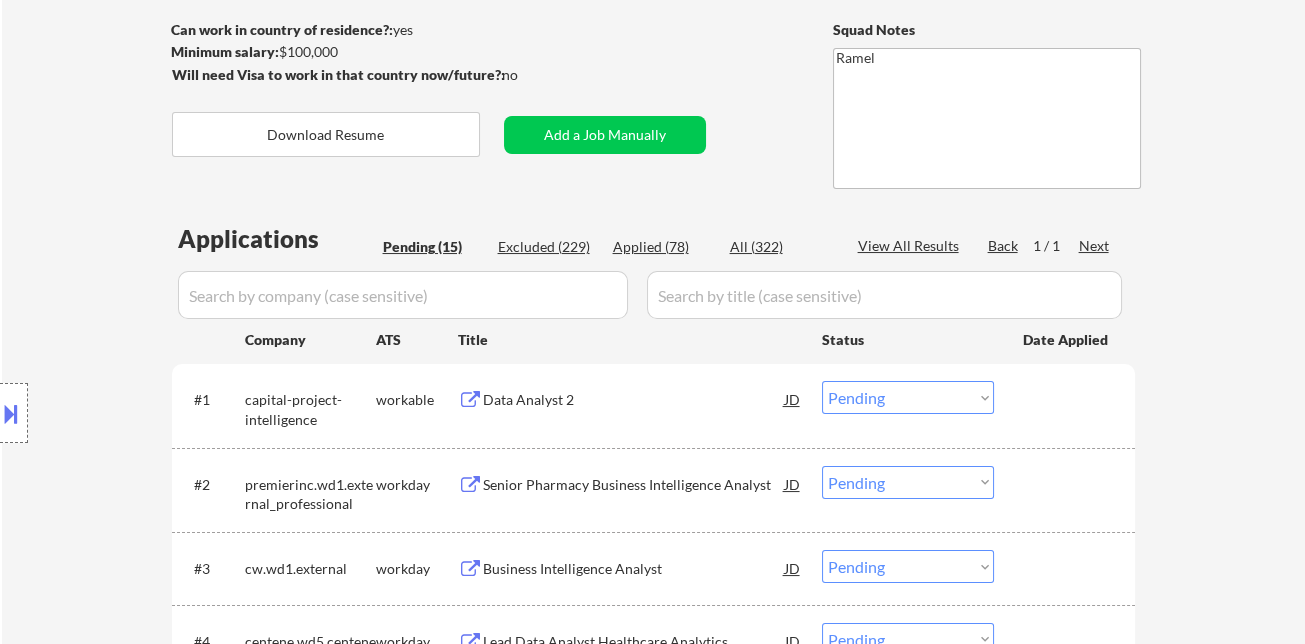 scroll, scrollTop: 333, scrollLeft: 0, axis: vertical 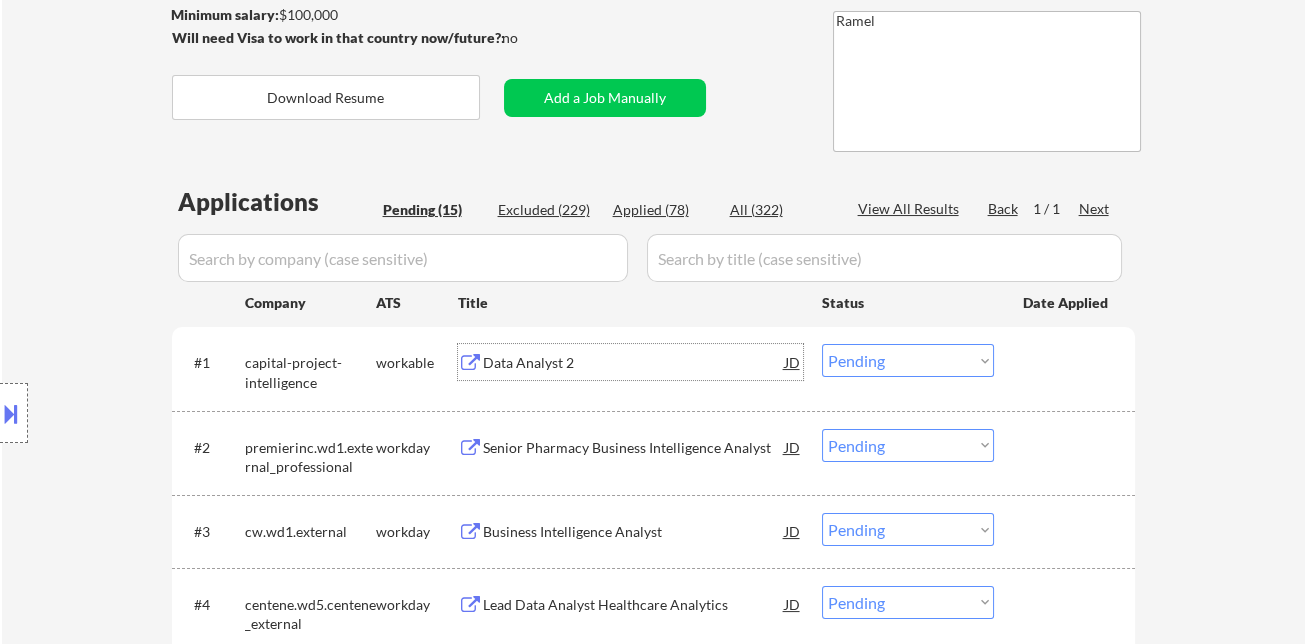 click on "Data Analyst 2" at bounding box center [634, 363] 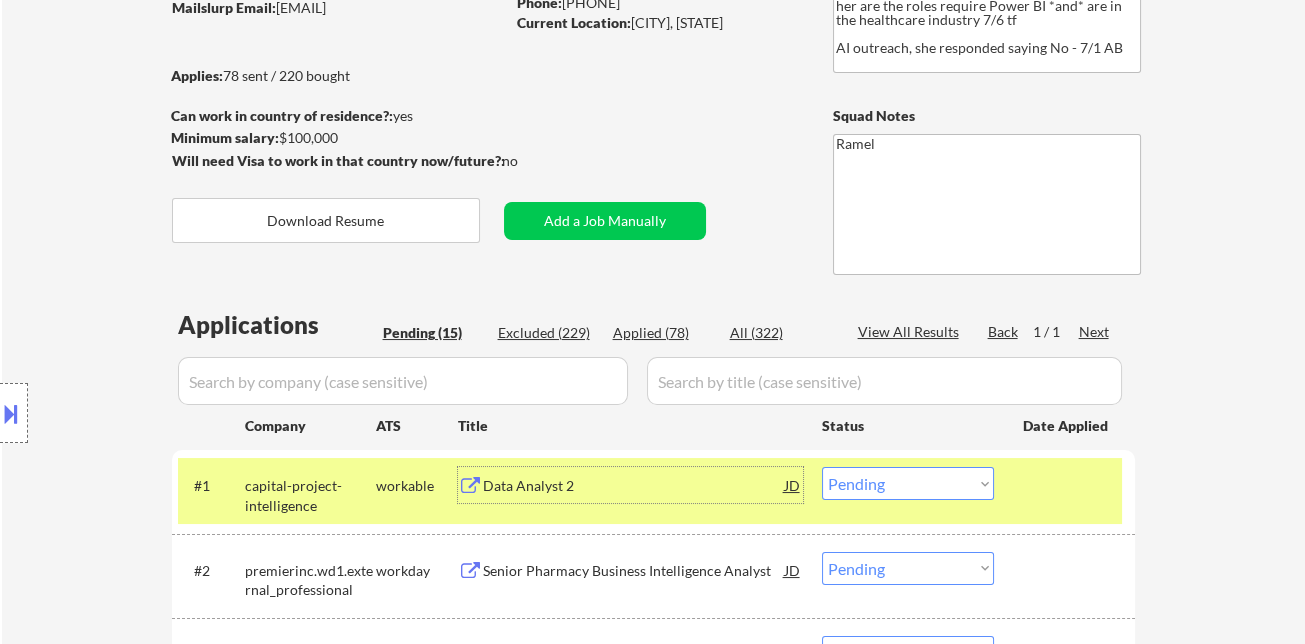 scroll, scrollTop: 444, scrollLeft: 0, axis: vertical 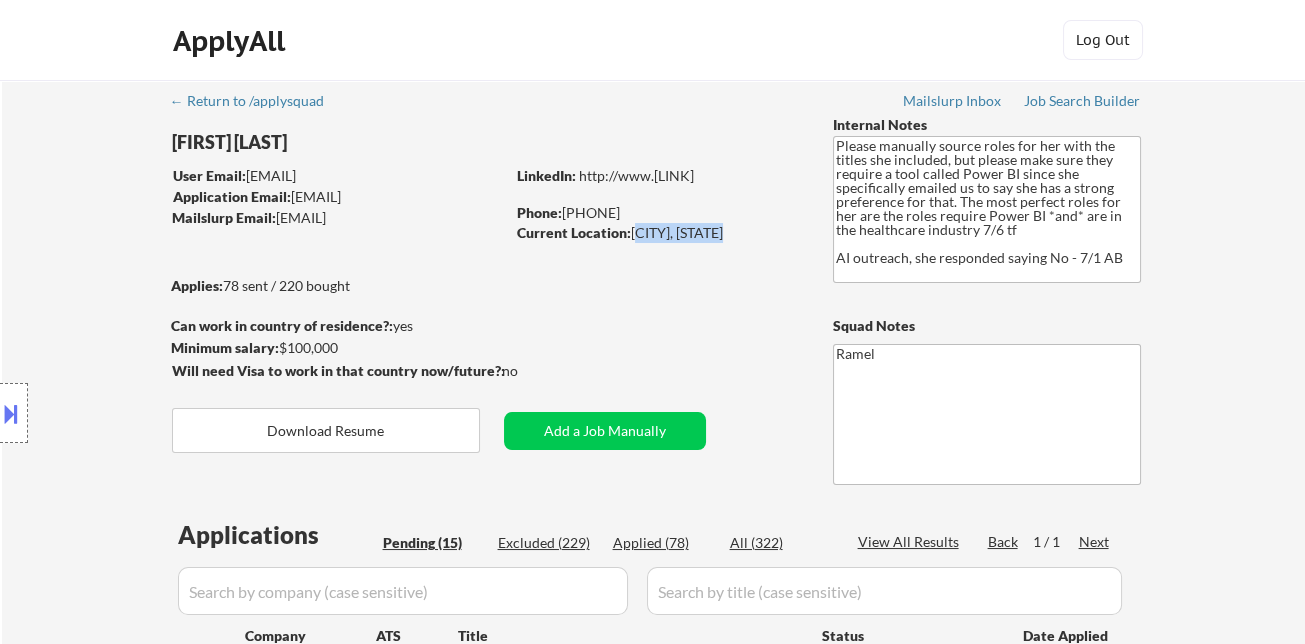 click on "Current Location: Houston, Texas" at bounding box center (338, 176) 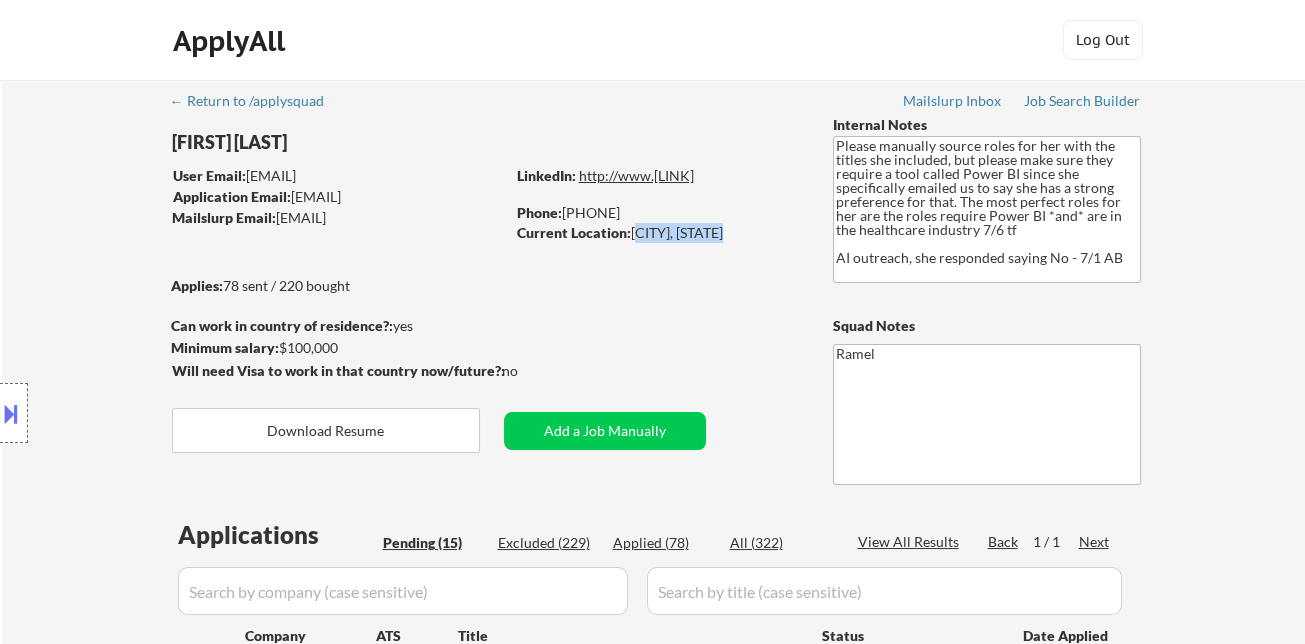 copy on "[CITY], [STATE]" 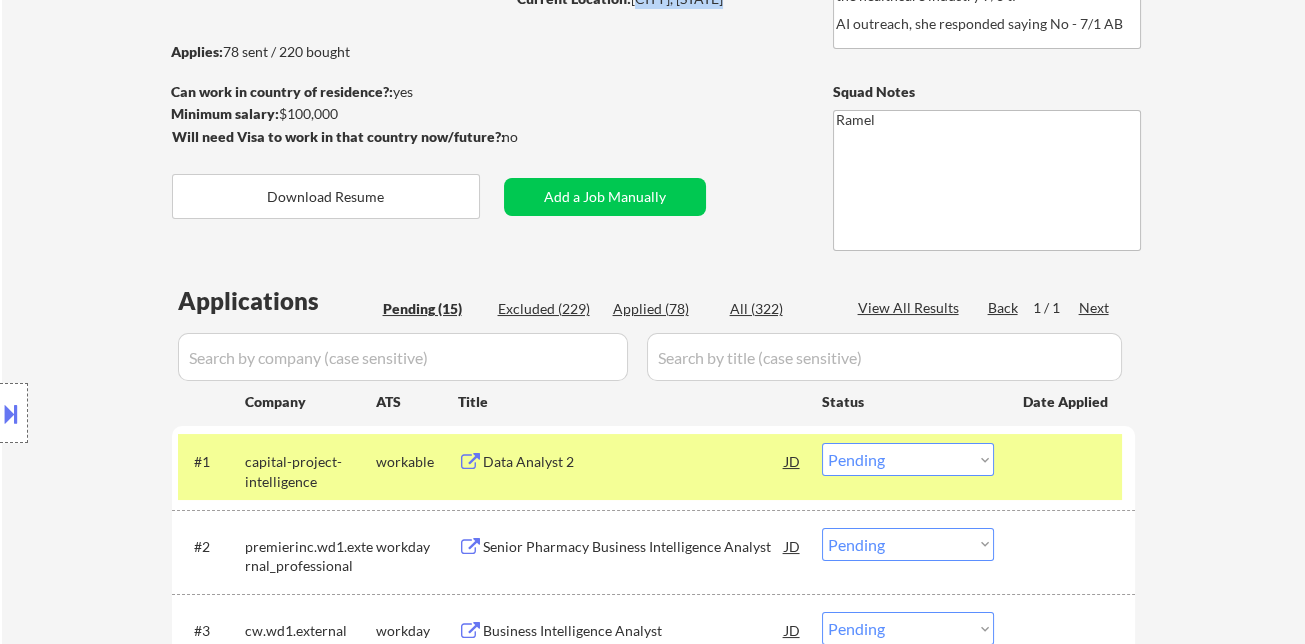 scroll, scrollTop: 333, scrollLeft: 0, axis: vertical 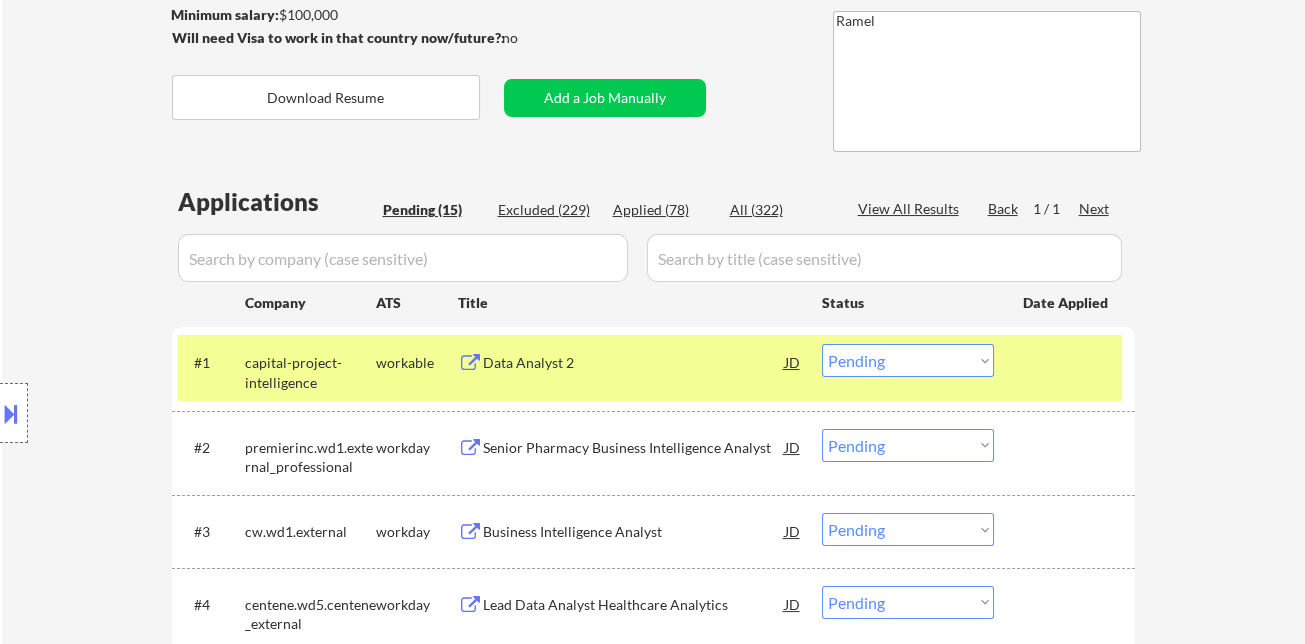 click on "Choose an option... Pending Applied Excluded (Questions) Excluded (Expired) Excluded (Location) Excluded (Bad Match) Excluded (Blocklist) Excluded (Salary) Excluded (Other)" at bounding box center [908, 360] 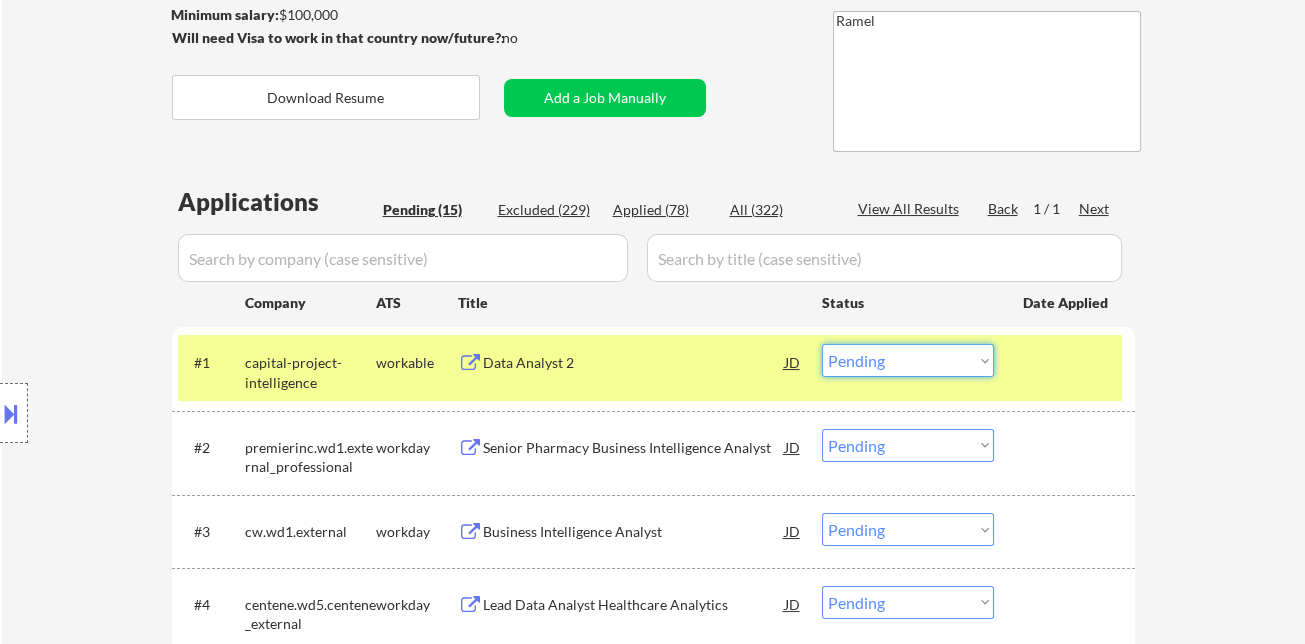 select on ""excluded"" 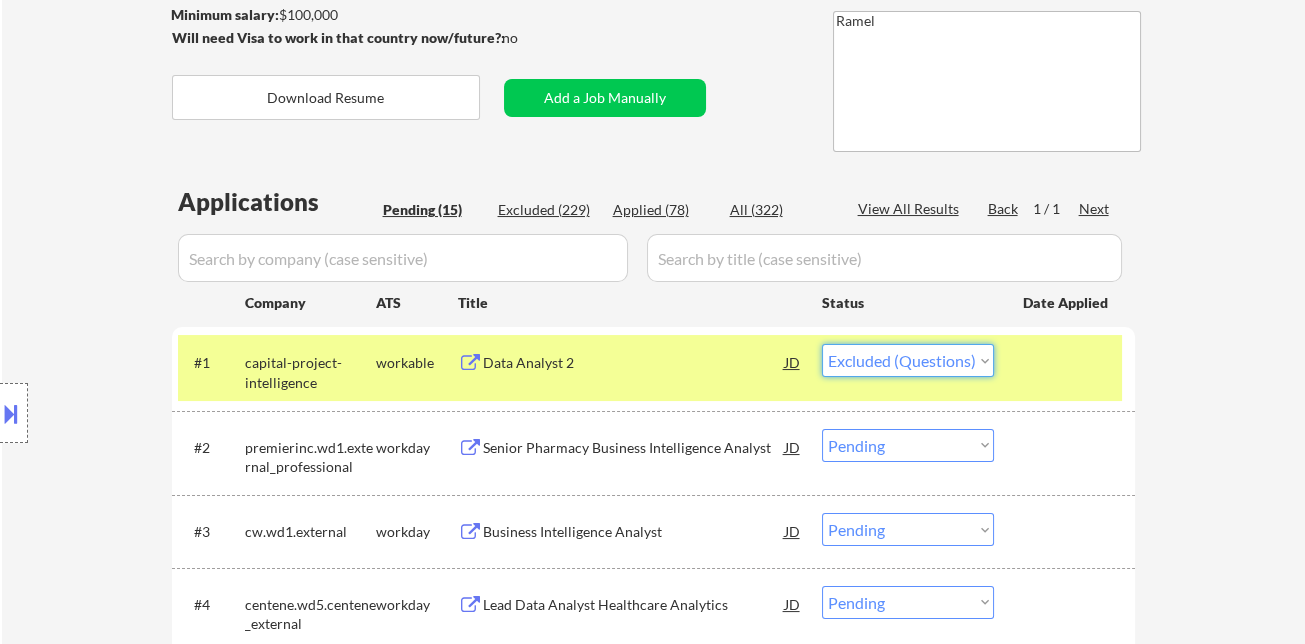 click on "Choose an option... Pending Applied Excluded (Questions) Excluded (Expired) Excluded (Location) Excluded (Bad Match) Excluded (Blocklist) Excluded (Salary) Excluded (Other)" at bounding box center [908, 360] 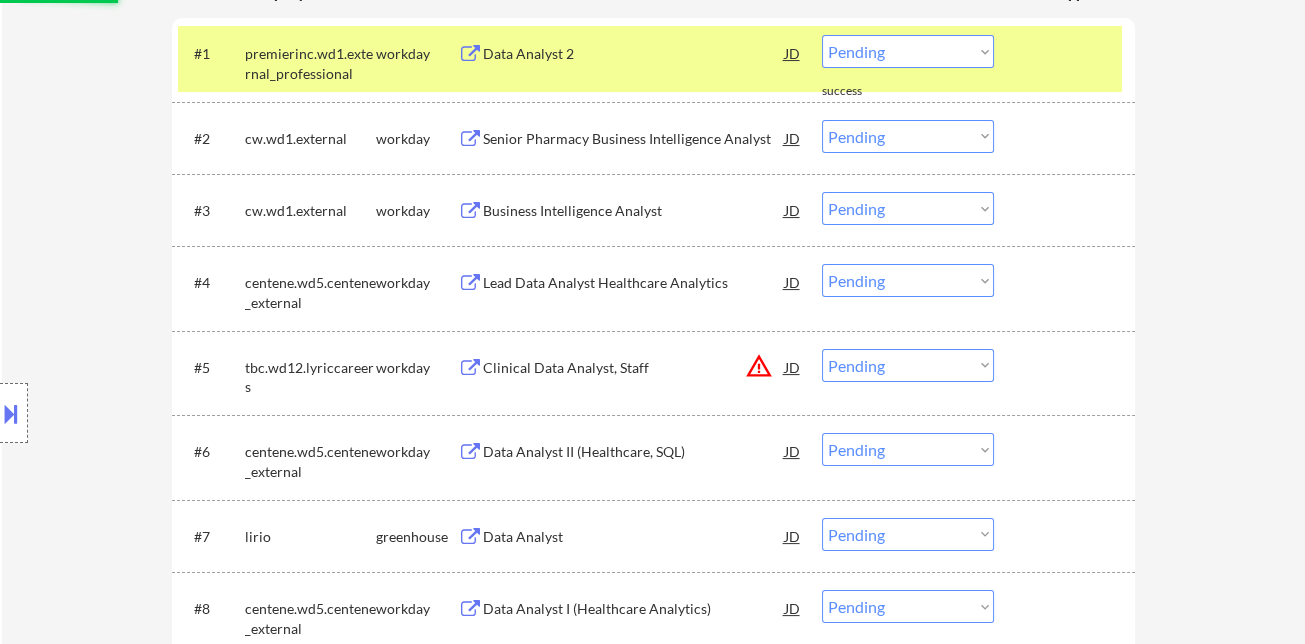 scroll, scrollTop: 666, scrollLeft: 0, axis: vertical 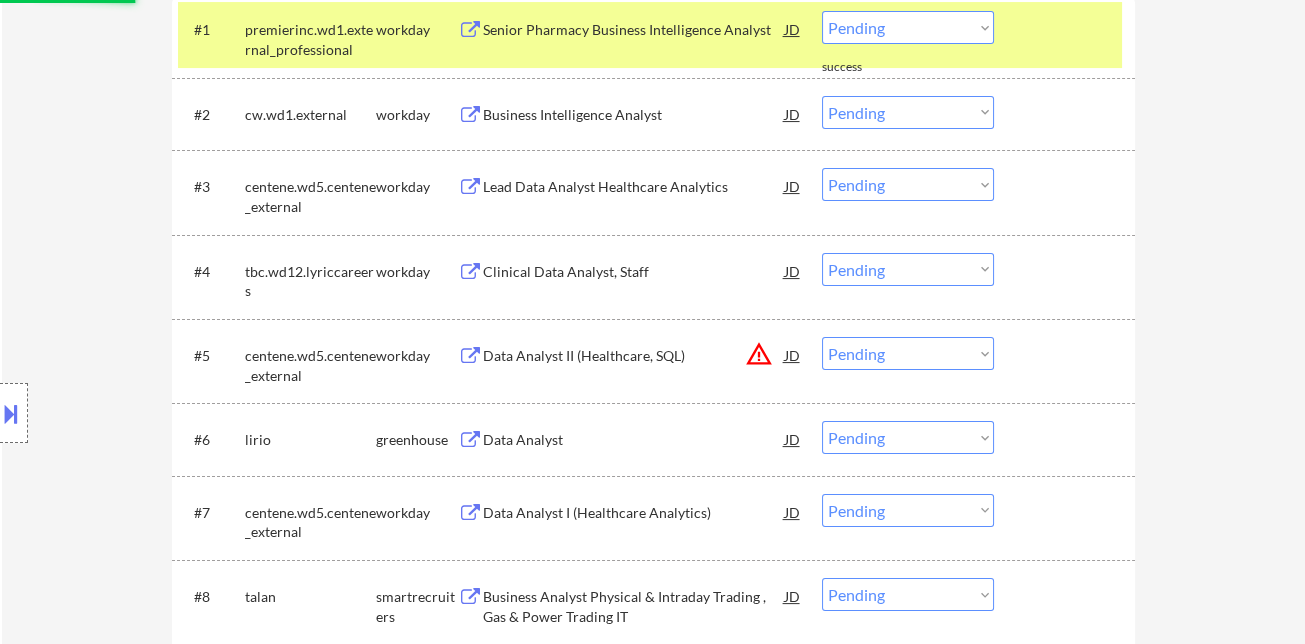 click on "JD" at bounding box center (793, 355) 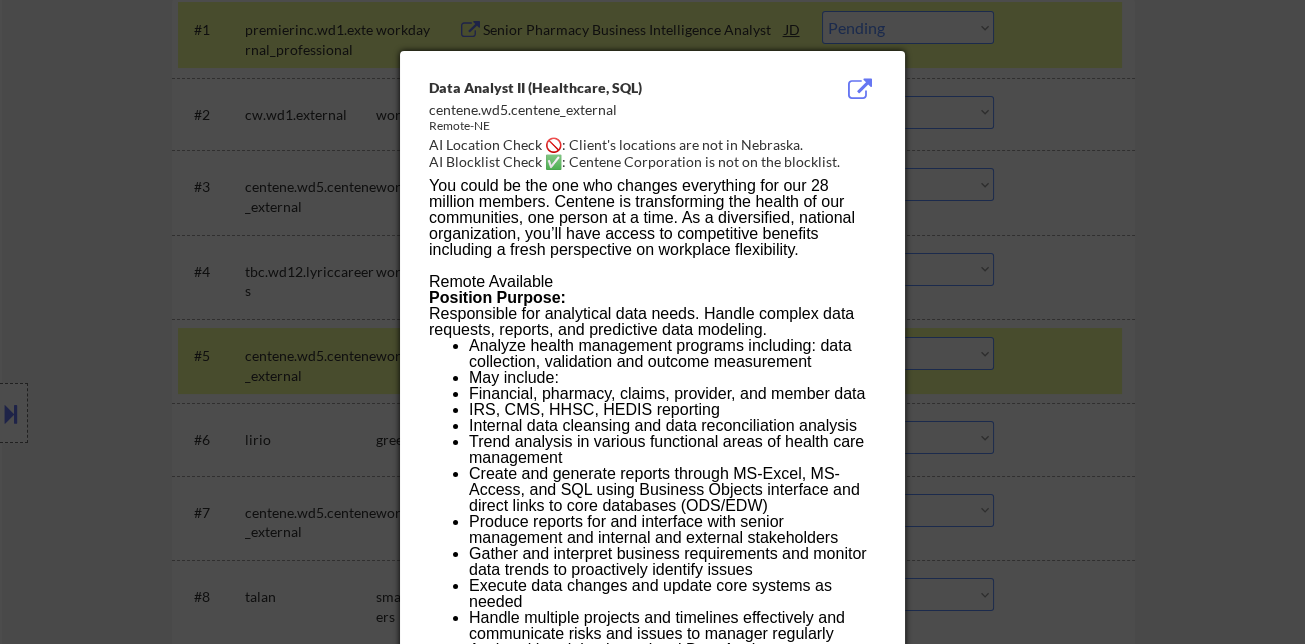 click at bounding box center [652, 322] 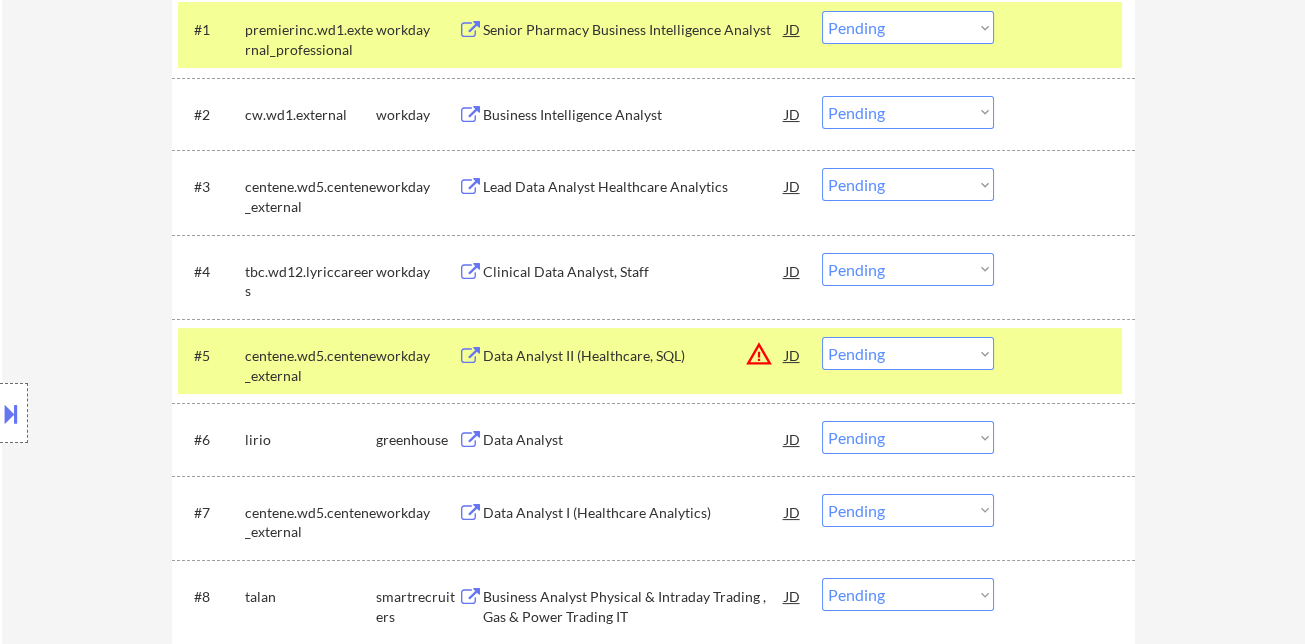 click on "Choose an option... Pending Applied Excluded (Questions) Excluded (Expired) Excluded (Location) Excluded (Bad Match) Excluded (Blocklist) Excluded (Salary) Excluded (Other)" at bounding box center (908, 353) 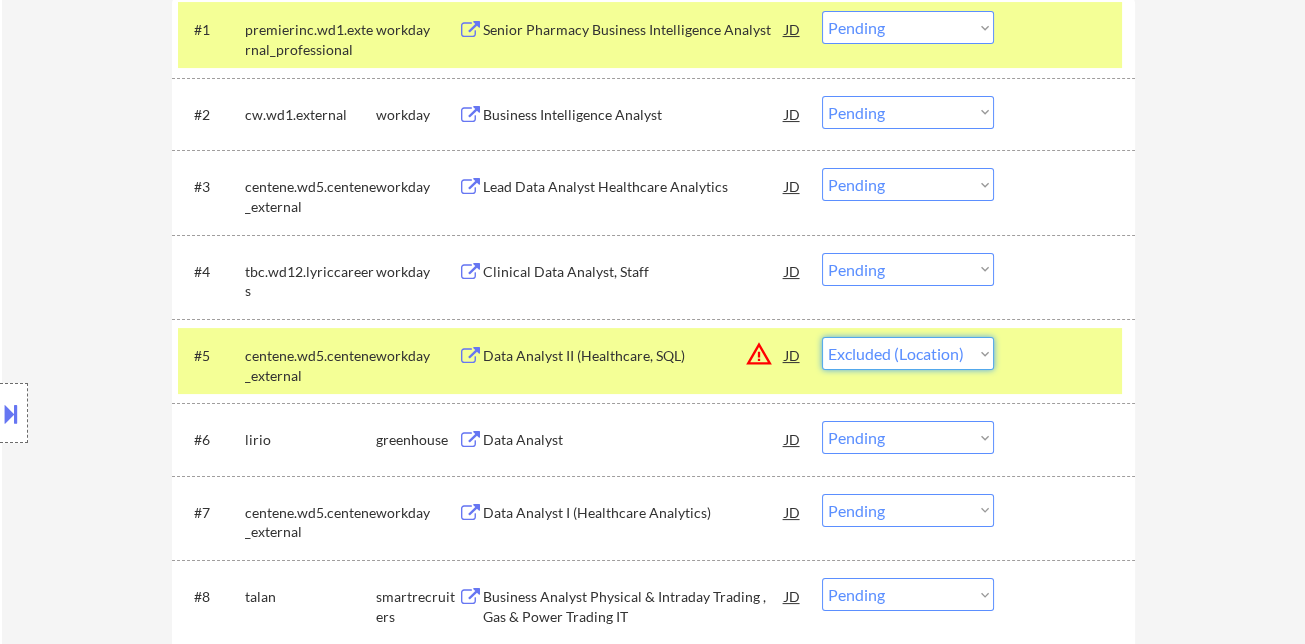 click on "Choose an option... Pending Applied Excluded (Questions) Excluded (Expired) Excluded (Location) Excluded (Bad Match) Excluded (Blocklist) Excluded (Salary) Excluded (Other)" at bounding box center [908, 353] 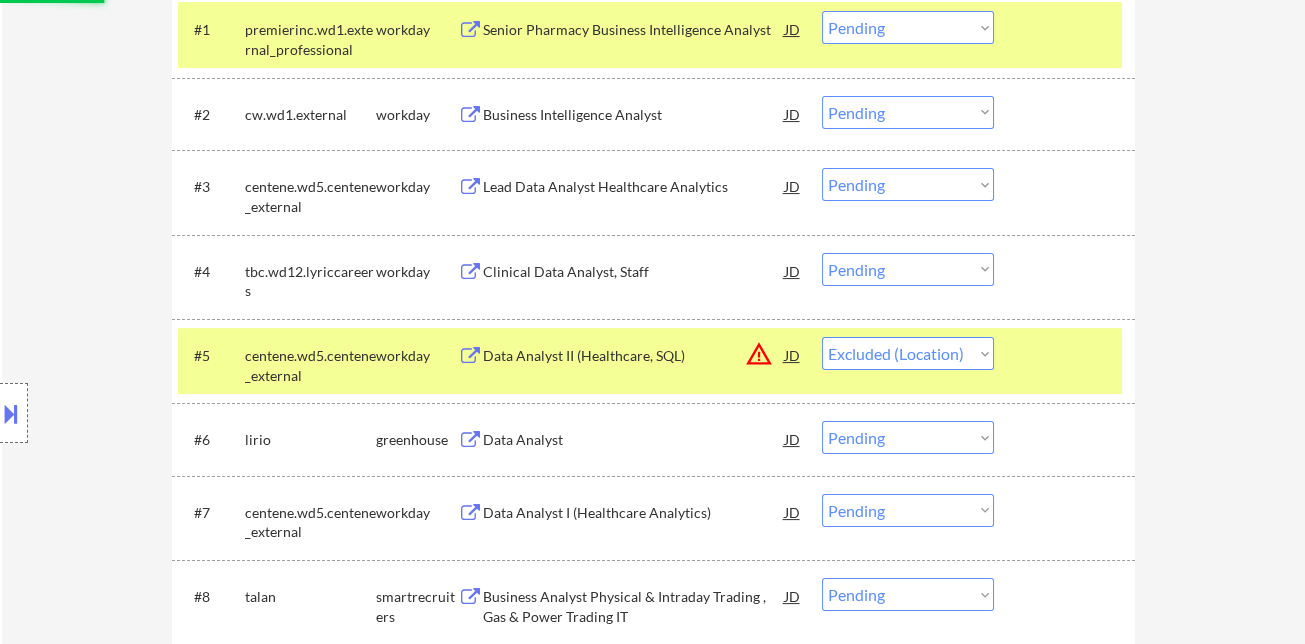 click on "Data Analyst" at bounding box center [634, 440] 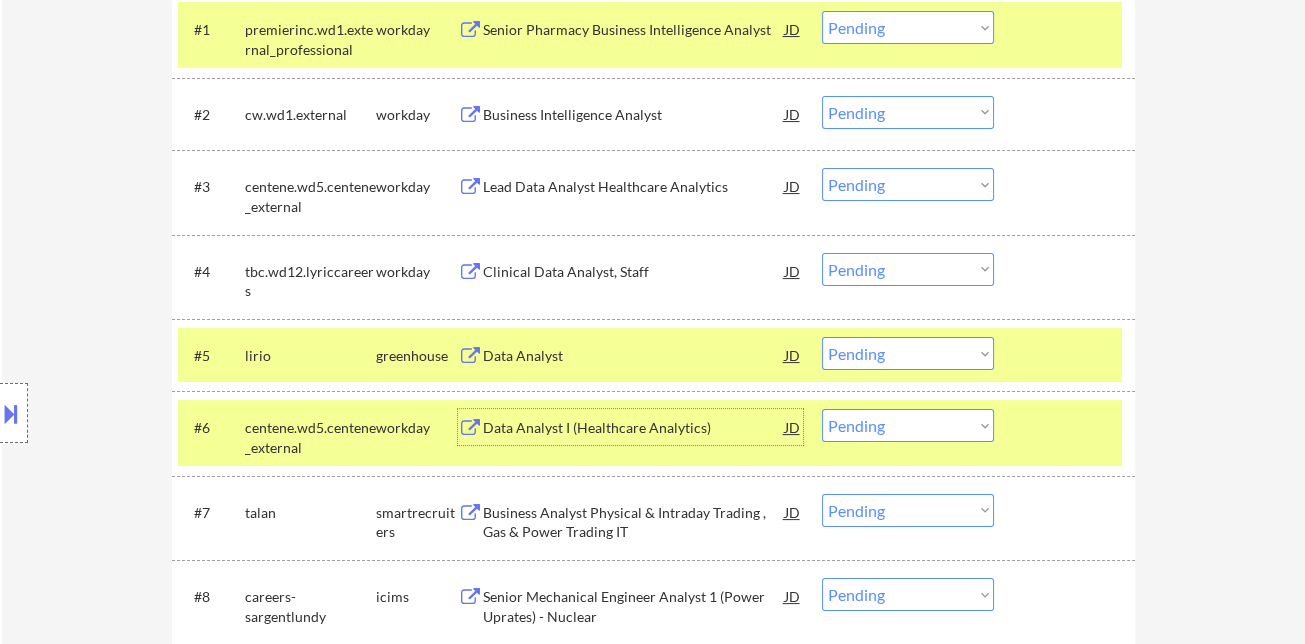 click on "Choose an option... Pending Applied Excluded (Questions) Excluded (Expired) Excluded (Location) Excluded (Bad Match) Excluded (Blocklist) Excluded (Salary) Excluded (Other)" at bounding box center (908, 353) 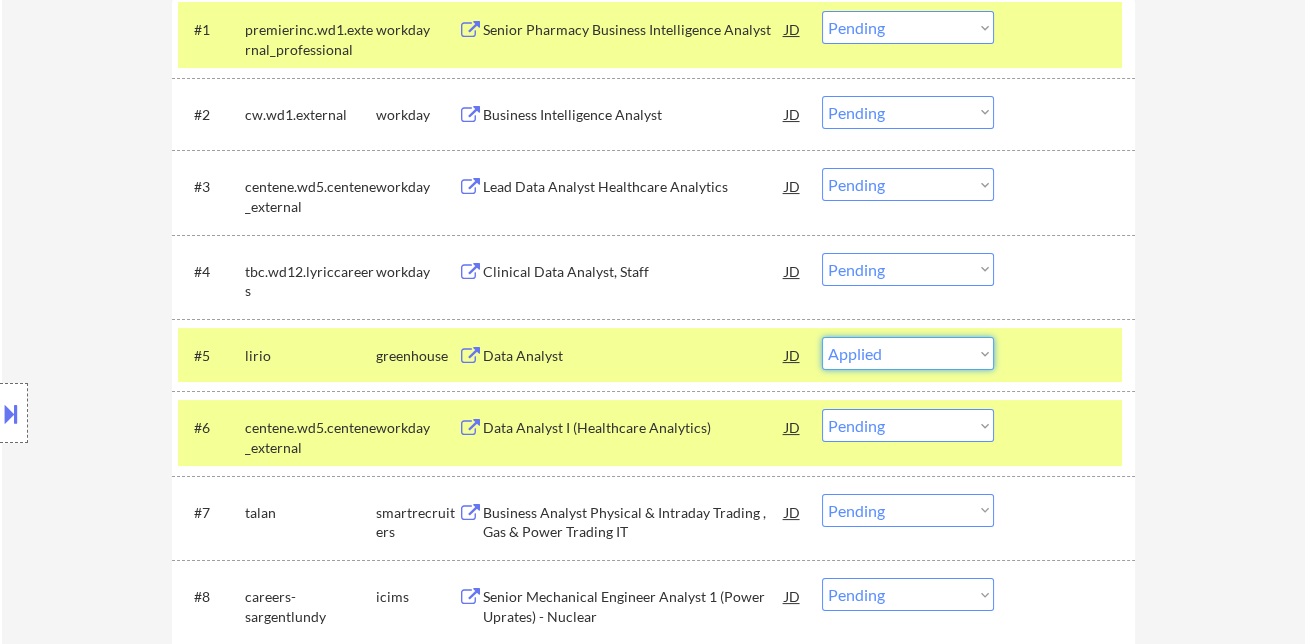 click on "Choose an option... Pending Applied Excluded (Questions) Excluded (Expired) Excluded (Location) Excluded (Bad Match) Excluded (Blocklist) Excluded (Salary) Excluded (Other)" at bounding box center (908, 353) 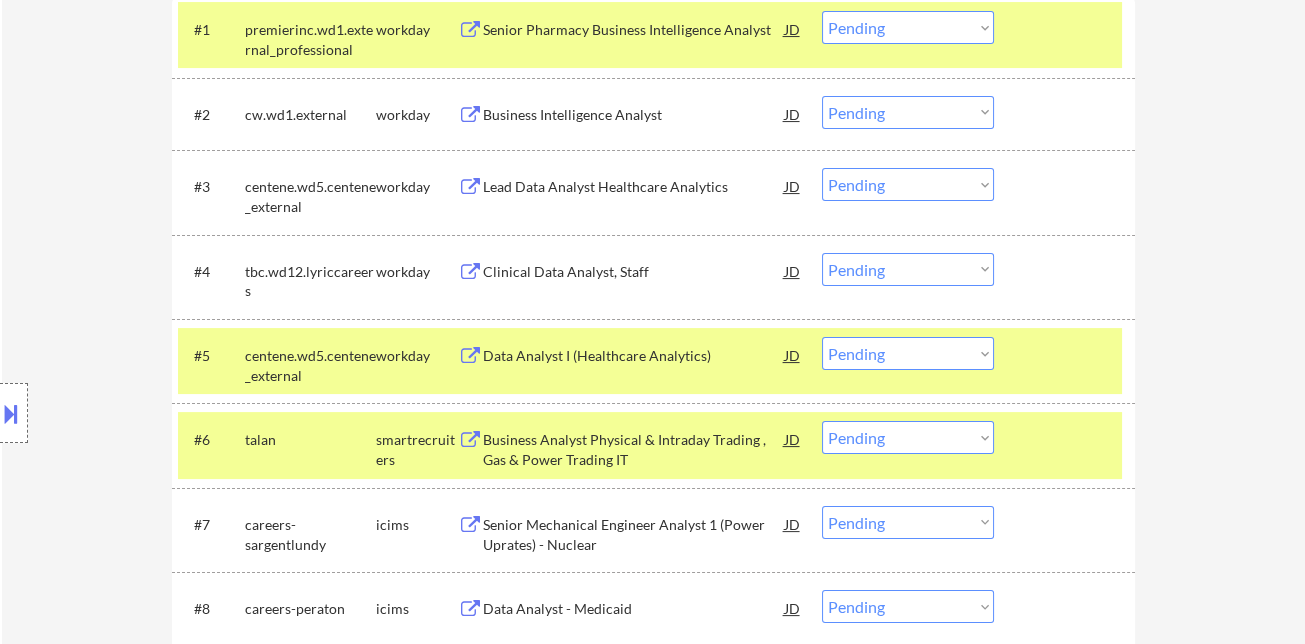 click on "Choose an option... Pending Applied Excluded (Questions) Excluded (Expired) Excluded (Location) Excluded (Bad Match) Excluded (Blocklist) Excluded (Salary) Excluded (Other)" at bounding box center [908, 353] 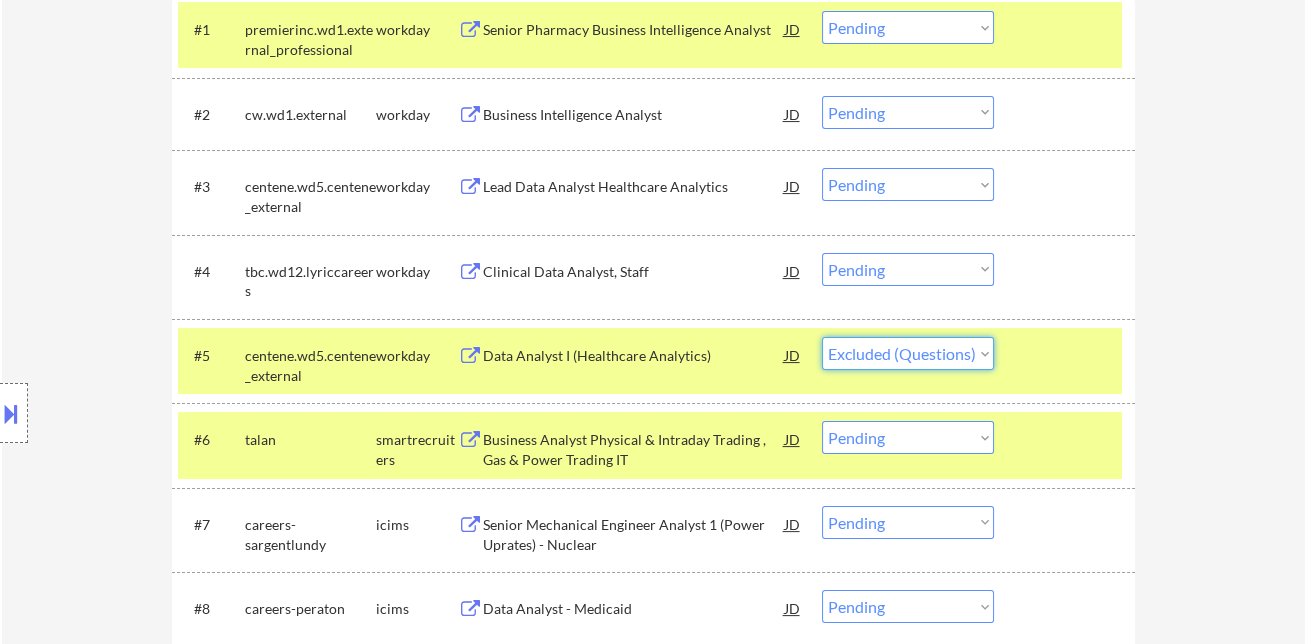 click on "Choose an option... Pending Applied Excluded (Questions) Excluded (Expired) Excluded (Location) Excluded (Bad Match) Excluded (Blocklist) Excluded (Salary) Excluded (Other)" at bounding box center (908, 353) 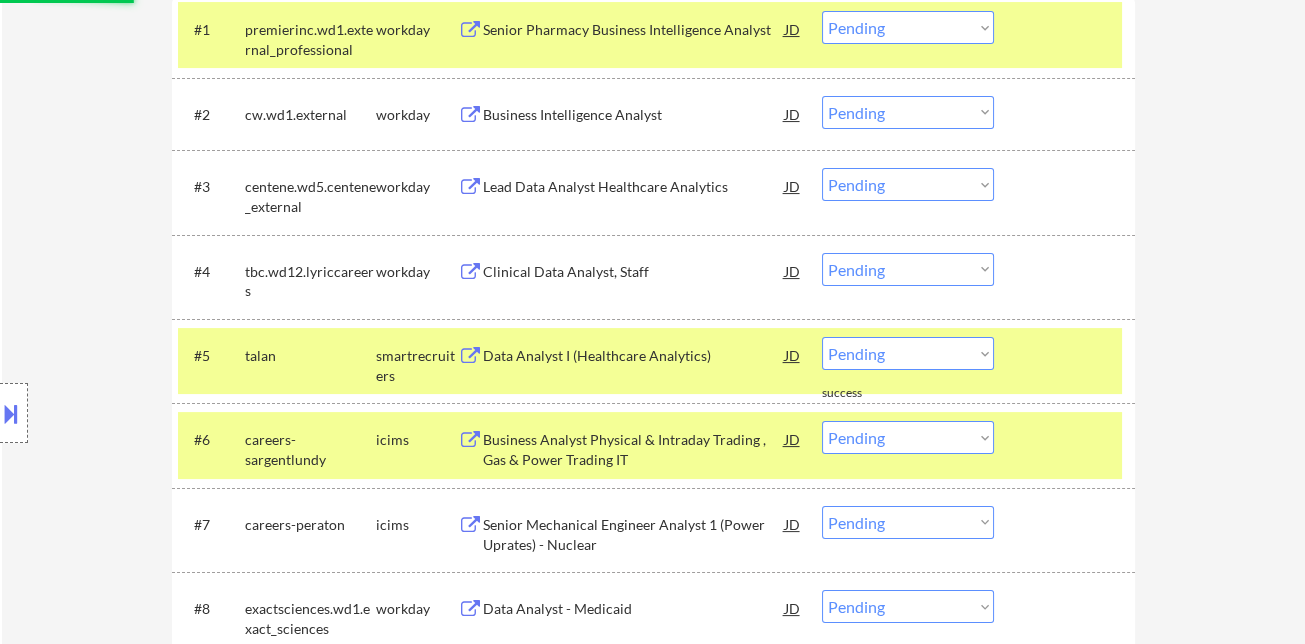 click on "Business Analyst Physical & Intraday Trading , Gas & Power Trading IT" at bounding box center (634, 449) 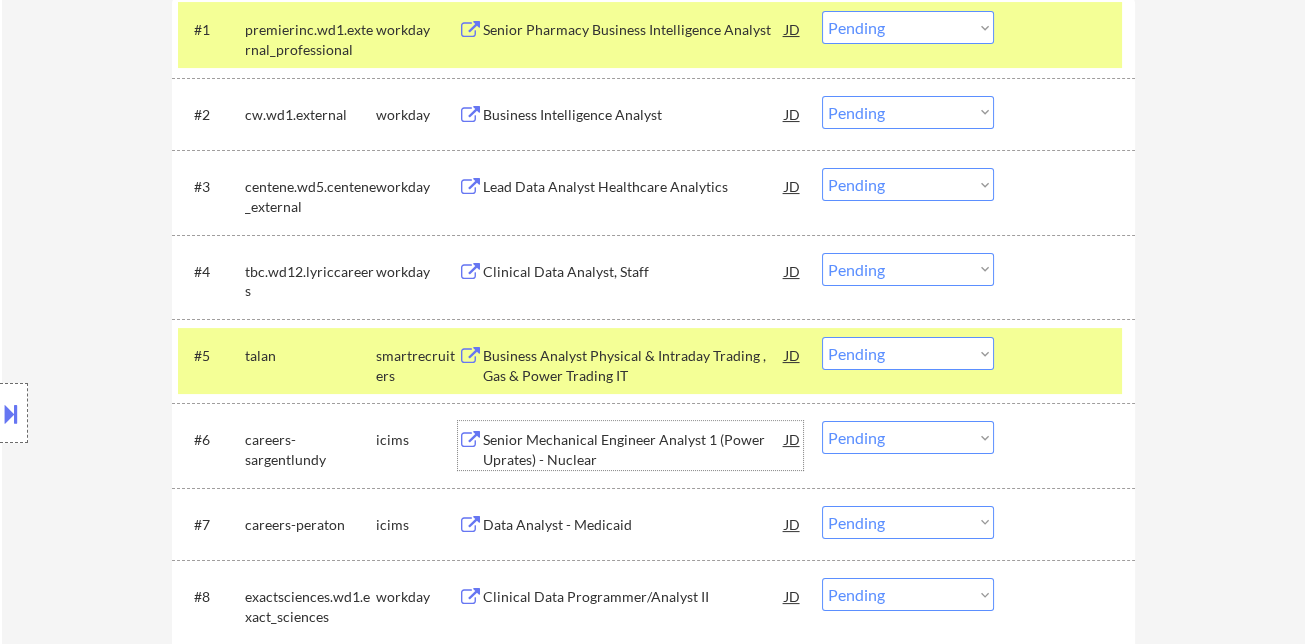 click on "Business Analyst Physical & Intraday Trading , Gas & Power Trading IT" at bounding box center (634, 365) 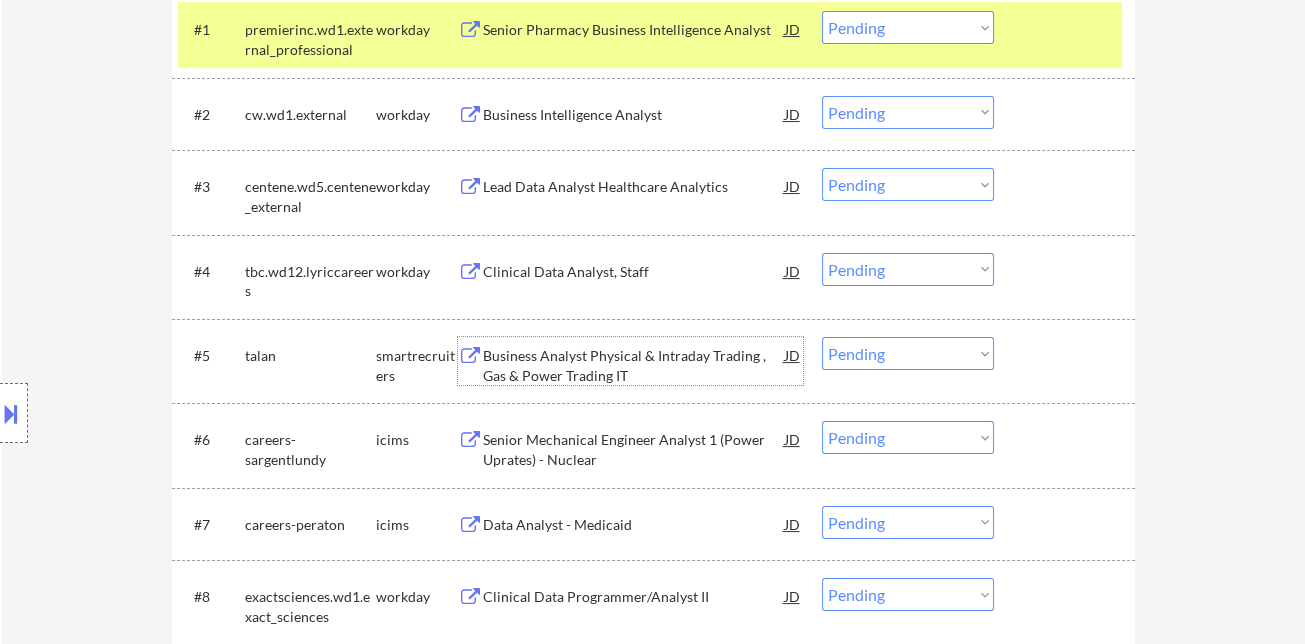 click on "Choose an option... Pending Applied Excluded (Questions) Excluded (Expired) Excluded (Location) Excluded (Bad Match) Excluded (Blocklist) Excluded (Salary) Excluded (Other)" at bounding box center [908, 353] 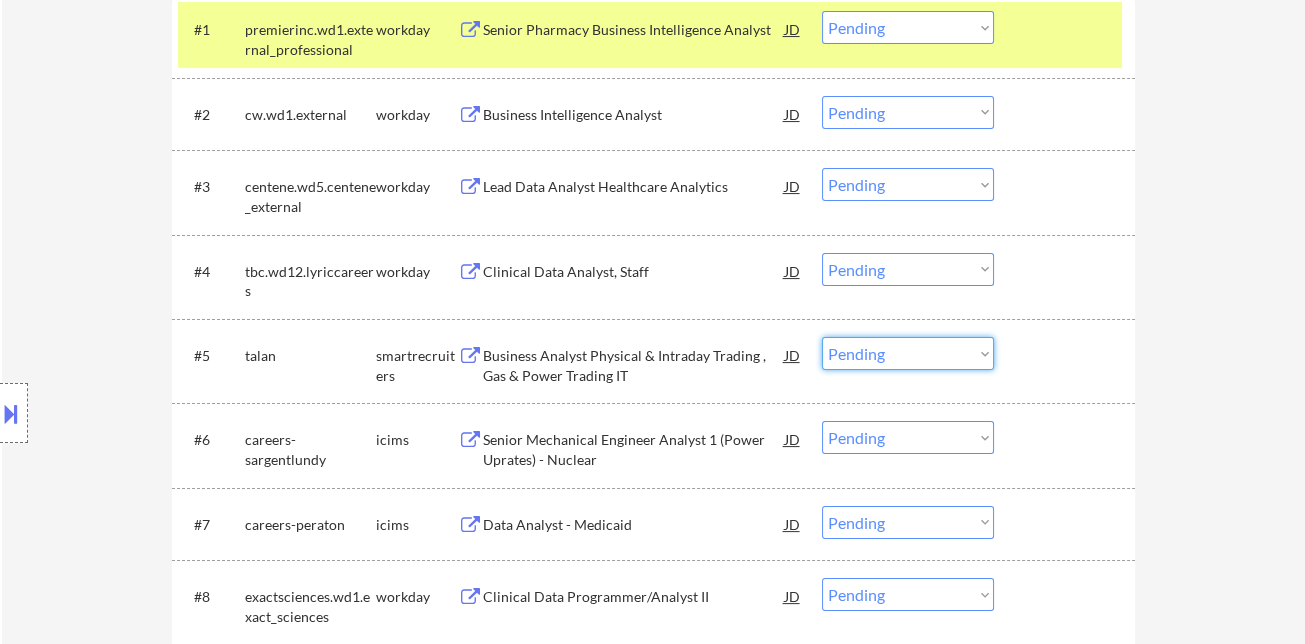 select on ""excluded__bad_match_"" 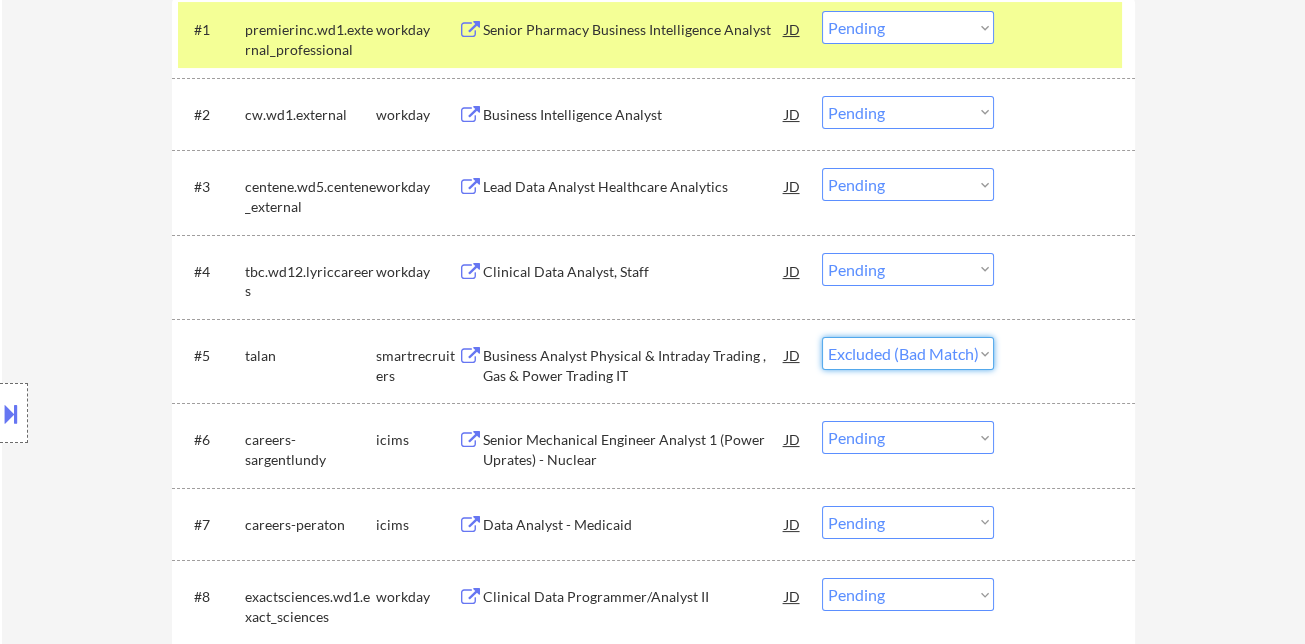click on "Choose an option... Pending Applied Excluded (Questions) Excluded (Expired) Excluded (Location) Excluded (Bad Match) Excluded (Blocklist) Excluded (Salary) Excluded (Other)" at bounding box center (908, 353) 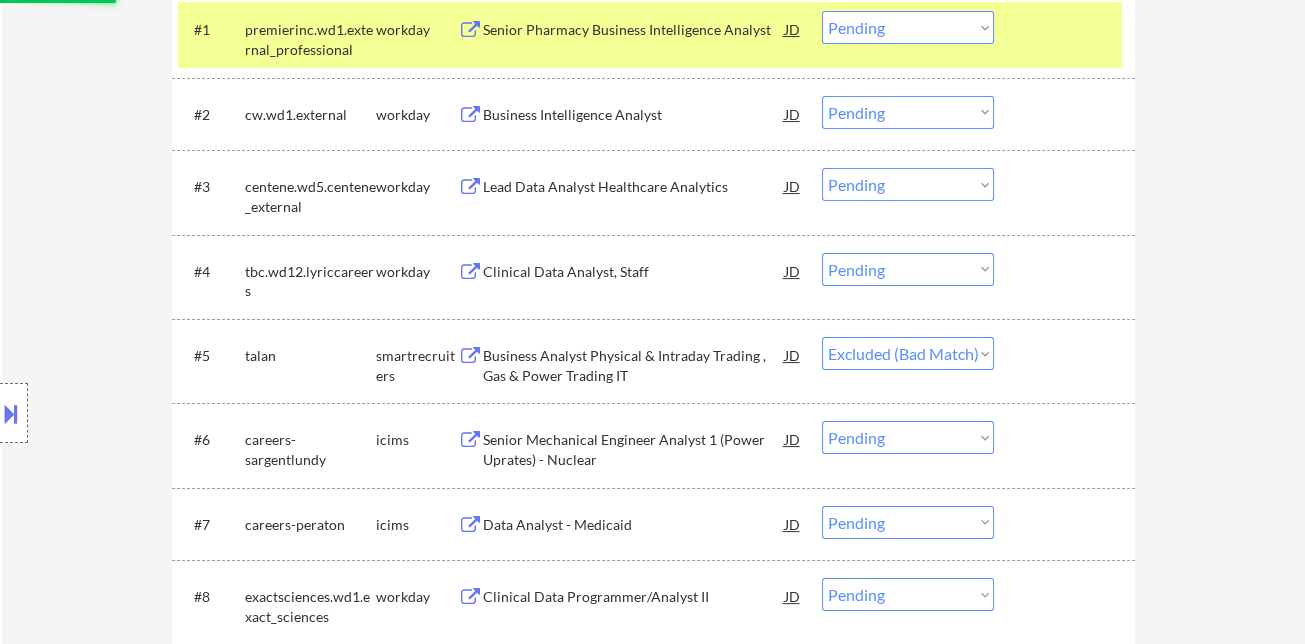 scroll, scrollTop: 888, scrollLeft: 0, axis: vertical 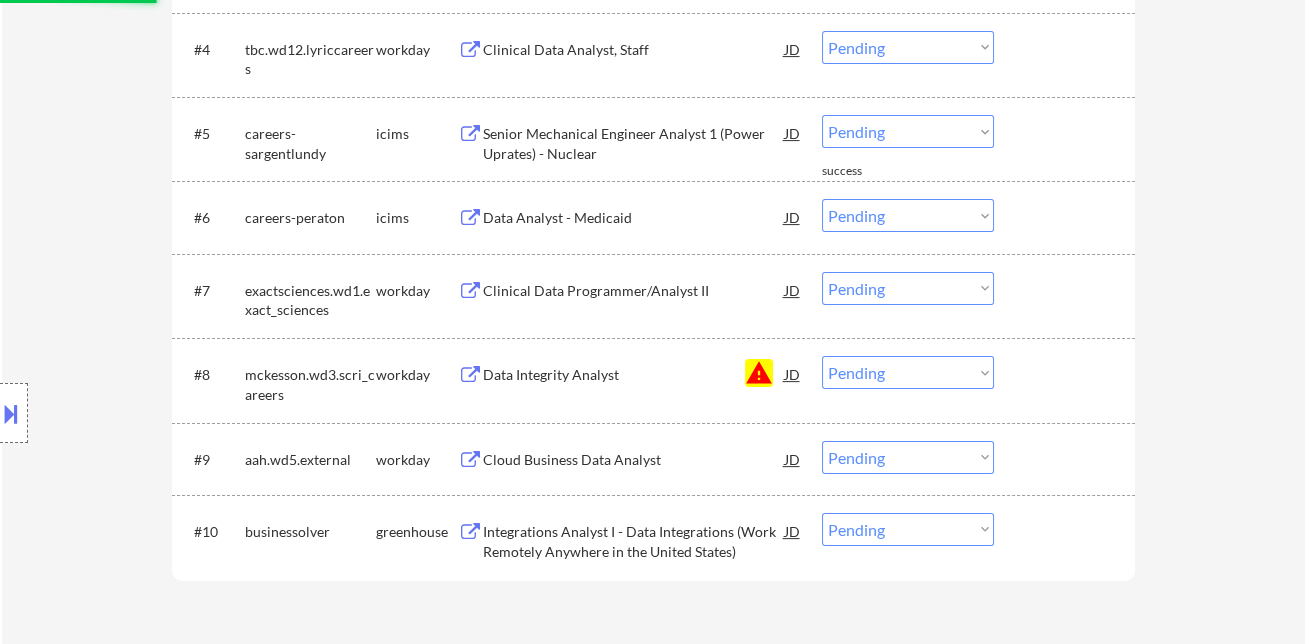 click on "Choose an option... Pending Applied Excluded (Questions) Excluded (Expired) Excluded (Location) Excluded (Bad Match) Excluded (Blocklist) Excluded (Salary) Excluded (Other)" at bounding box center (908, 372) 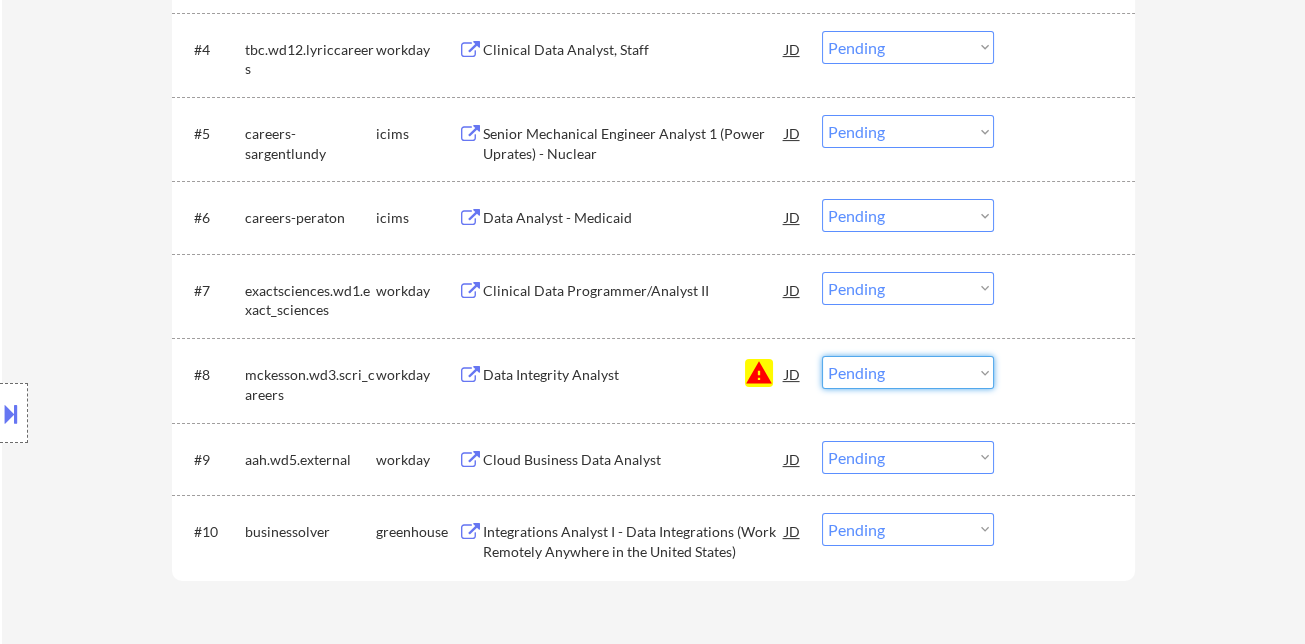 select on ""excluded__blocklist_"" 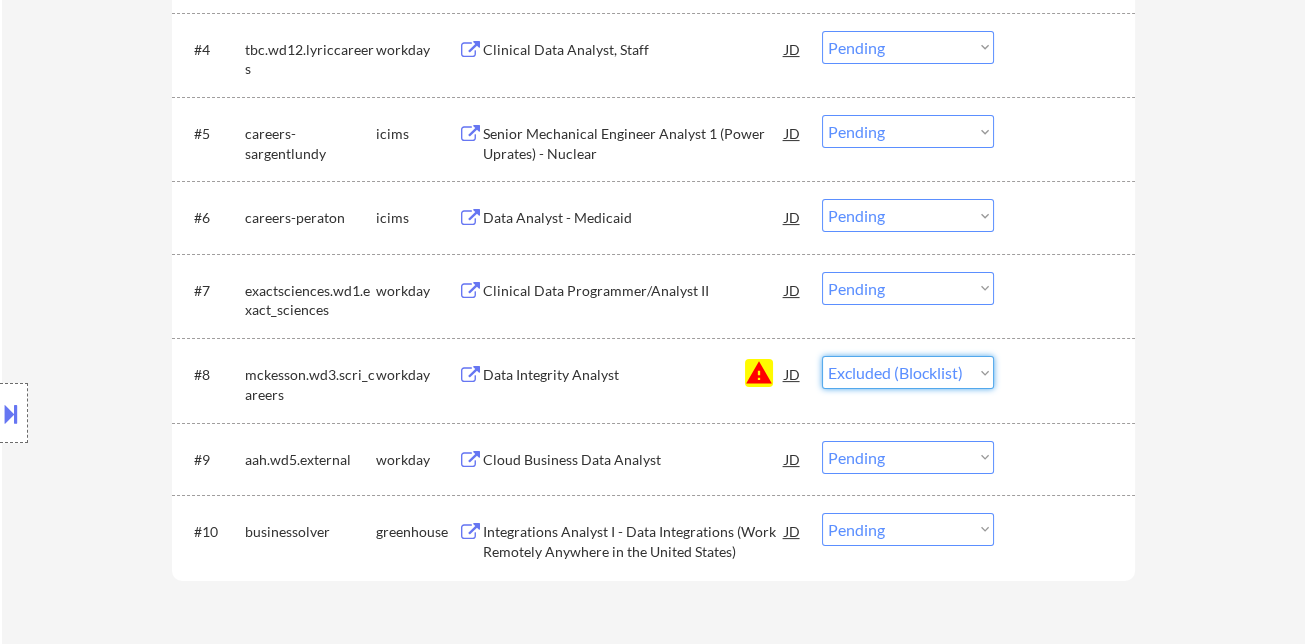 click on "Choose an option... Pending Applied Excluded (Questions) Excluded (Expired) Excluded (Location) Excluded (Bad Match) Excluded (Blocklist) Excluded (Salary) Excluded (Other)" at bounding box center (908, 372) 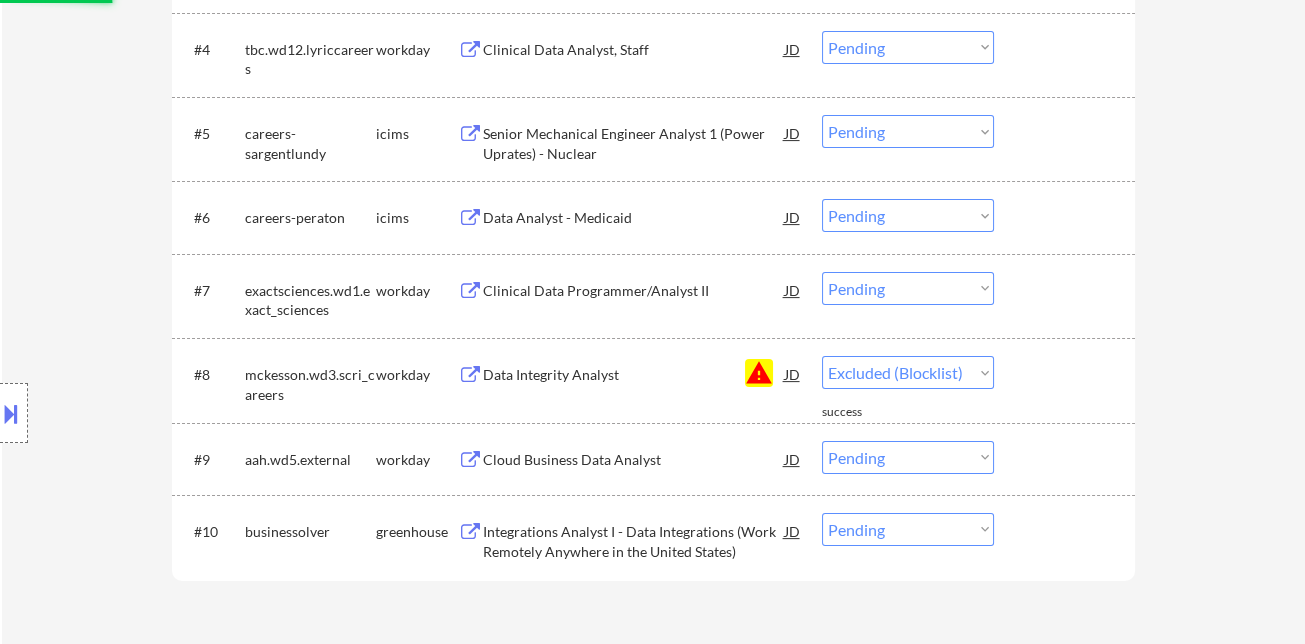 click on "Integrations Analyst I - Data Integrations (Work Remotely Anywhere in the United States)" at bounding box center (634, 541) 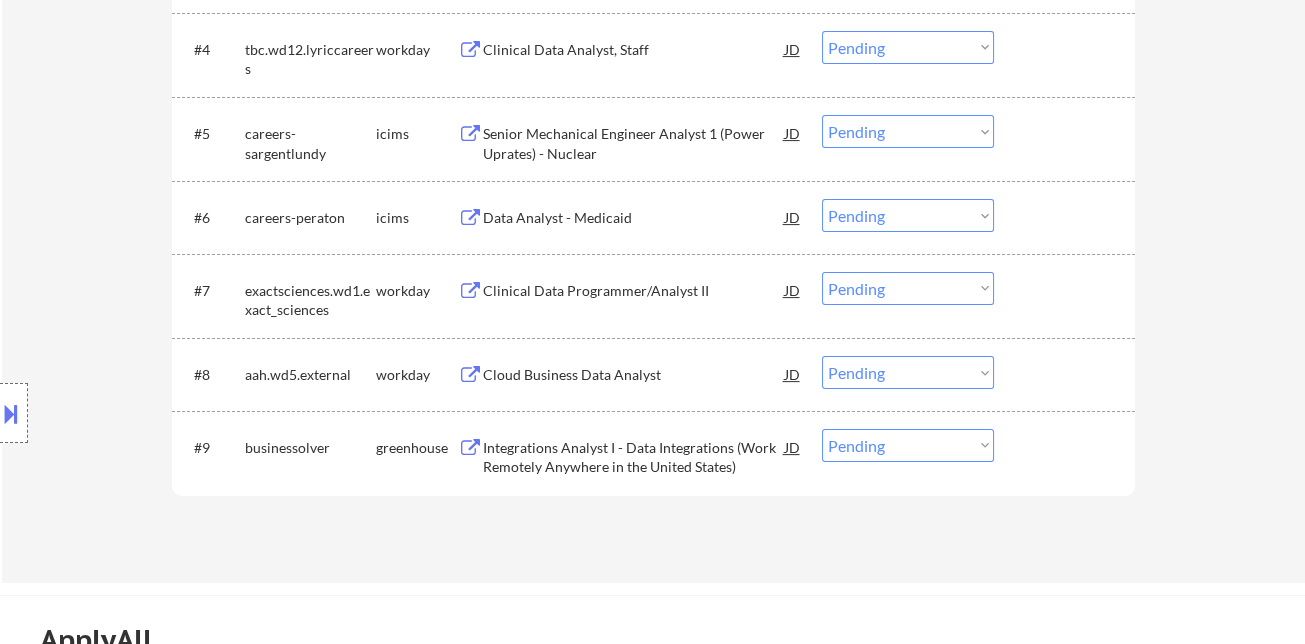 click on "Choose an option... Pending Applied Excluded (Questions) Excluded (Expired) Excluded (Location) Excluded (Bad Match) Excluded (Blocklist) Excluded (Salary) Excluded (Other)" at bounding box center (908, 445) 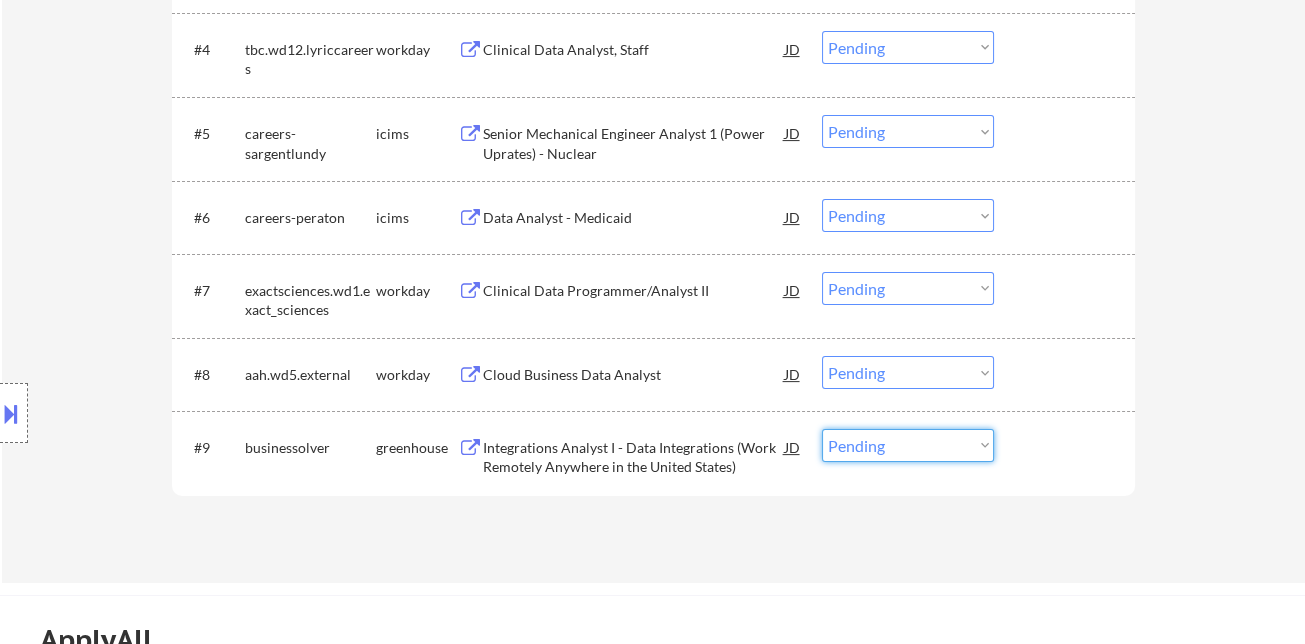 select on ""excluded__salary_"" 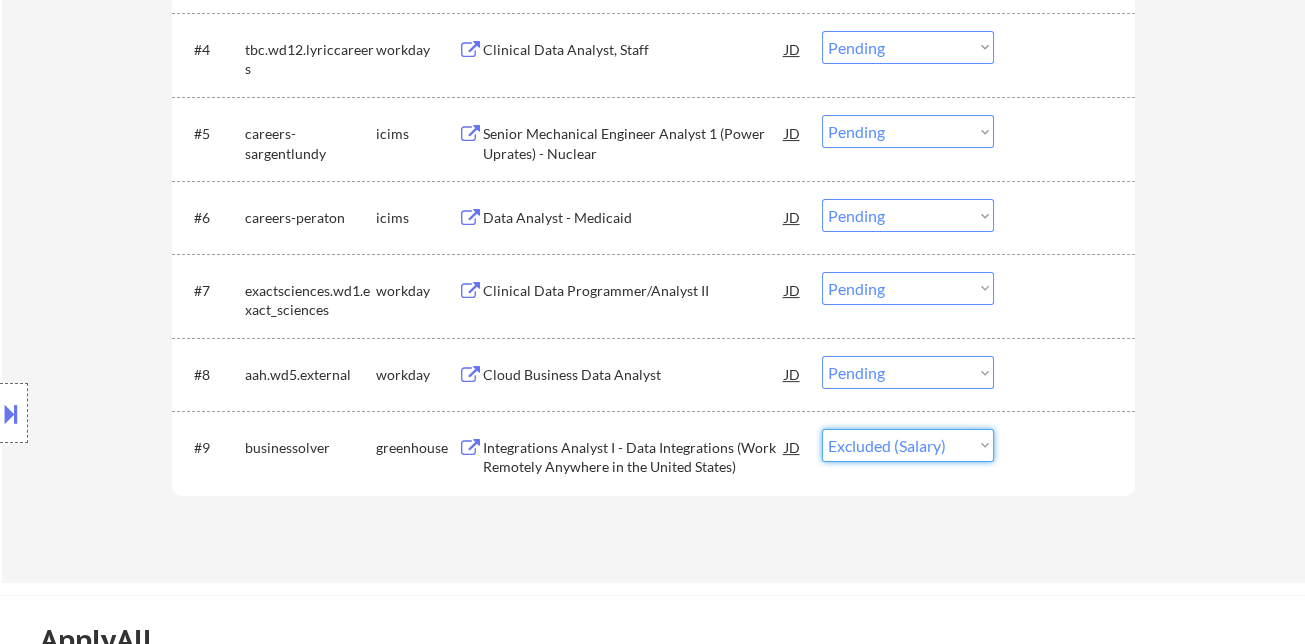 click on "Choose an option... Pending Applied Excluded (Questions) Excluded (Expired) Excluded (Location) Excluded (Bad Match) Excluded (Blocklist) Excluded (Salary) Excluded (Other)" at bounding box center [908, 445] 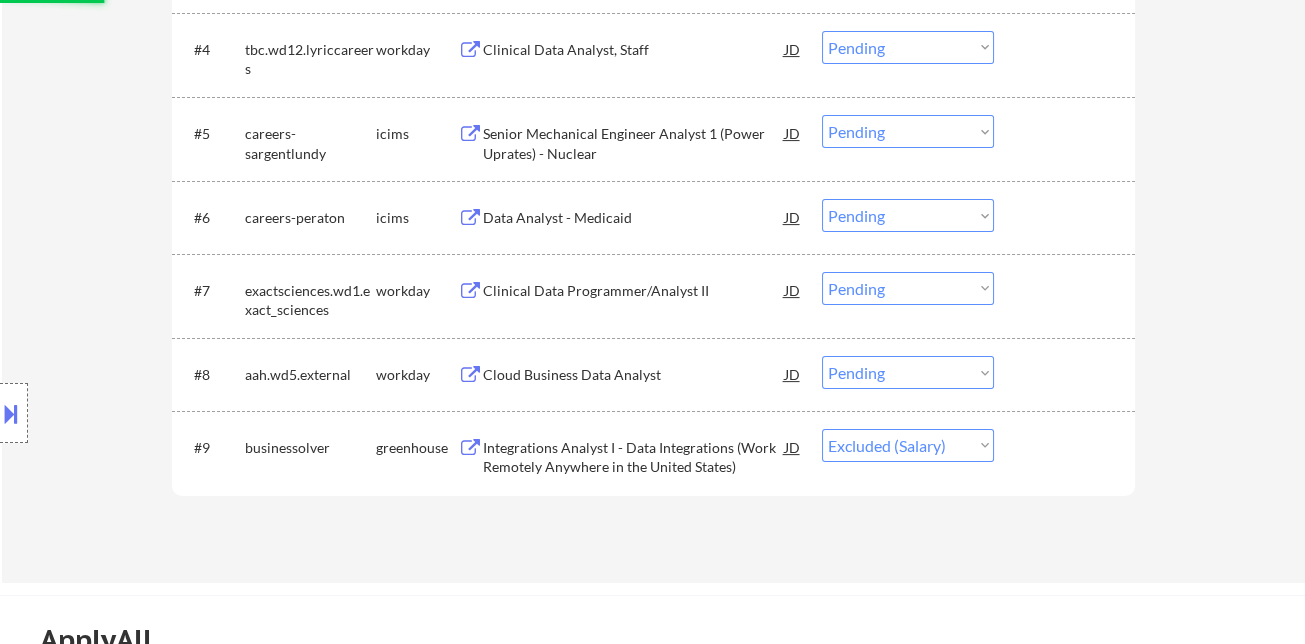 click on "Cloud Business Data Analyst" at bounding box center (634, 375) 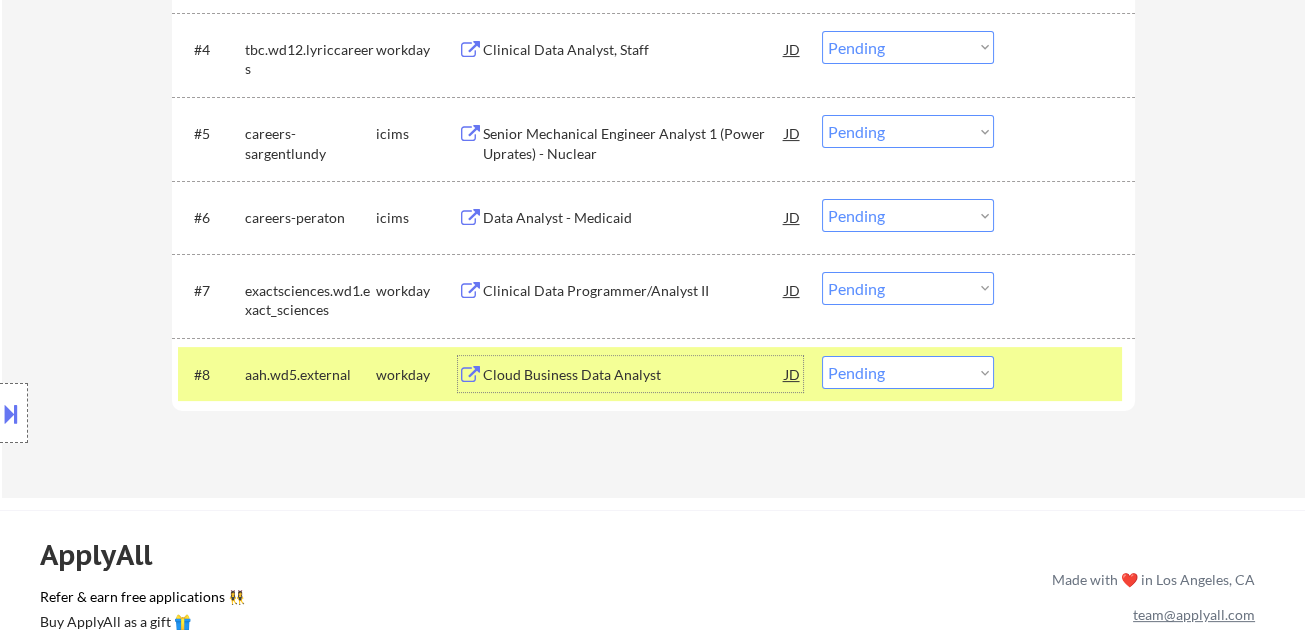 click on "Choose an option... Pending Applied Excluded (Questions) Excluded (Expired) Excluded (Location) Excluded (Bad Match) Excluded (Blocklist) Excluded (Salary) Excluded (Other)" at bounding box center [908, 372] 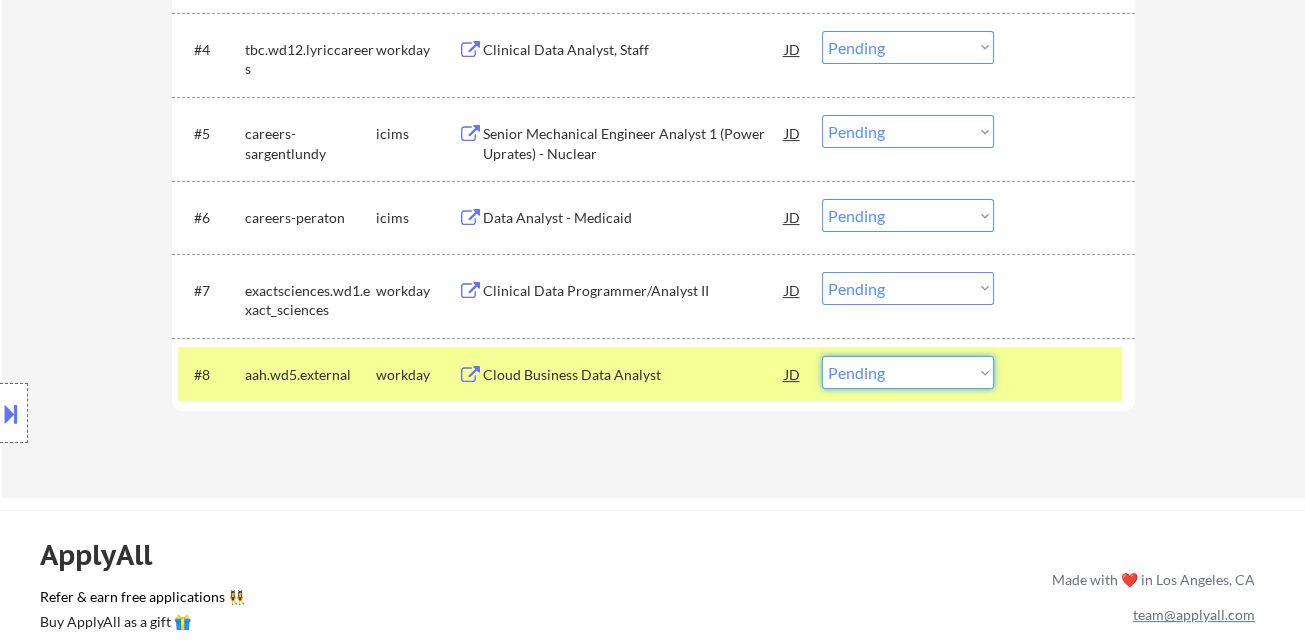 select on ""applied"" 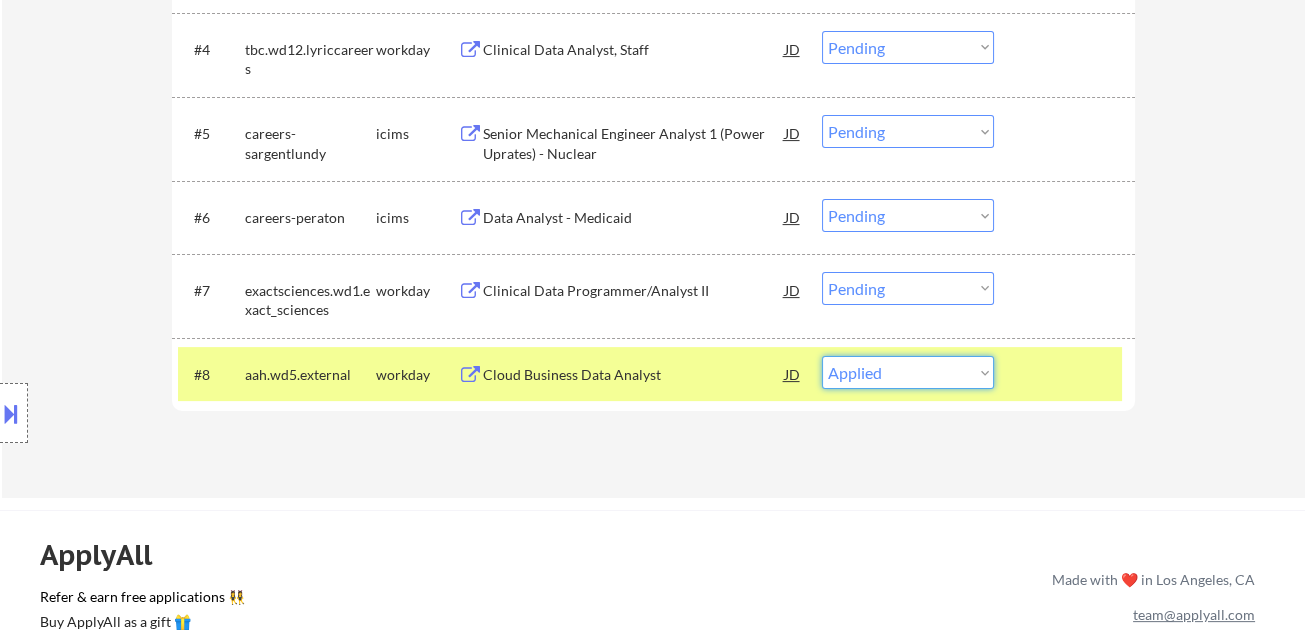 click on "Choose an option... Pending Applied Excluded (Questions) Excluded (Expired) Excluded (Location) Excluded (Bad Match) Excluded (Blocklist) Excluded (Salary) Excluded (Other)" at bounding box center [908, 372] 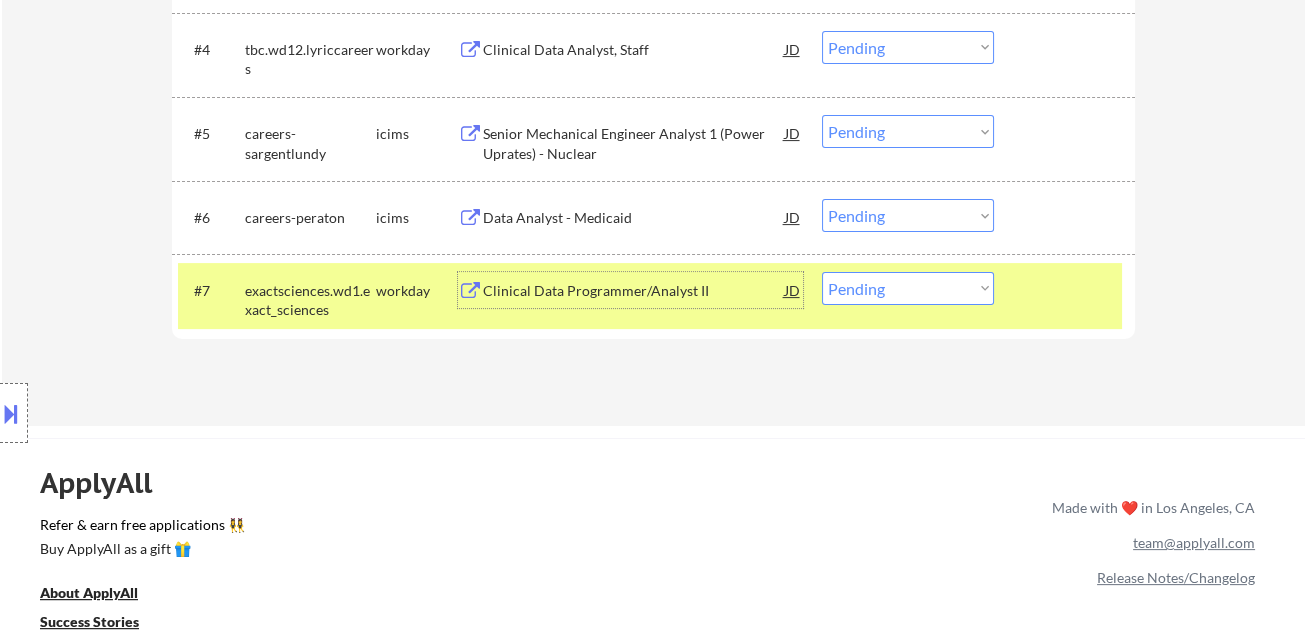 click on "Choose an option... Pending Applied Excluded (Questions) Excluded (Expired) Excluded (Location) Excluded (Bad Match) Excluded (Blocklist) Excluded (Salary) Excluded (Other)" at bounding box center (908, 288) 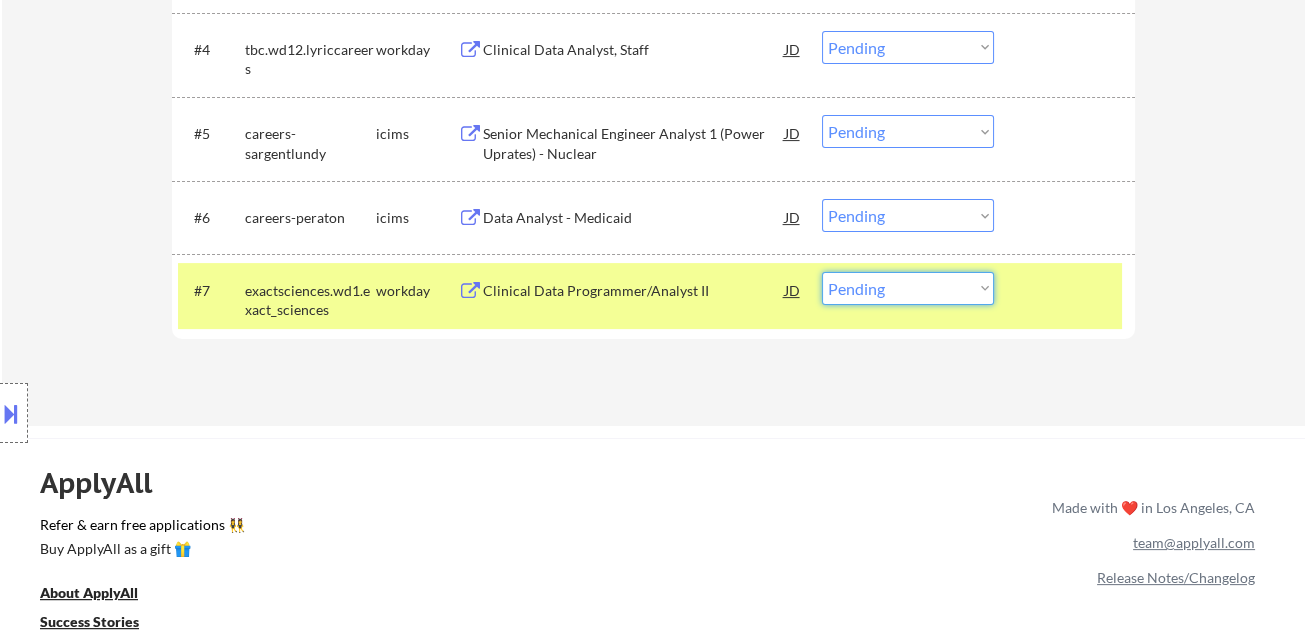 select on ""excluded__bad_match_"" 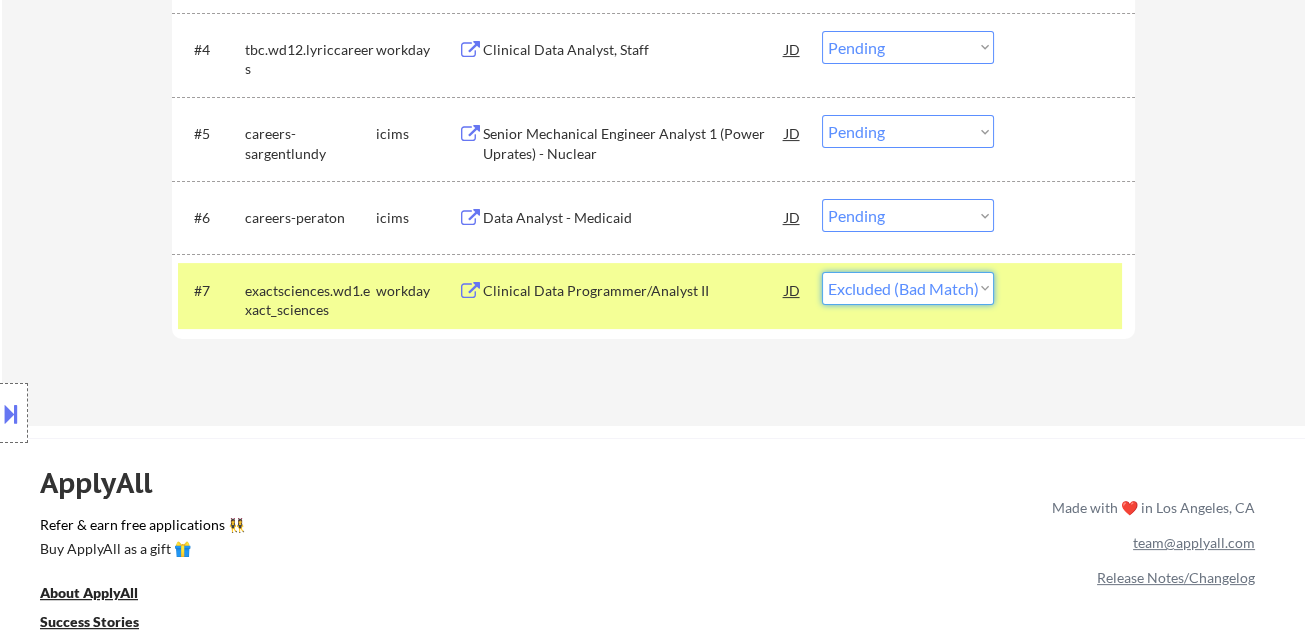 click on "Choose an option... Pending Applied Excluded (Questions) Excluded (Expired) Excluded (Location) Excluded (Bad Match) Excluded (Blocklist) Excluded (Salary) Excluded (Other)" at bounding box center [908, 288] 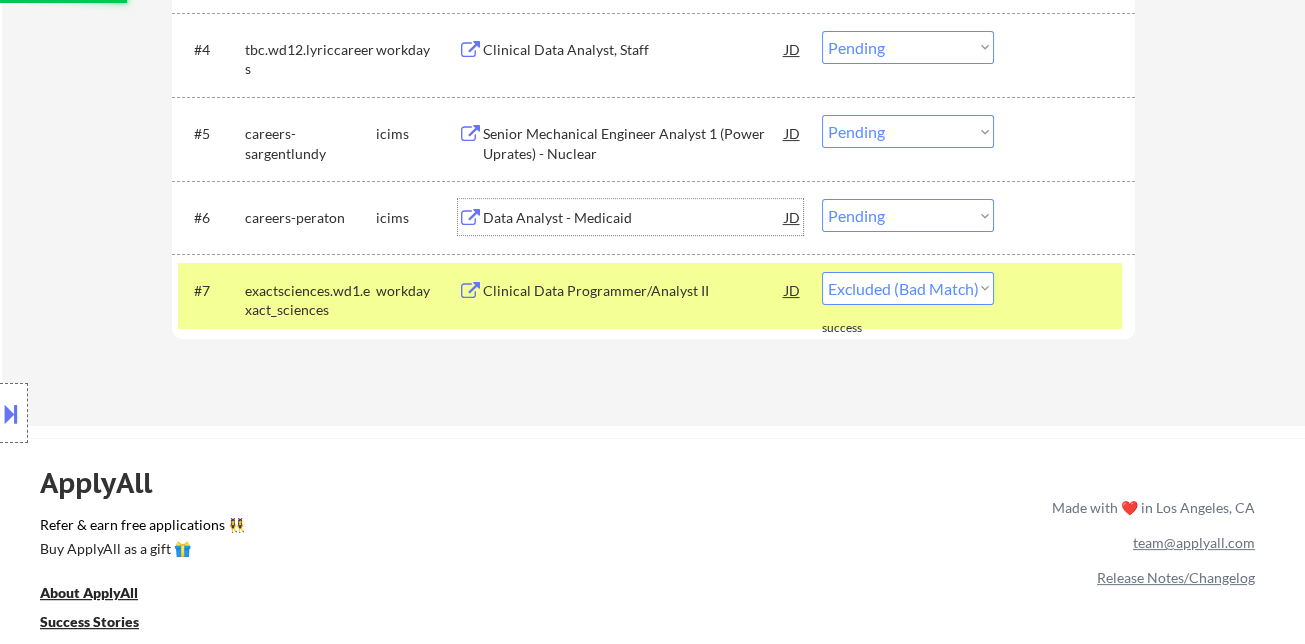 click on "Data Analyst - Medicaid" at bounding box center [634, 218] 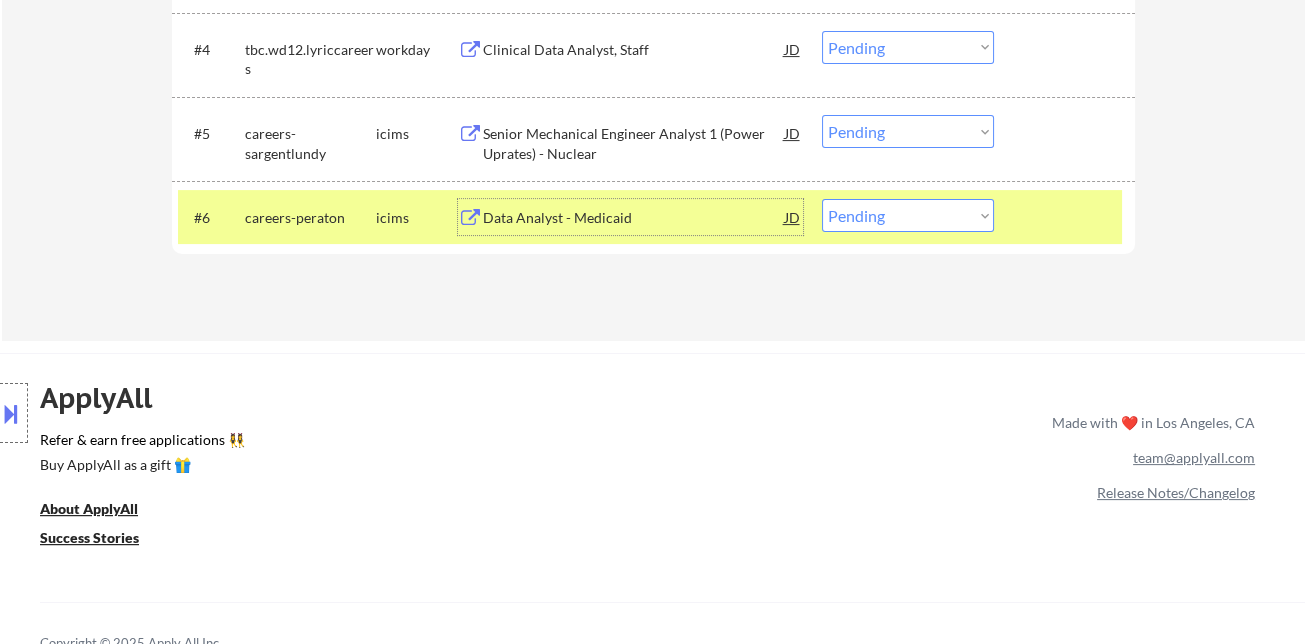click on "Choose an option... Pending Applied Excluded (Questions) Excluded (Expired) Excluded (Location) Excluded (Bad Match) Excluded (Blocklist) Excluded (Salary) Excluded (Other)" at bounding box center [908, 215] 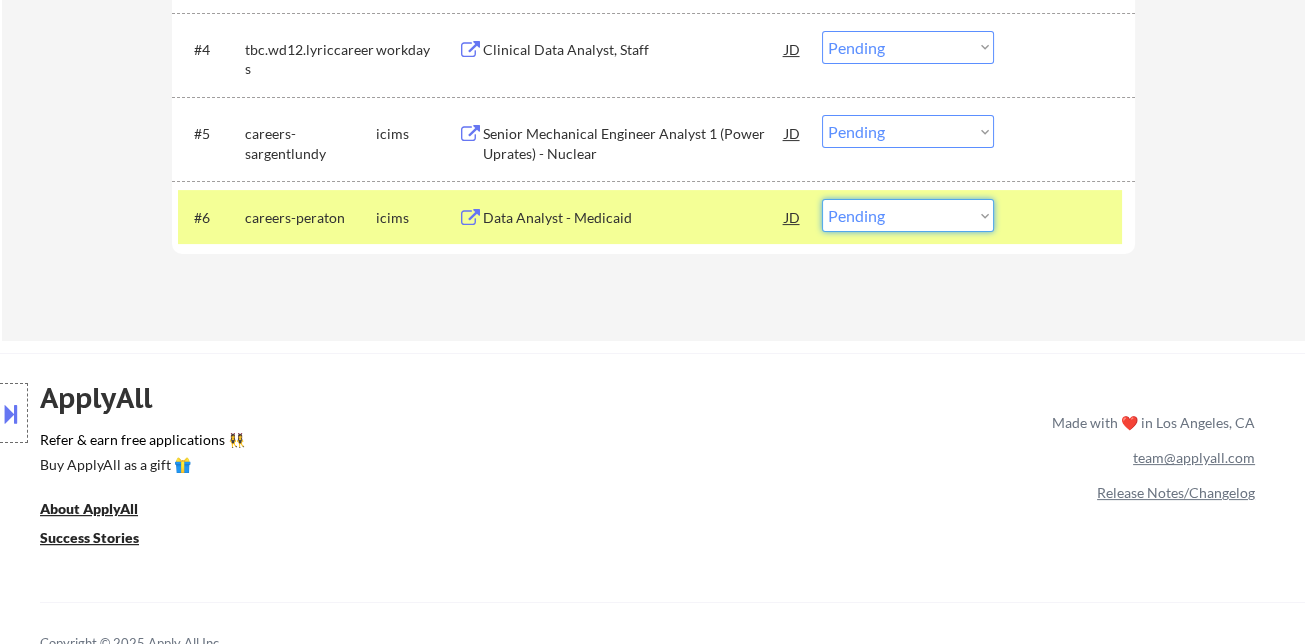 select on ""applied"" 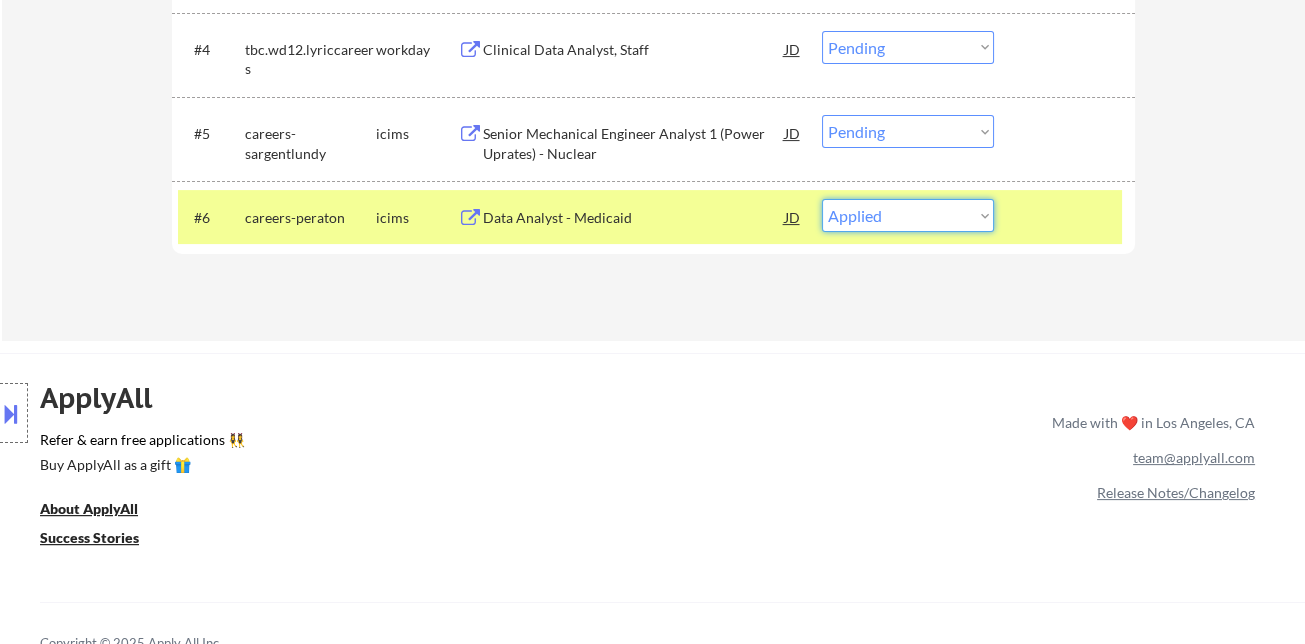 click on "Choose an option... Pending Applied Excluded (Questions) Excluded (Expired) Excluded (Location) Excluded (Bad Match) Excluded (Blocklist) Excluded (Salary) Excluded (Other)" at bounding box center [908, 215] 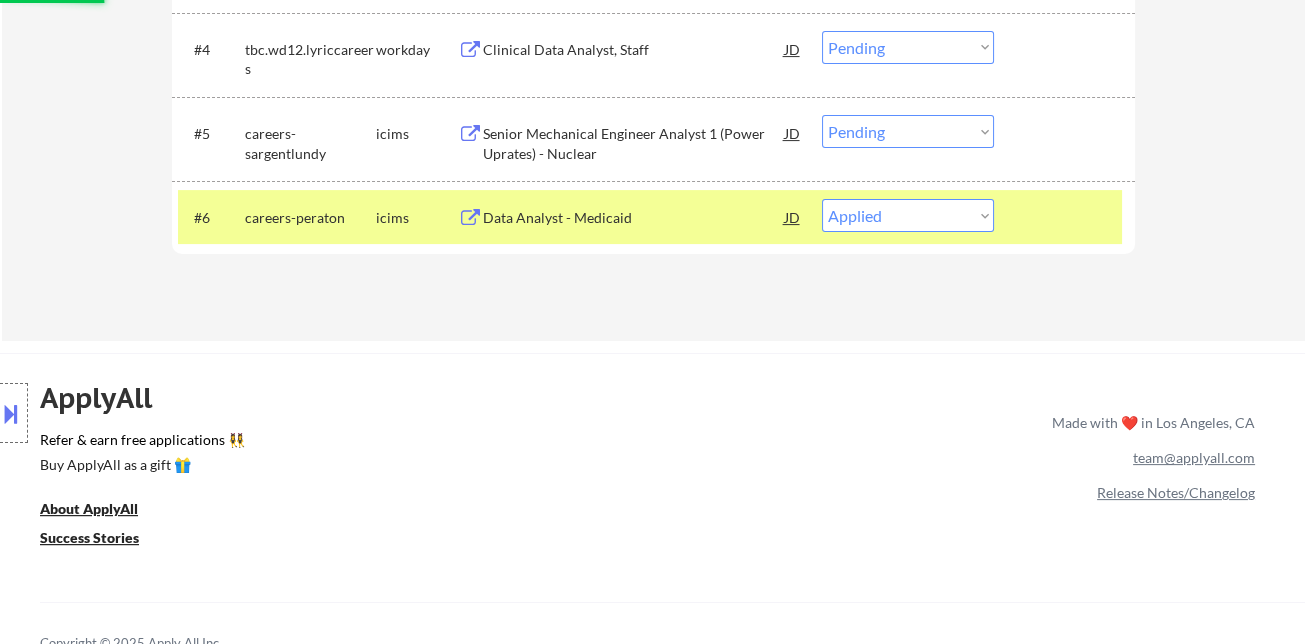 click on "Senior Mechanical Engineer Analyst 1 (Power Uprates) - Nuclear" at bounding box center [634, 143] 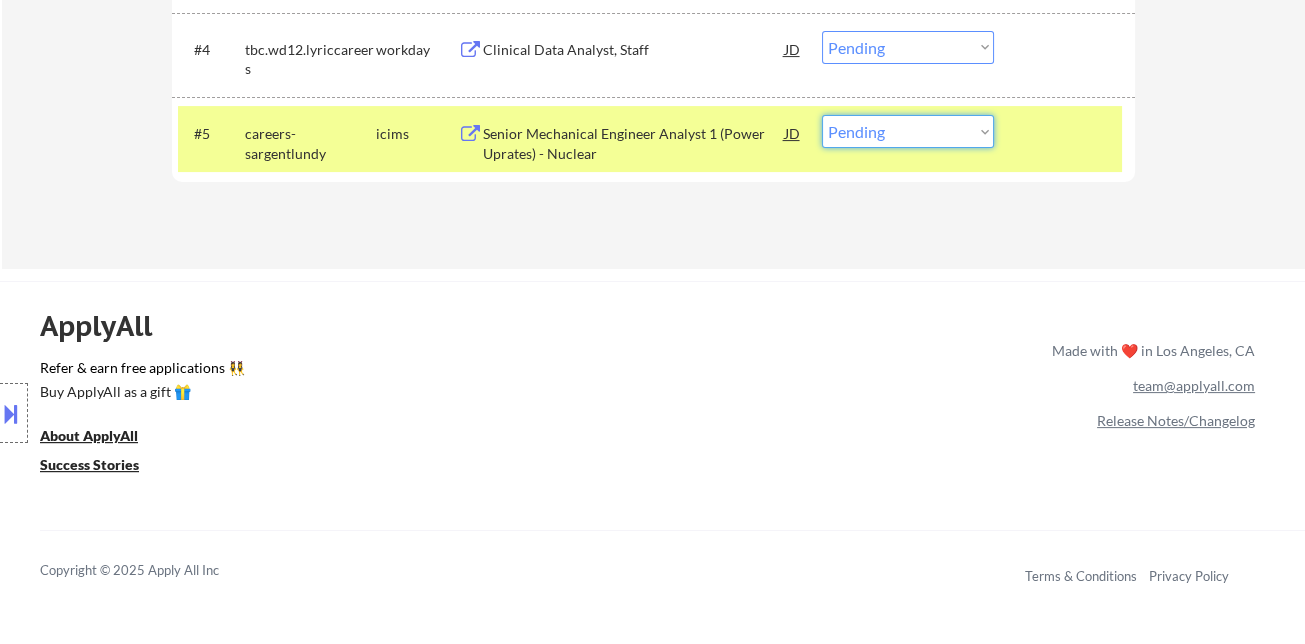 click on "Choose an option... Pending Applied Excluded (Questions) Excluded (Expired) Excluded (Location) Excluded (Bad Match) Excluded (Blocklist) Excluded (Salary) Excluded (Other)" at bounding box center [908, 131] 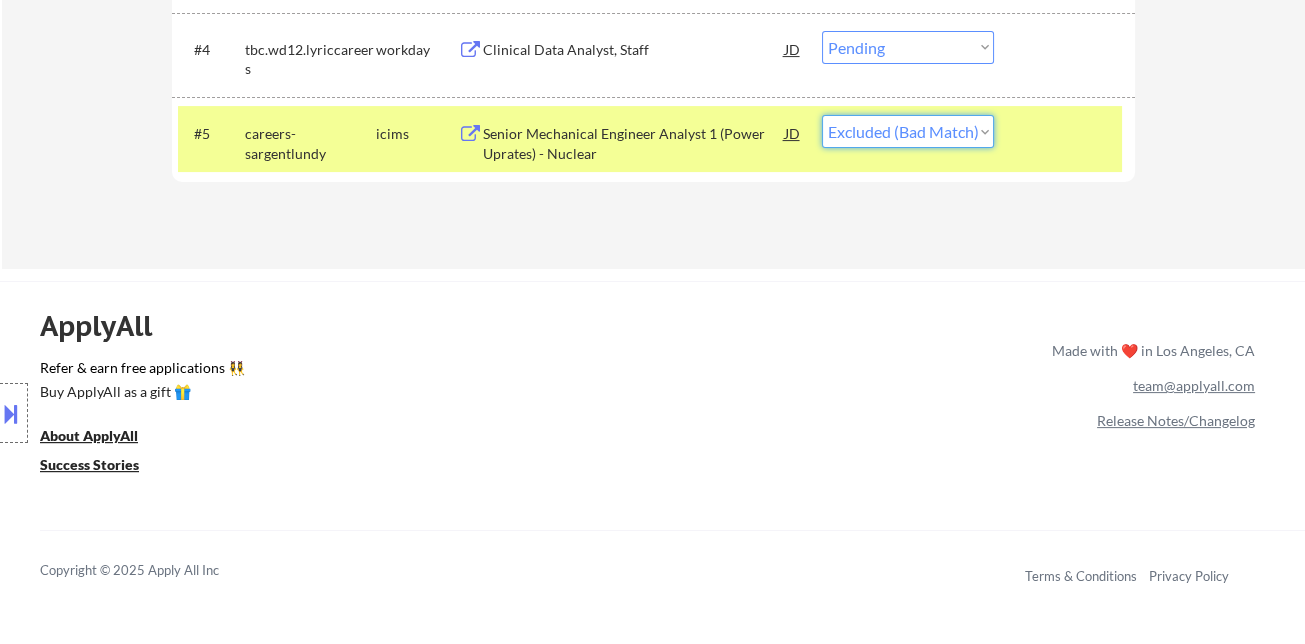 click on "Choose an option... Pending Applied Excluded (Questions) Excluded (Expired) Excluded (Location) Excluded (Bad Match) Excluded (Blocklist) Excluded (Salary) Excluded (Other)" at bounding box center (908, 131) 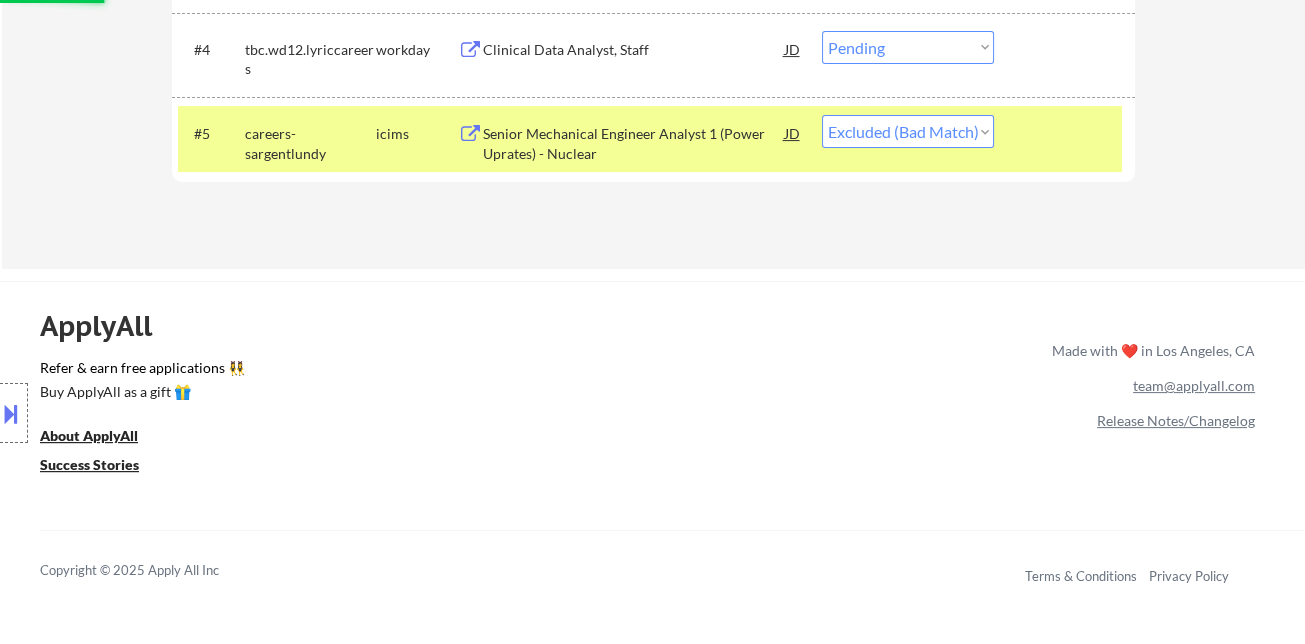 click on "Clinical Data Analyst, Staff" at bounding box center (634, 49) 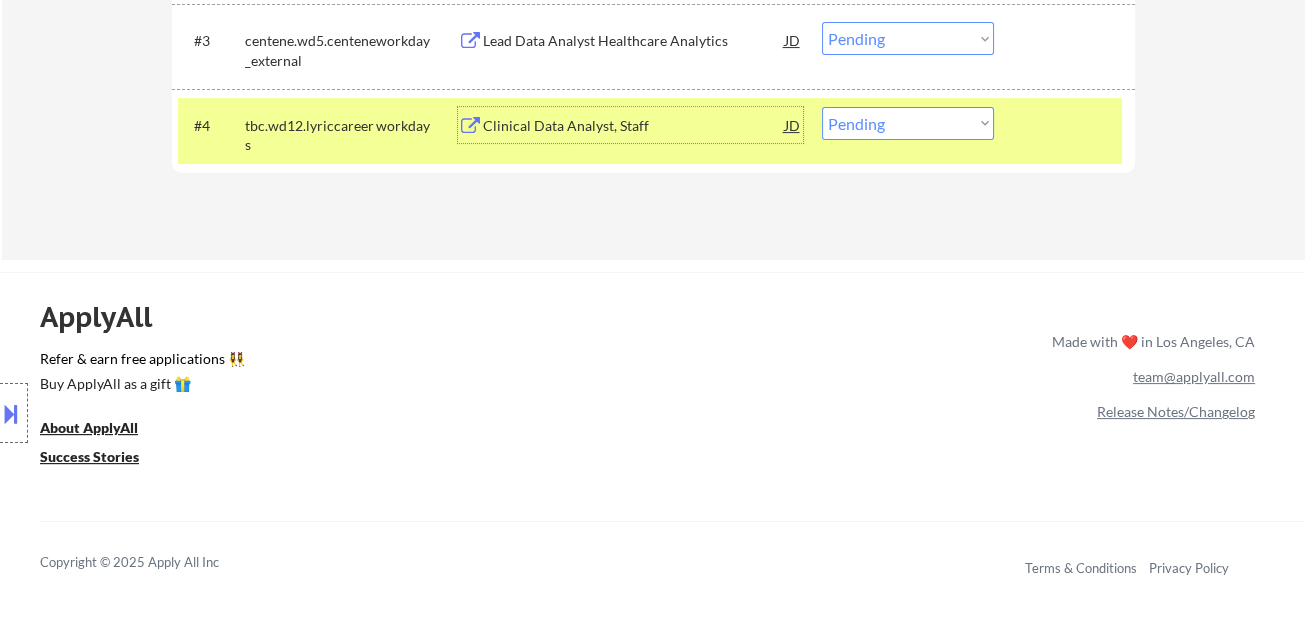 scroll, scrollTop: 666, scrollLeft: 0, axis: vertical 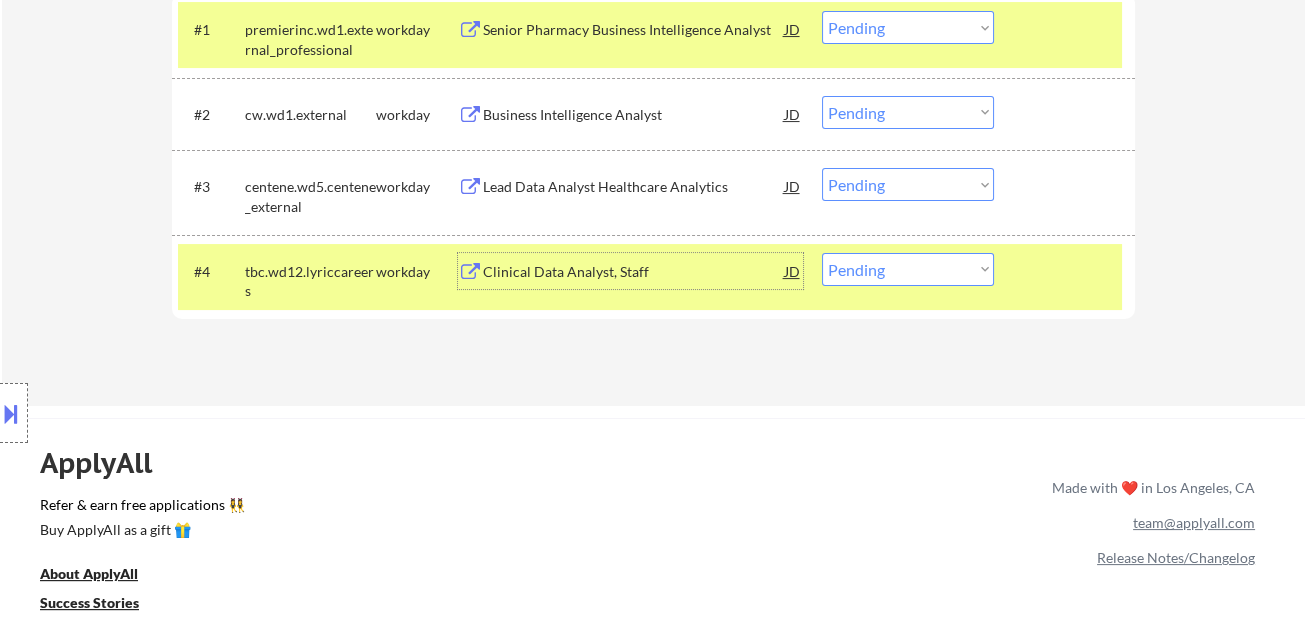 click on "Choose an option... Pending Applied Excluded (Questions) Excluded (Expired) Excluded (Location) Excluded (Bad Match) Excluded (Blocklist) Excluded (Salary) Excluded (Other)" at bounding box center [908, 269] 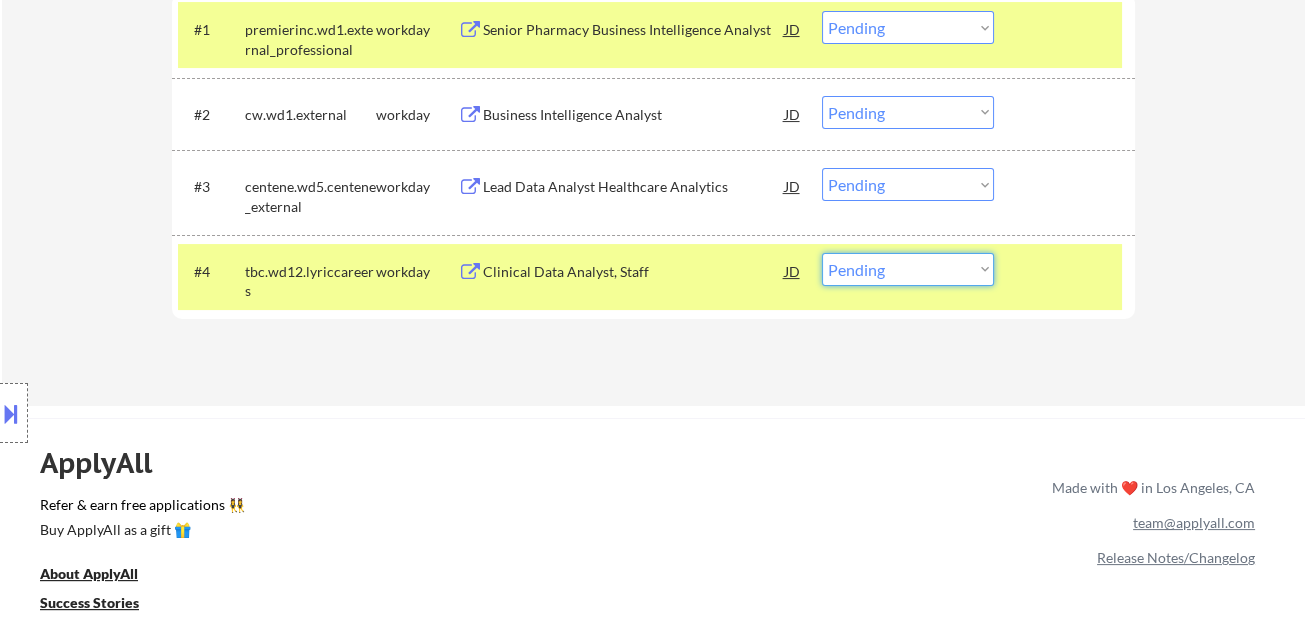 select on ""applied"" 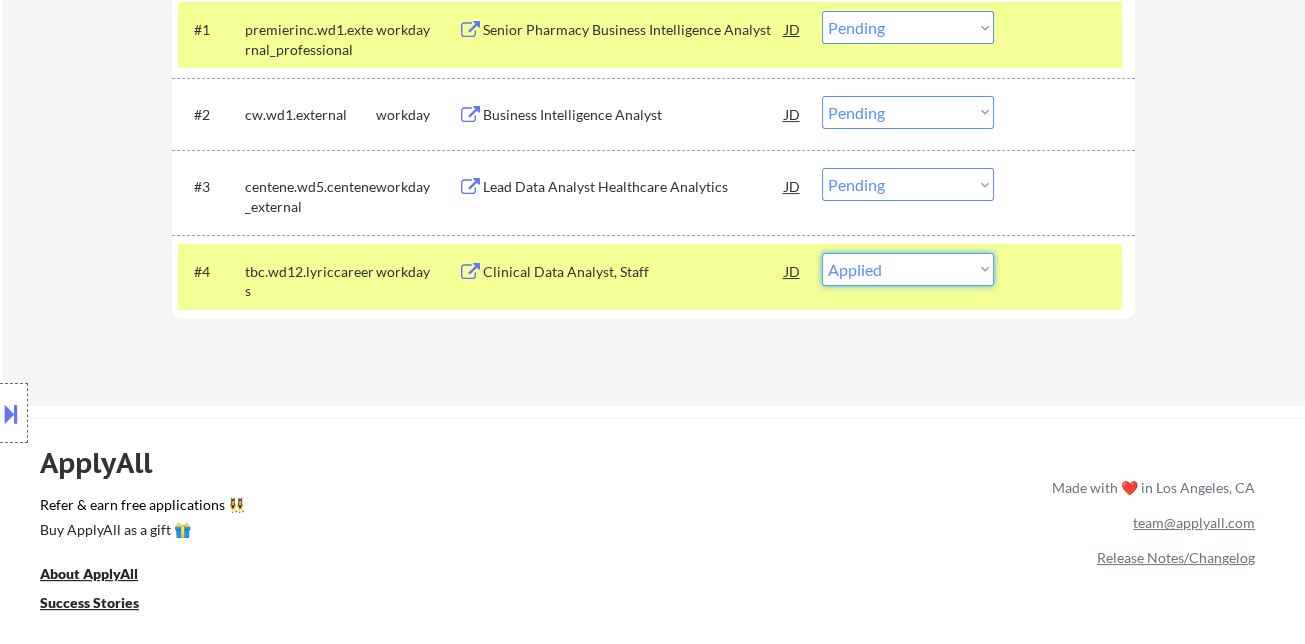 click on "Choose an option... Pending Applied Excluded (Questions) Excluded (Expired) Excluded (Location) Excluded (Bad Match) Excluded (Blocklist) Excluded (Salary) Excluded (Other)" at bounding box center (908, 269) 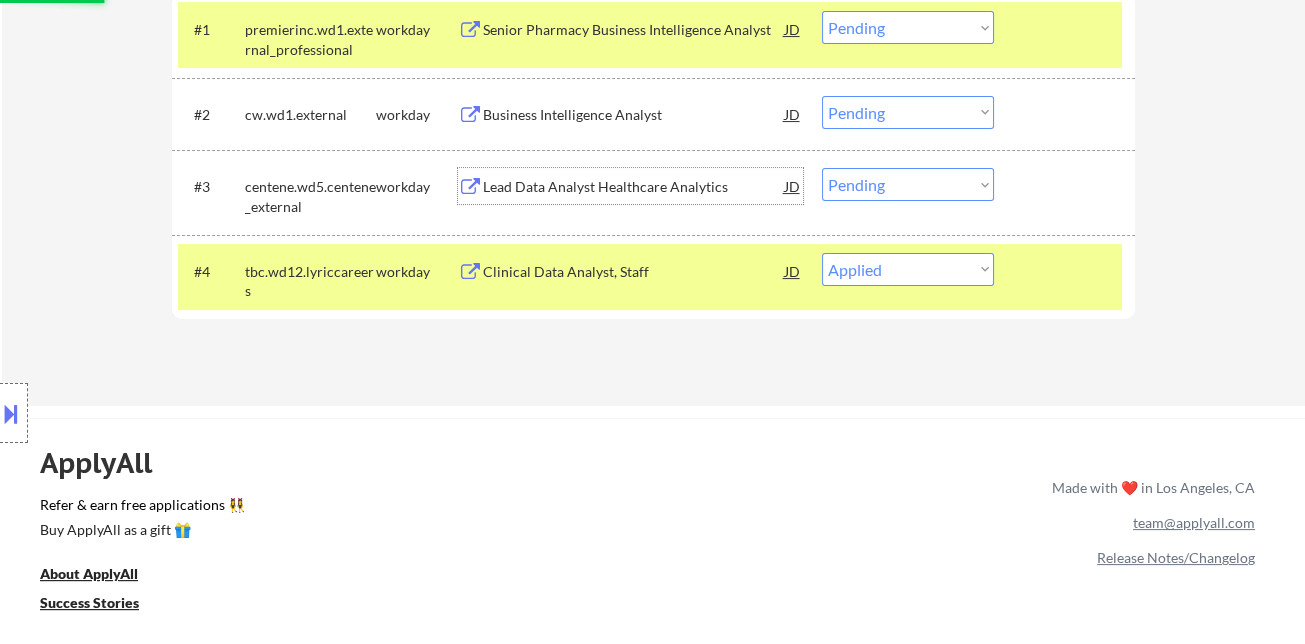 click on "Lead Data Analyst Healthcare Analytics" at bounding box center [634, 187] 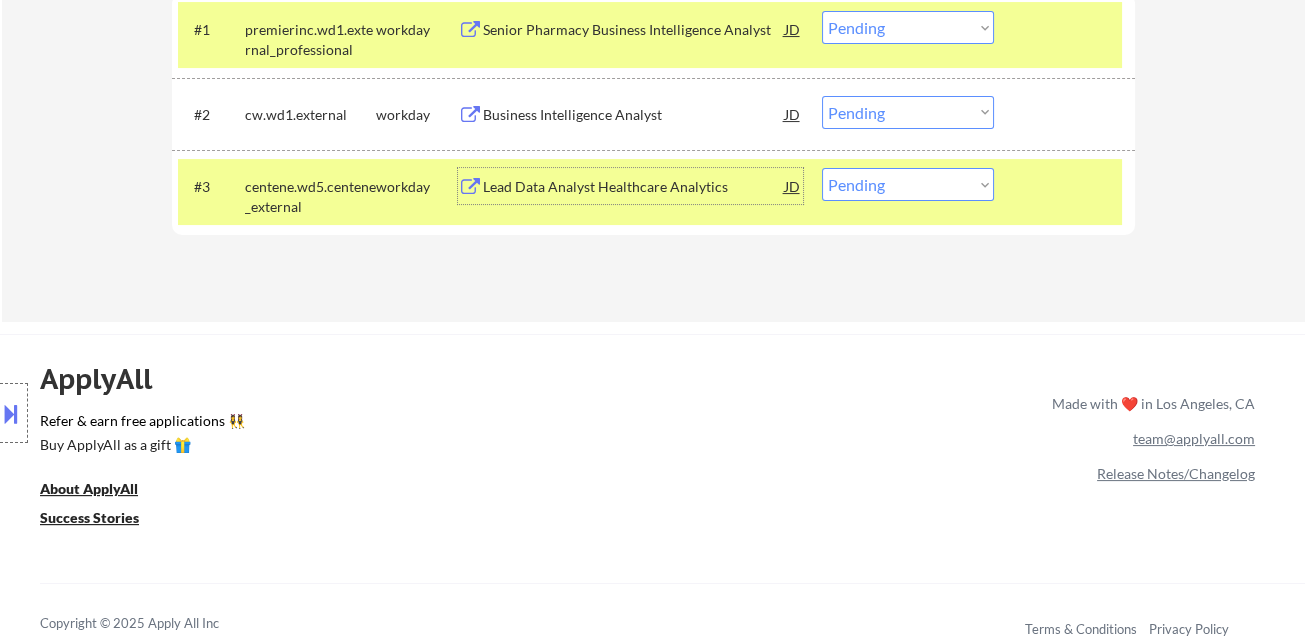 click on "Choose an option... Pending Applied Excluded (Questions) Excluded (Expired) Excluded (Location) Excluded (Bad Match) Excluded (Blocklist) Excluded (Salary) Excluded (Other)" at bounding box center [908, 184] 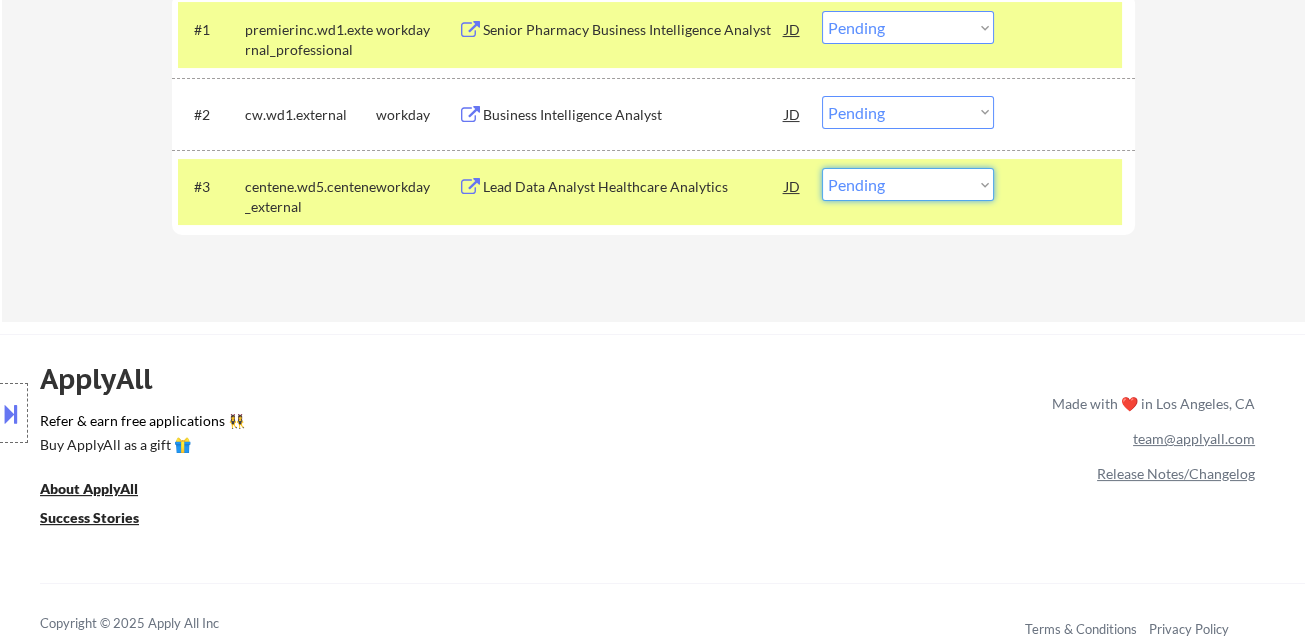select on ""excluded"" 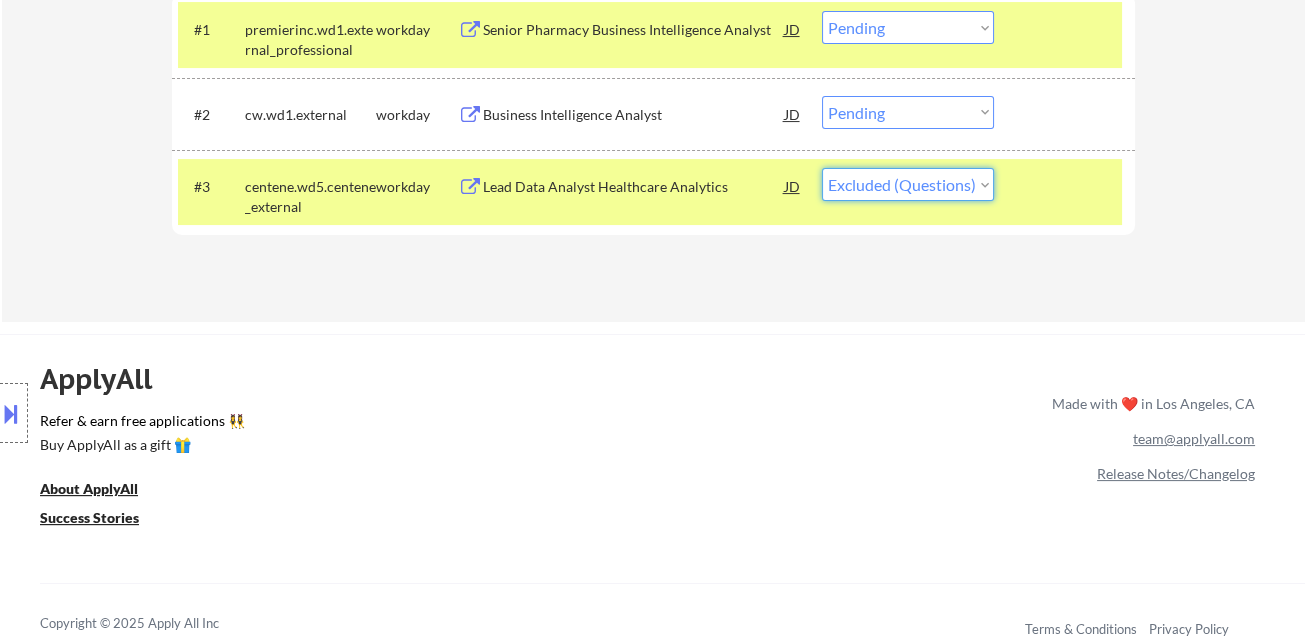 click on "Choose an option... Pending Applied Excluded (Questions) Excluded (Expired) Excluded (Location) Excluded (Bad Match) Excluded (Blocklist) Excluded (Salary) Excluded (Other)" at bounding box center (908, 184) 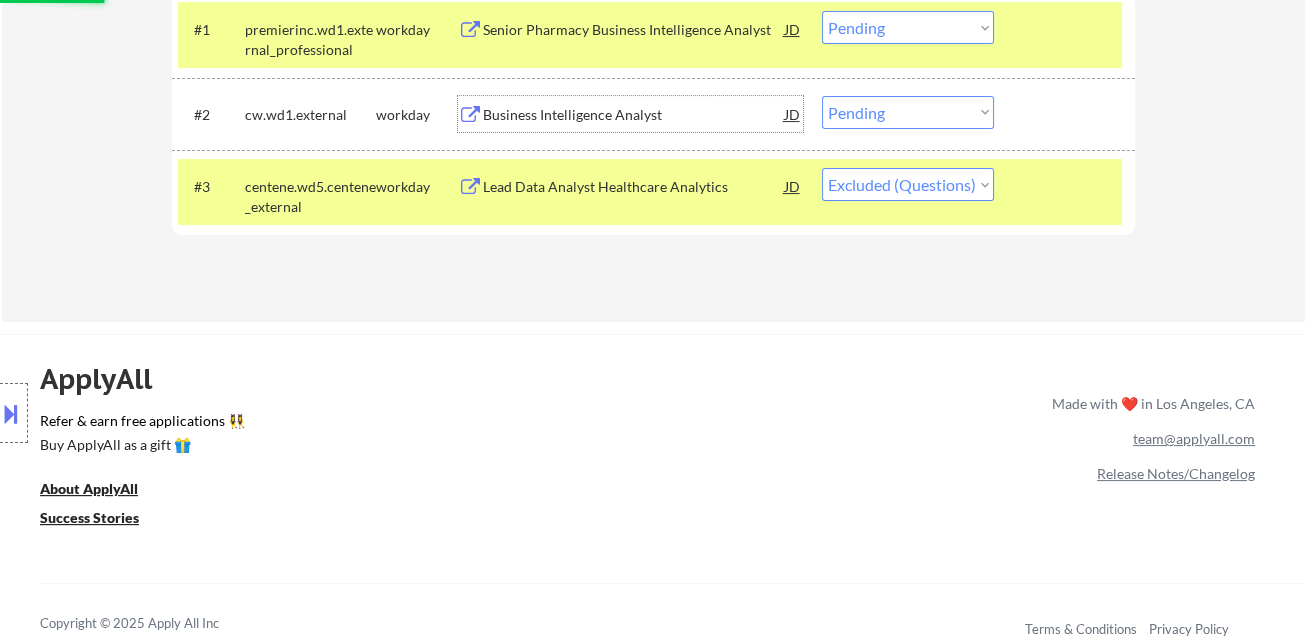 click on "Business Intelligence Analyst" at bounding box center [634, 115] 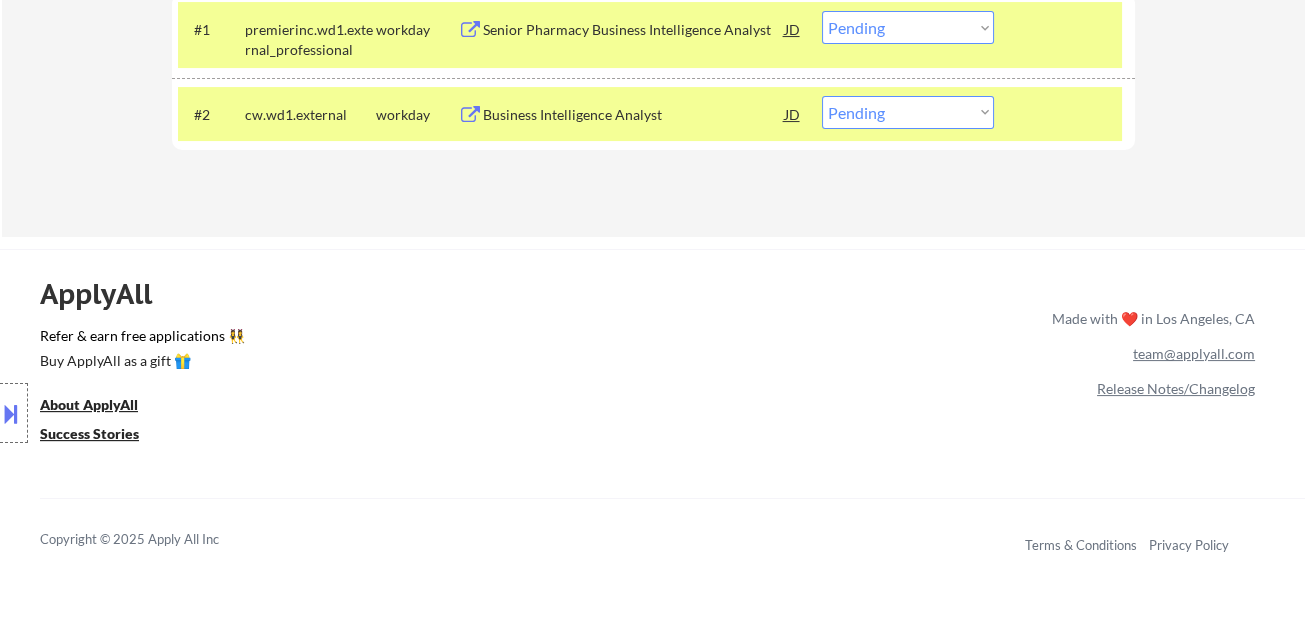 click on "Location Inclusions:" at bounding box center (179, 413) 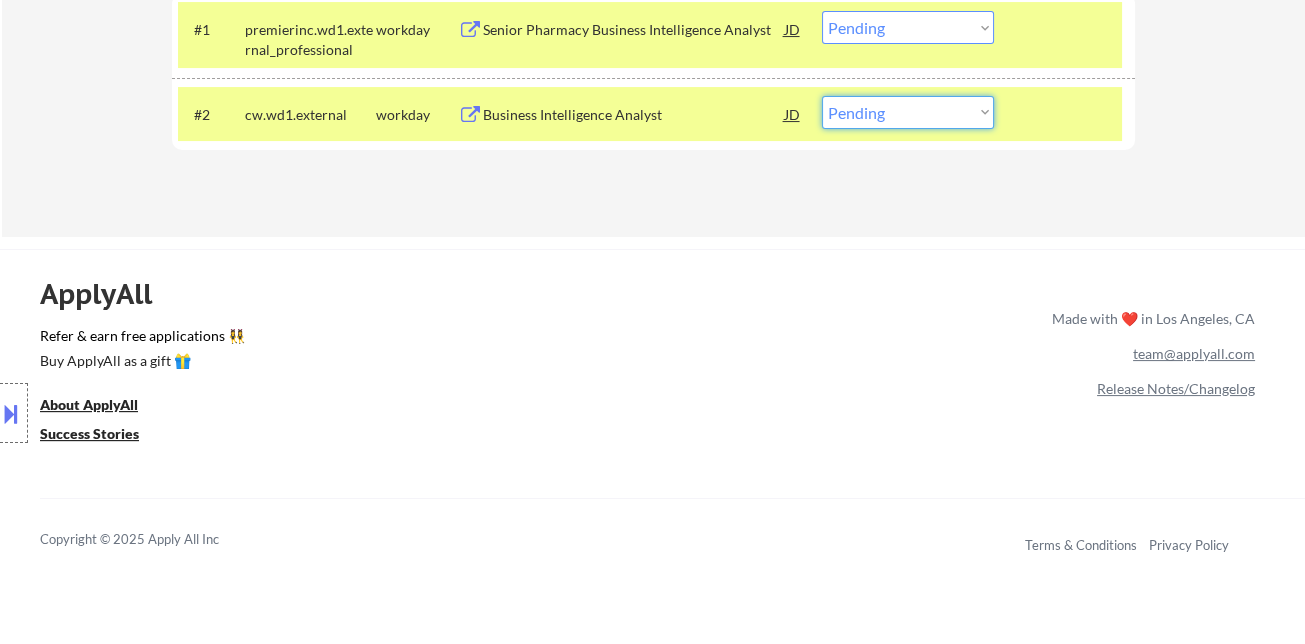 click on "Choose an option... Pending Applied Excluded (Questions) Excluded (Expired) Excluded (Location) Excluded (Bad Match) Excluded (Blocklist) Excluded (Salary) Excluded (Other)" at bounding box center [908, 112] 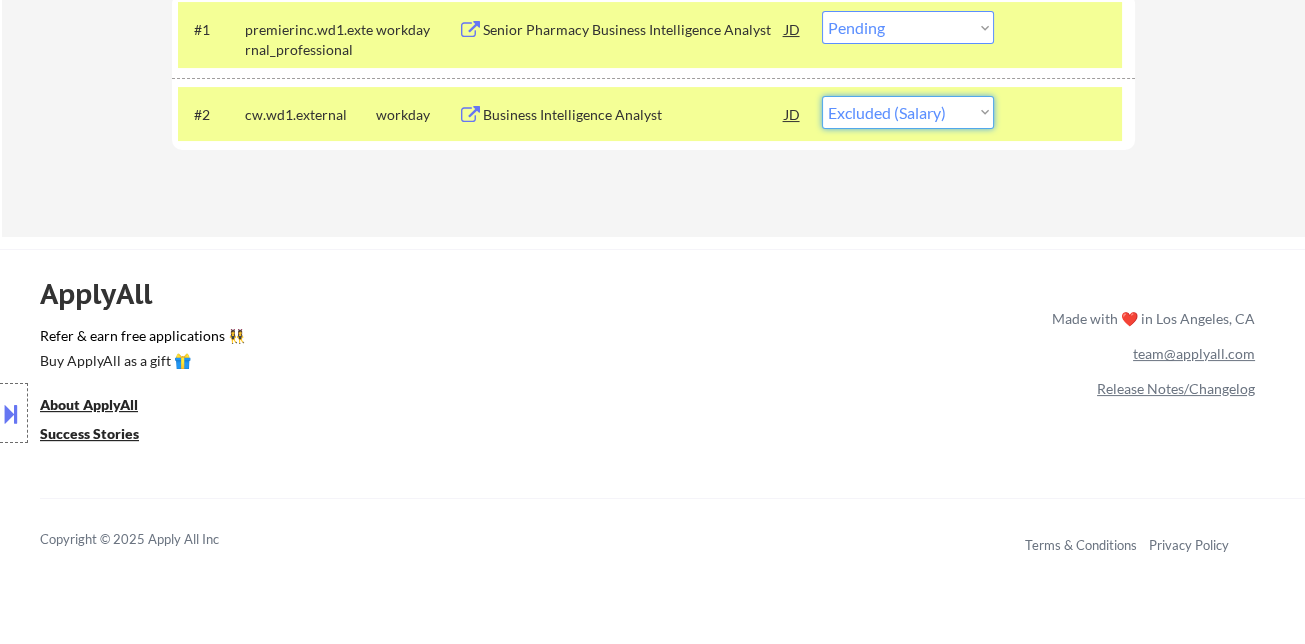 click on "Choose an option... Pending Applied Excluded (Questions) Excluded (Expired) Excluded (Location) Excluded (Bad Match) Excluded (Blocklist) Excluded (Salary) Excluded (Other)" at bounding box center (908, 112) 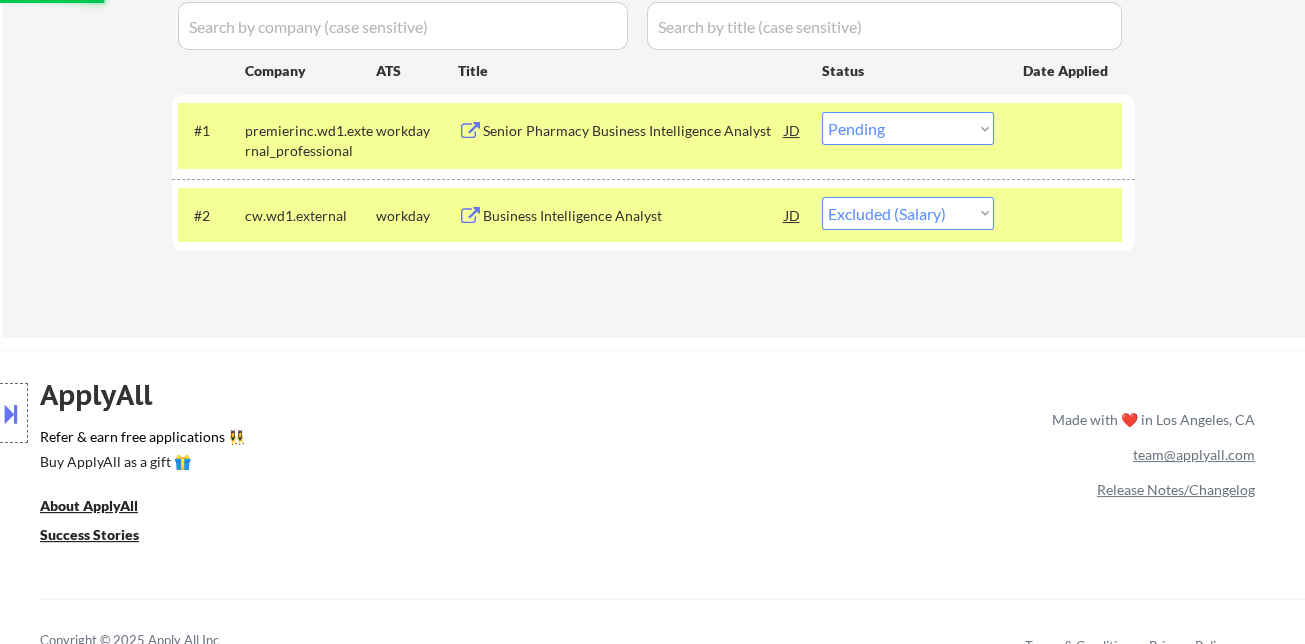 scroll, scrollTop: 444, scrollLeft: 0, axis: vertical 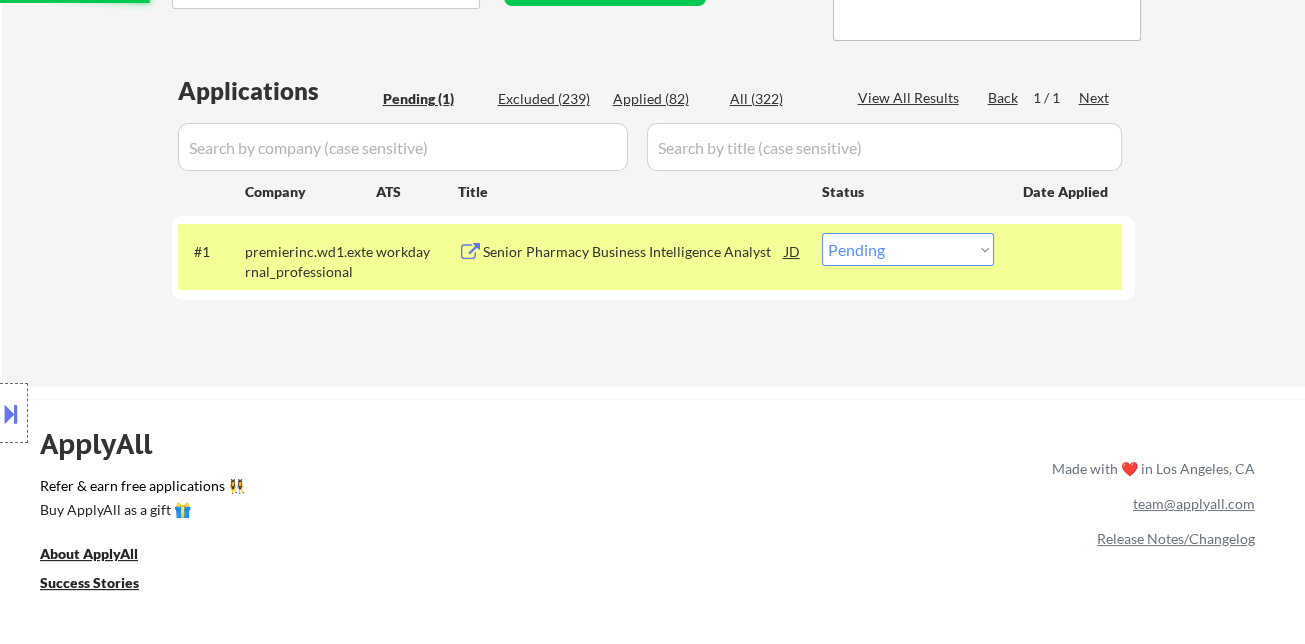 click on "Senior Pharmacy Business Intelligence Analyst" at bounding box center [634, 252] 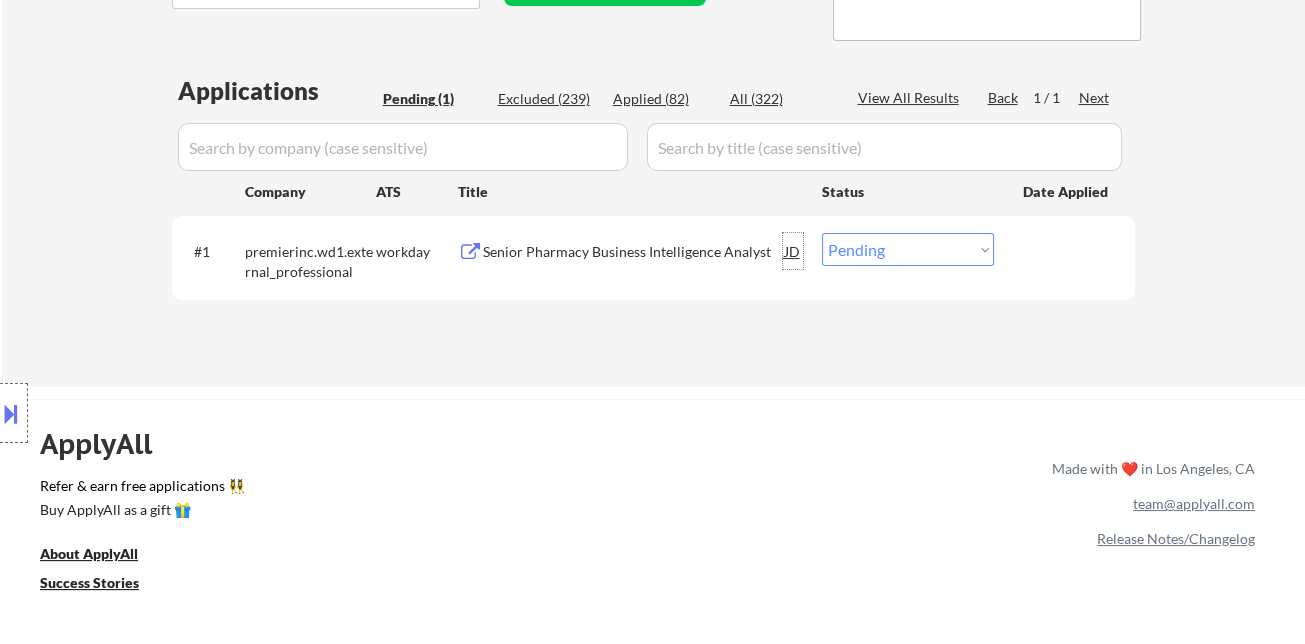 click on "JD" at bounding box center (793, 251) 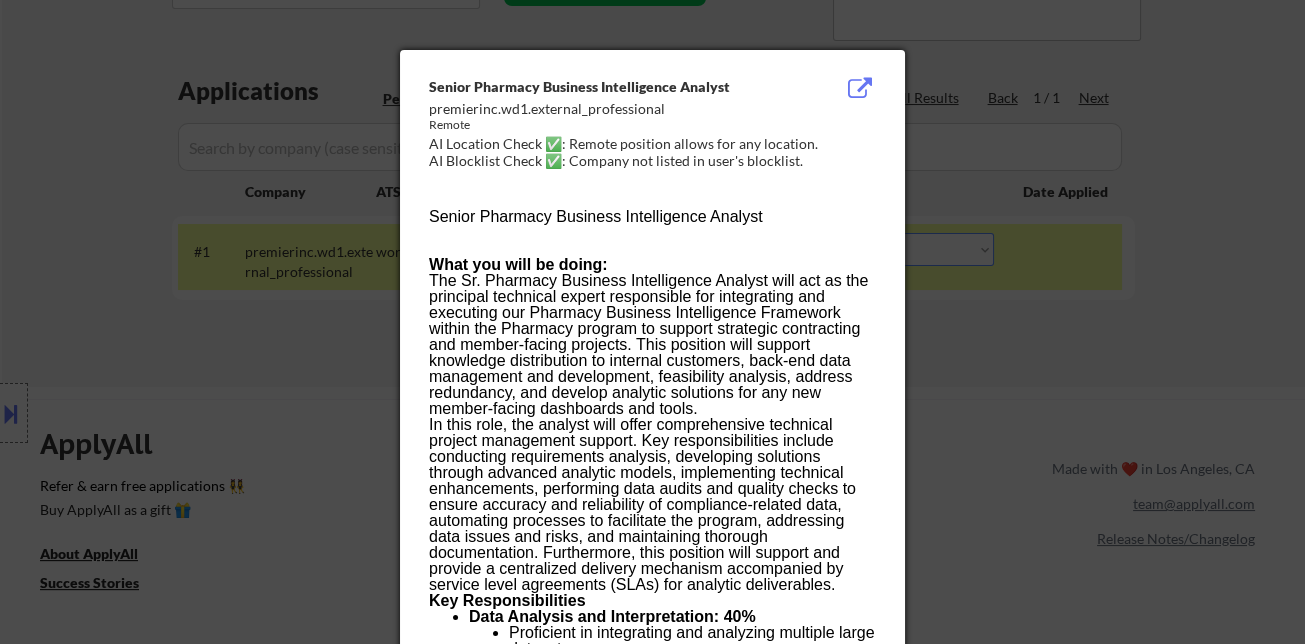 click at bounding box center [652, 322] 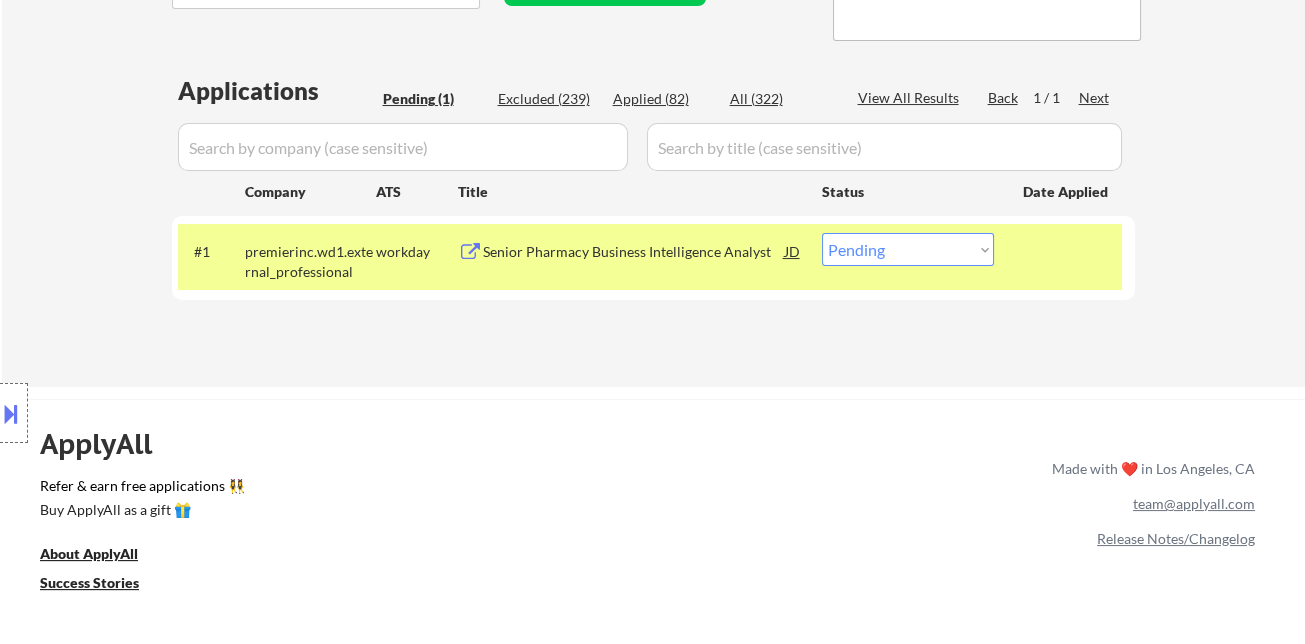 click on "Choose an option... Pending Applied Excluded (Questions) Excluded (Expired) Excluded (Location) Excluded (Bad Match) Excluded (Blocklist) Excluded (Salary) Excluded (Other)" at bounding box center [908, 249] 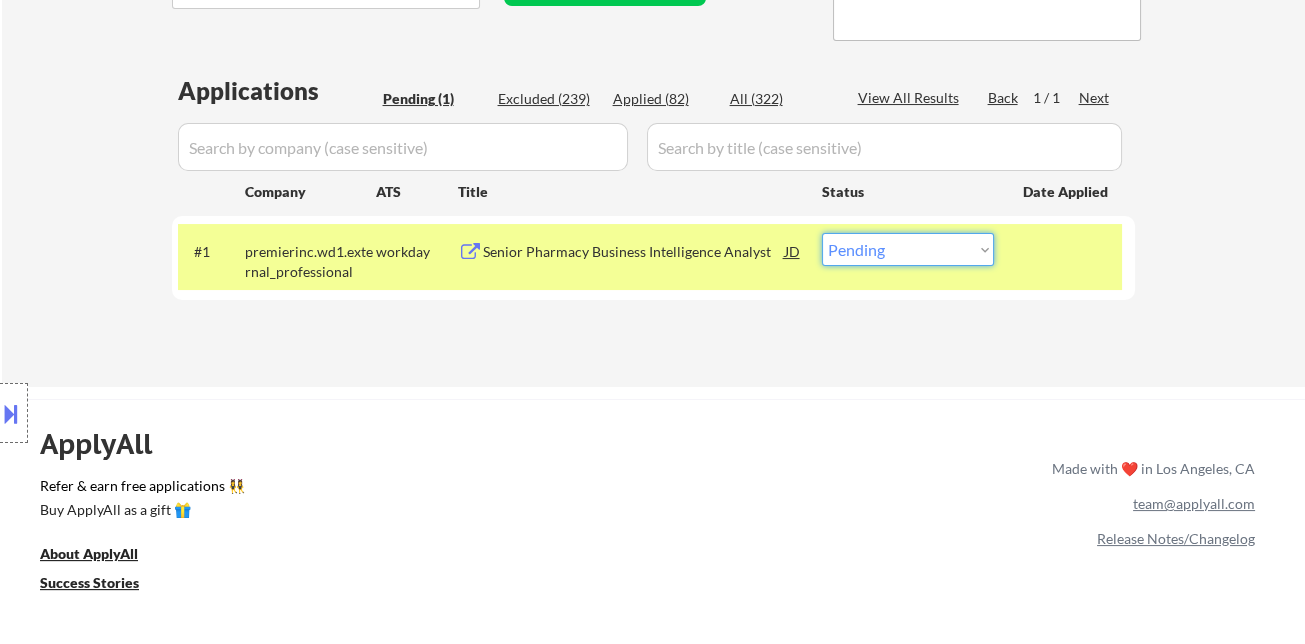 select on ""applied"" 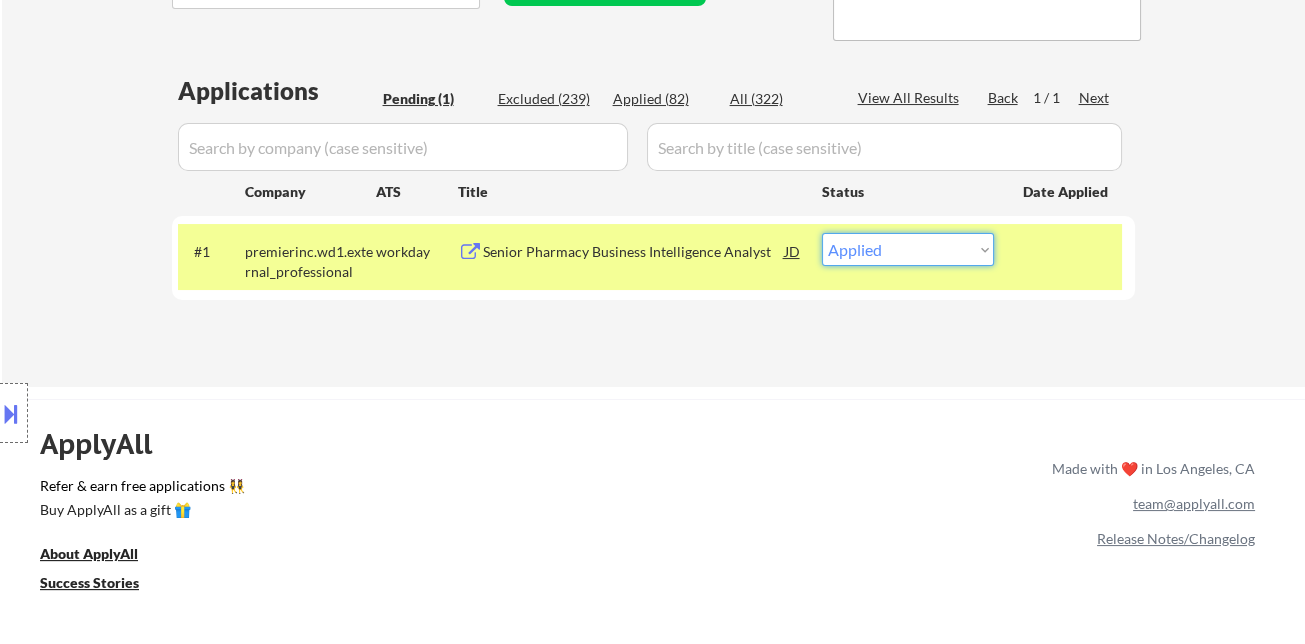 click on "Choose an option... Pending Applied Excluded (Questions) Excluded (Expired) Excluded (Location) Excluded (Bad Match) Excluded (Blocklist) Excluded (Salary) Excluded (Other)" at bounding box center (908, 249) 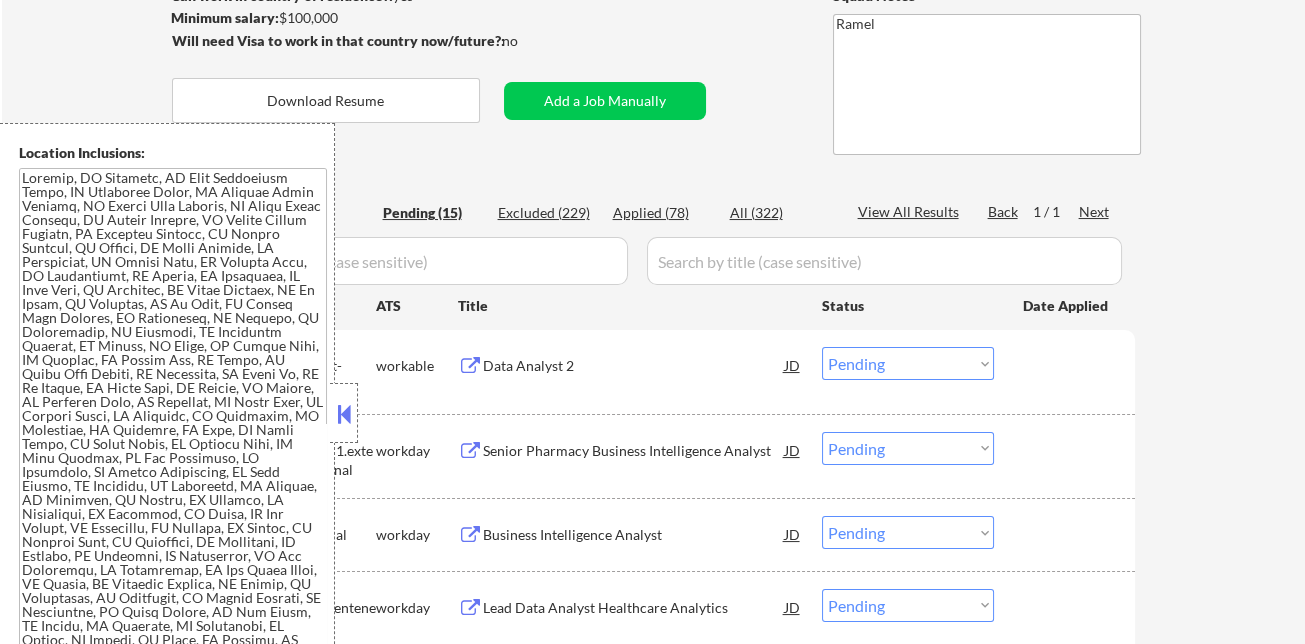 scroll, scrollTop: 333, scrollLeft: 0, axis: vertical 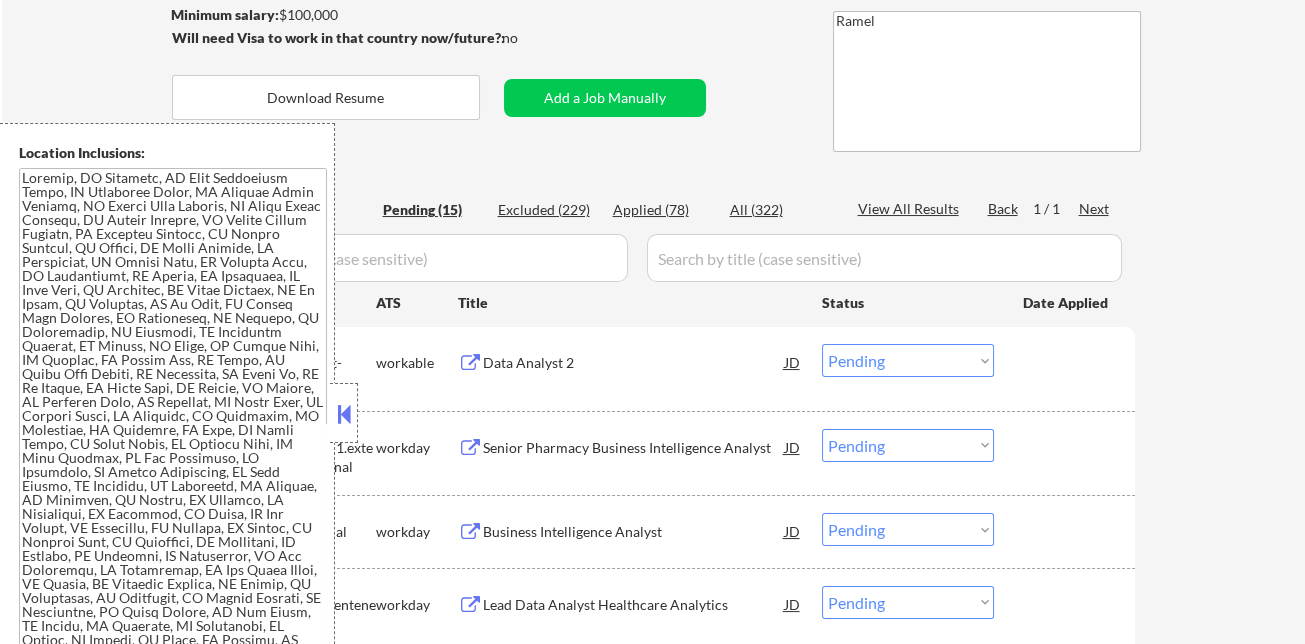 click at bounding box center (344, 414) 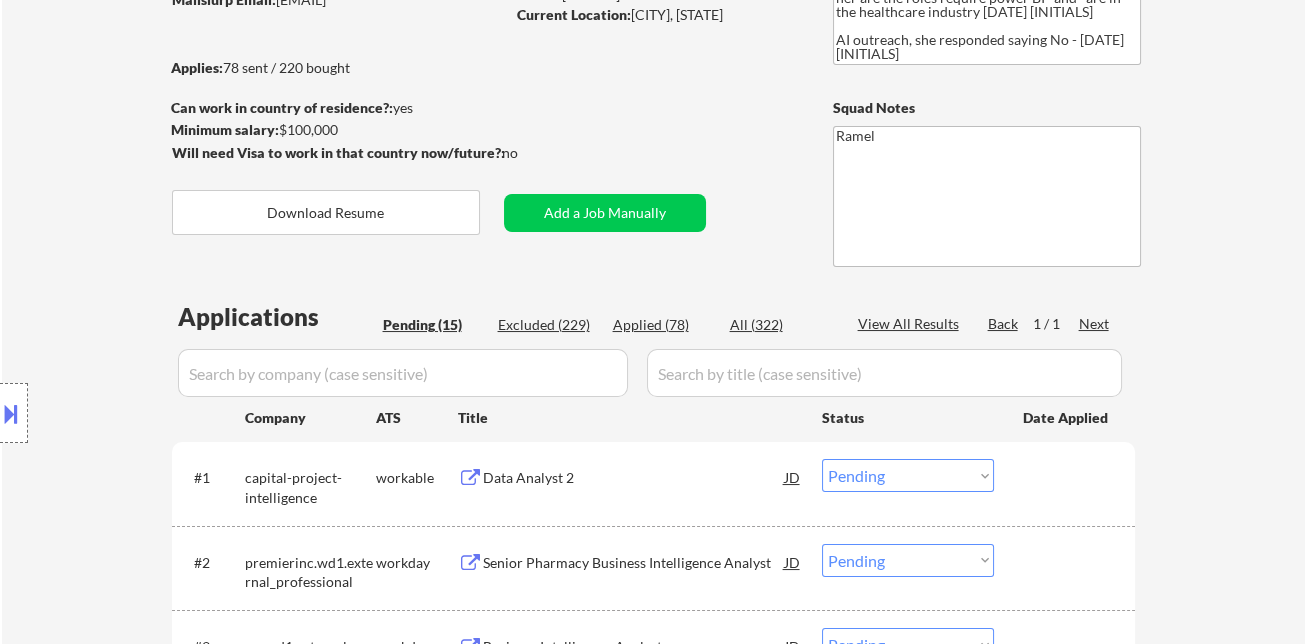scroll, scrollTop: 111, scrollLeft: 0, axis: vertical 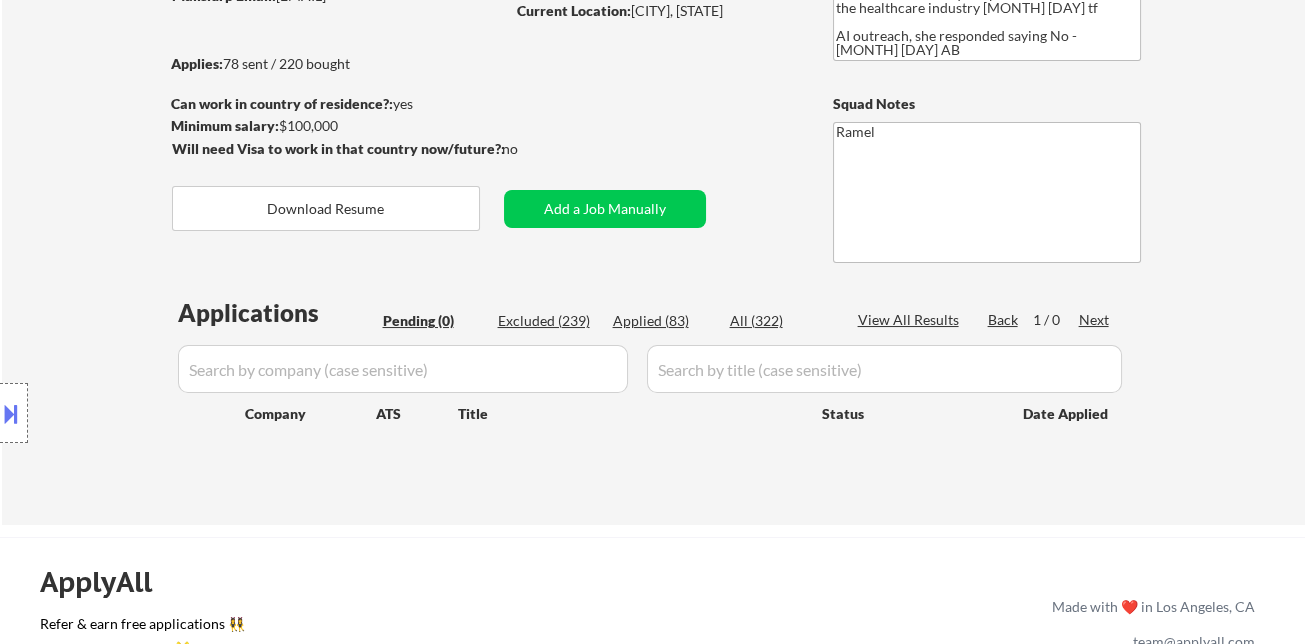 click on "Applied (83)" at bounding box center [433, 321] 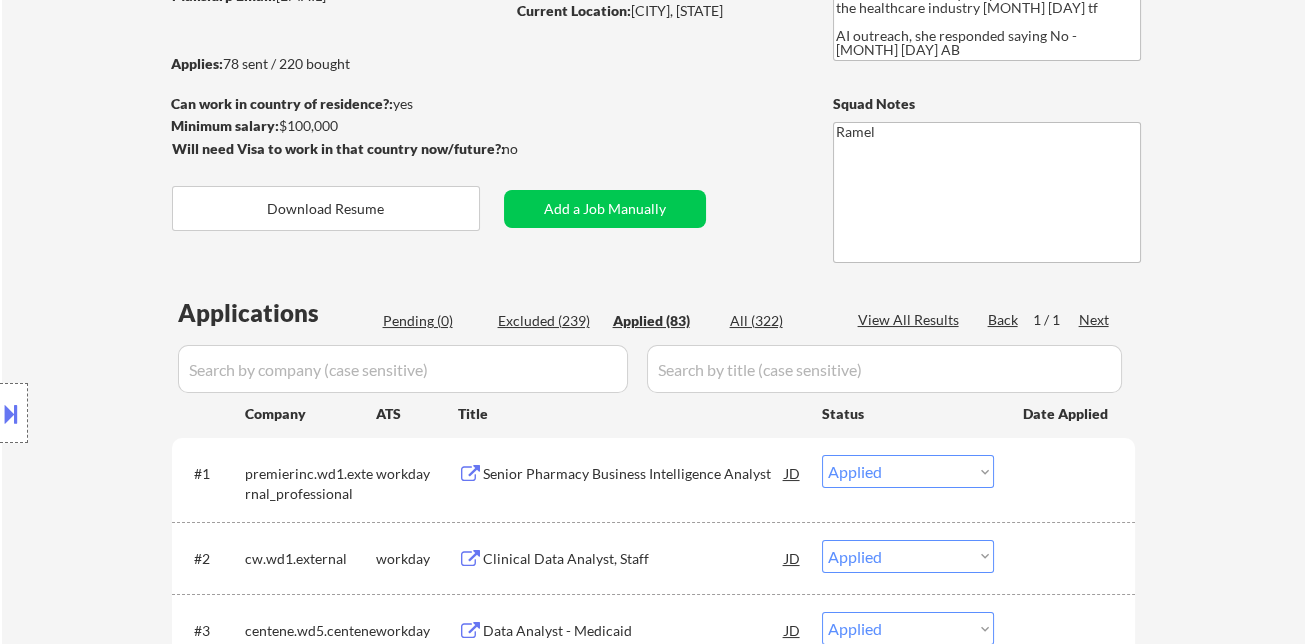 drag, startPoint x: 76, startPoint y: 206, endPoint x: 137, endPoint y: 186, distance: 64.195015 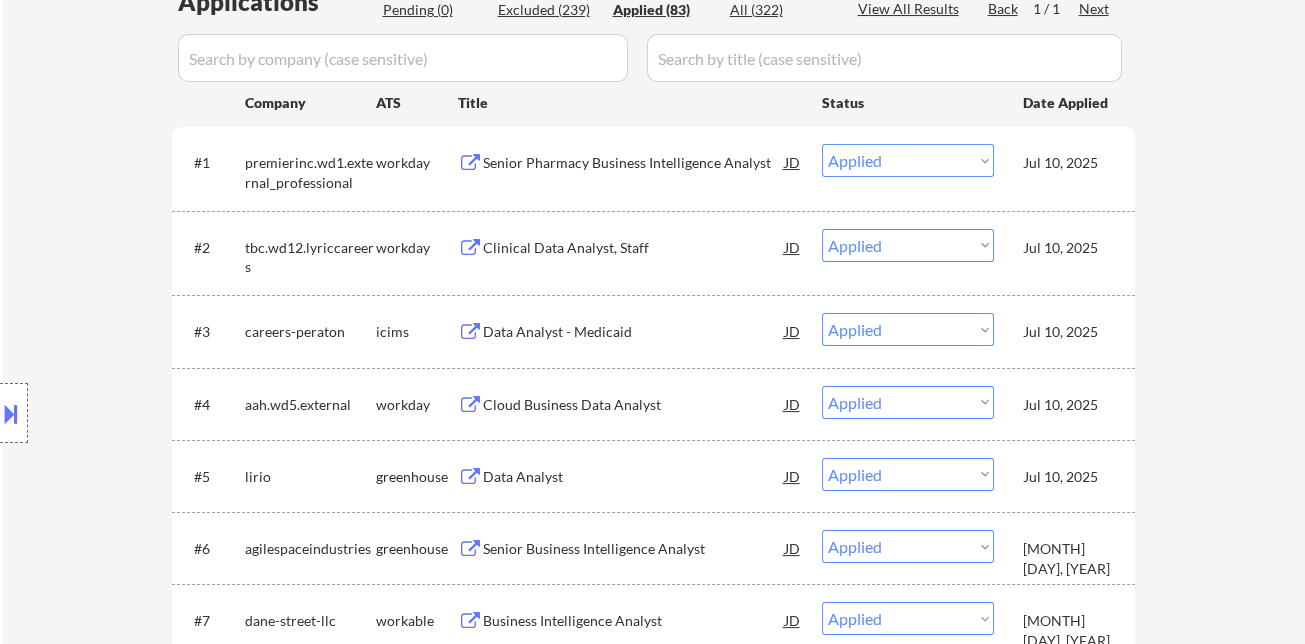 scroll, scrollTop: 666, scrollLeft: 0, axis: vertical 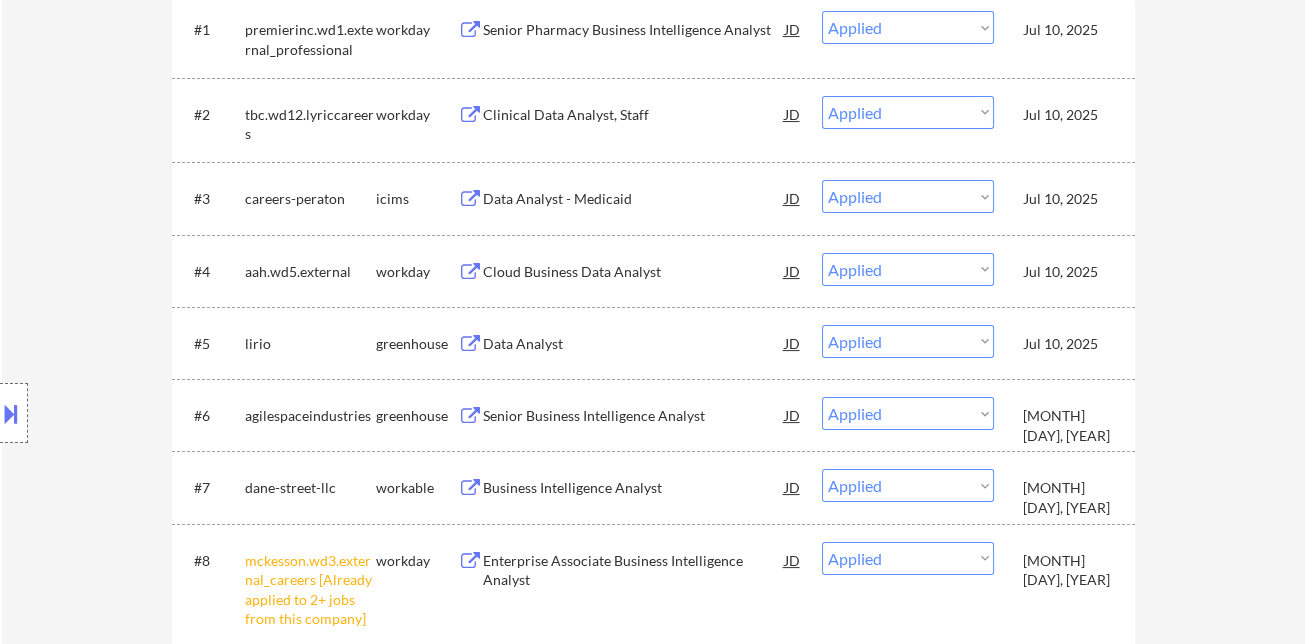 drag, startPoint x: 113, startPoint y: 206, endPoint x: 147, endPoint y: 157, distance: 59.64059 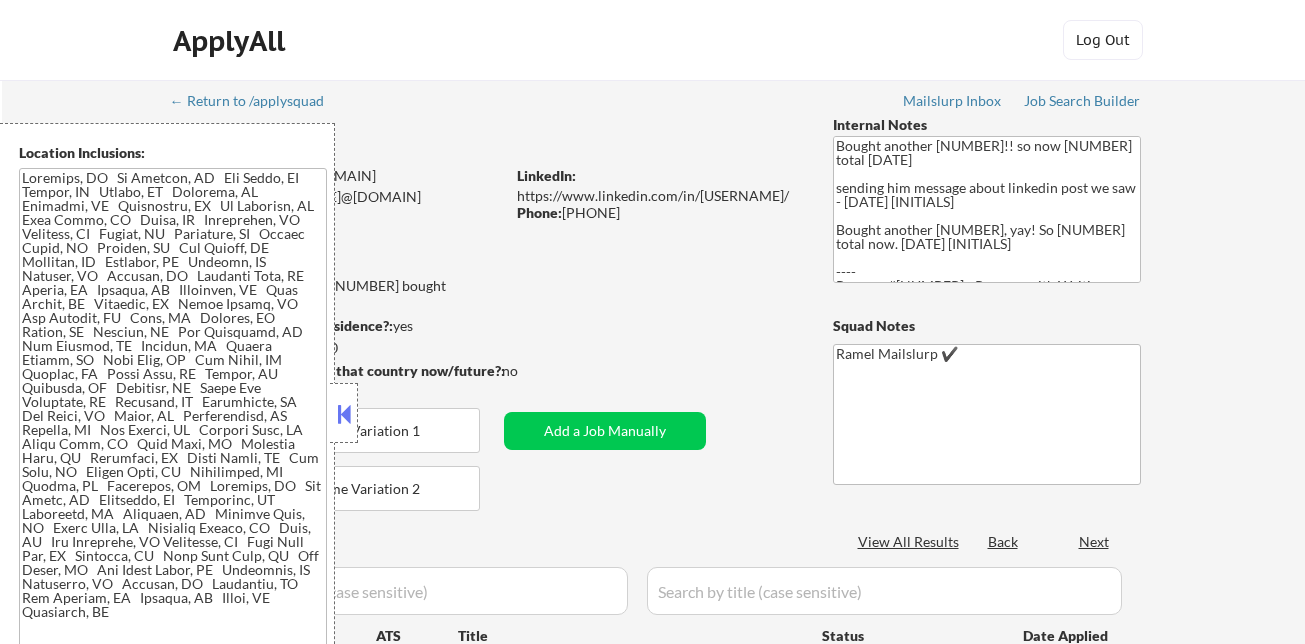 scroll, scrollTop: 0, scrollLeft: 0, axis: both 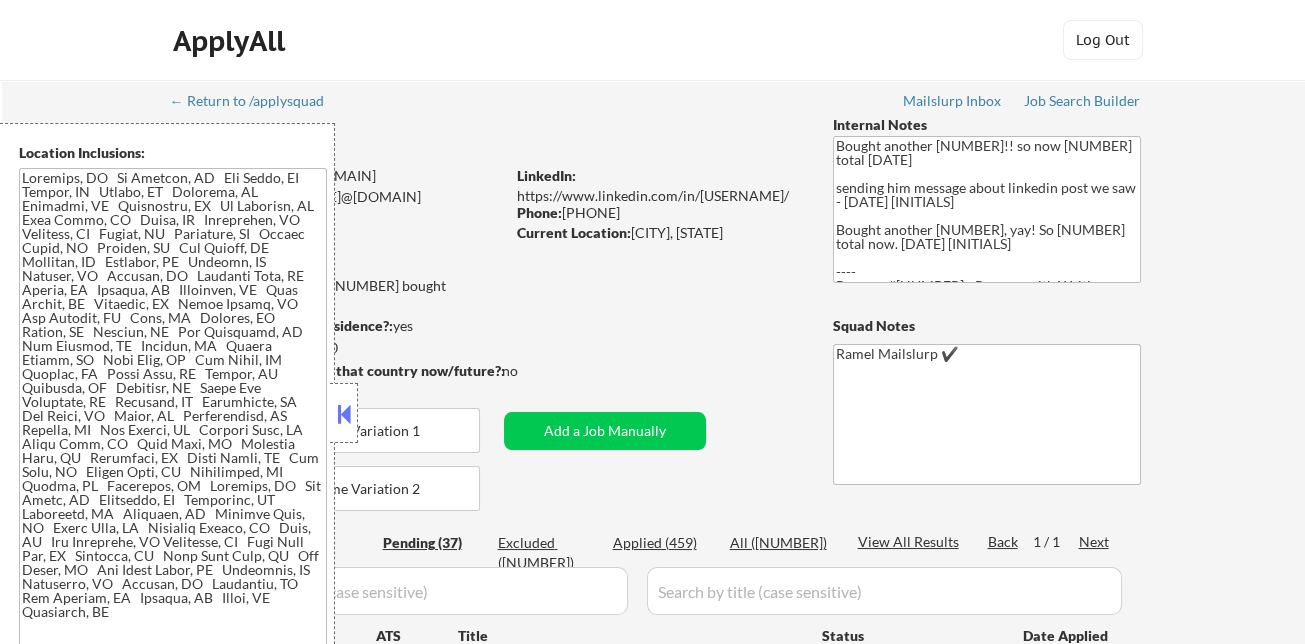 click at bounding box center (344, 414) 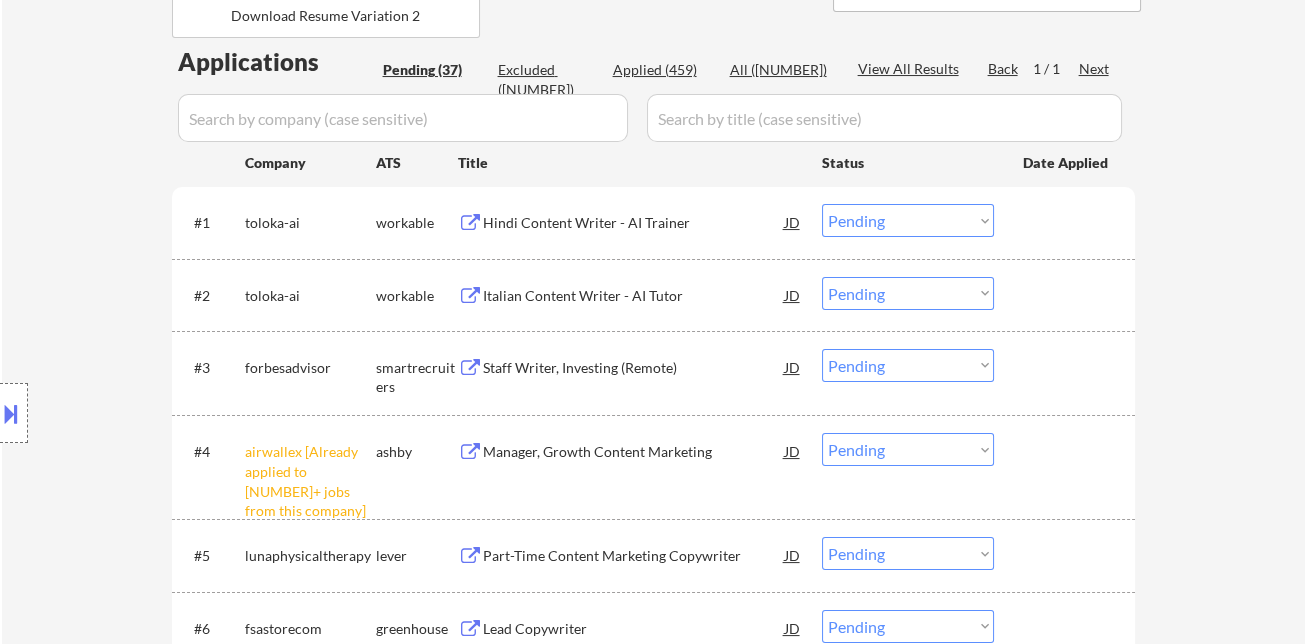 scroll, scrollTop: 444, scrollLeft: 0, axis: vertical 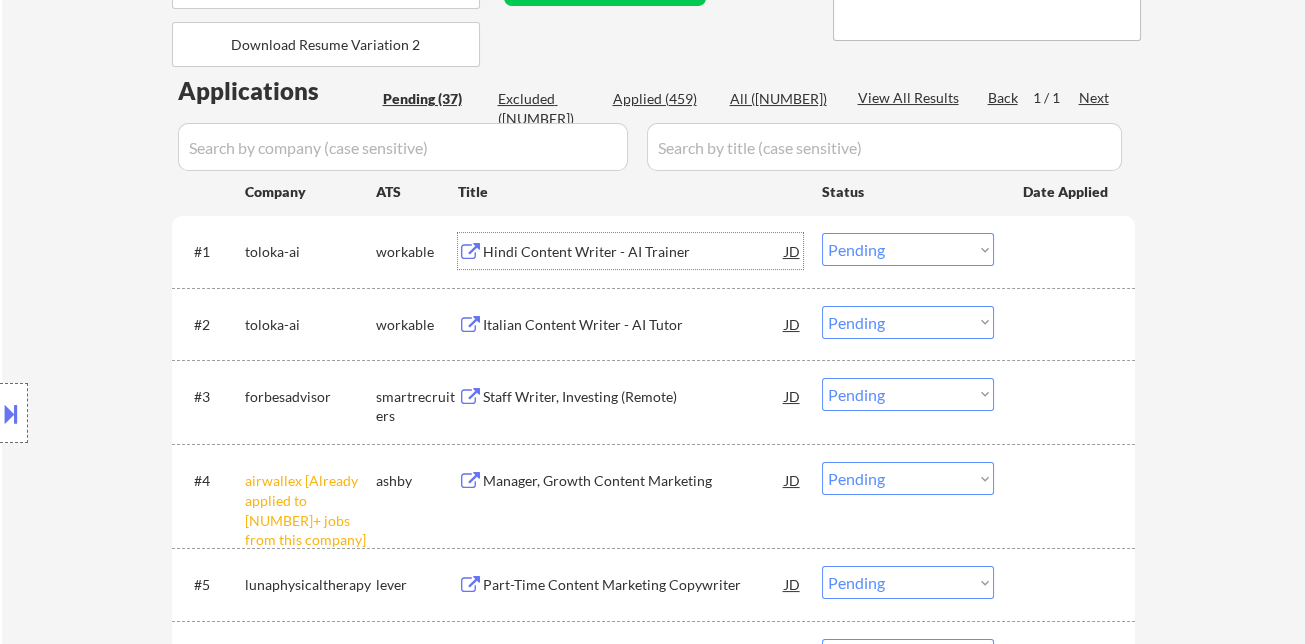 click on "Hindi Content Writer - AI Trainer" at bounding box center (634, 252) 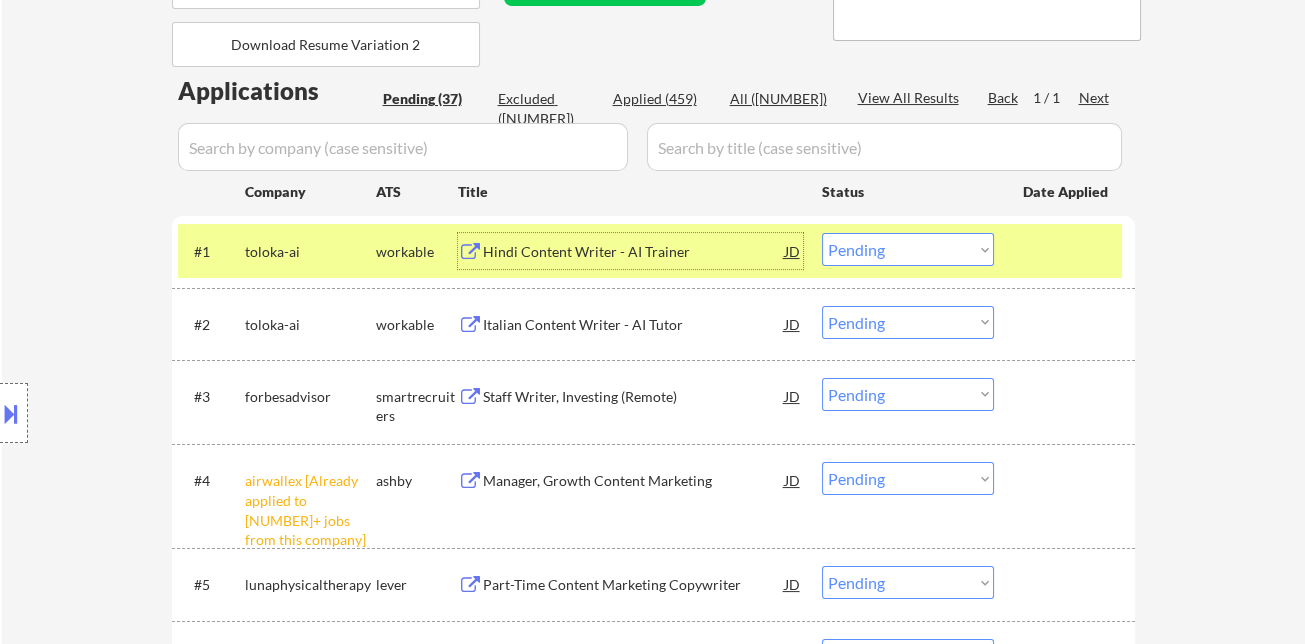 click on "#1 toloka-ai workable Hindi Content Writer - AI Trainer JD Choose an option... Pending Applied Excluded (Questions) Excluded (Expired) Excluded (Location) Excluded (Bad Match) Excluded (Blocklist) Excluded (Salary) Excluded (Other)" at bounding box center [650, 251] 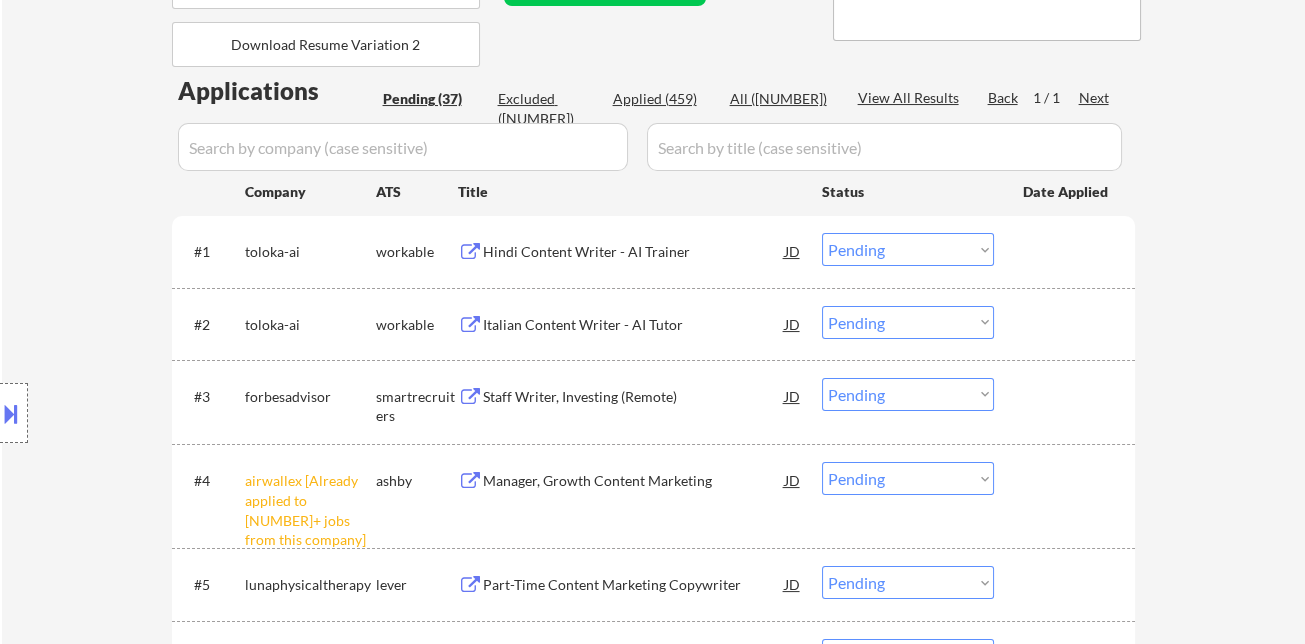 click on "Choose an option... Pending Applied Excluded (Questions) Excluded (Expired) Excluded (Location) Excluded (Bad Match) Excluded (Blocklist) Excluded (Salary) Excluded (Other)" at bounding box center (908, 249) 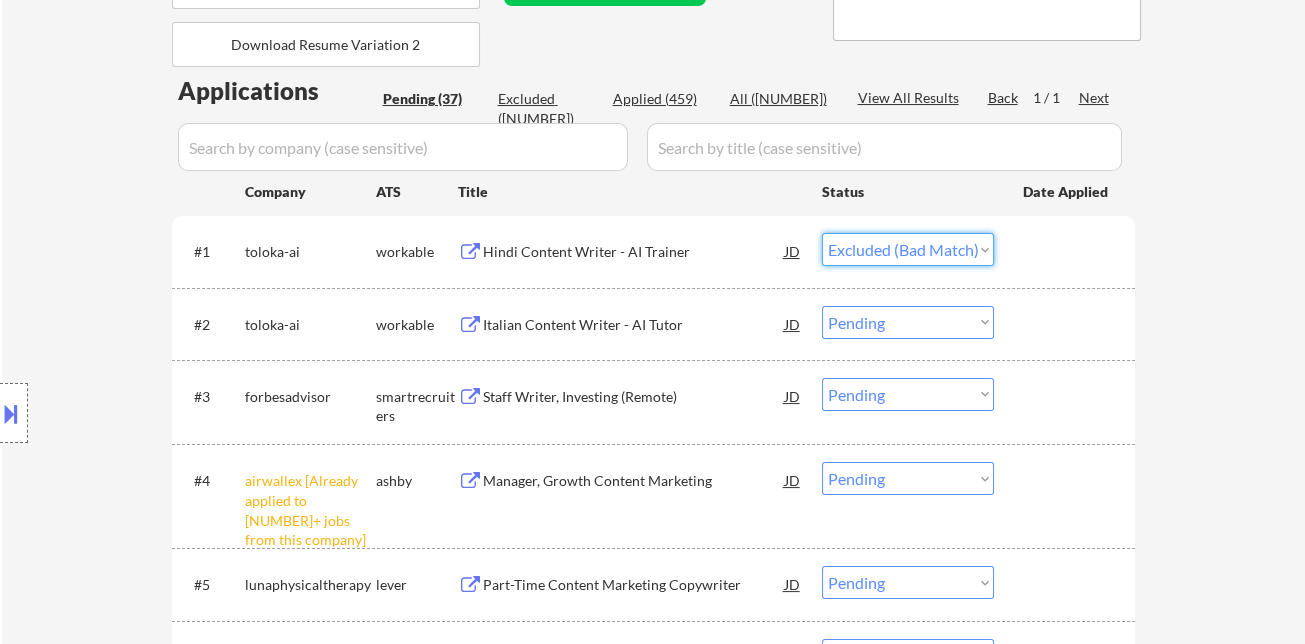 click on "Choose an option... Pending Applied Excluded (Questions) Excluded (Expired) Excluded (Location) Excluded (Bad Match) Excluded (Blocklist) Excluded (Salary) Excluded (Other)" at bounding box center [908, 249] 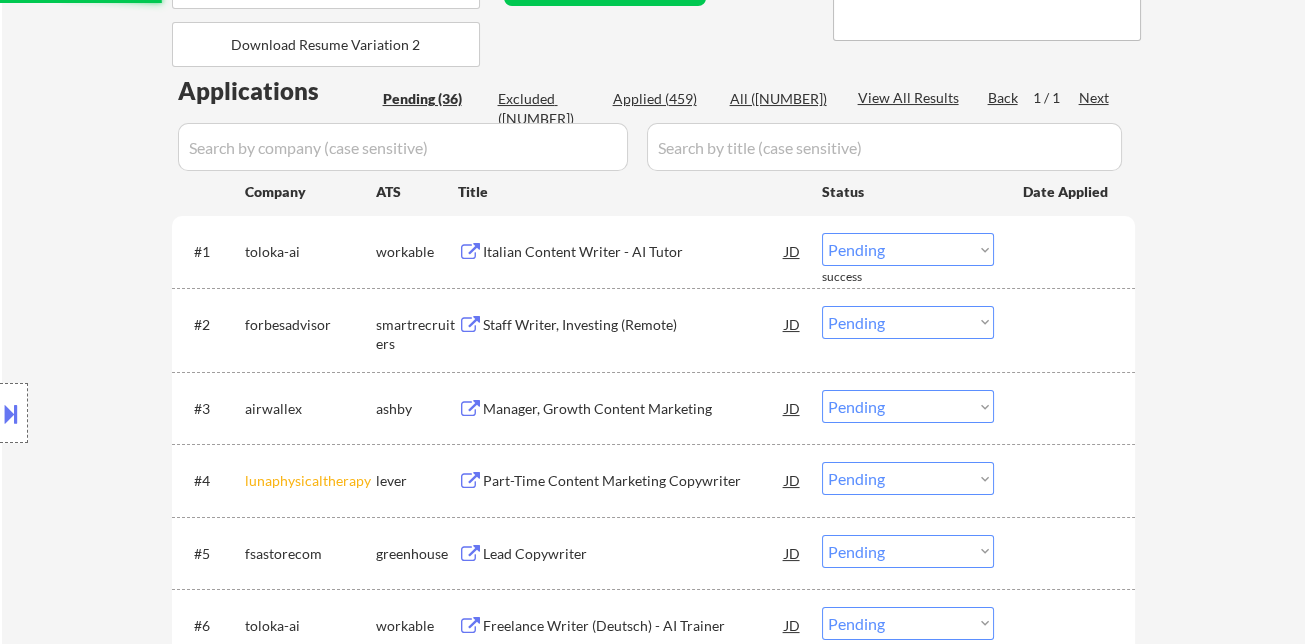 click on "Choose an option... Pending Applied Excluded (Questions) Excluded (Expired) Excluded (Location) Excluded (Bad Match) Excluded (Blocklist) Excluded (Salary) Excluded (Other)" at bounding box center [908, 249] 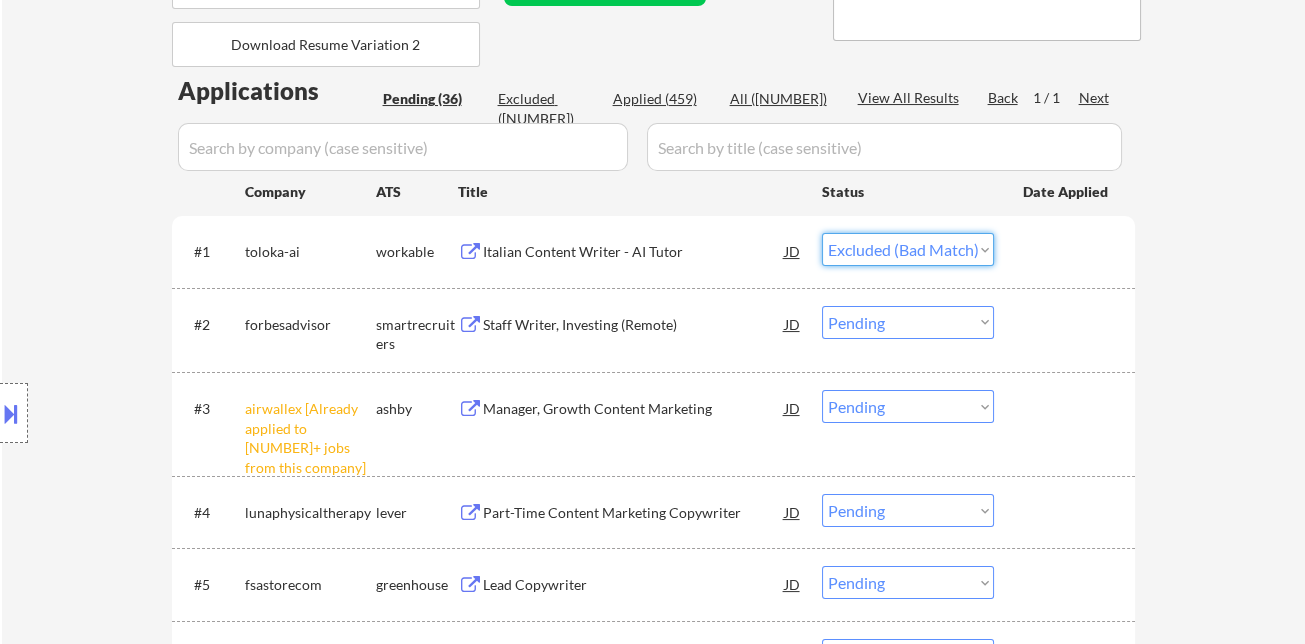click on "Choose an option... Pending Applied Excluded (Questions) Excluded (Expired) Excluded (Location) Excluded (Bad Match) Excluded (Blocklist) Excluded (Salary) Excluded (Other)" at bounding box center (908, 249) 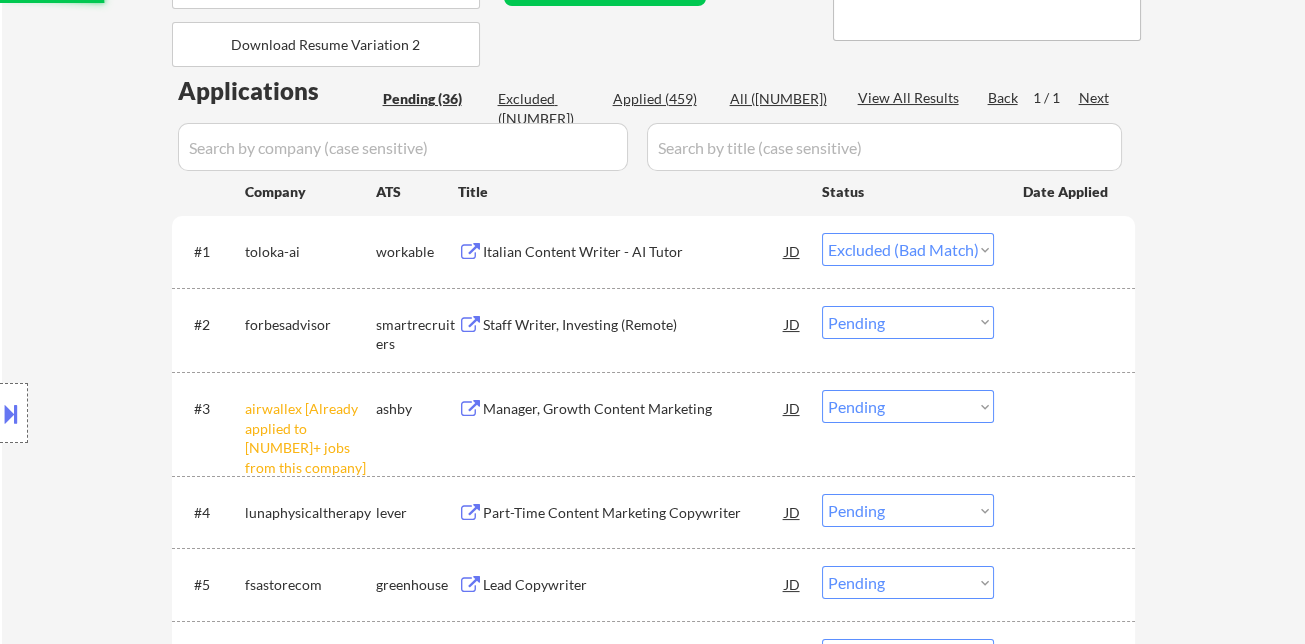 click on "Staff Writer, Investing (Remote)" at bounding box center [634, 325] 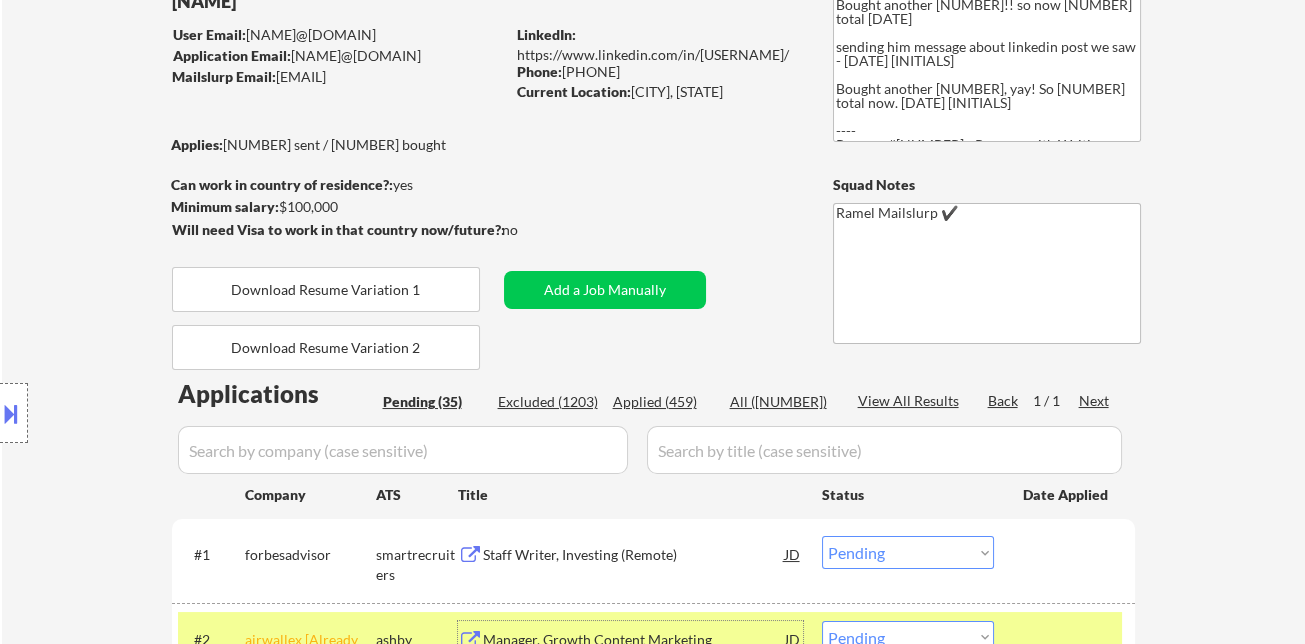 scroll, scrollTop: 111, scrollLeft: 0, axis: vertical 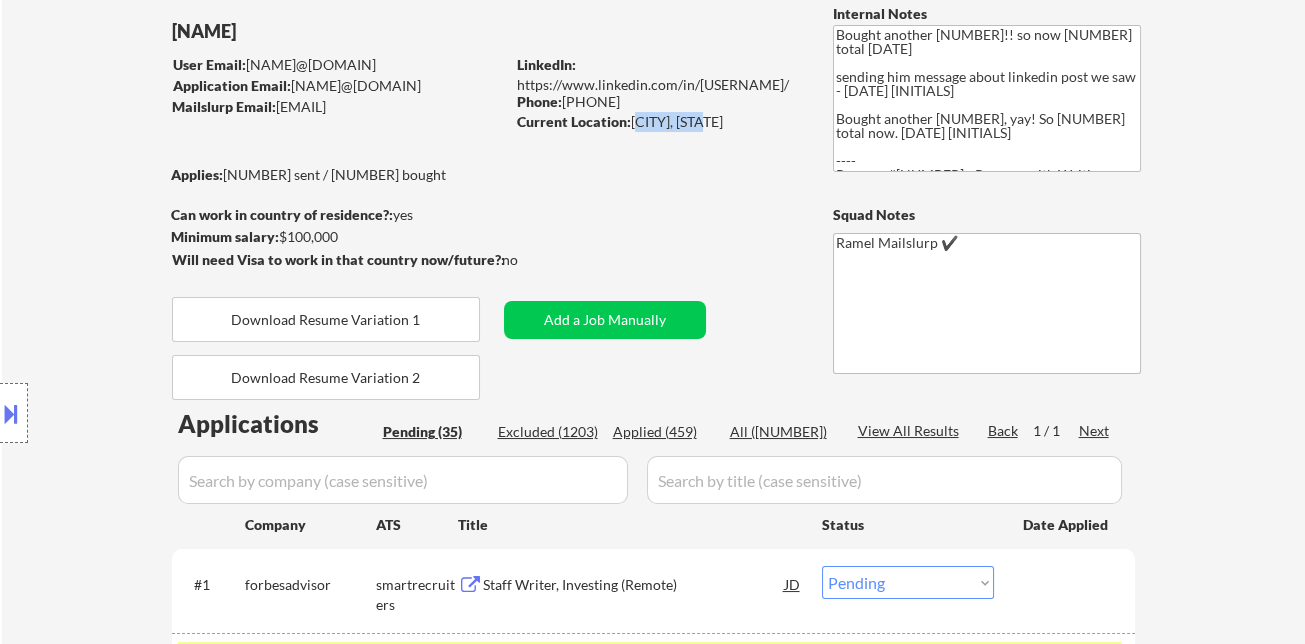 drag, startPoint x: 632, startPoint y: 124, endPoint x: 704, endPoint y: 124, distance: 72 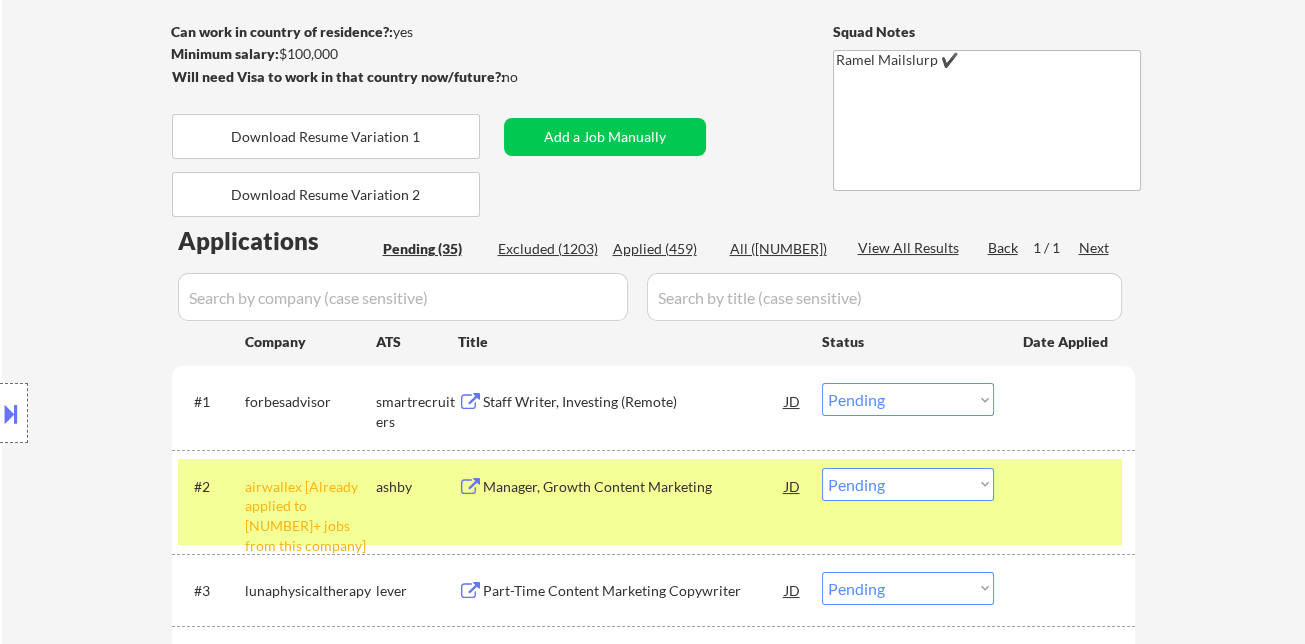 scroll, scrollTop: 333, scrollLeft: 0, axis: vertical 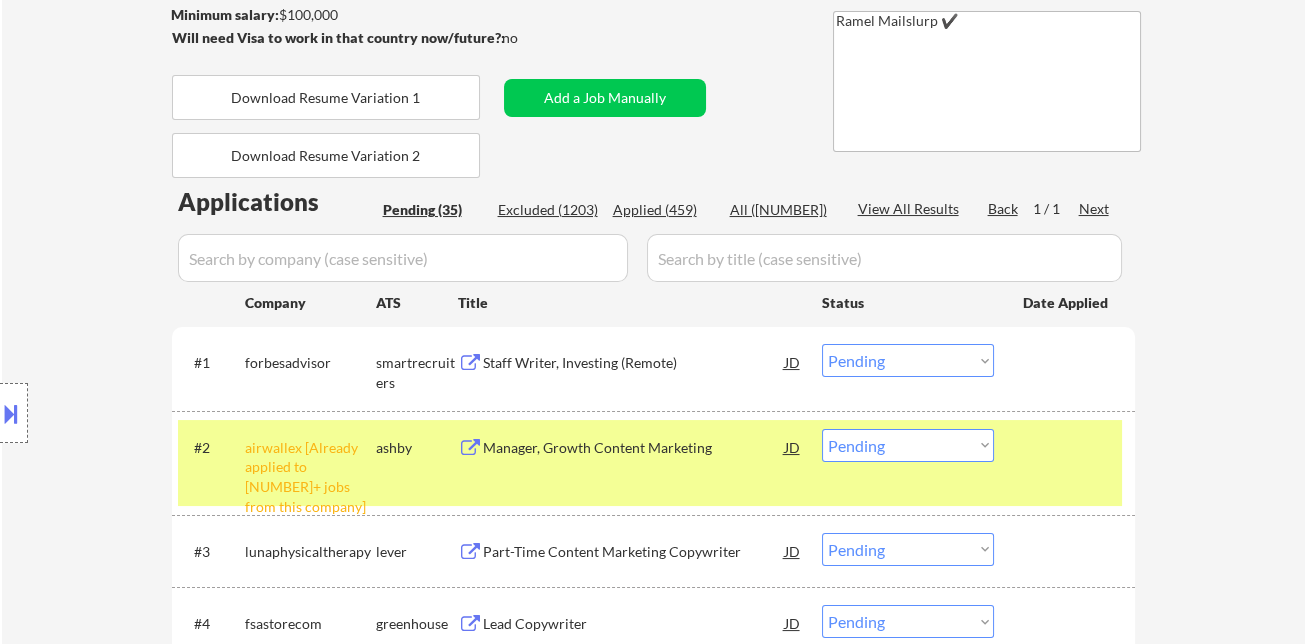 drag, startPoint x: 871, startPoint y: 358, endPoint x: 885, endPoint y: 374, distance: 21.260292 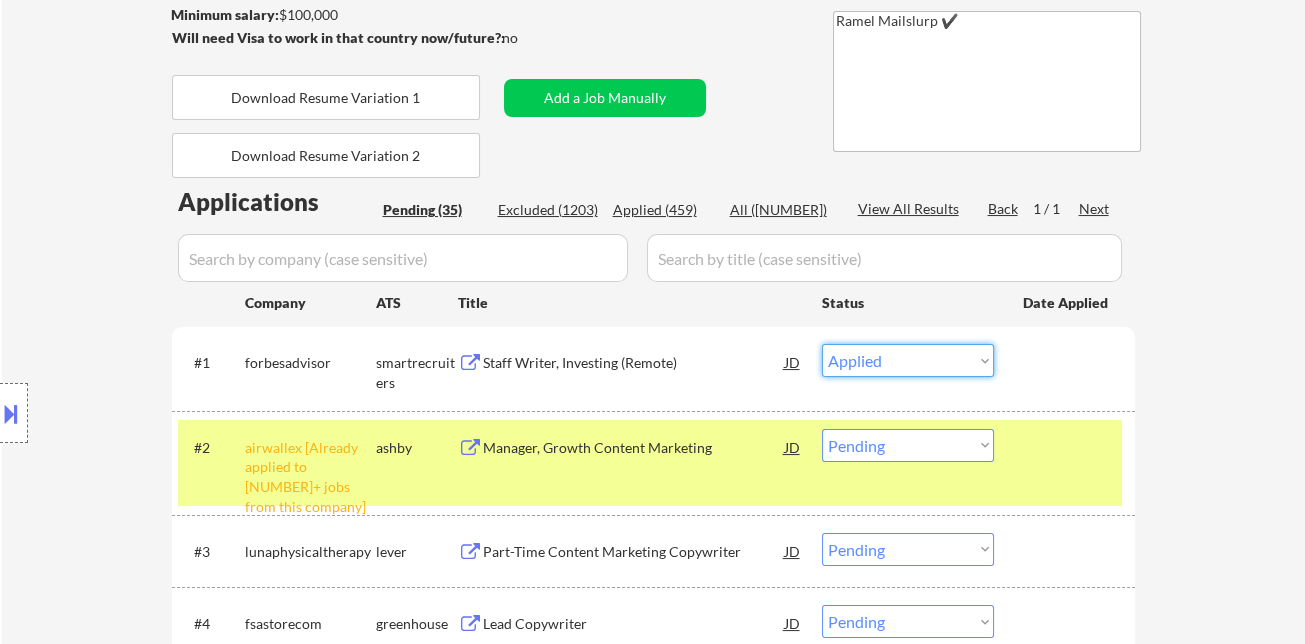 click on "Choose an option... Pending Applied Excluded (Questions) Excluded (Expired) Excluded (Location) Excluded (Bad Match) Excluded (Blocklist) Excluded (Salary) Excluded (Other)" at bounding box center [908, 360] 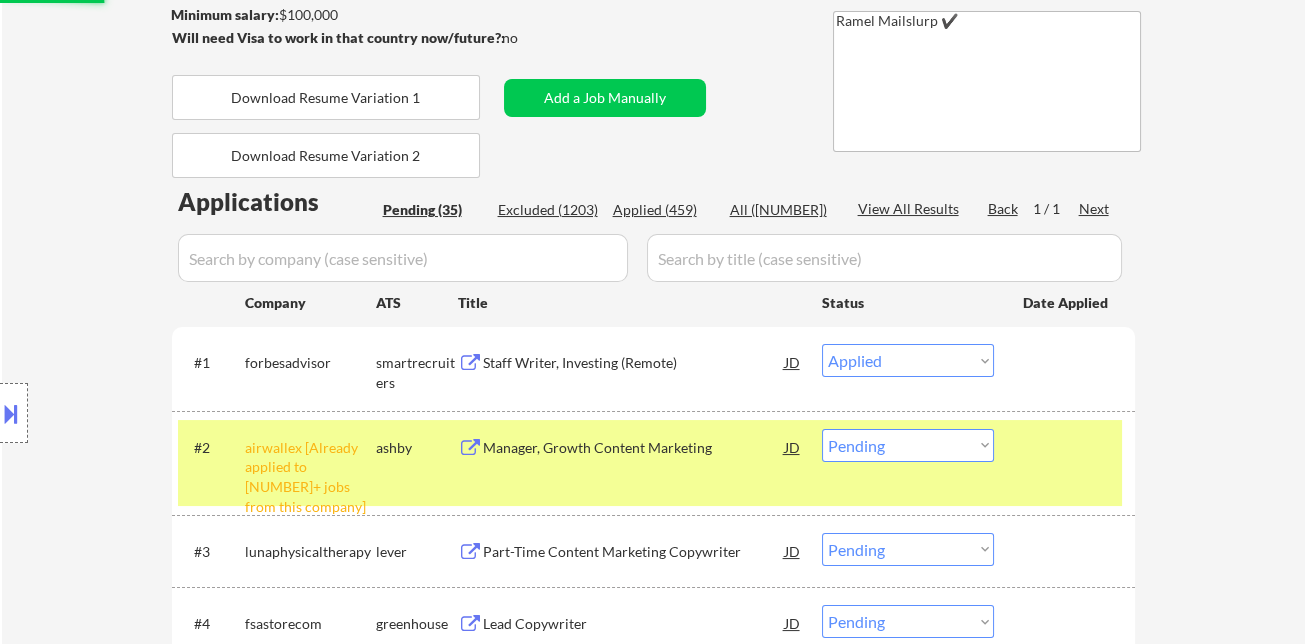scroll, scrollTop: 444, scrollLeft: 0, axis: vertical 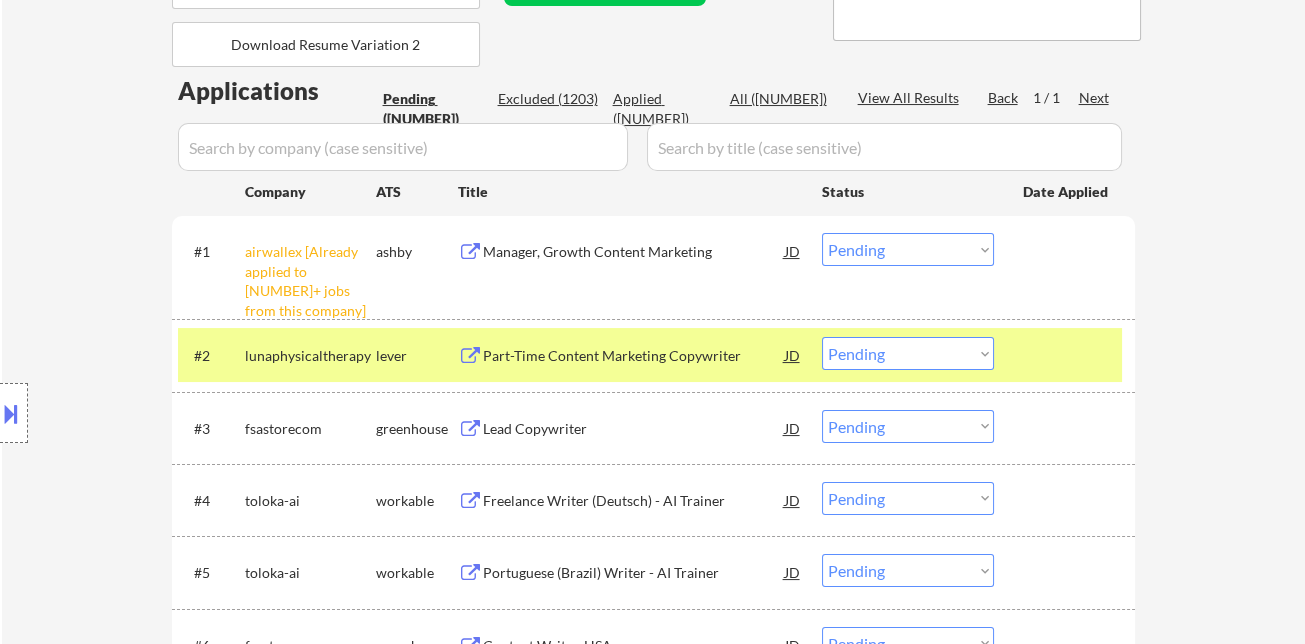 click on "Choose an option... Pending Applied Excluded (Questions) Excluded (Expired) Excluded (Location) Excluded (Bad Match) Excluded (Blocklist) Excluded (Salary) Excluded (Other)" at bounding box center (908, 249) 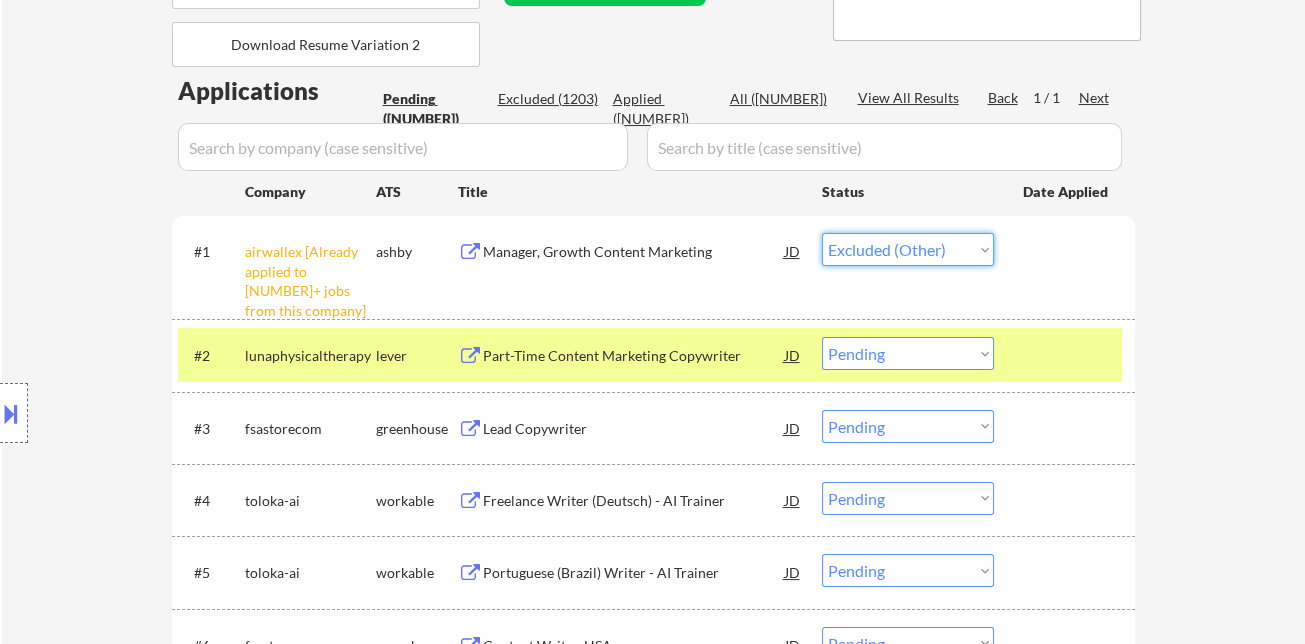 click on "Choose an option... Pending Applied Excluded (Questions) Excluded (Expired) Excluded (Location) Excluded (Bad Match) Excluded (Blocklist) Excluded (Salary) Excluded (Other)" at bounding box center (908, 249) 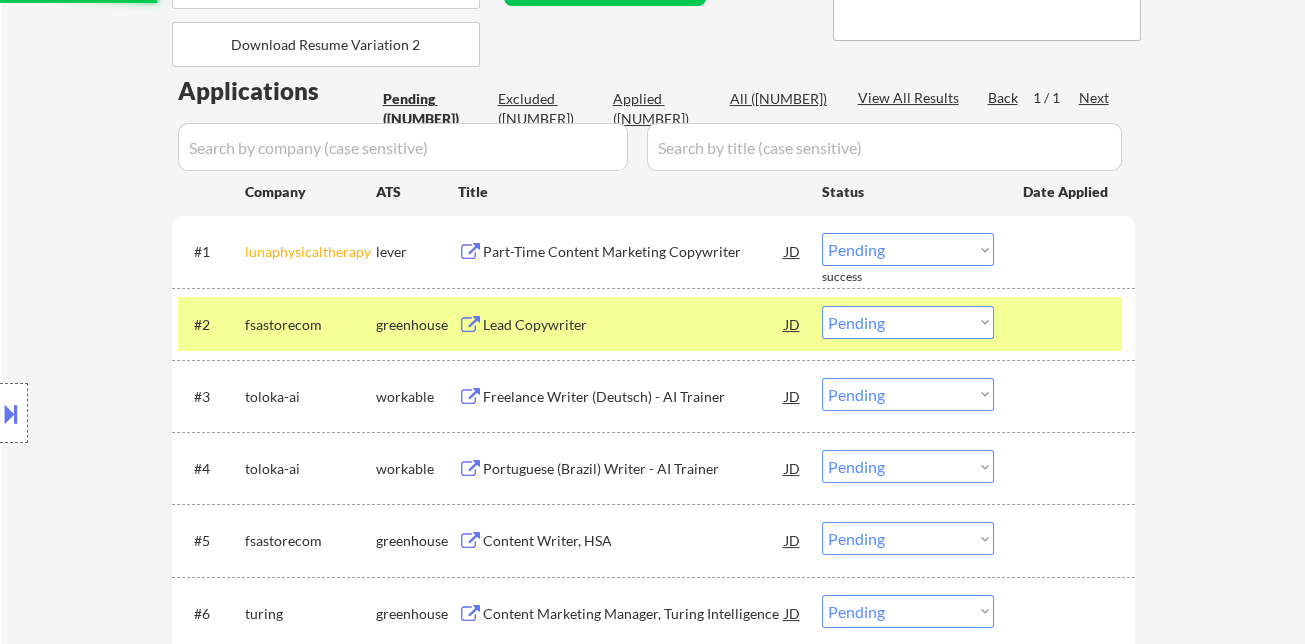 click on "Choose an option... Pending Applied Excluded (Questions) Excluded (Expired) Excluded (Location) Excluded (Bad Match) Excluded (Blocklist) Excluded (Salary) Excluded (Other)" at bounding box center (908, 249) 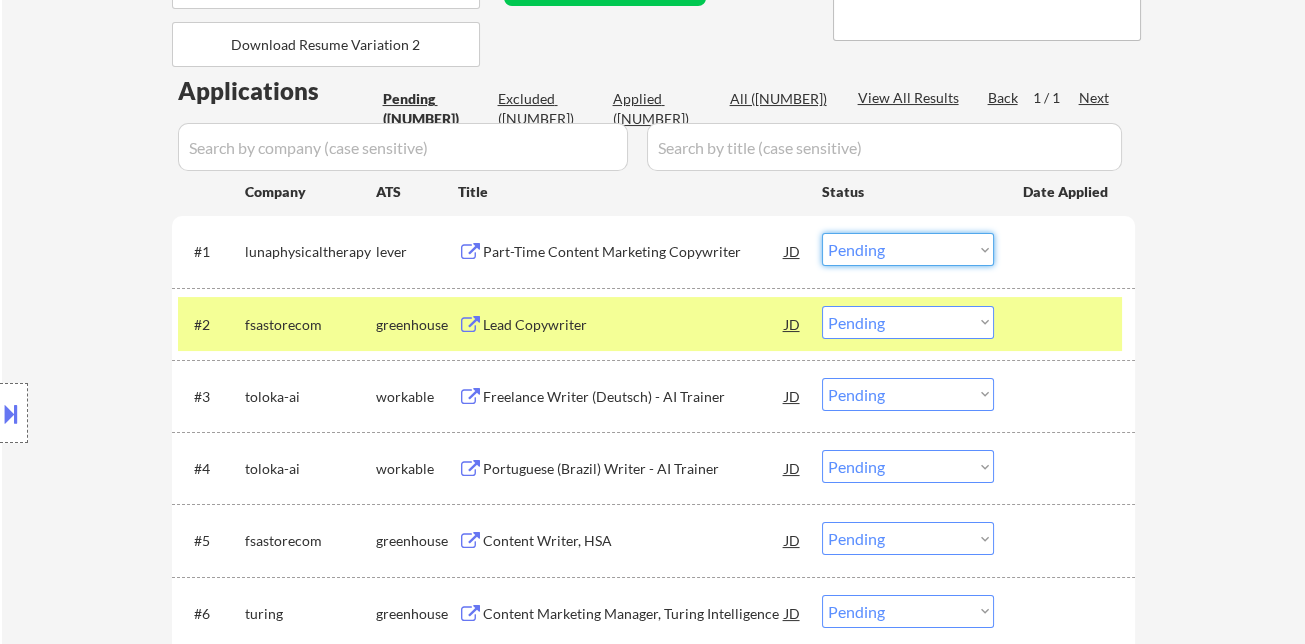 click on "Part-Time Content Marketing Copywriter" at bounding box center (634, 252) 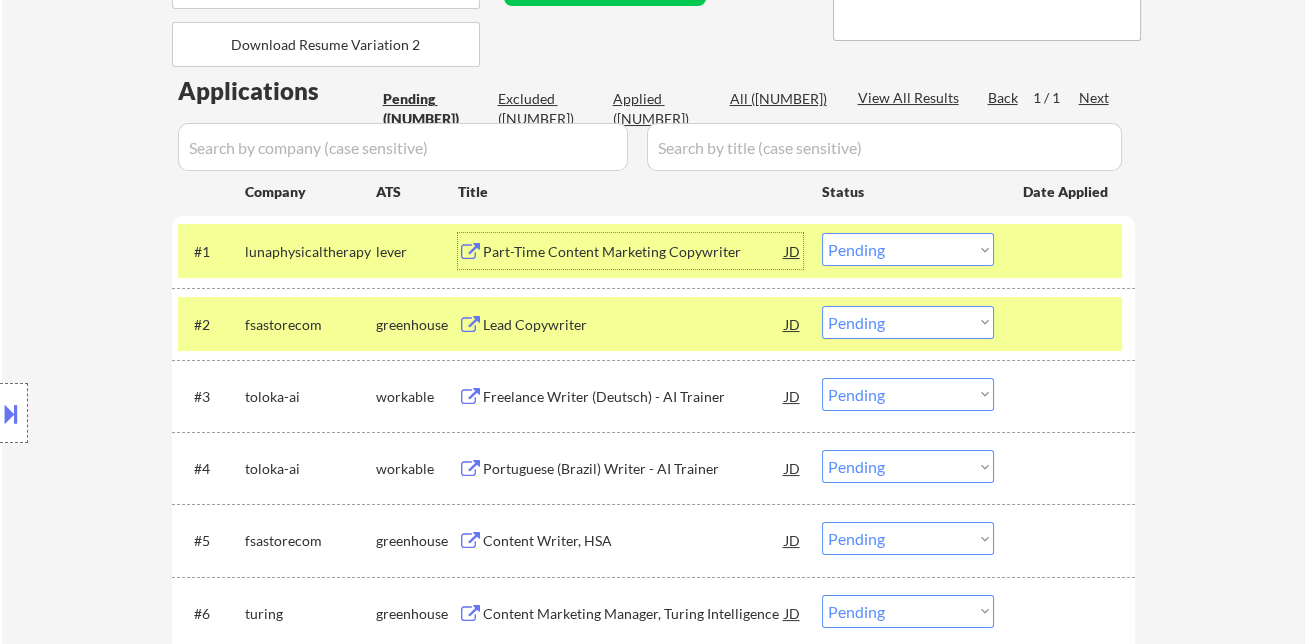 click on "Choose an option... Pending Applied Excluded (Questions) Excluded (Expired) Excluded (Location) Excluded (Bad Match) Excluded (Blocklist) Excluded (Salary) Excluded (Other)" at bounding box center (908, 249) 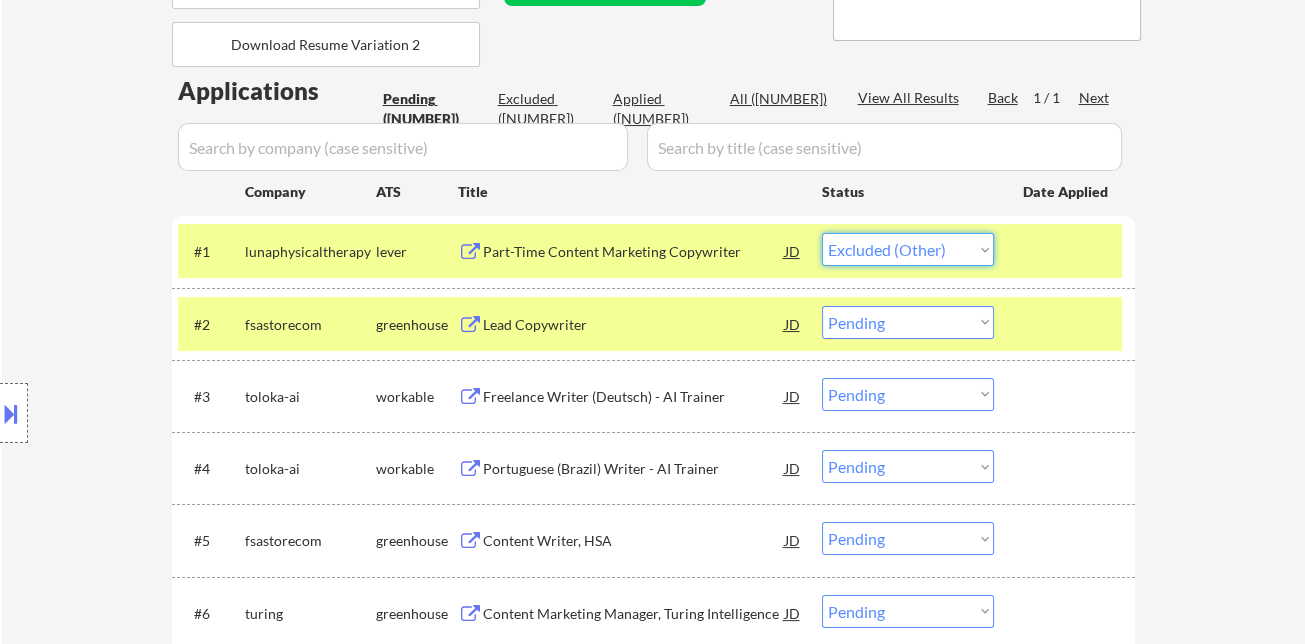 click on "Choose an option... Pending Applied Excluded (Questions) Excluded (Expired) Excluded (Location) Excluded (Bad Match) Excluded (Blocklist) Excluded (Salary) Excluded (Other)" at bounding box center [908, 249] 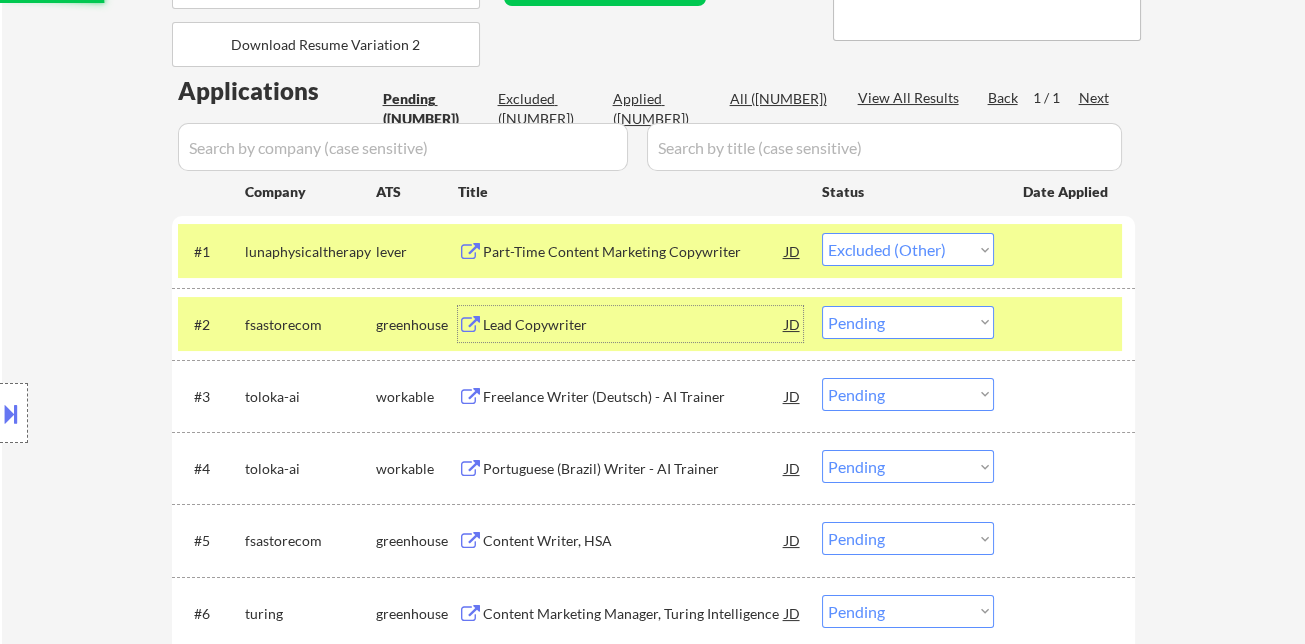click on "Lead Copywriter" at bounding box center [634, 325] 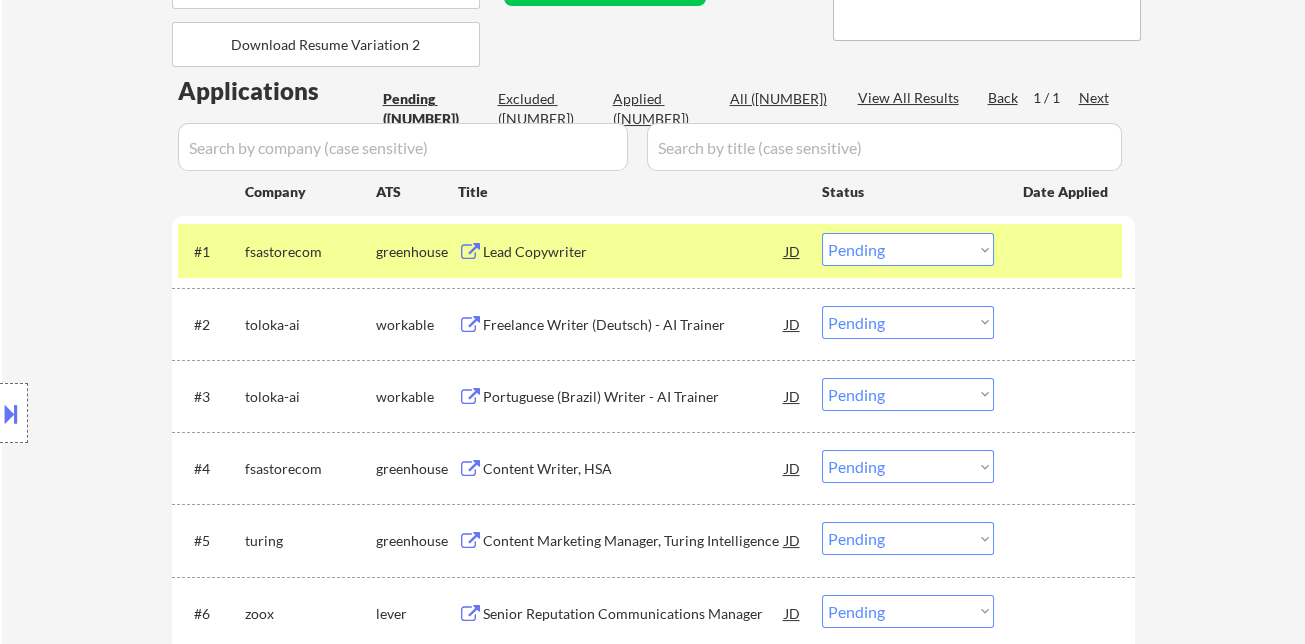 click on "Choose an option... Pending Applied Excluded (Questions) Excluded (Expired) Excluded (Location) Excluded (Bad Match) Excluded (Blocklist) Excluded (Salary) Excluded (Other)" at bounding box center [908, 249] 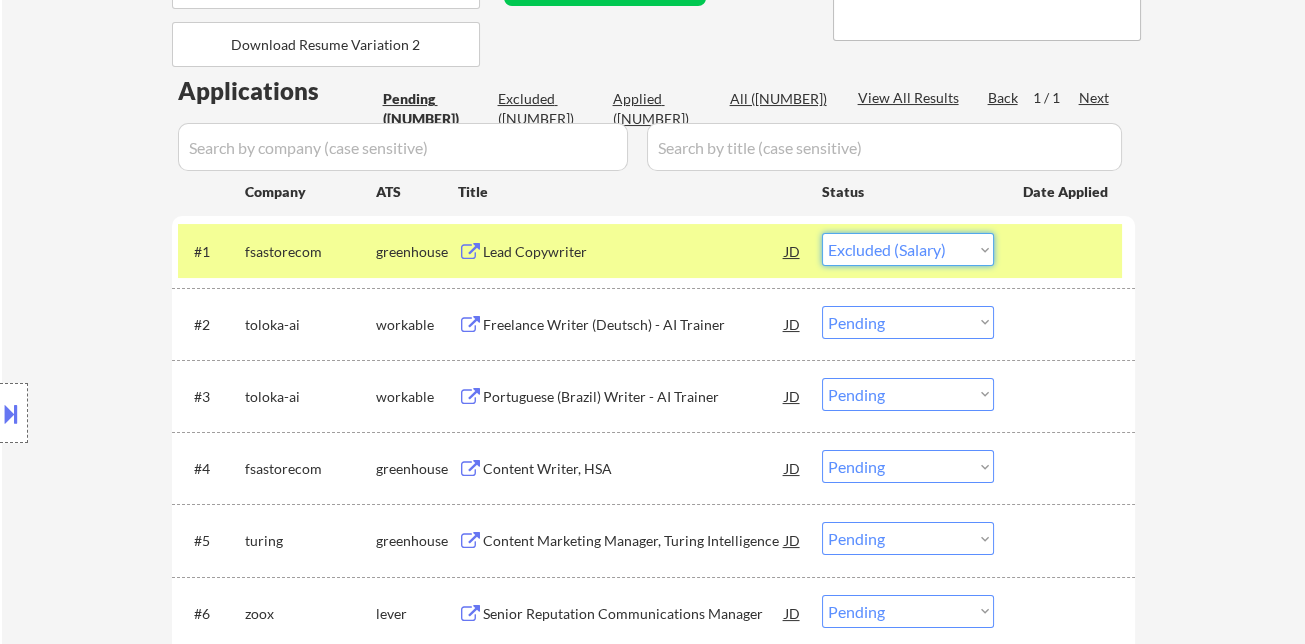 click on "Choose an option... Pending Applied Excluded (Questions) Excluded (Expired) Excluded (Location) Excluded (Bad Match) Excluded (Blocklist) Excluded (Salary) Excluded (Other)" at bounding box center [908, 249] 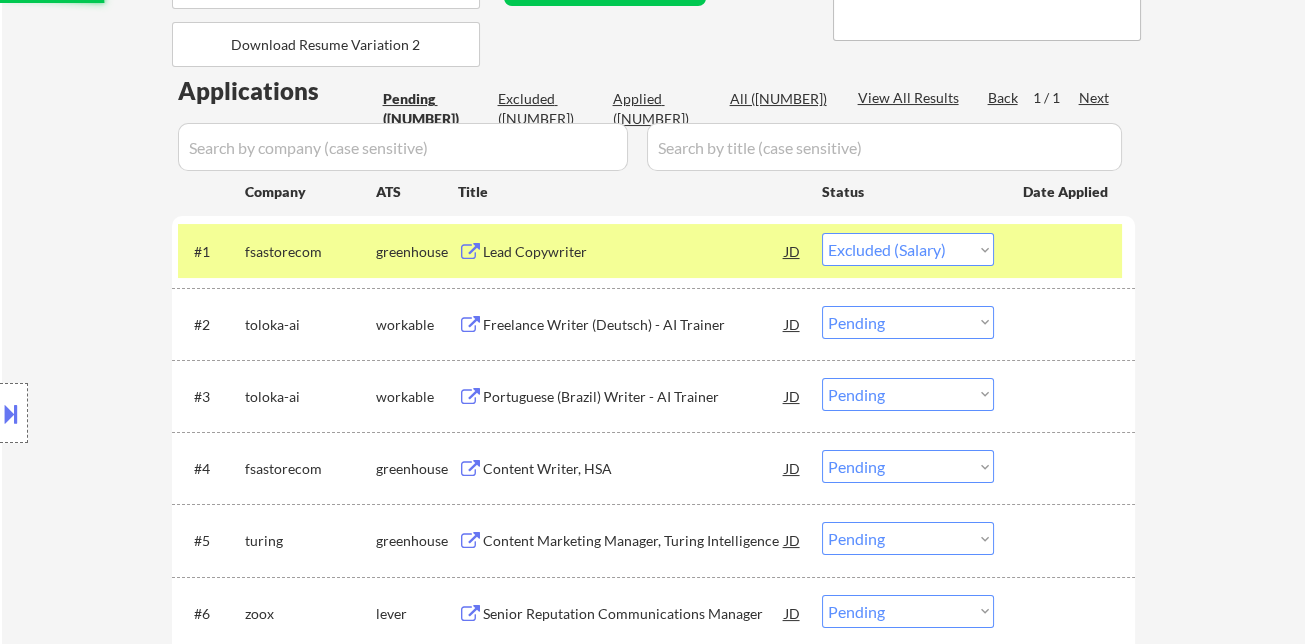 click on "Freelance Writer (Deutsch) - AI Trainer" at bounding box center (634, 325) 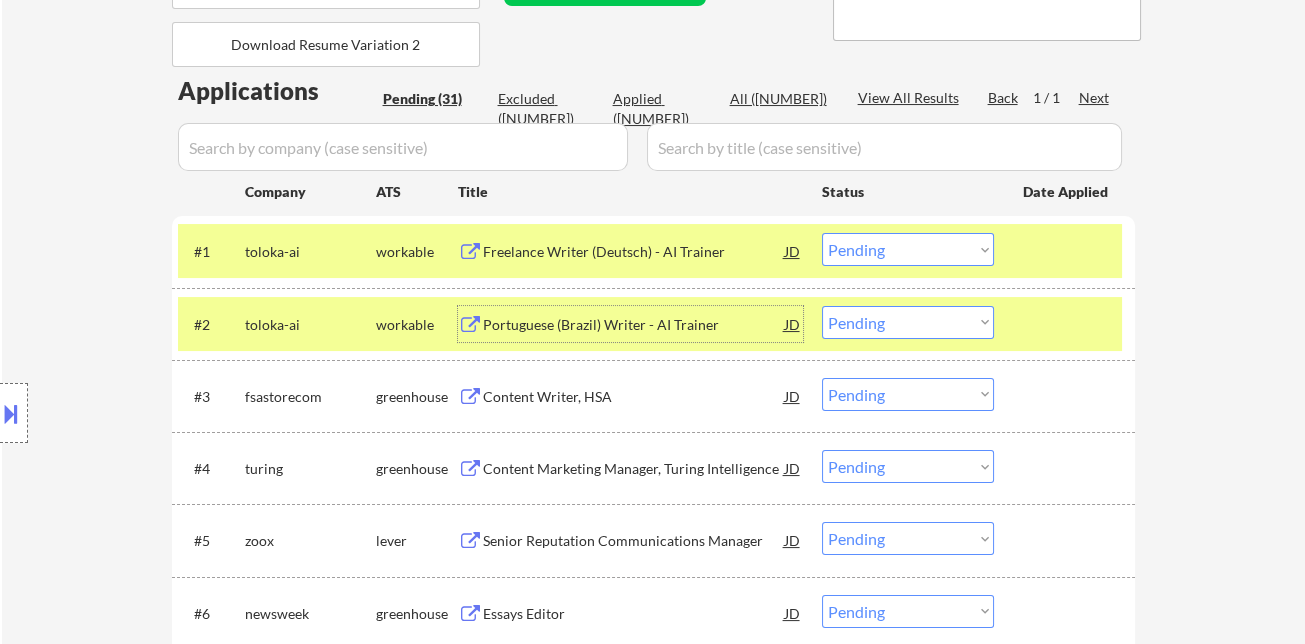 click on "#1 toloka-ai workable Freelance Writer (Deutsch) - AI Trainer JD Choose an option... Pending Applied Excluded (Questions) Excluded (Expired) Excluded (Location) Excluded (Bad Match) Excluded (Blocklist) Excluded (Salary) Excluded (Other)" at bounding box center (650, 251) 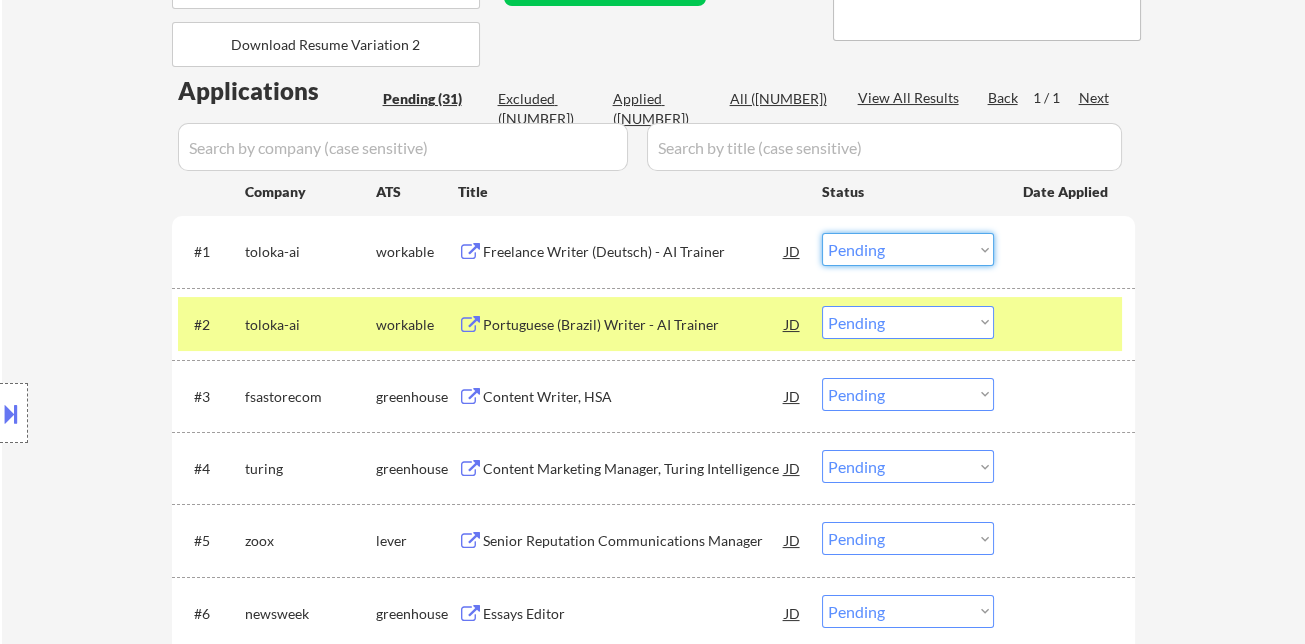 click on "Choose an option... Pending Applied Excluded (Questions) Excluded (Expired) Excluded (Location) Excluded (Bad Match) Excluded (Blocklist) Excluded (Salary) Excluded (Other)" at bounding box center [908, 249] 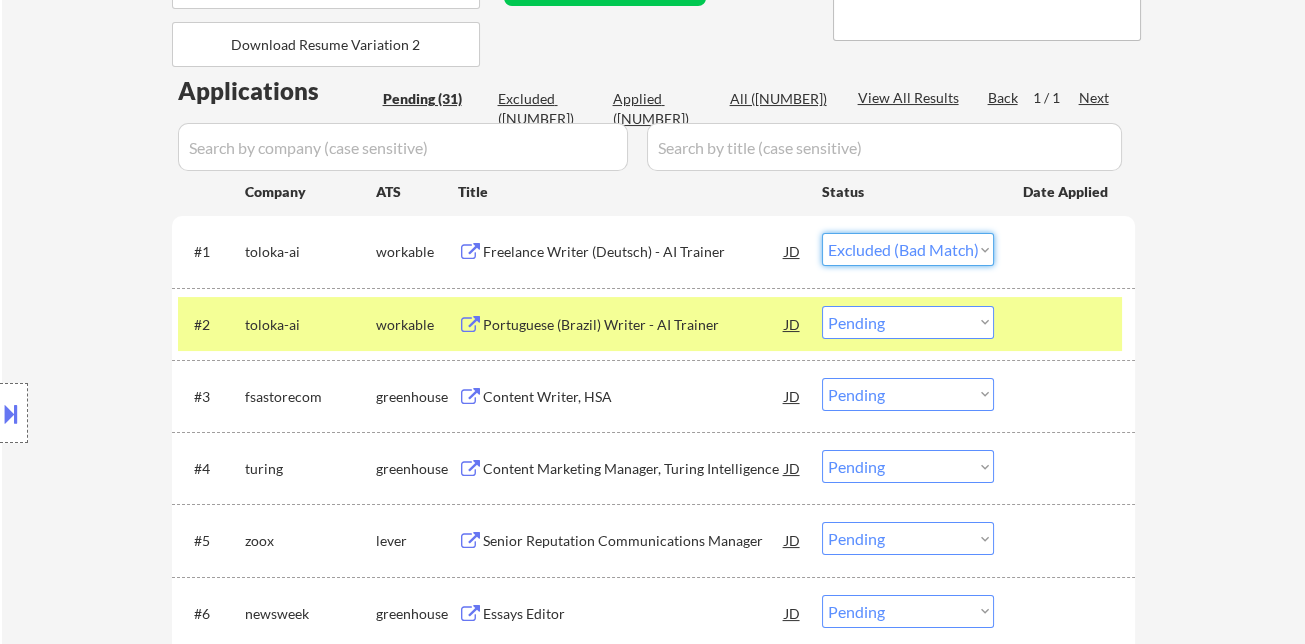 click on "Choose an option... Pending Applied Excluded (Questions) Excluded (Expired) Excluded (Location) Excluded (Bad Match) Excluded (Blocklist) Excluded (Salary) Excluded (Other)" at bounding box center [908, 249] 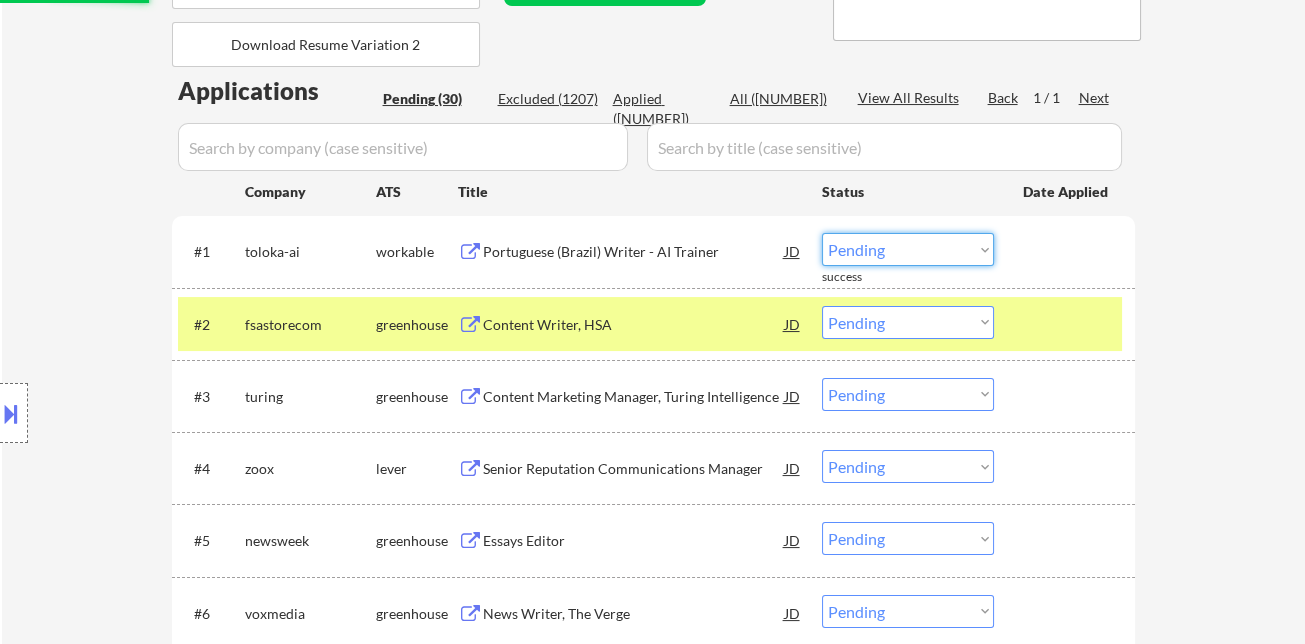 click on "Choose an option... Pending Applied Excluded (Questions) Excluded (Expired) Excluded (Location) Excluded (Bad Match) Excluded (Blocklist) Excluded (Salary) Excluded (Other)" at bounding box center [908, 249] 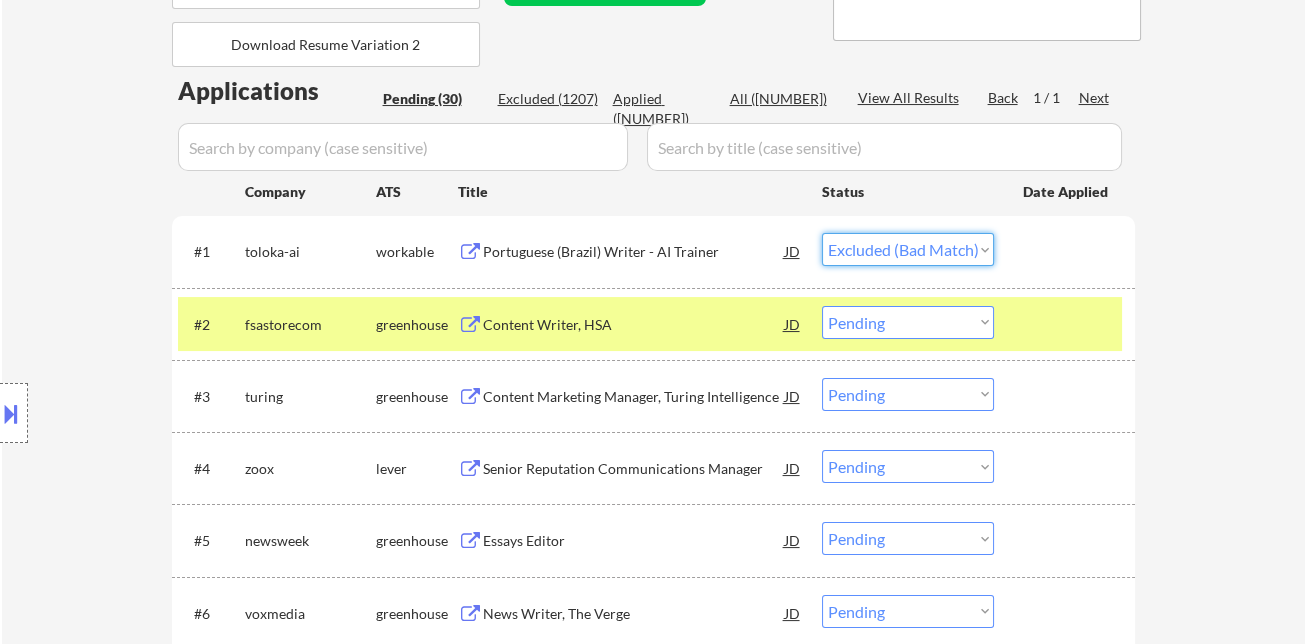 click on "Choose an option... Pending Applied Excluded (Questions) Excluded (Expired) Excluded (Location) Excluded (Bad Match) Excluded (Blocklist) Excluded (Salary) Excluded (Other)" at bounding box center (908, 249) 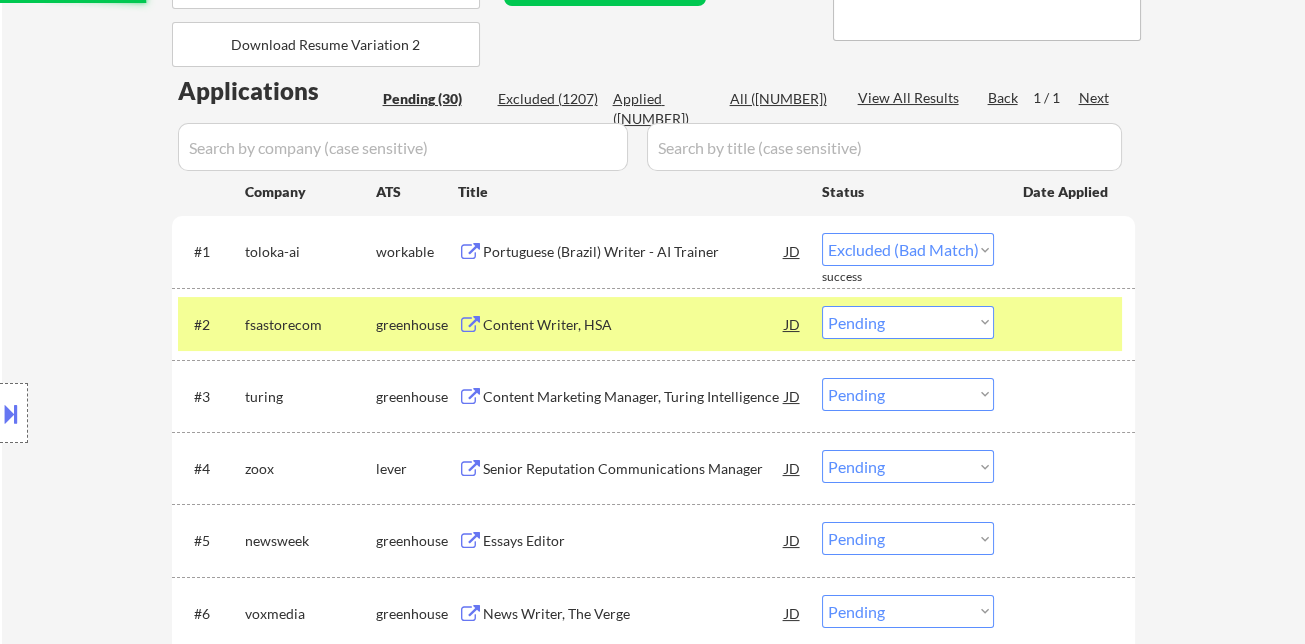 click on "Content Writer, HSA" at bounding box center (634, 325) 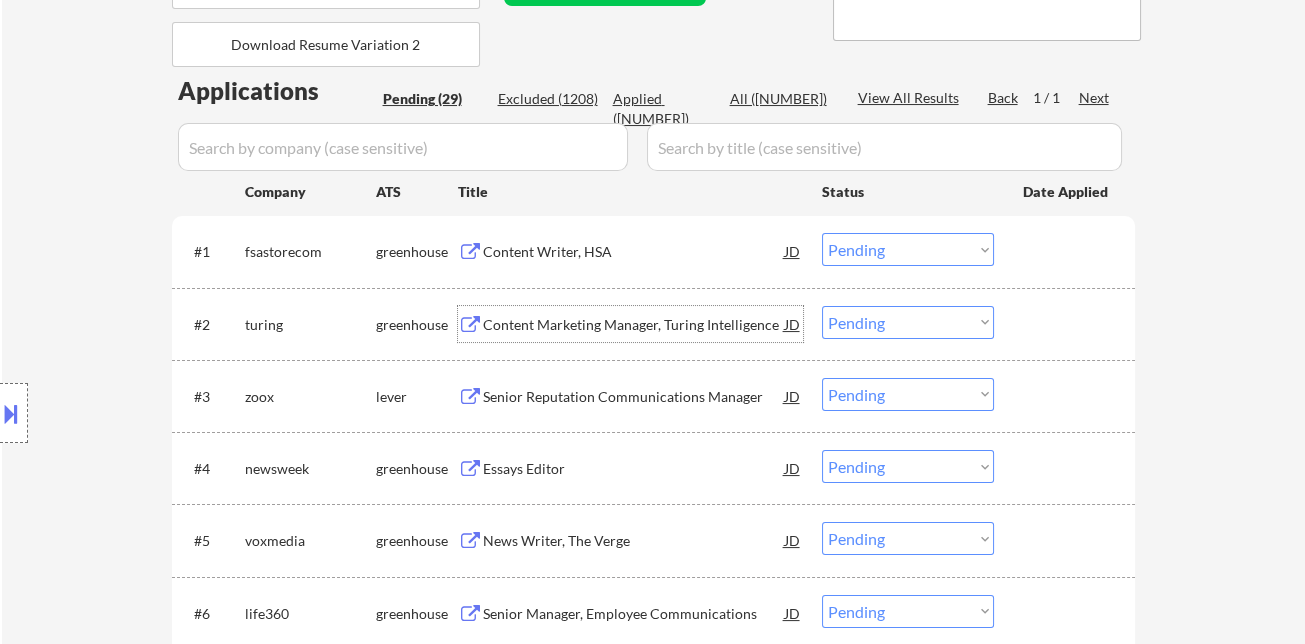 click on "Choose an option... Pending Applied Excluded (Questions) Excluded (Expired) Excluded (Location) Excluded (Bad Match) Excluded (Blocklist) Excluded (Salary) Excluded (Other)" at bounding box center (908, 249) 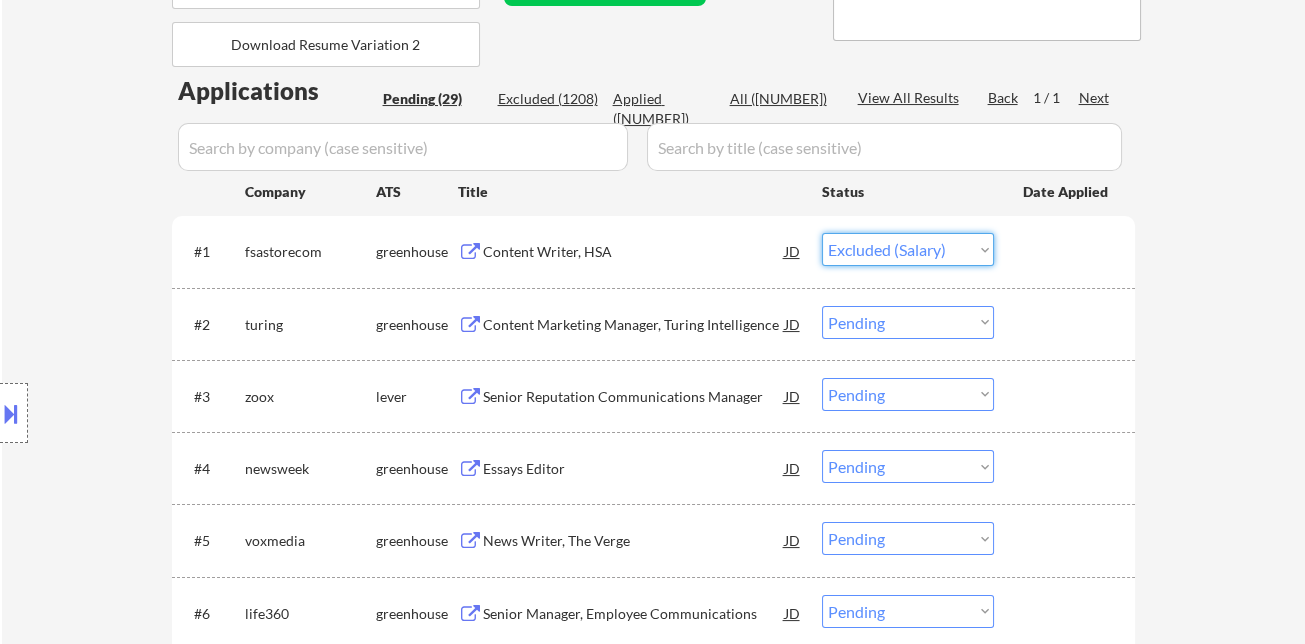 click on "Choose an option... Pending Applied Excluded (Questions) Excluded (Expired) Excluded (Location) Excluded (Bad Match) Excluded (Blocklist) Excluded (Salary) Excluded (Other)" at bounding box center [908, 249] 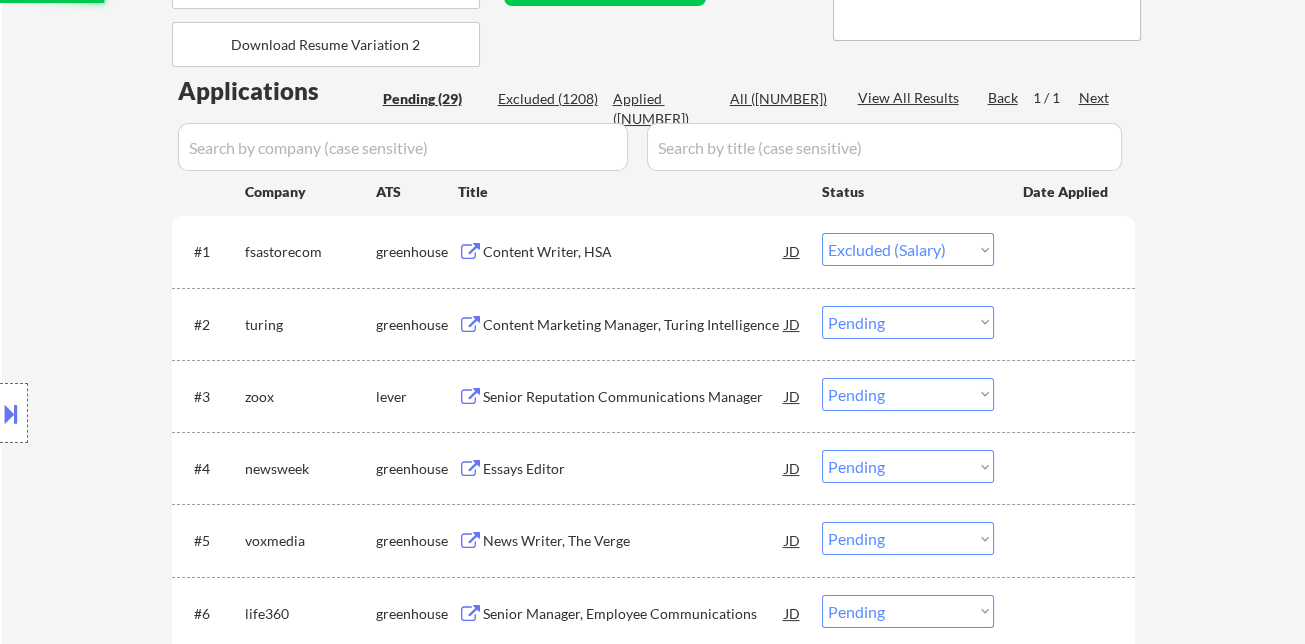 click on "Content Marketing Manager, Turing Intelligence" at bounding box center [634, 324] 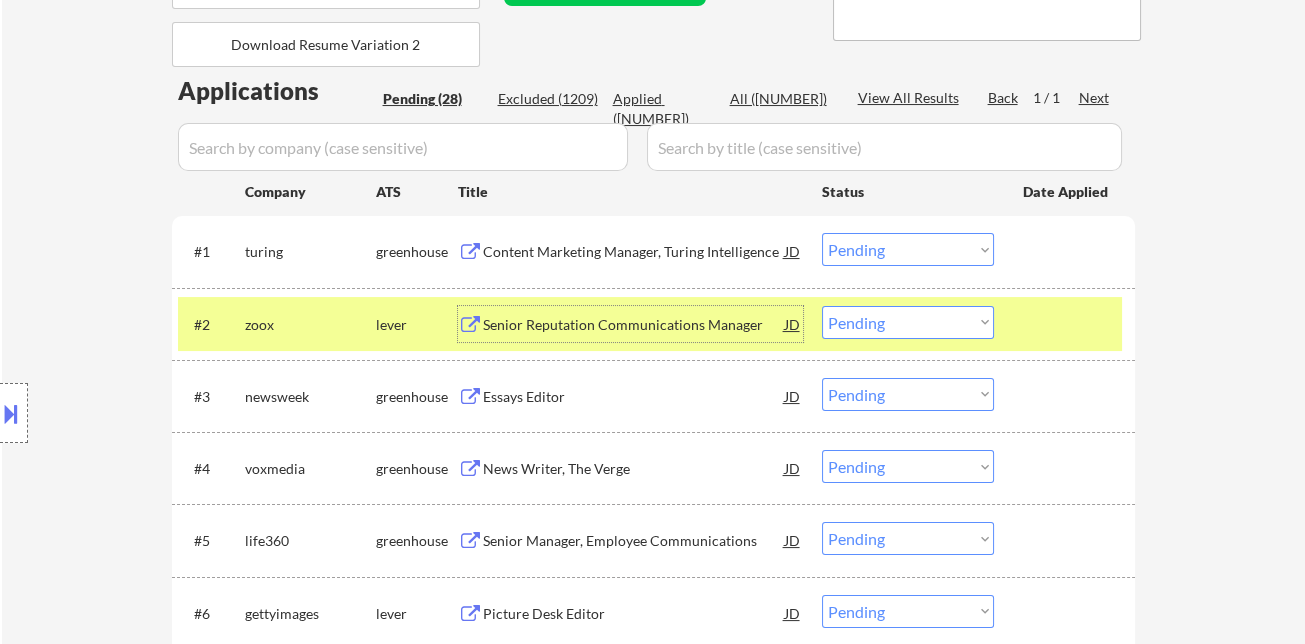 click on "#1 turing greenhouse Content Marketing Manager, Turing Intelligence JD Choose an option... Pending Applied Excluded (Questions) Excluded (Expired) Excluded (Location) Excluded (Bad Match) Excluded (Blocklist) Excluded (Salary) Excluded (Other)" at bounding box center (650, 251) 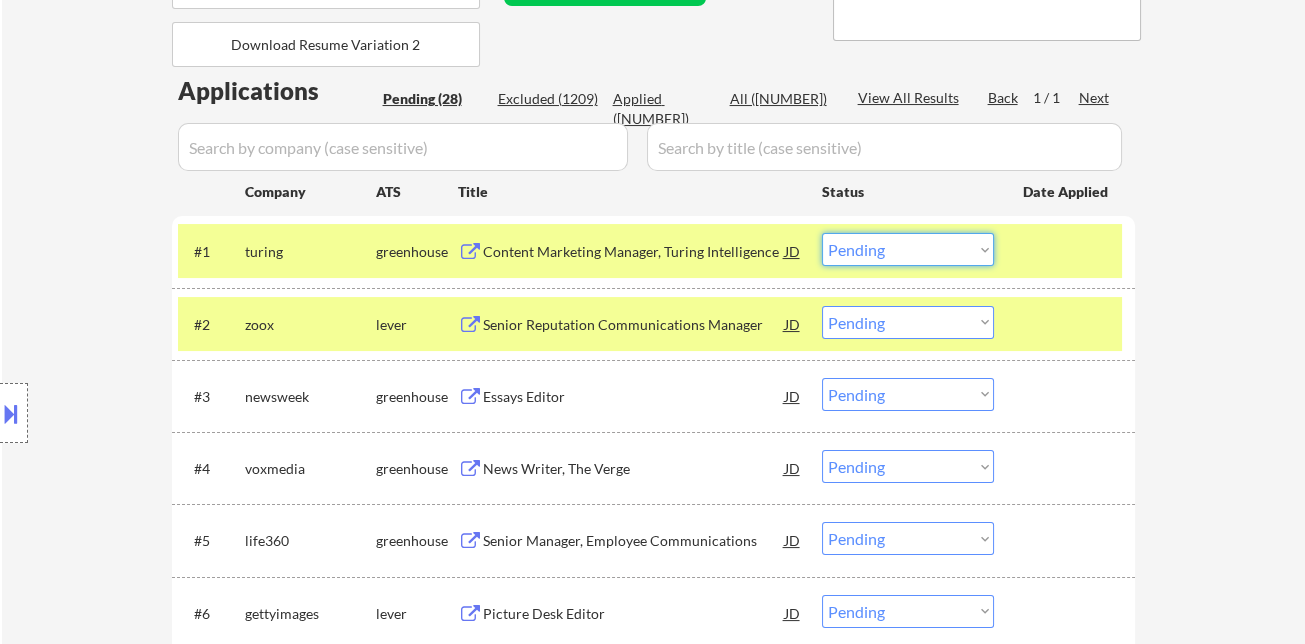 click on "Choose an option... Pending Applied Excluded (Questions) Excluded (Expired) Excluded (Location) Excluded (Bad Match) Excluded (Blocklist) Excluded (Salary) Excluded (Other)" at bounding box center [908, 249] 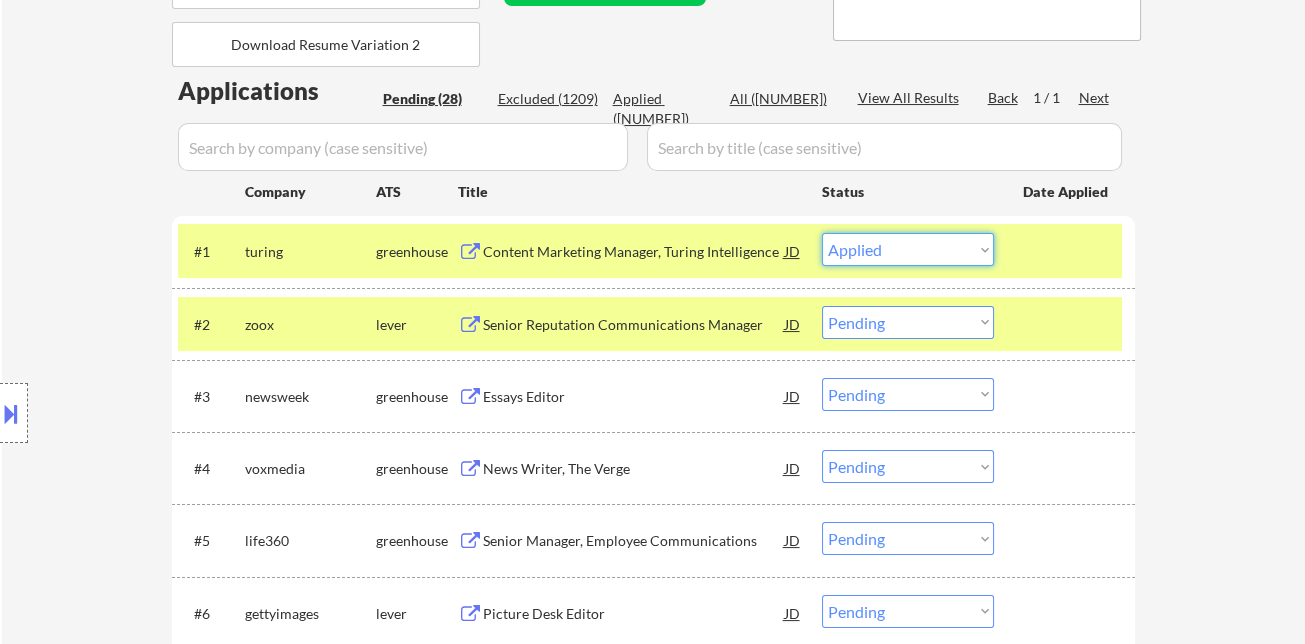 click on "Choose an option... Pending Applied Excluded (Questions) Excluded (Expired) Excluded (Location) Excluded (Bad Match) Excluded (Blocklist) Excluded (Salary) Excluded (Other)" at bounding box center (908, 249) 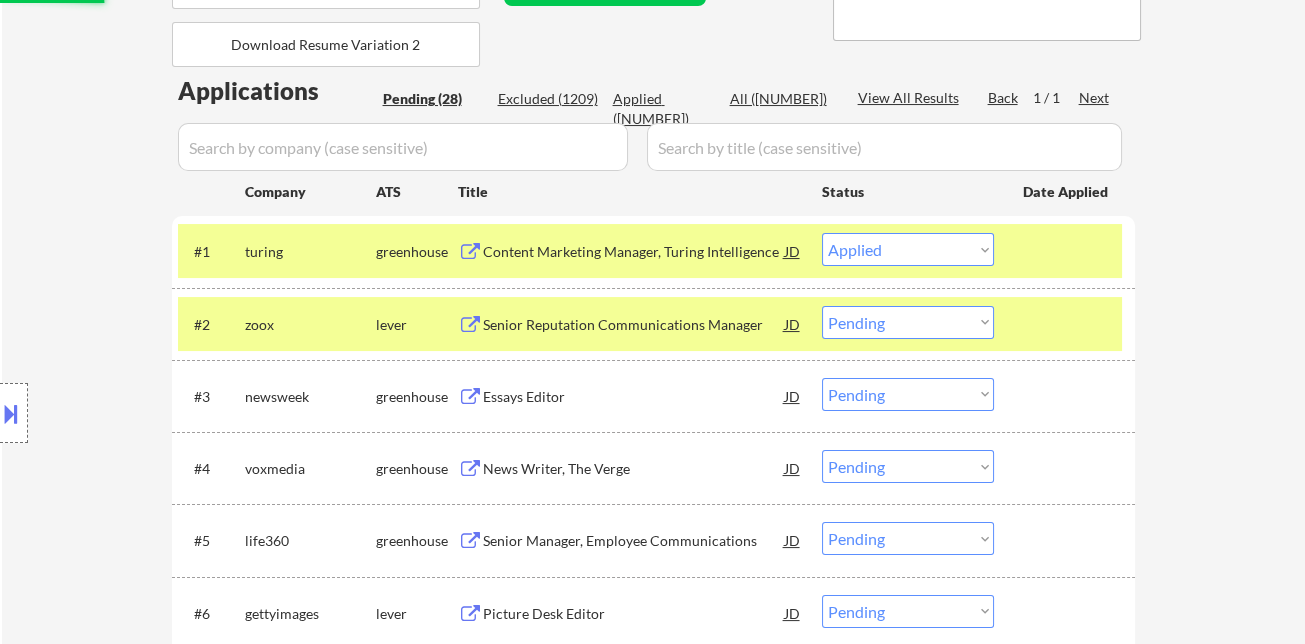 click on "Senior Reputation Communications Manager" at bounding box center [634, 324] 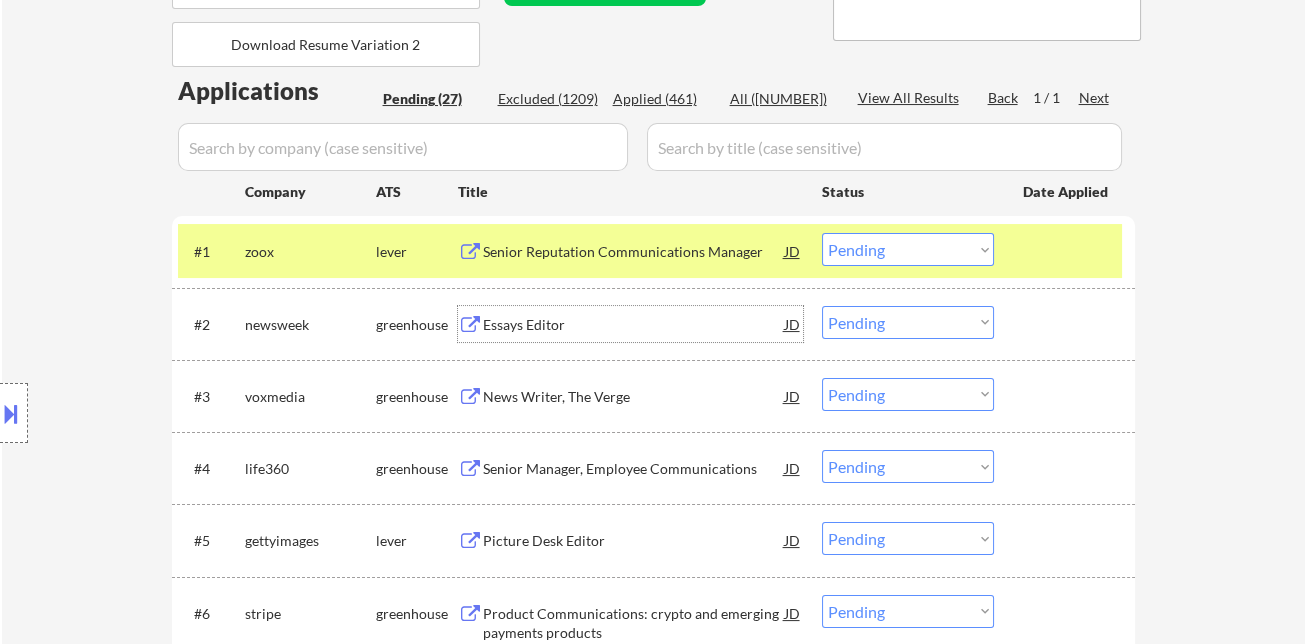 click on "Choose an option... Pending Applied Excluded (Questions) Excluded (Expired) Excluded (Location) Excluded (Bad Match) Excluded (Blocklist) Excluded (Salary) Excluded (Other)" at bounding box center (908, 249) 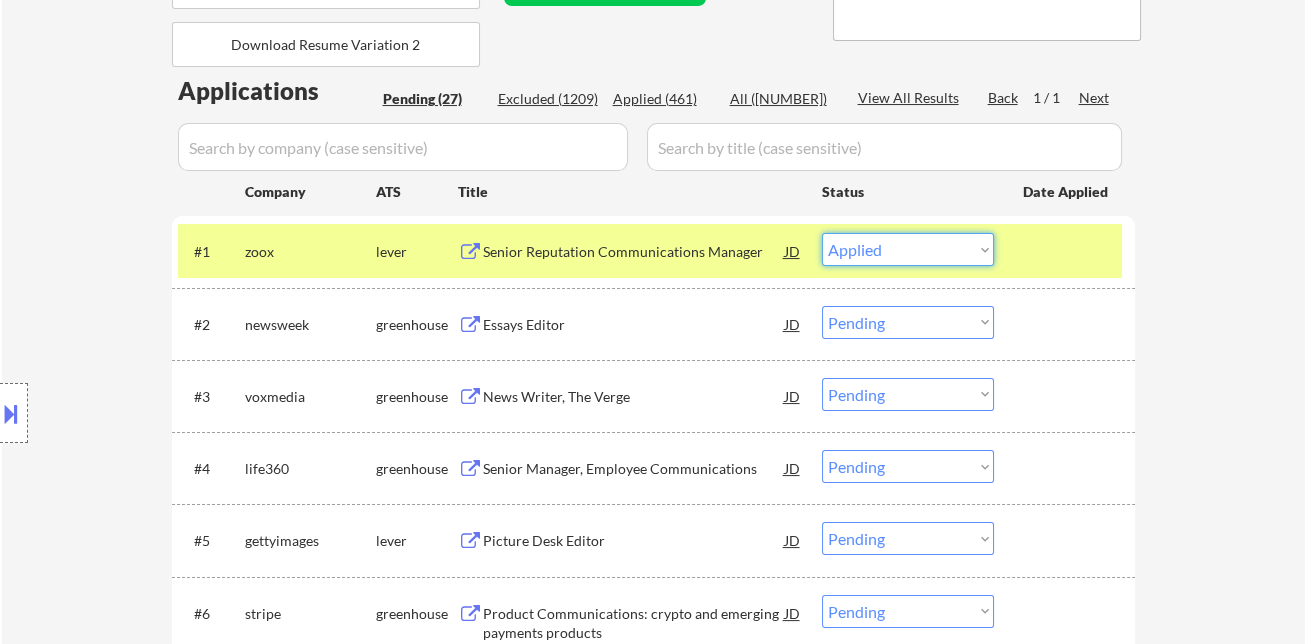 click on "Choose an option... Pending Applied Excluded (Questions) Excluded (Expired) Excluded (Location) Excluded (Bad Match) Excluded (Blocklist) Excluded (Salary) Excluded (Other)" at bounding box center (908, 249) 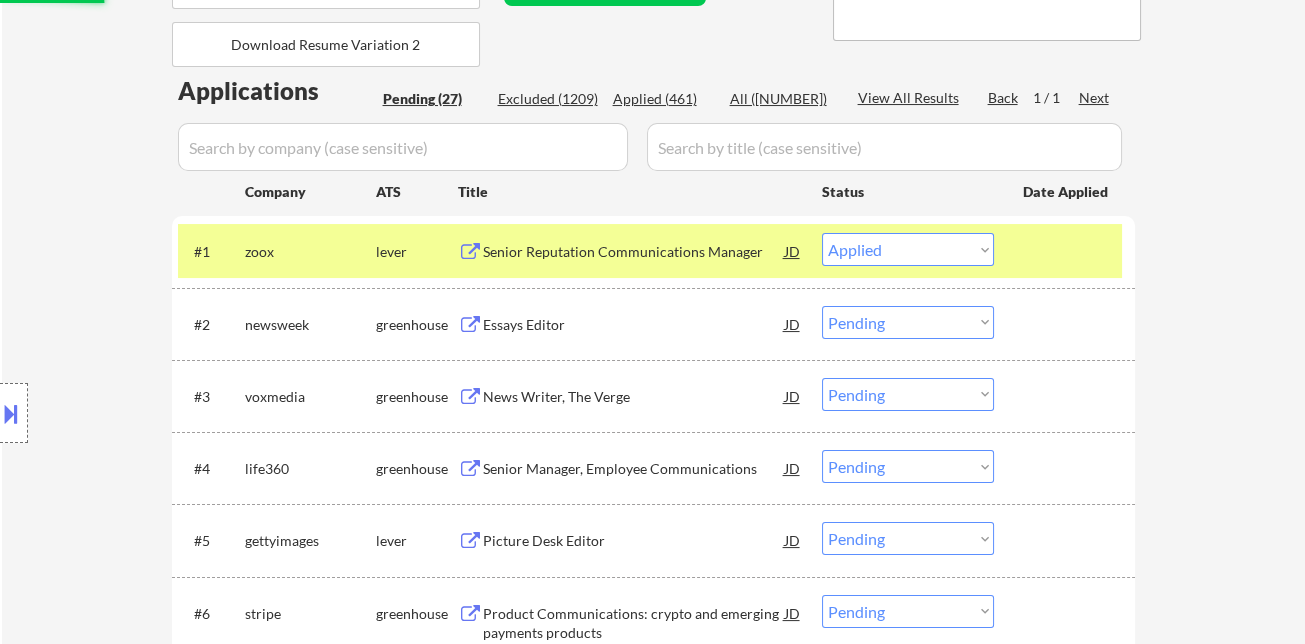 click on "Essays Editor" at bounding box center [634, 325] 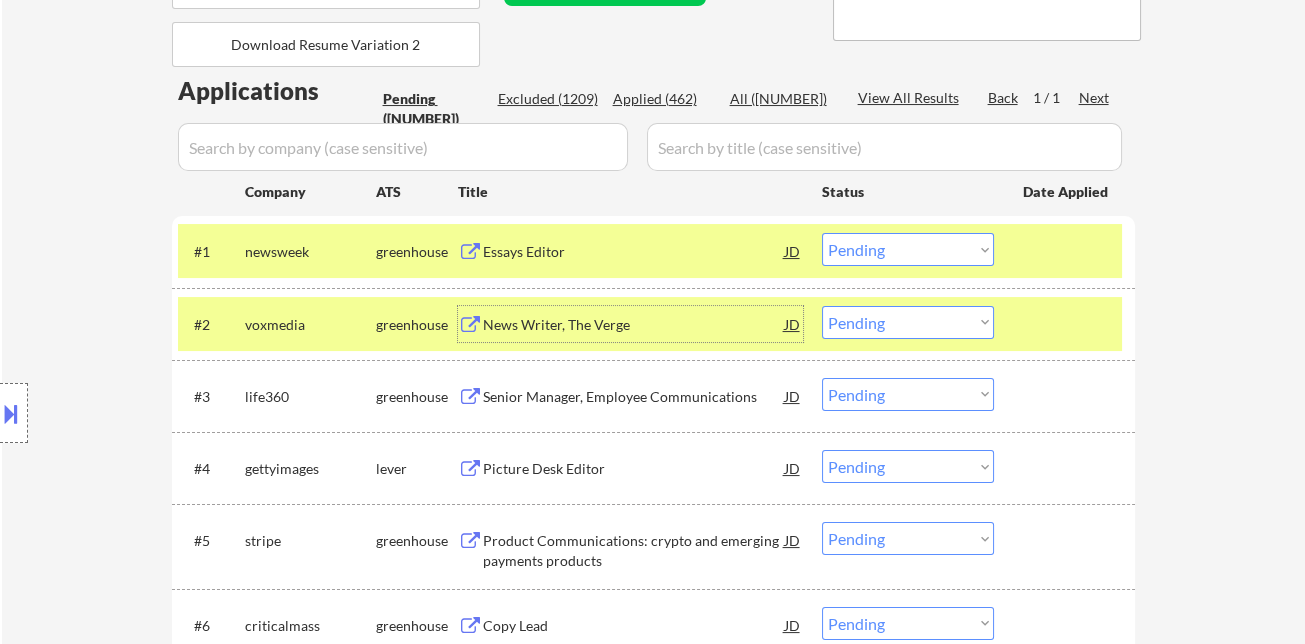 click on "Choose an option... Pending Applied Excluded (Questions) Excluded (Expired) Excluded (Location) Excluded (Bad Match) Excluded (Blocklist) Excluded (Salary) Excluded (Other)" at bounding box center (908, 249) 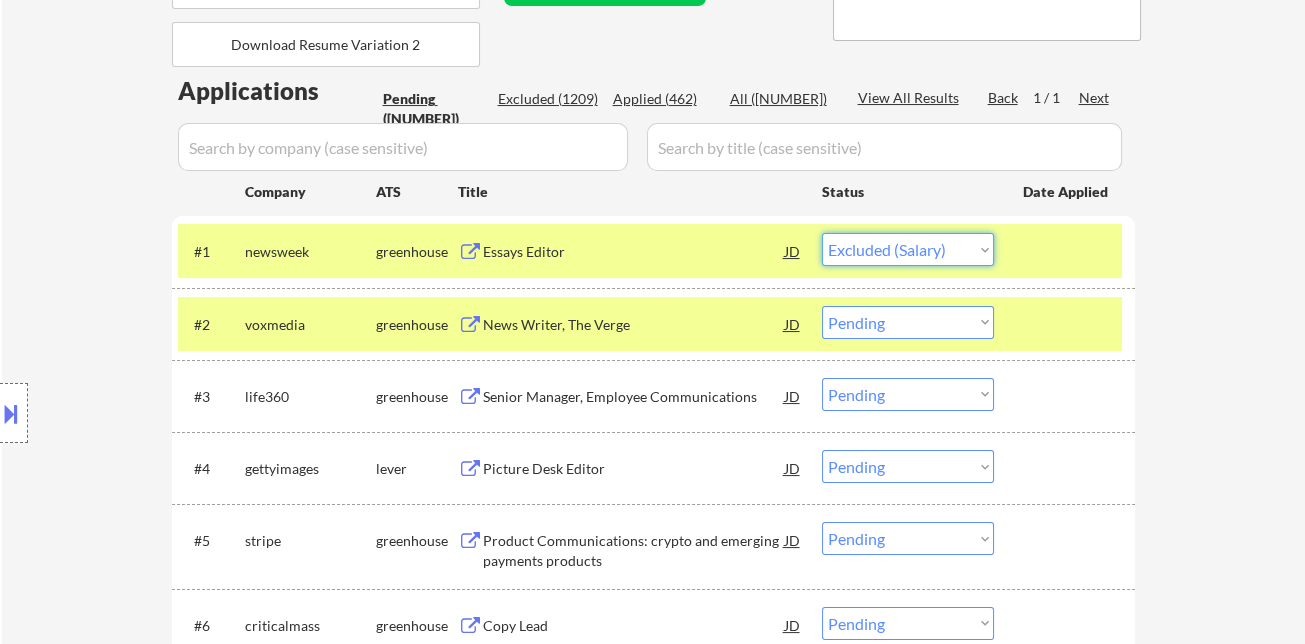 click on "Choose an option... Pending Applied Excluded (Questions) Excluded (Expired) Excluded (Location) Excluded (Bad Match) Excluded (Blocklist) Excluded (Salary) Excluded (Other)" at bounding box center [908, 249] 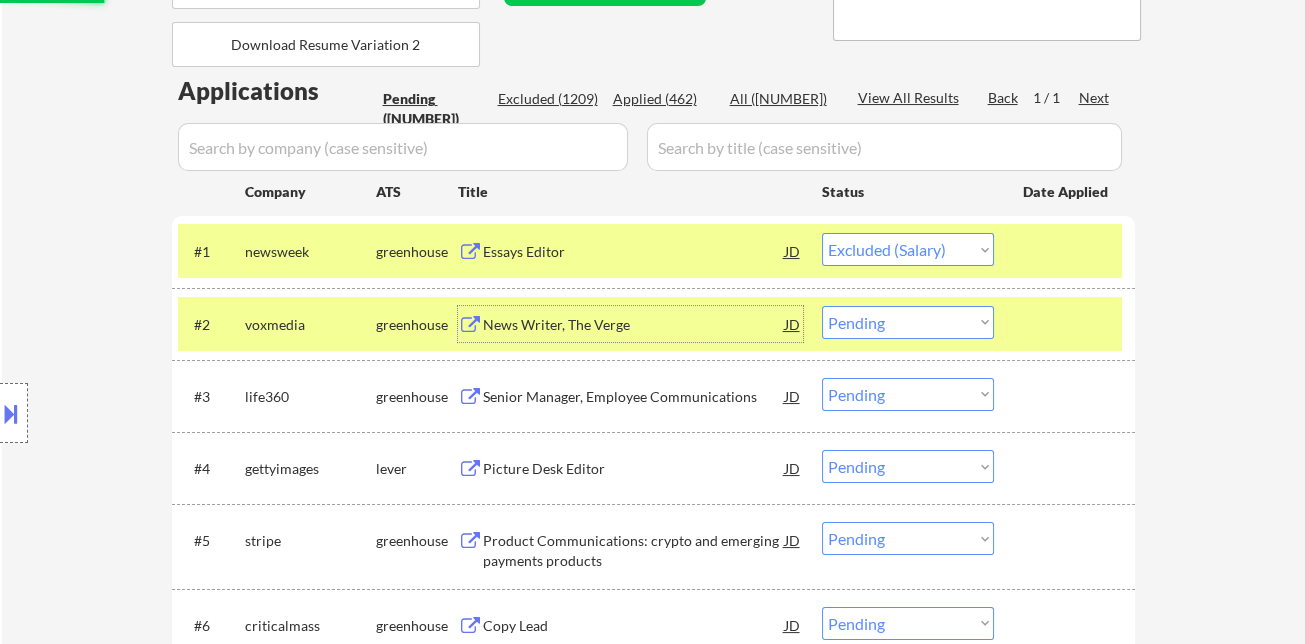 click on "News Writer, The Verge" at bounding box center [634, 325] 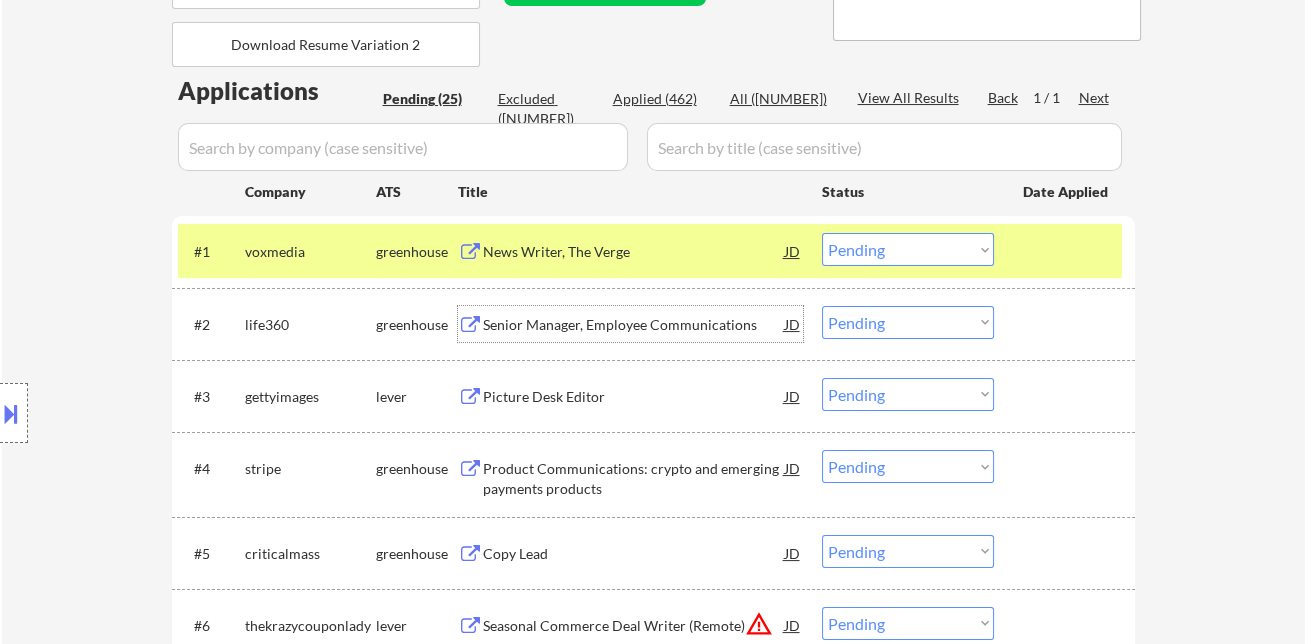 drag, startPoint x: 882, startPoint y: 251, endPoint x: 889, endPoint y: 259, distance: 10.630146 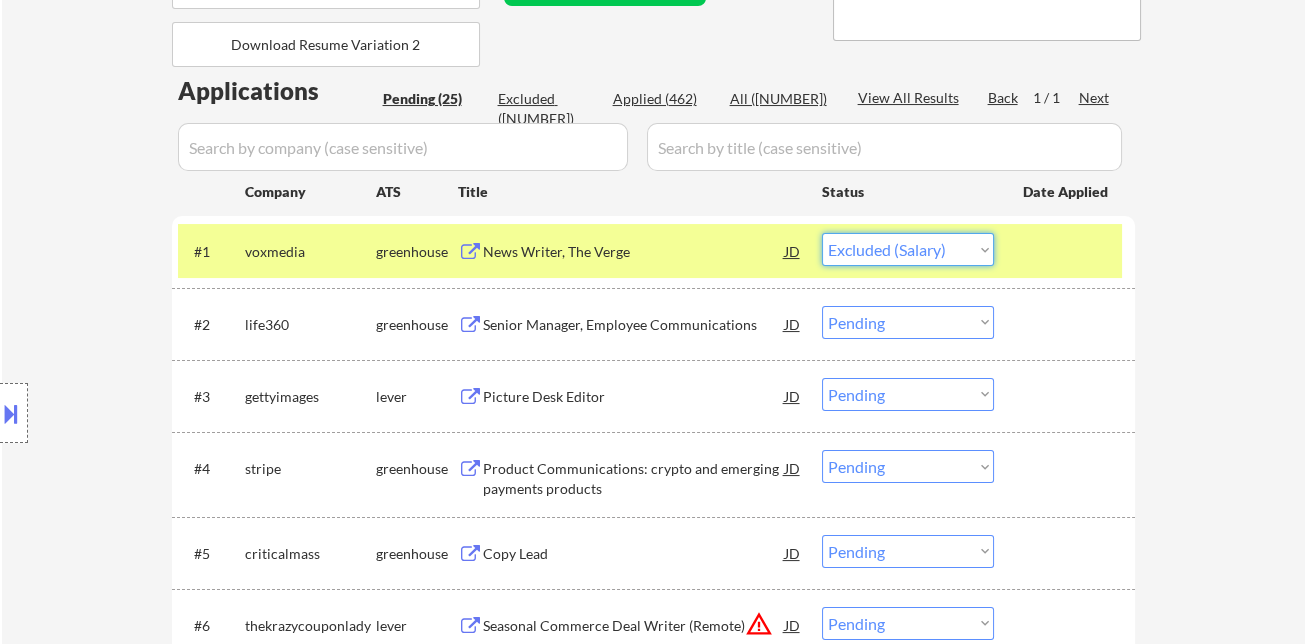click on "Choose an option... Pending Applied Excluded (Questions) Excluded (Expired) Excluded (Location) Excluded (Bad Match) Excluded (Blocklist) Excluded (Salary) Excluded (Other)" at bounding box center [908, 249] 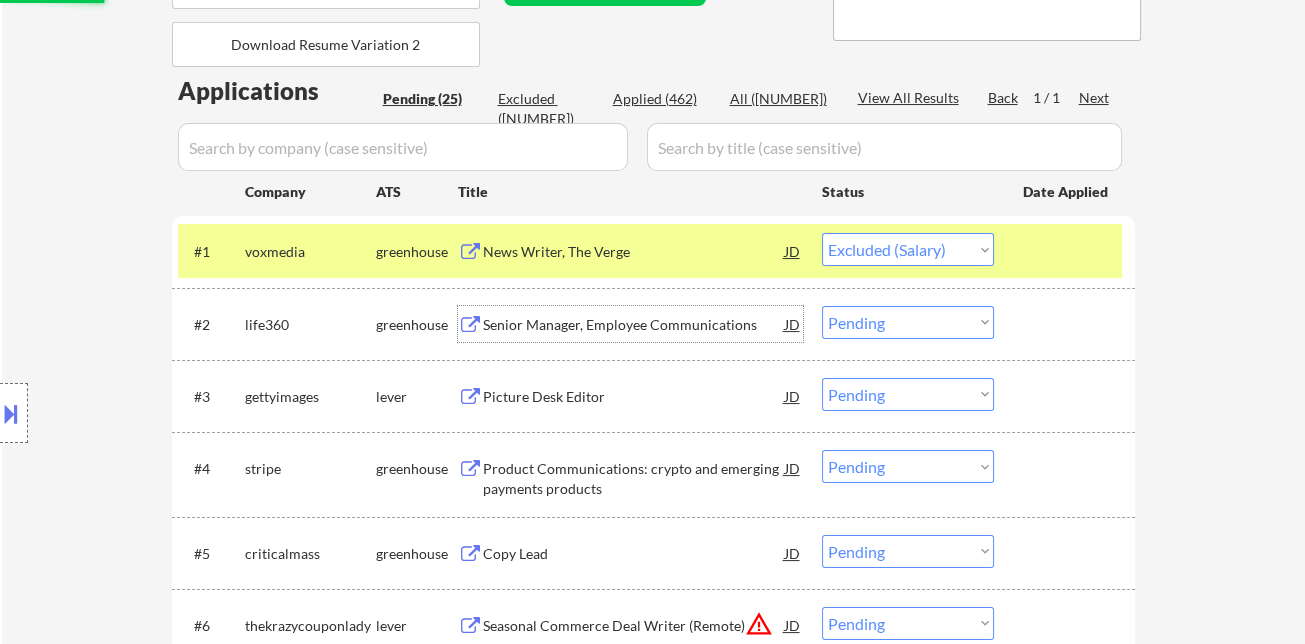 click on "Senior Manager, Employee Communications" at bounding box center [634, 325] 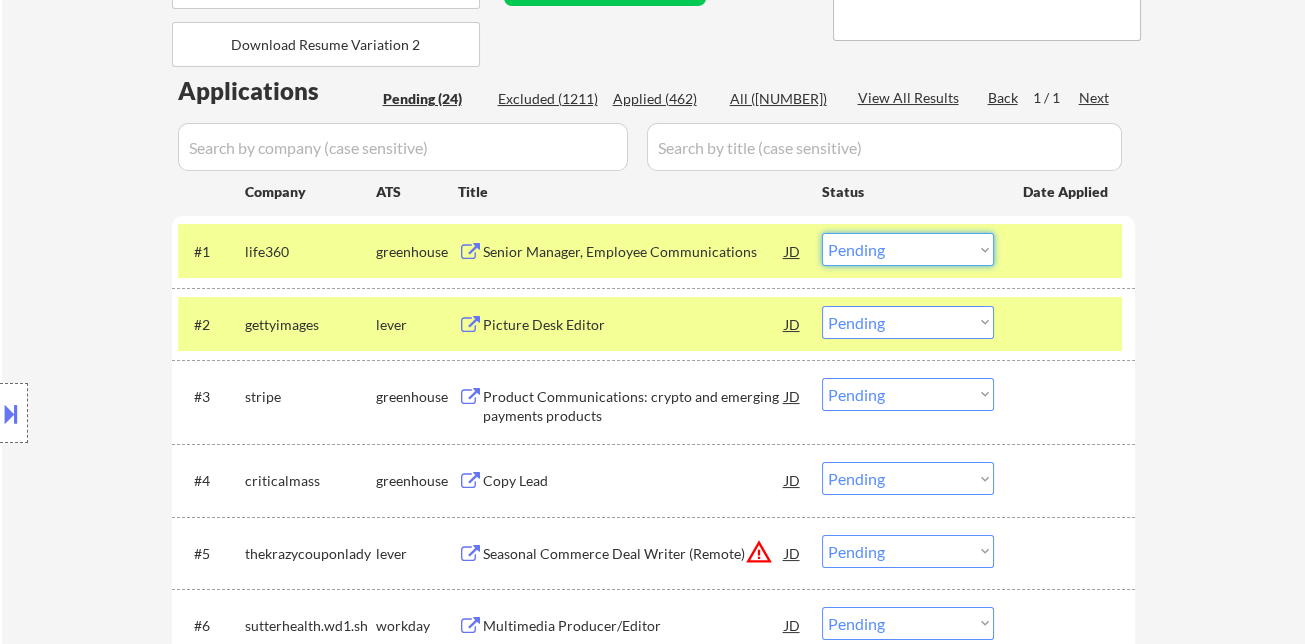click on "Choose an option... Pending Applied Excluded (Questions) Excluded (Expired) Excluded (Location) Excluded (Bad Match) Excluded (Blocklist) Excluded (Salary) Excluded (Other)" at bounding box center [908, 249] 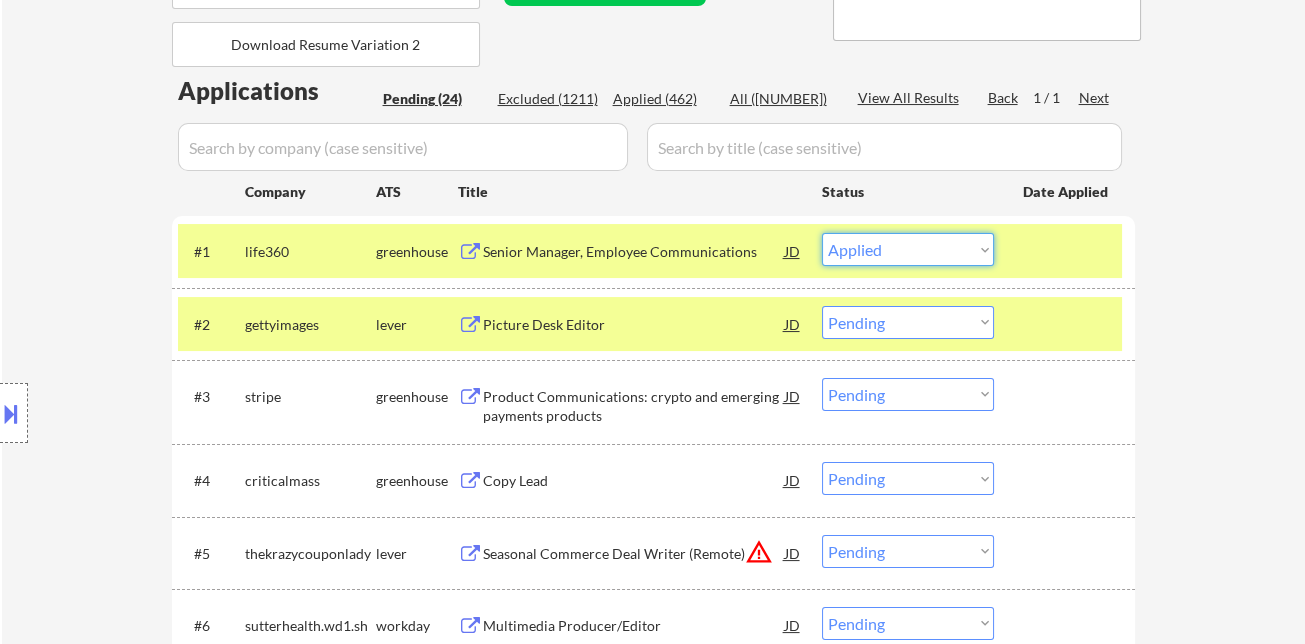 click on "Choose an option... Pending Applied Excluded (Questions) Excluded (Expired) Excluded (Location) Excluded (Bad Match) Excluded (Blocklist) Excluded (Salary) Excluded (Other)" at bounding box center (908, 249) 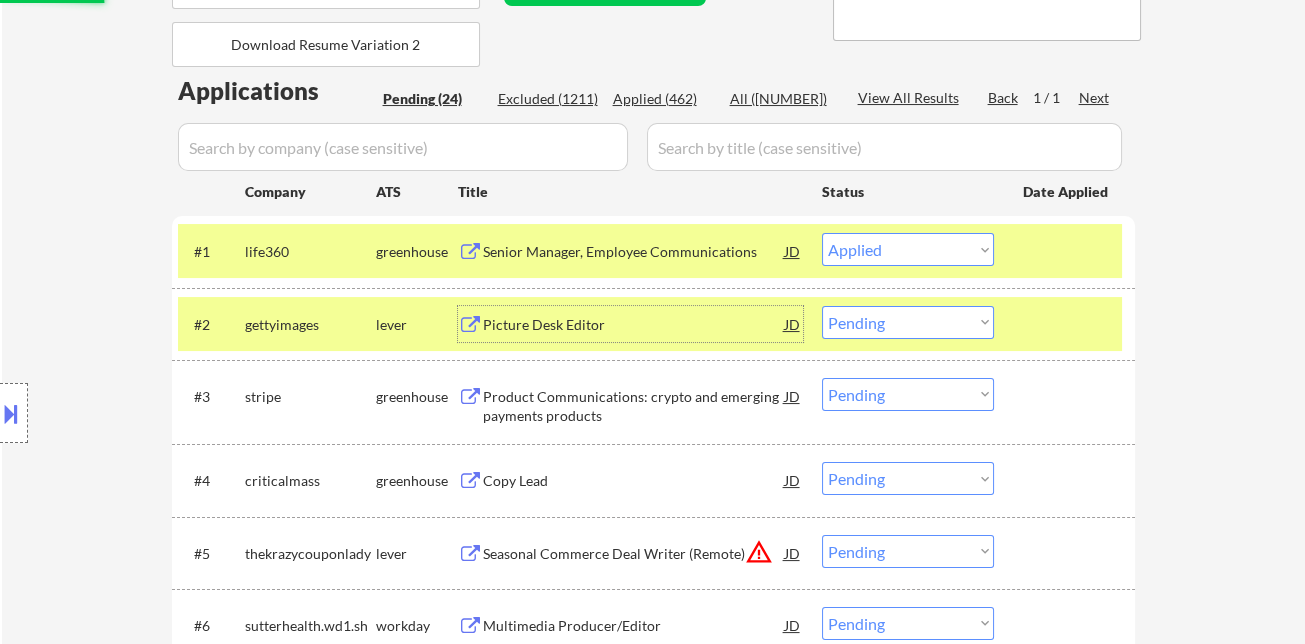 click on "Picture Desk Editor" at bounding box center (634, 325) 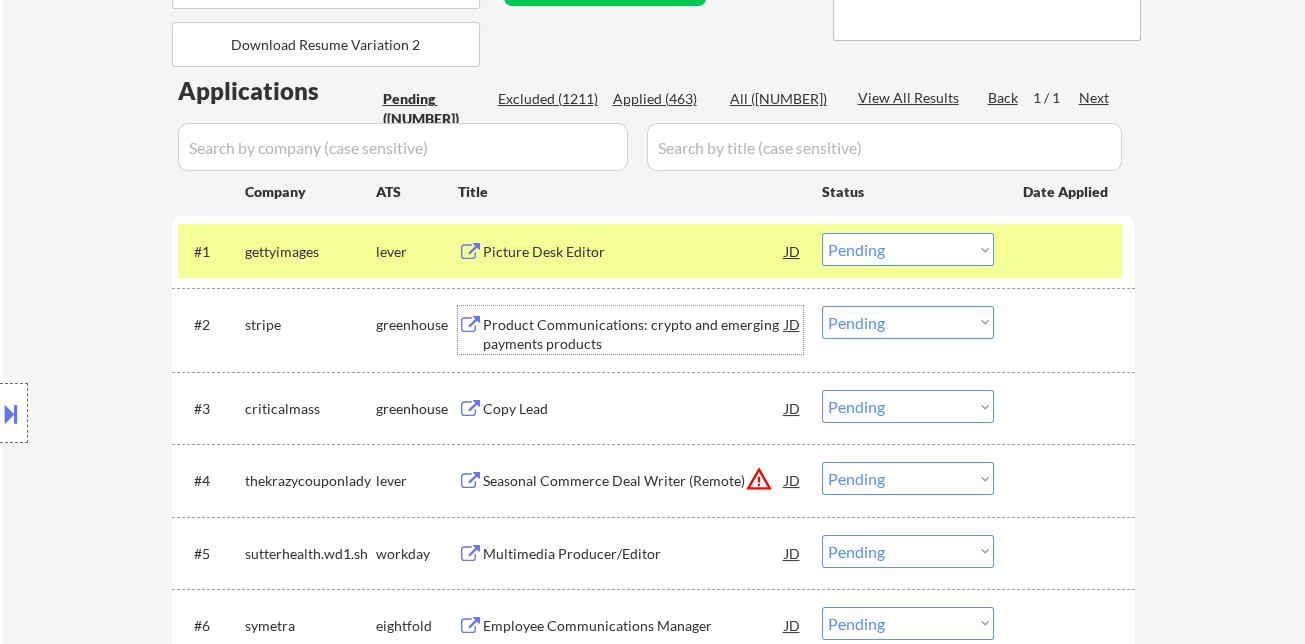 click on "Choose an option... Pending Applied Excluded (Questions) Excluded (Expired) Excluded (Location) Excluded (Bad Match) Excluded (Blocklist) Excluded (Salary) Excluded (Other)" at bounding box center (908, 249) 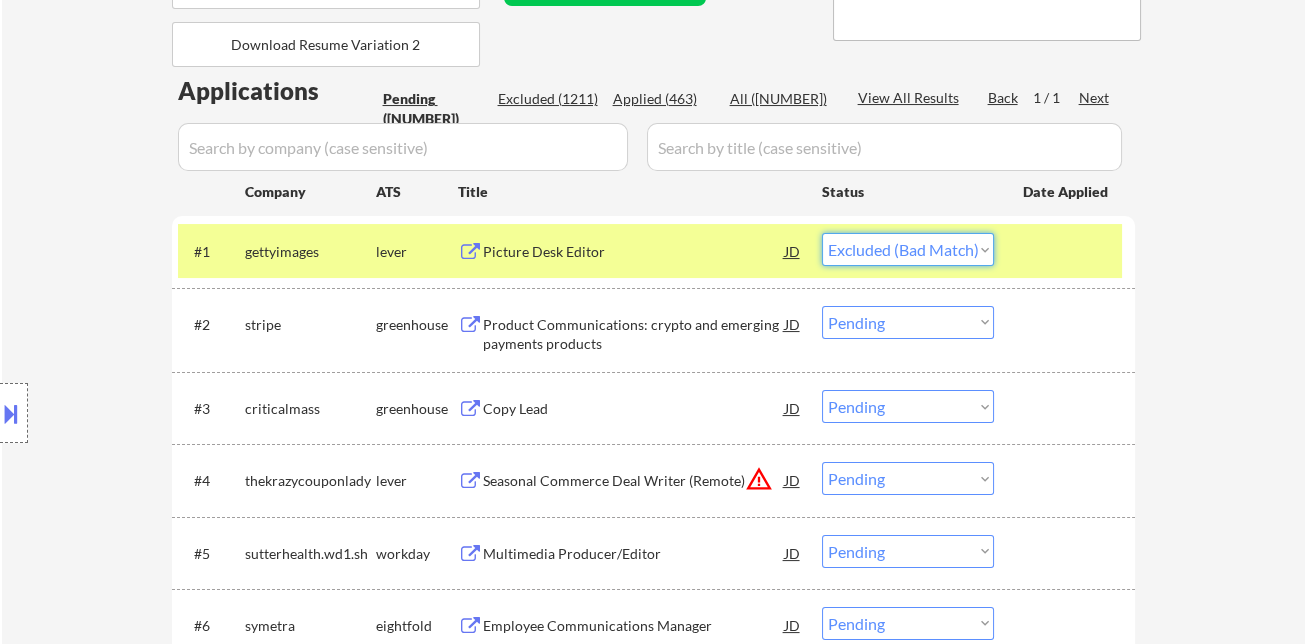 click on "Choose an option... Pending Applied Excluded (Questions) Excluded (Expired) Excluded (Location) Excluded (Bad Match) Excluded (Blocklist) Excluded (Salary) Excluded (Other)" at bounding box center [908, 249] 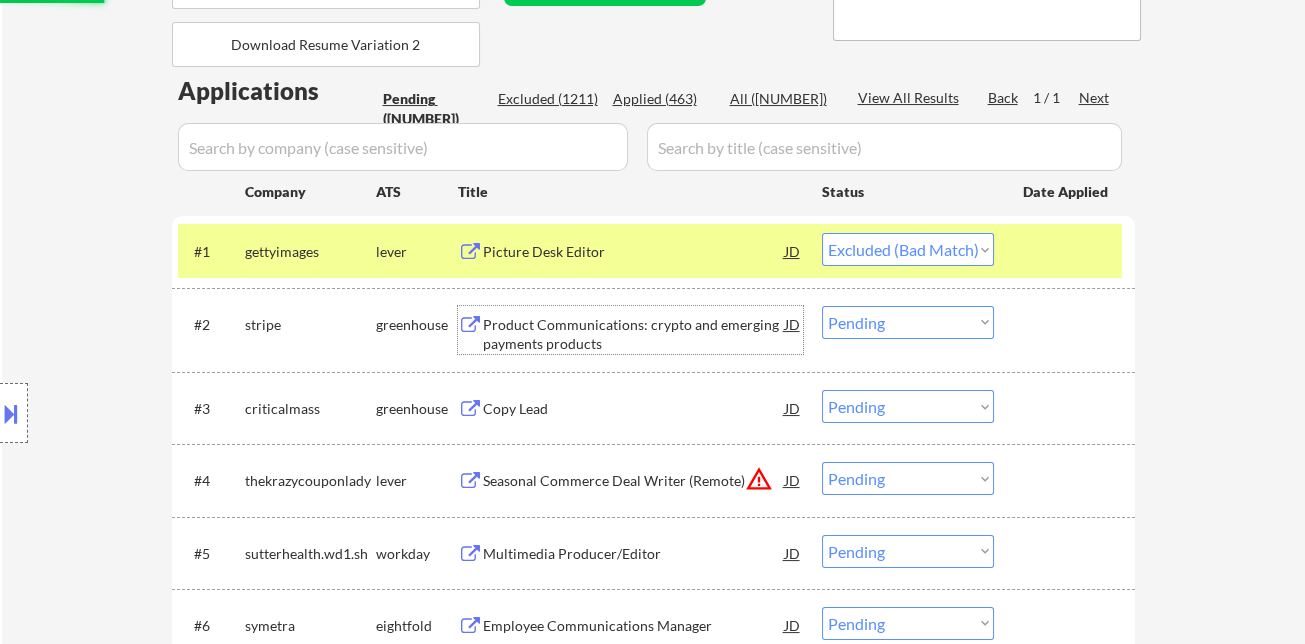 click on "Product Communications: crypto and emerging payments products" at bounding box center (634, 334) 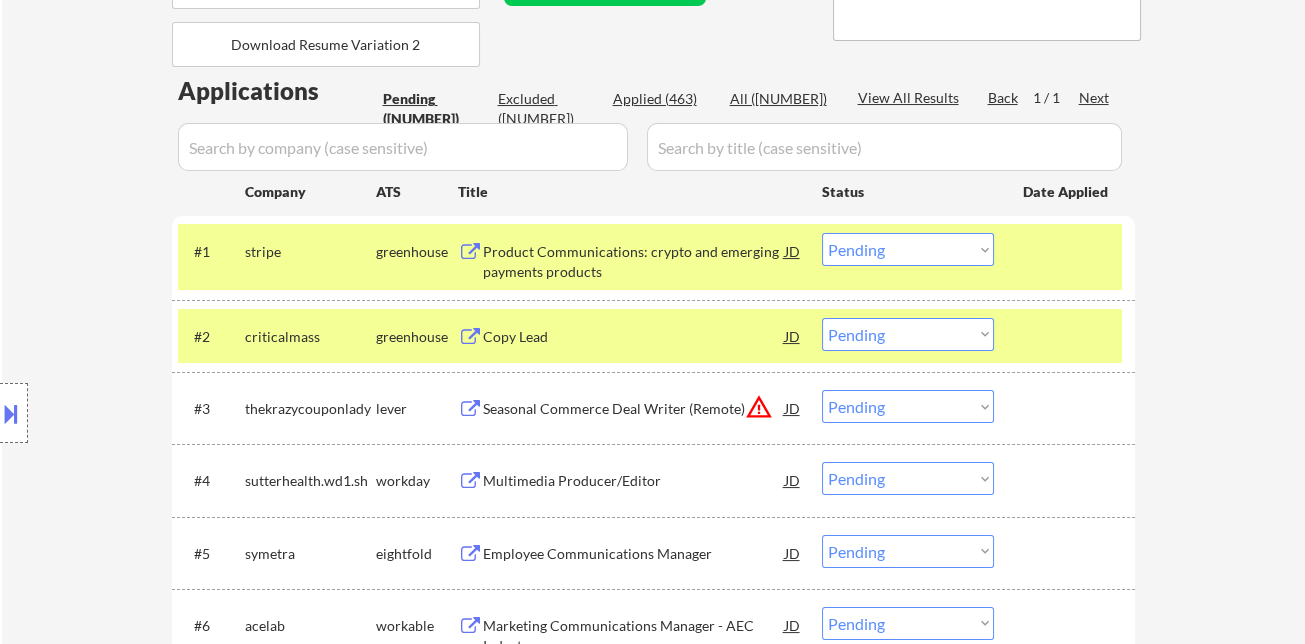 click at bounding box center (11, 413) 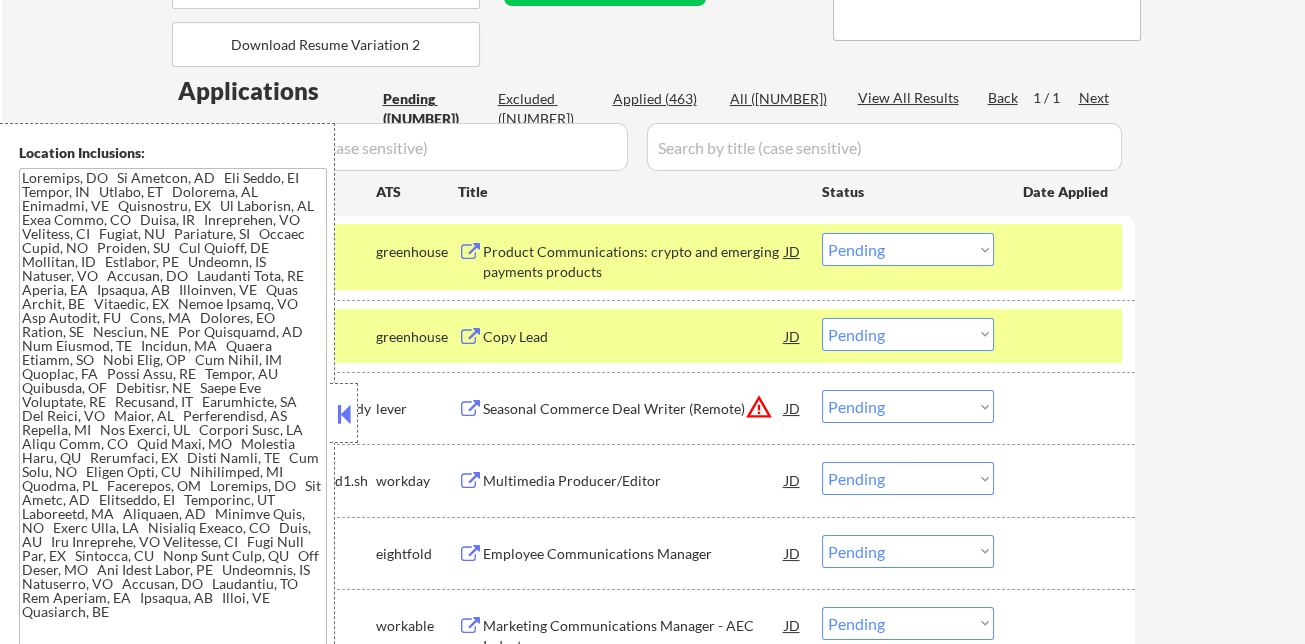 click at bounding box center [344, 414] 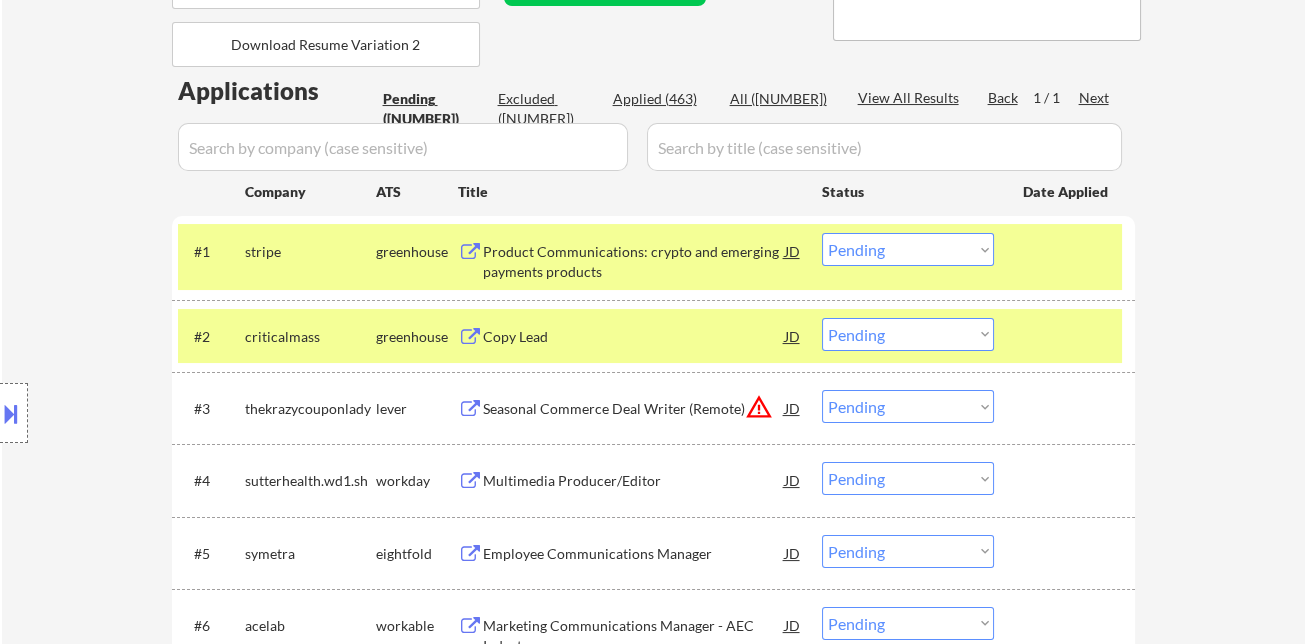 drag, startPoint x: 885, startPoint y: 249, endPoint x: 882, endPoint y: 263, distance: 14.3178215 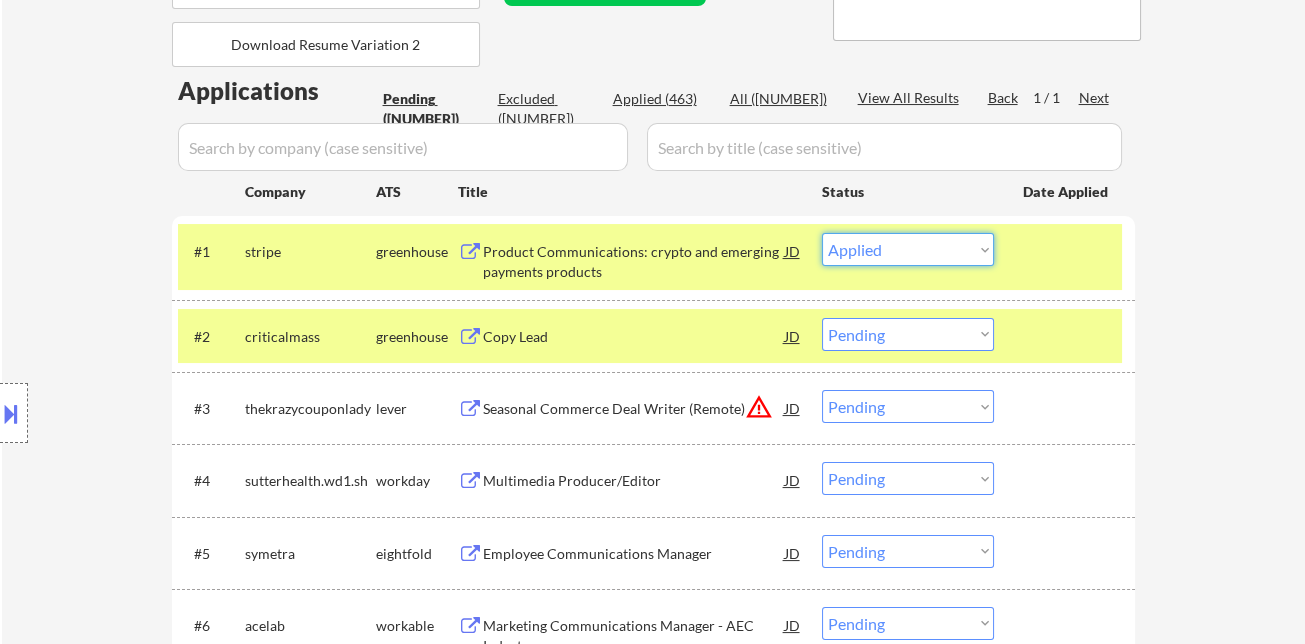 click on "Choose an option... Pending Applied Excluded (Questions) Excluded (Expired) Excluded (Location) Excluded (Bad Match) Excluded (Blocklist) Excluded (Salary) Excluded (Other)" at bounding box center [908, 249] 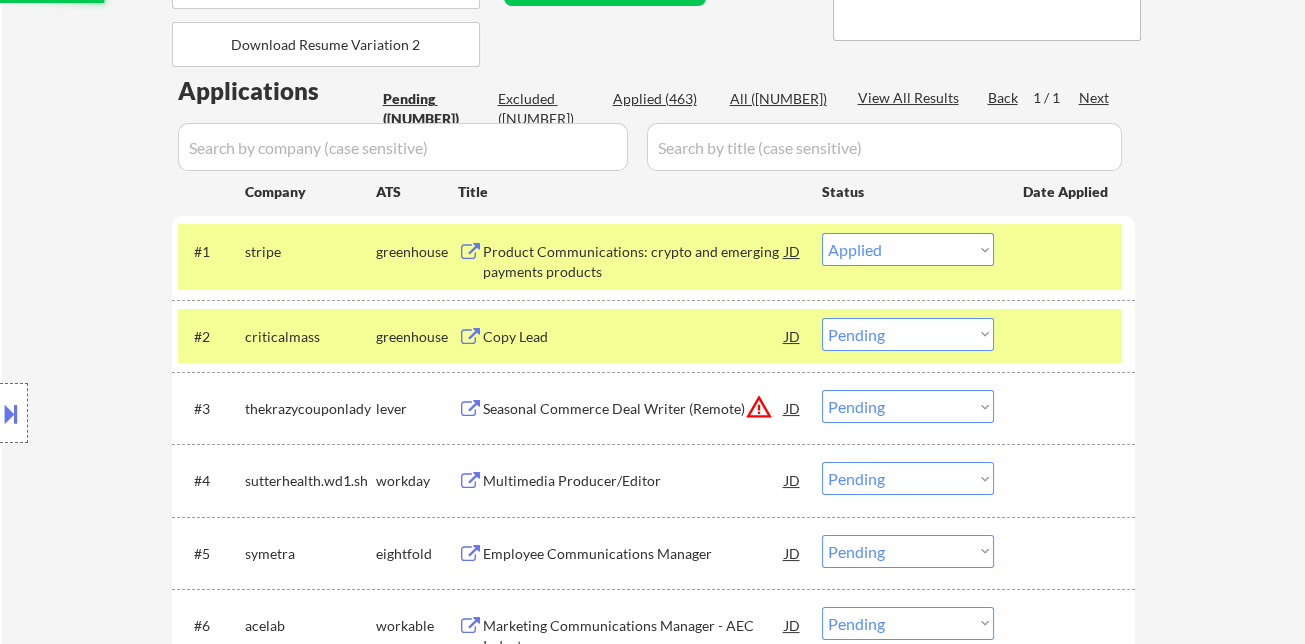 click on "Copy Lead" at bounding box center (634, 337) 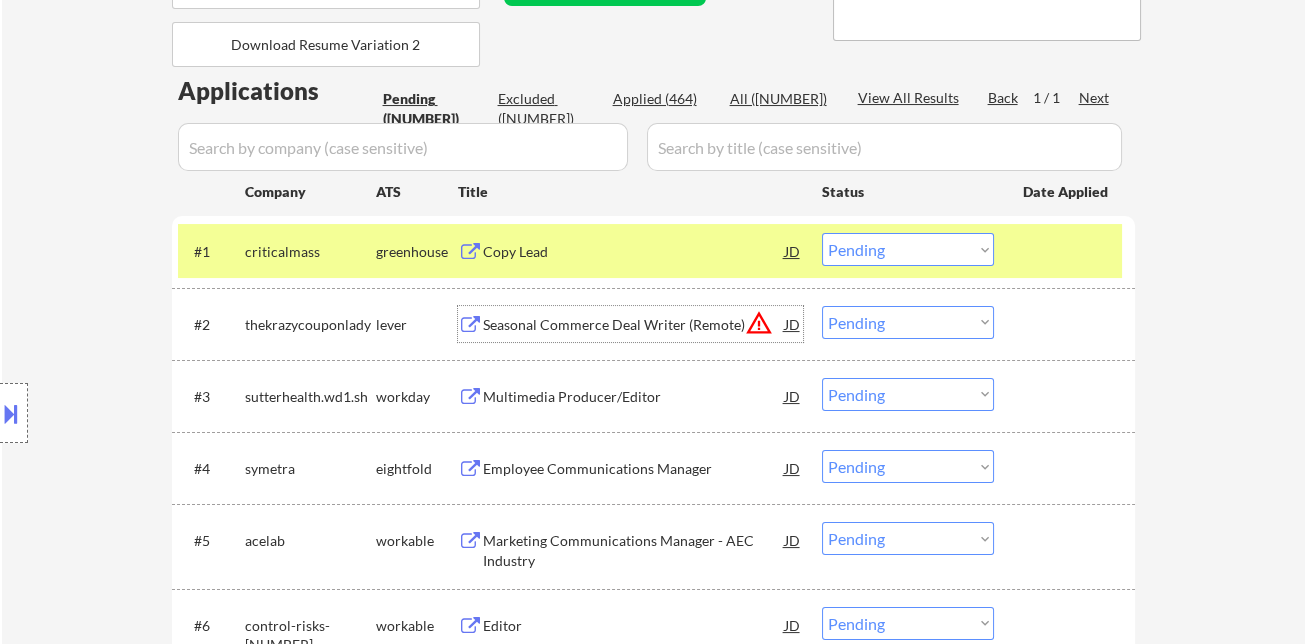 click on "Choose an option... Pending Applied Excluded (Questions) Excluded (Expired) Excluded (Location) Excluded (Bad Match) Excluded (Blocklist) Excluded (Salary) Excluded (Other)" at bounding box center [908, 249] 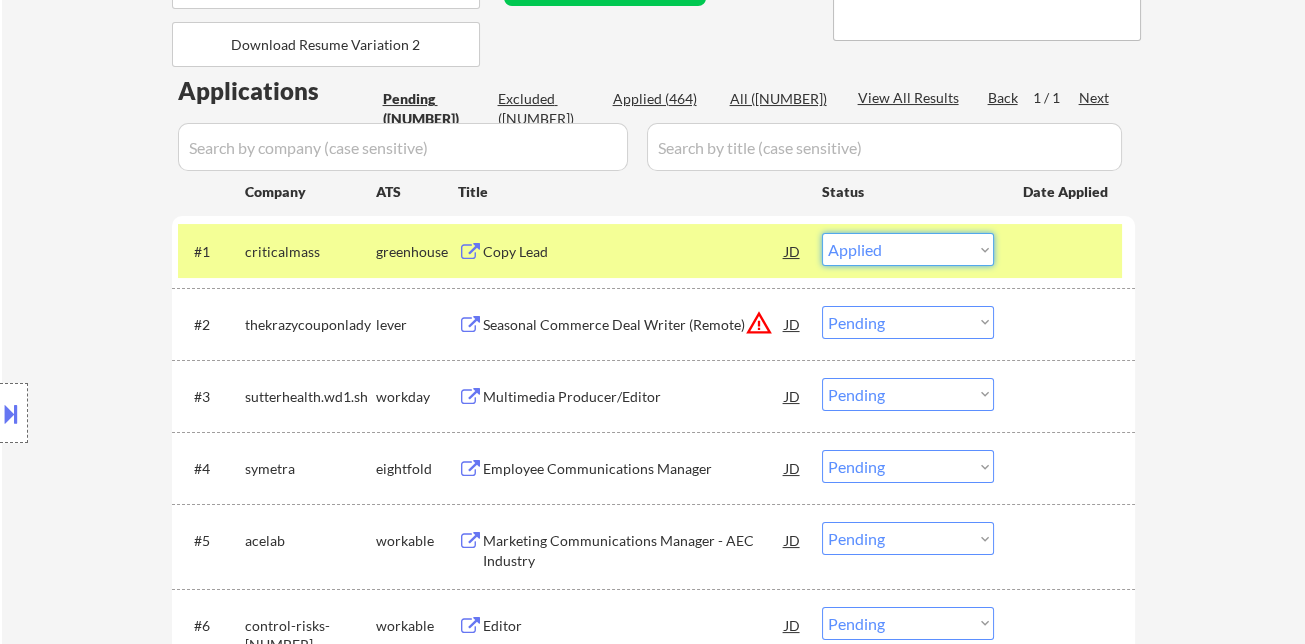 click on "Choose an option... Pending Applied Excluded (Questions) Excluded (Expired) Excluded (Location) Excluded (Bad Match) Excluded (Blocklist) Excluded (Salary) Excluded (Other)" at bounding box center (908, 249) 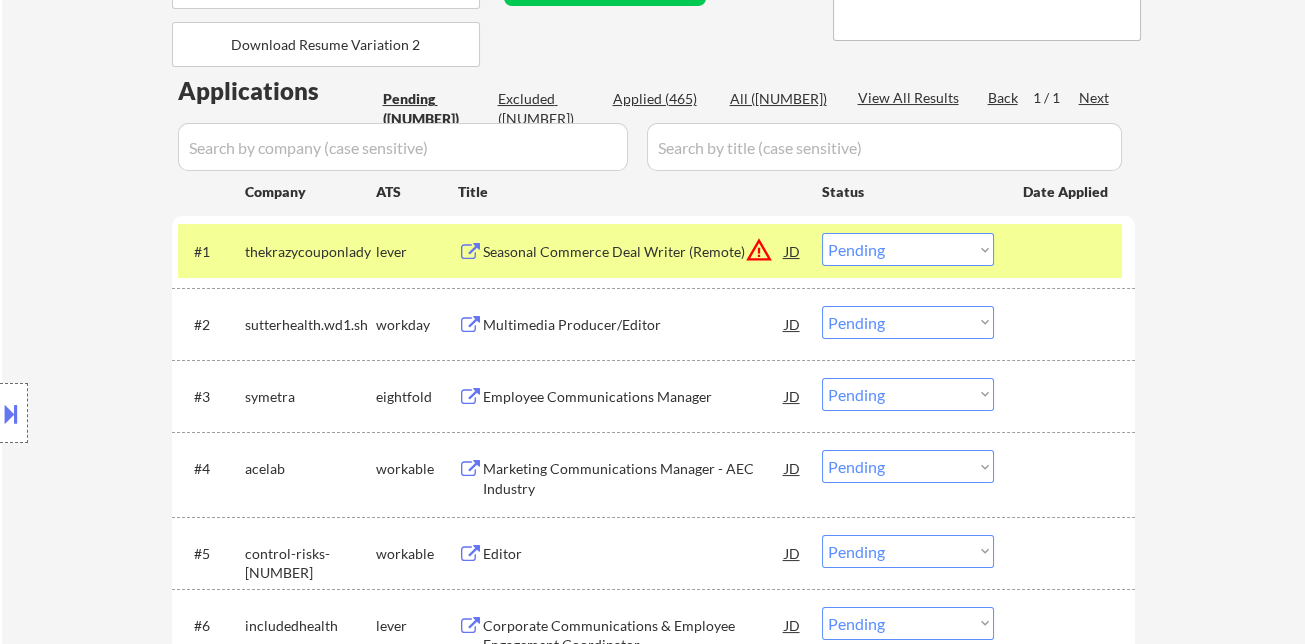 drag, startPoint x: 867, startPoint y: 253, endPoint x: 879, endPoint y: 263, distance: 15.6205 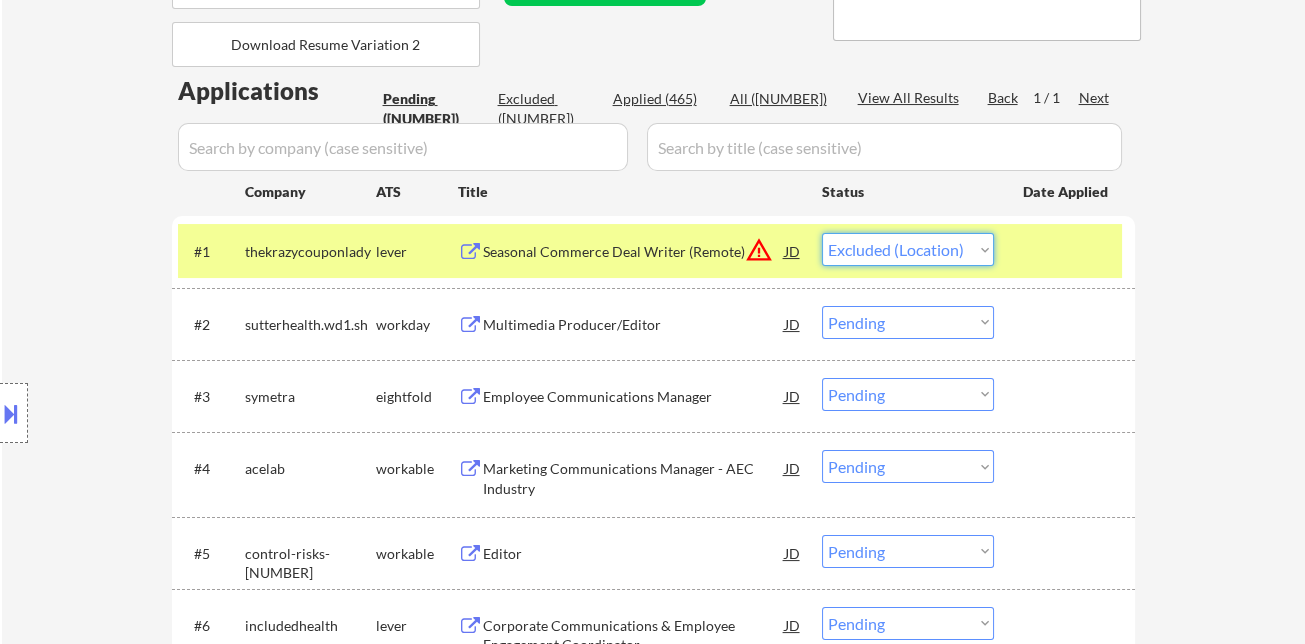 click on "Choose an option... Pending Applied Excluded (Questions) Excluded (Expired) Excluded (Location) Excluded (Bad Match) Excluded (Blocklist) Excluded (Salary) Excluded (Other)" at bounding box center (908, 249) 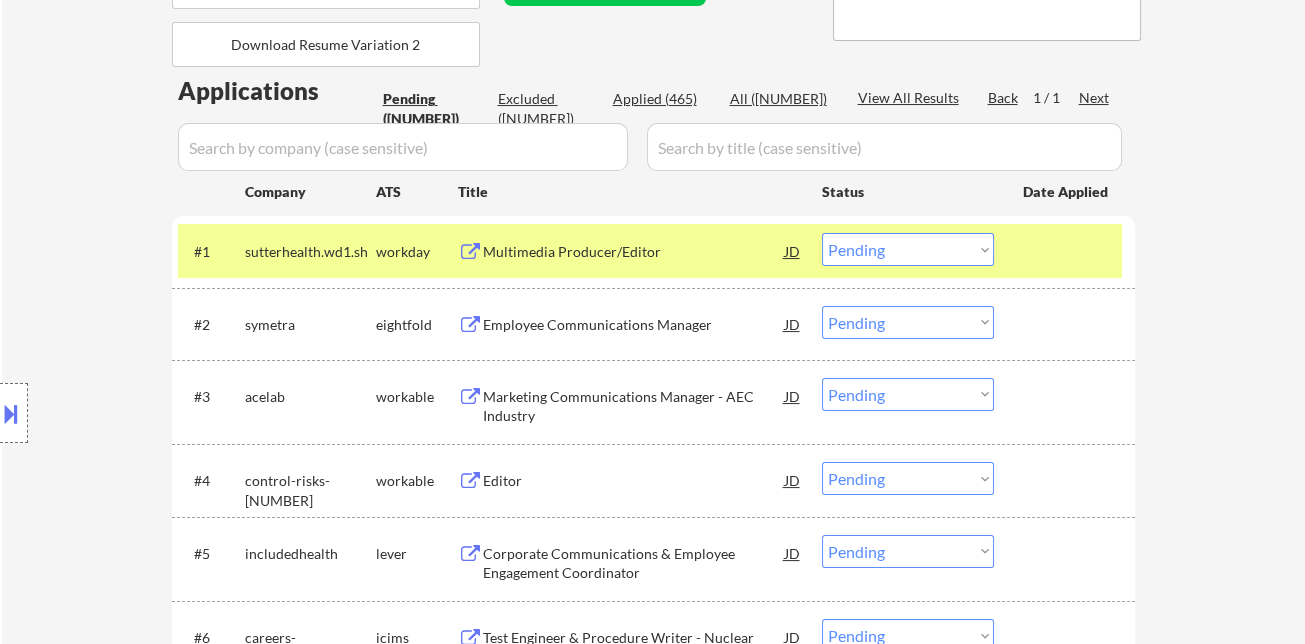 click on "Multimedia Producer/Editor" at bounding box center [634, 252] 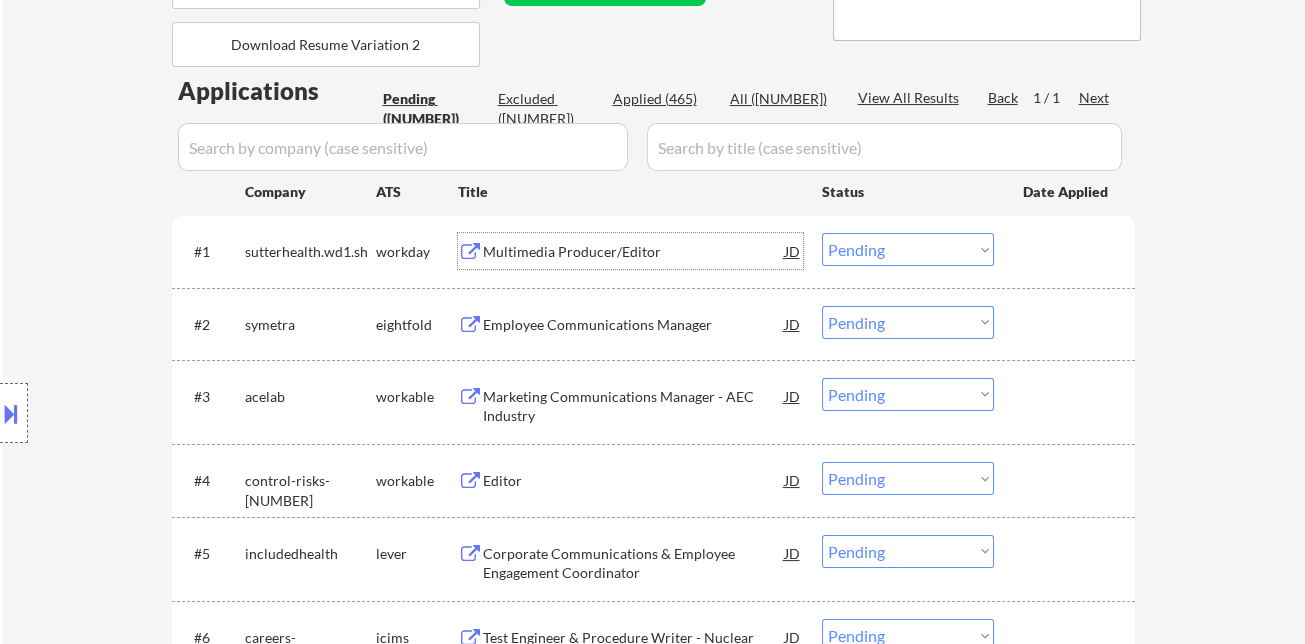 click on "JD" at bounding box center (793, 251) 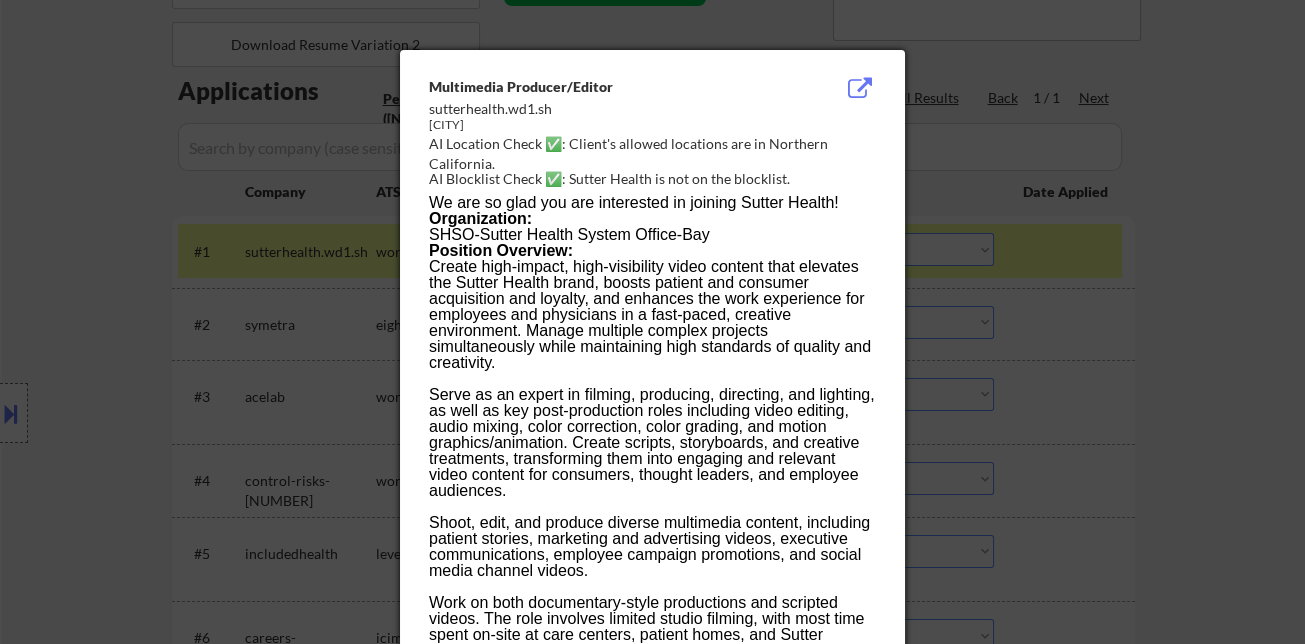 click at bounding box center (652, 322) 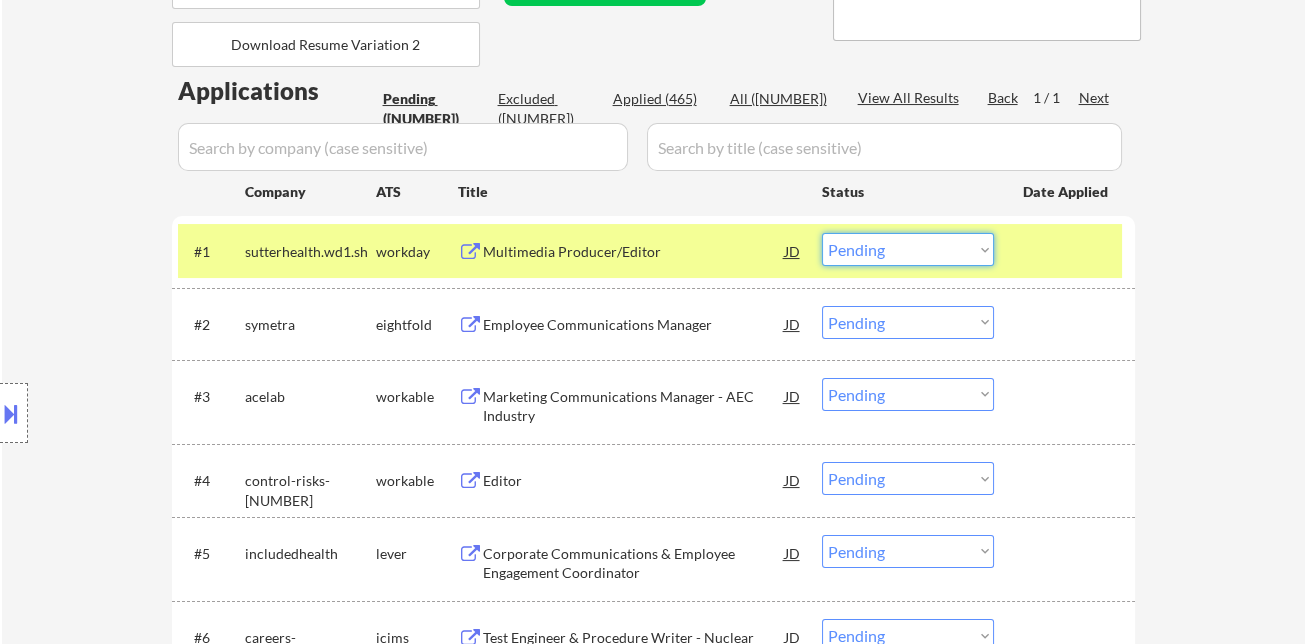 drag, startPoint x: 831, startPoint y: 238, endPoint x: 845, endPoint y: 243, distance: 14.866069 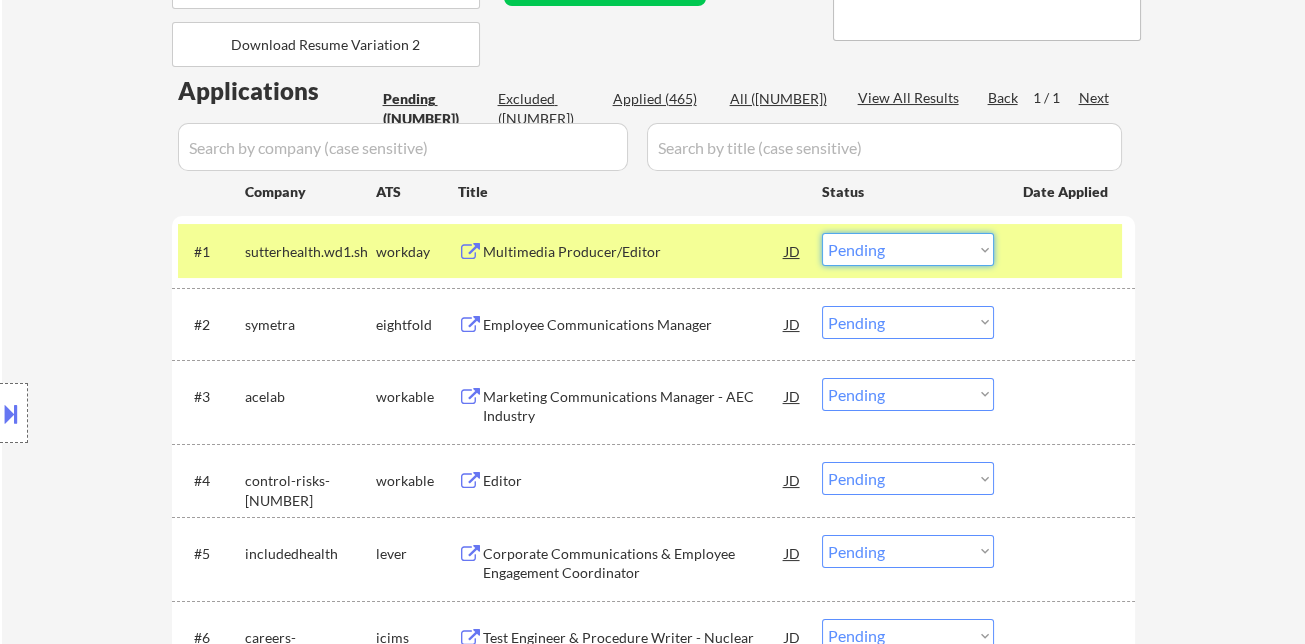 select on ""excluded__bad_match_"" 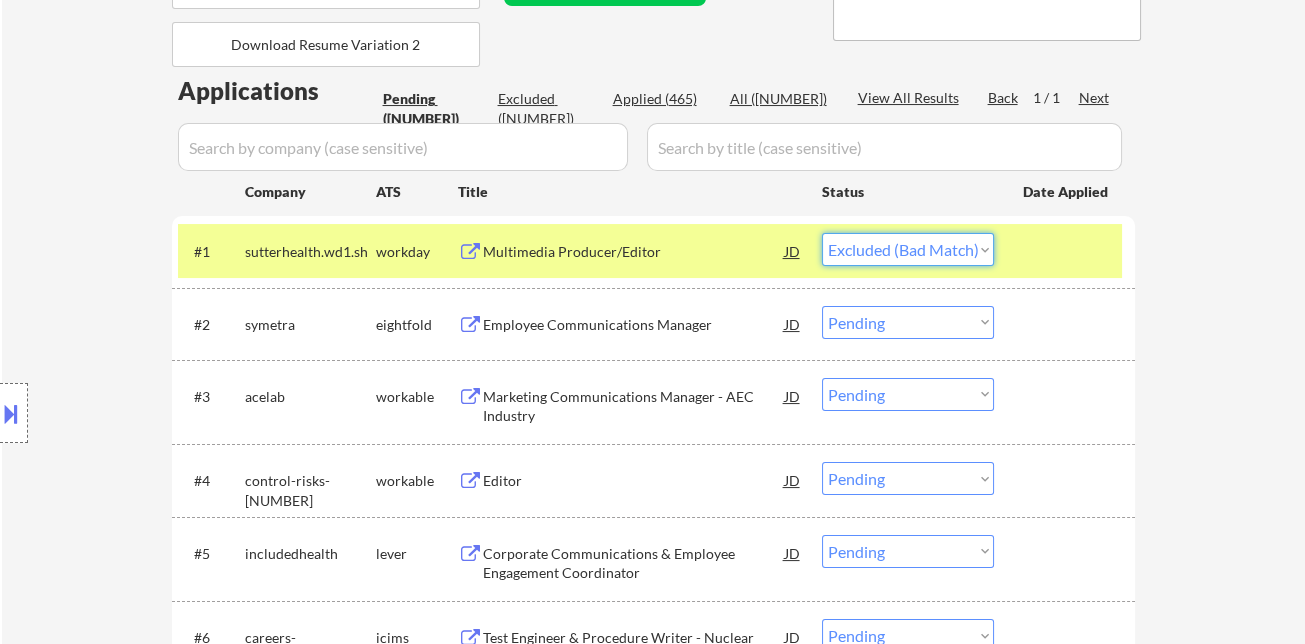 click on "Choose an option... Pending Applied Excluded (Questions) Excluded (Expired) Excluded (Location) Excluded (Bad Match) Excluded (Blocklist) Excluded (Salary) Excluded (Other)" at bounding box center (908, 249) 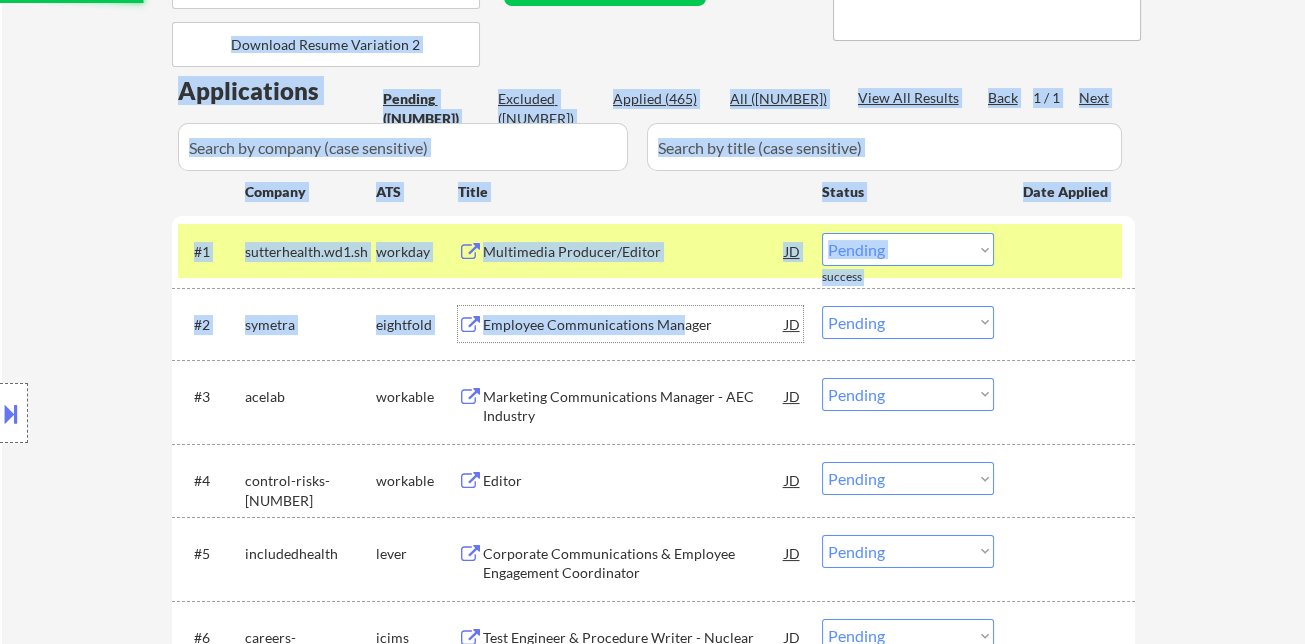 drag, startPoint x: 679, startPoint y: 323, endPoint x: 1228, endPoint y: 336, distance: 549.1539 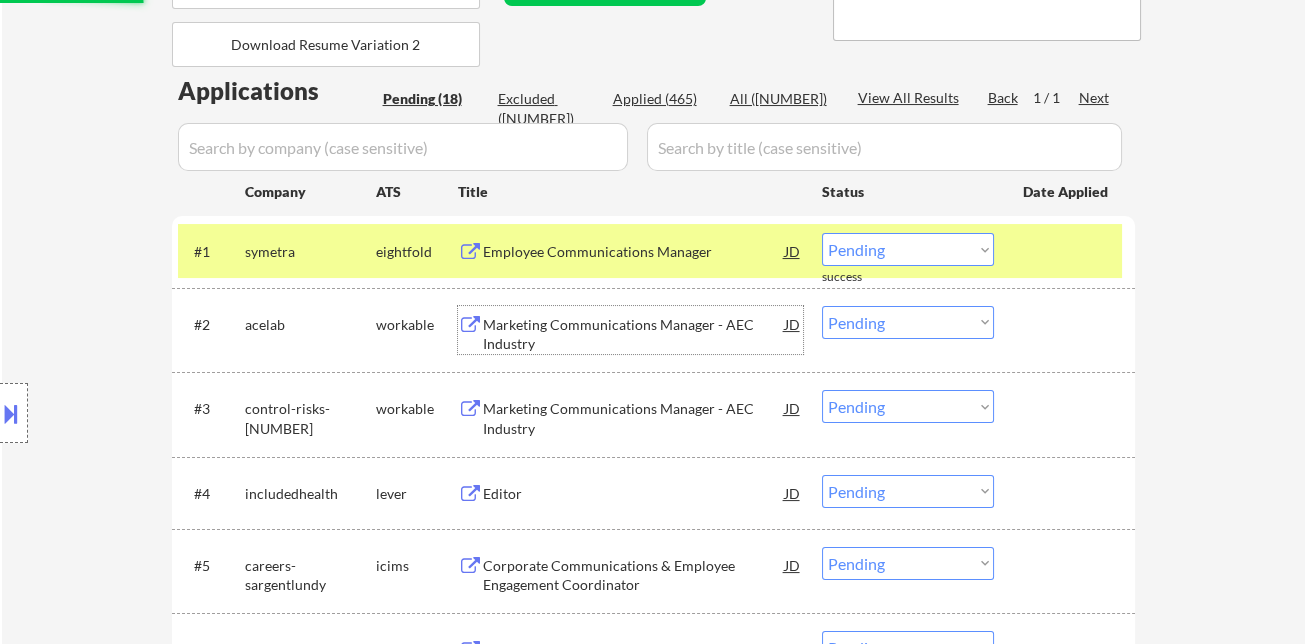 click on "← Return to /applysquad Mailslurp Inbox Job Search Builder Ted Trautman User Email:  ted.trautman@gmail.com Application Email:  ted.trautman@gmail.com Mailslurp Email:  ted.trautman@mailflux.com LinkedIn:   https://www.linkedin.com/in/tedtrautman/
Phone:  651.583.4431 Current Location:  Oakland, California Applies:  458 sent / 40 bought Internal Notes Bought another 200!! so now 615 total 6/9 tf
sending him message about linkedin post we saw - 4/22 AB
Bought another 200, yay! So 400 total now. 4/21 tf
----
Resume #2 - Resume with Writing Samples: he mentioned this is sometimes requested instead of just a link to writing samples which he has in #1, so please upload ONLY if requested specifically Can work in country of residence?:  yes Squad Notes Minimum salary:  $100,000 Will need Visa to work in that country now/future?:   no Download Resume Variation 1 Add a Job Manually Download Resume Variation 2 Ramel Mailslurp ✔️ Applications Pending (18) Excluded (1214) Applied (465) All (1697) Back 1 / 1" at bounding box center (653, 719) 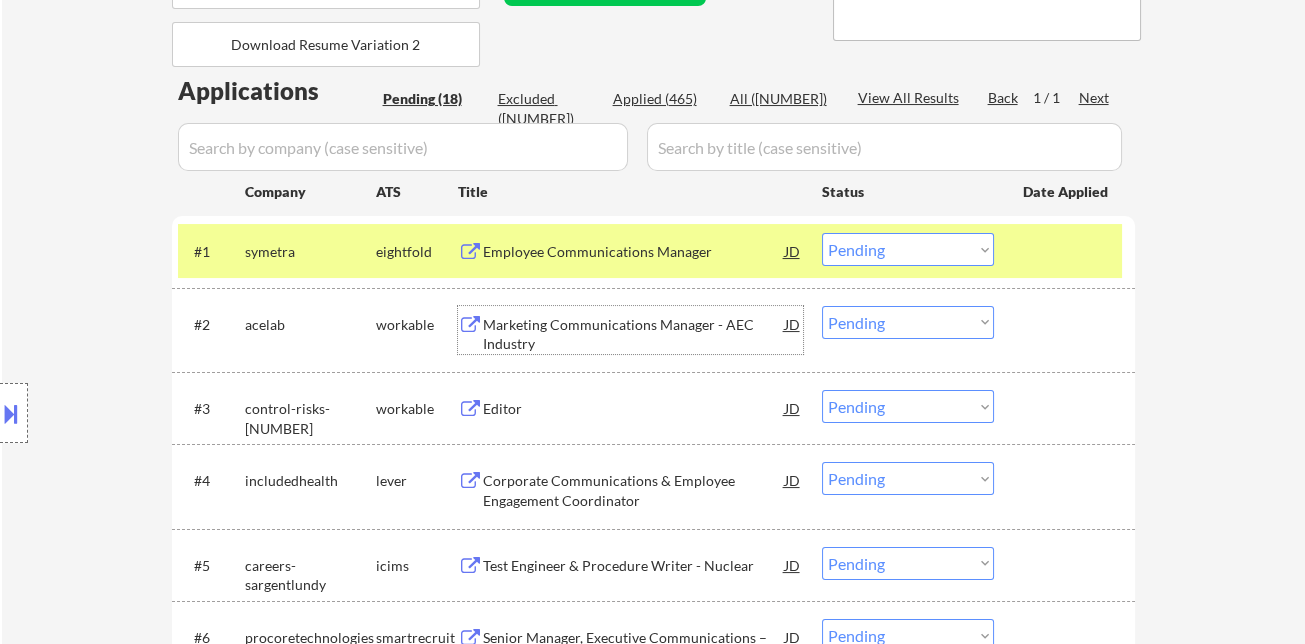 click on "Marketing Communications Manager - AEC Industry" at bounding box center [634, 334] 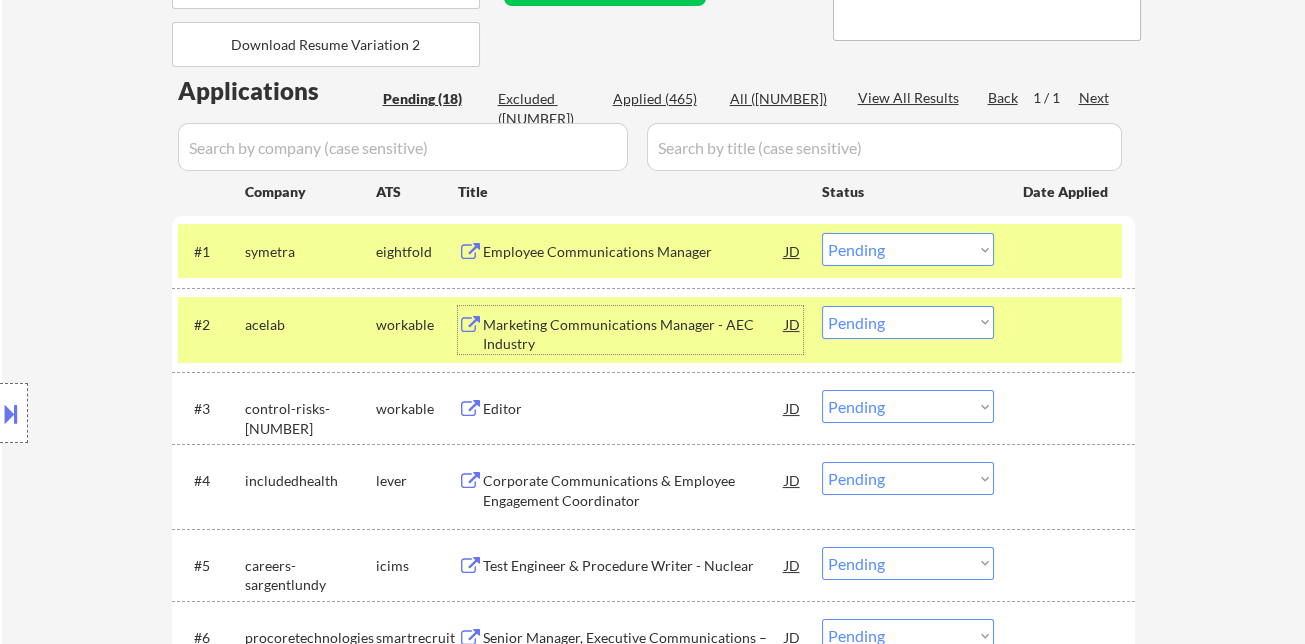 drag, startPoint x: 888, startPoint y: 324, endPoint x: 892, endPoint y: 336, distance: 12.649111 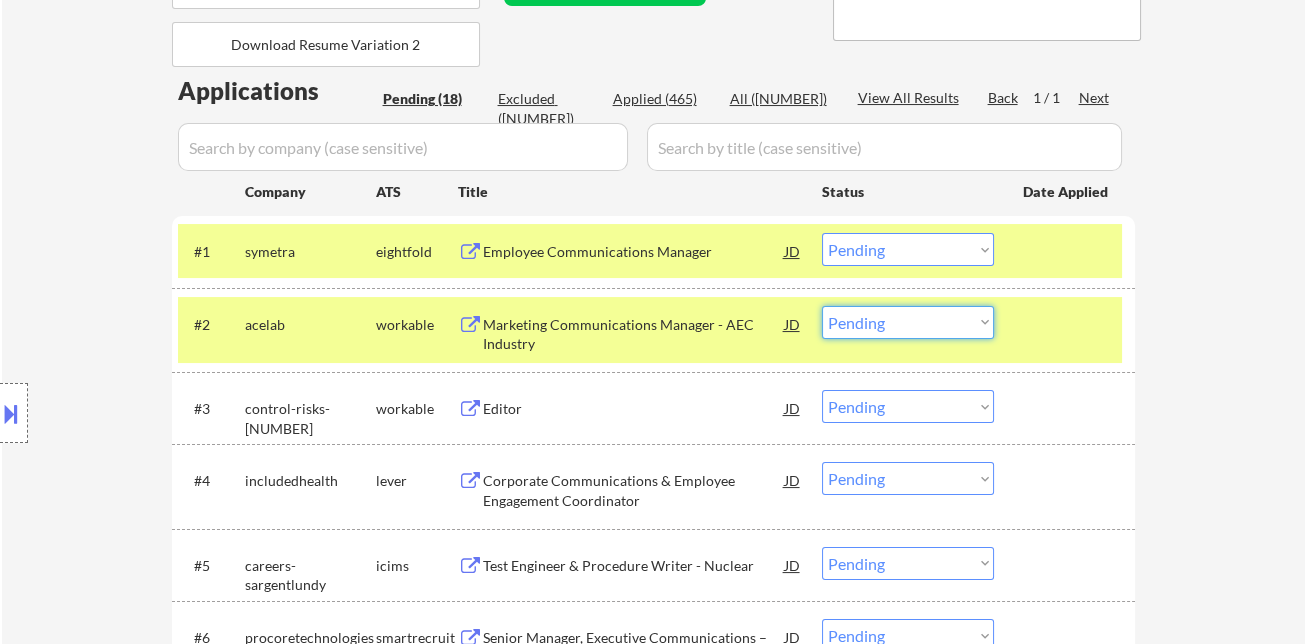 click on "Choose an option... Pending Applied Excluded (Questions) Excluded (Expired) Excluded (Location) Excluded (Bad Match) Excluded (Blocklist) Excluded (Salary) Excluded (Other)" at bounding box center [908, 322] 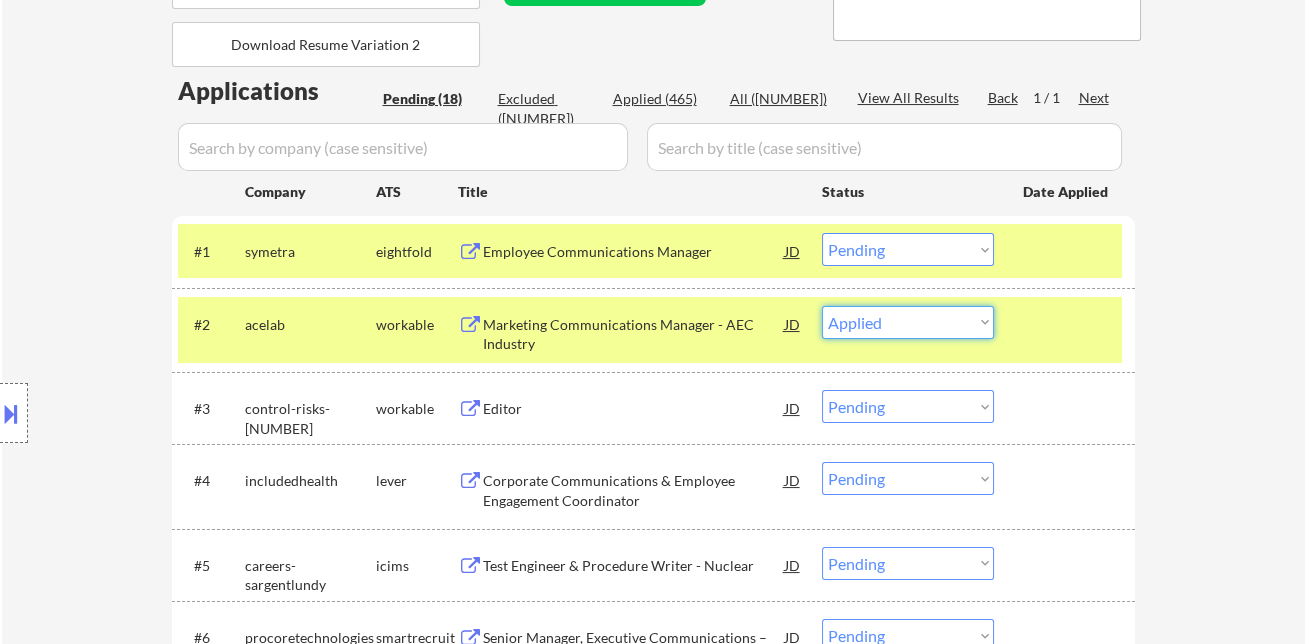 click on "Choose an option... Pending Applied Excluded (Questions) Excluded (Expired) Excluded (Location) Excluded (Bad Match) Excluded (Blocklist) Excluded (Salary) Excluded (Other)" at bounding box center (908, 322) 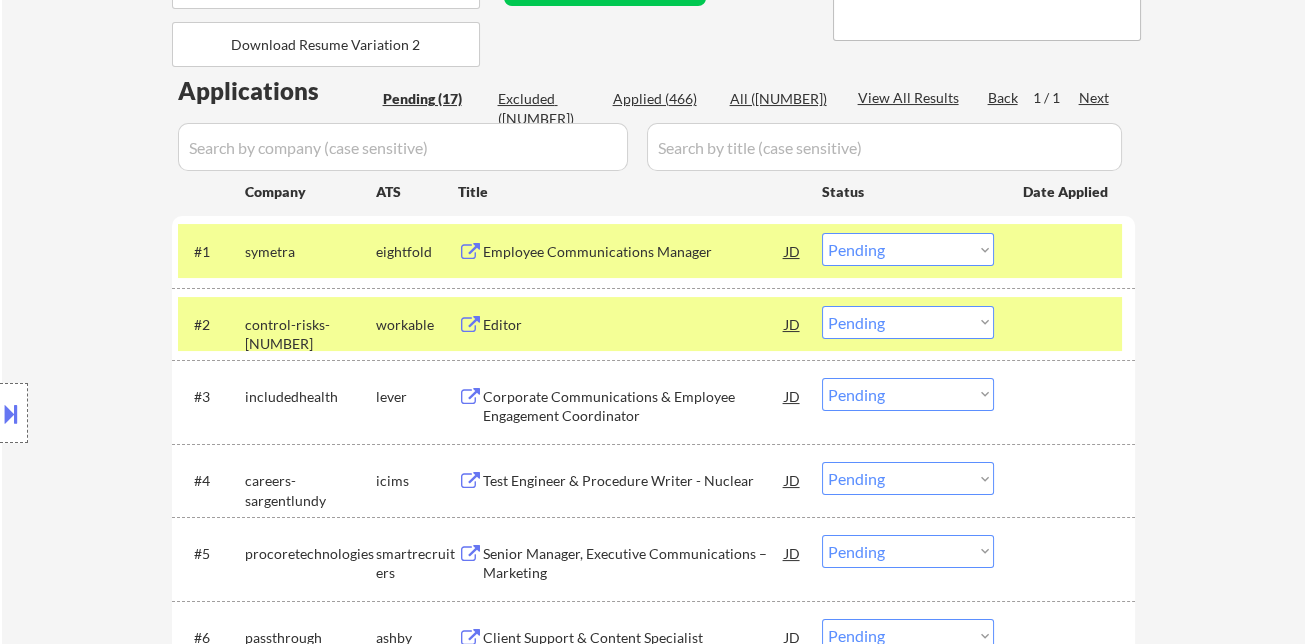 click on "Editor" at bounding box center (634, 325) 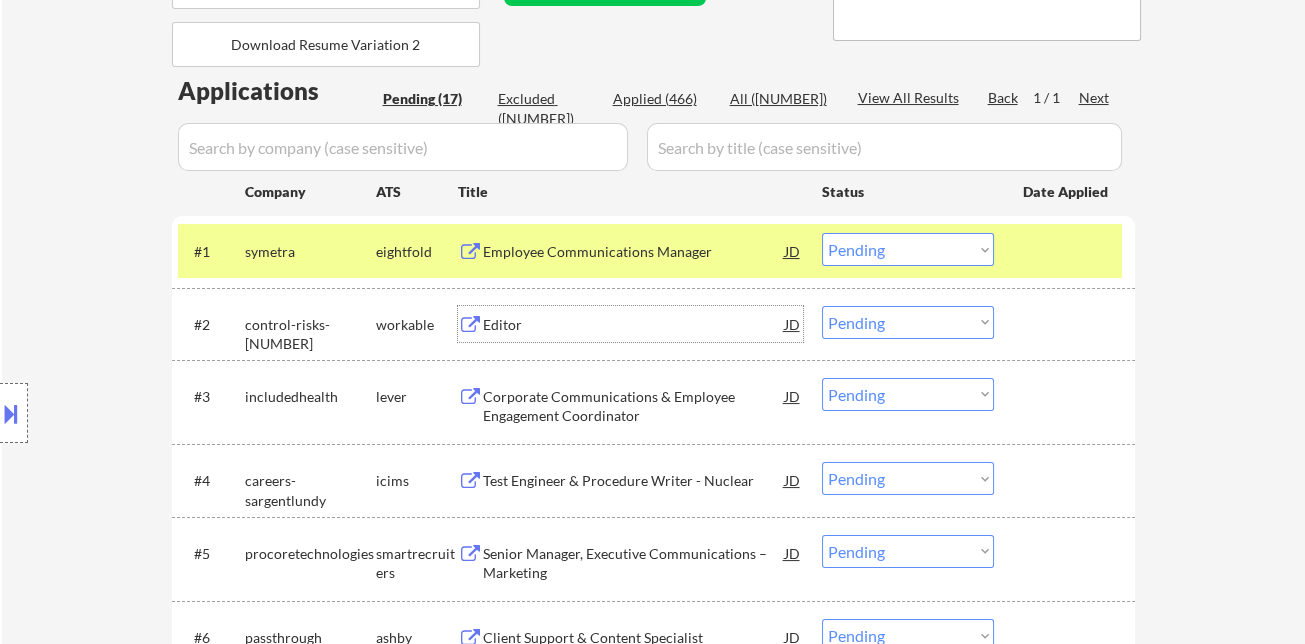 click on "Choose an option... Pending Applied Excluded (Questions) Excluded (Expired) Excluded (Location) Excluded (Bad Match) Excluded (Blocklist) Excluded (Salary) Excluded (Other)" at bounding box center [908, 322] 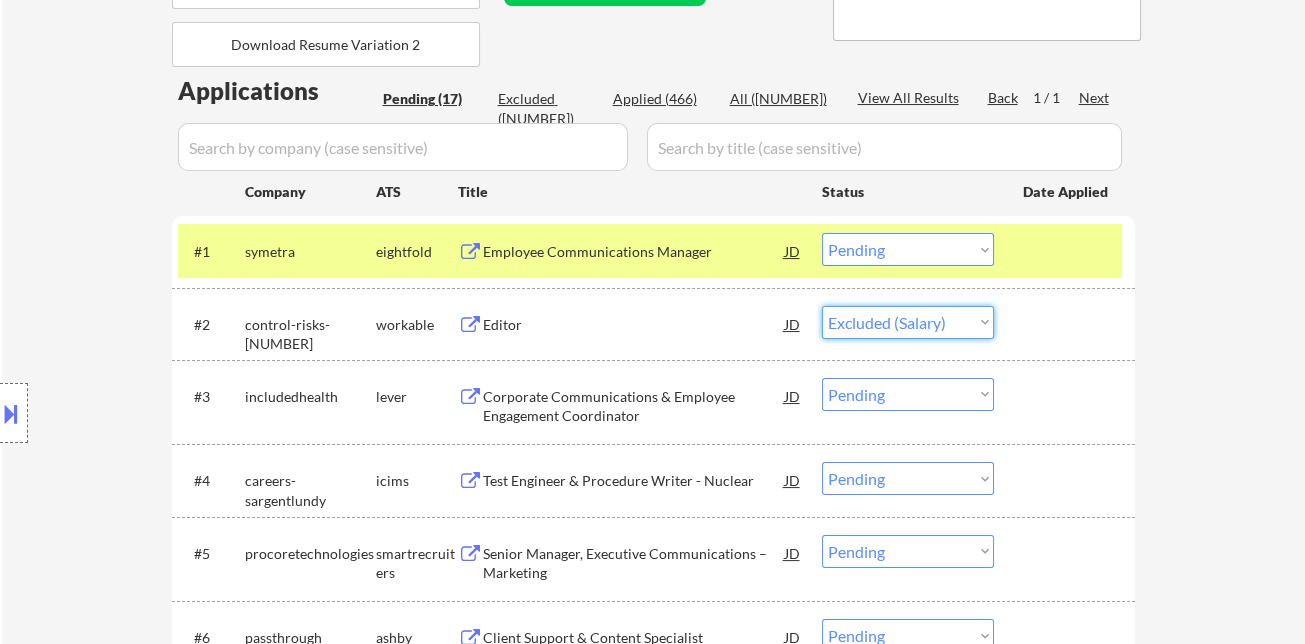 click on "Choose an option... Pending Applied Excluded (Questions) Excluded (Expired) Excluded (Location) Excluded (Bad Match) Excluded (Blocklist) Excluded (Salary) Excluded (Other)" at bounding box center [908, 322] 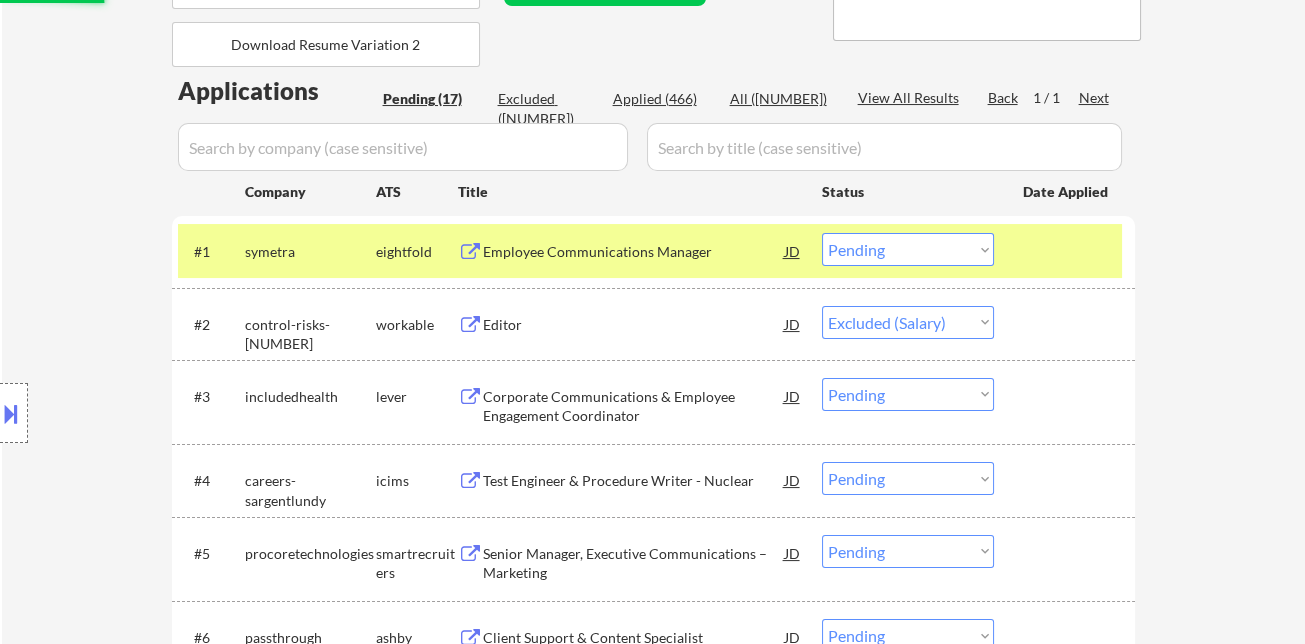 click on "Corporate Communications & Employee Engagement Coordinator" at bounding box center [634, 406] 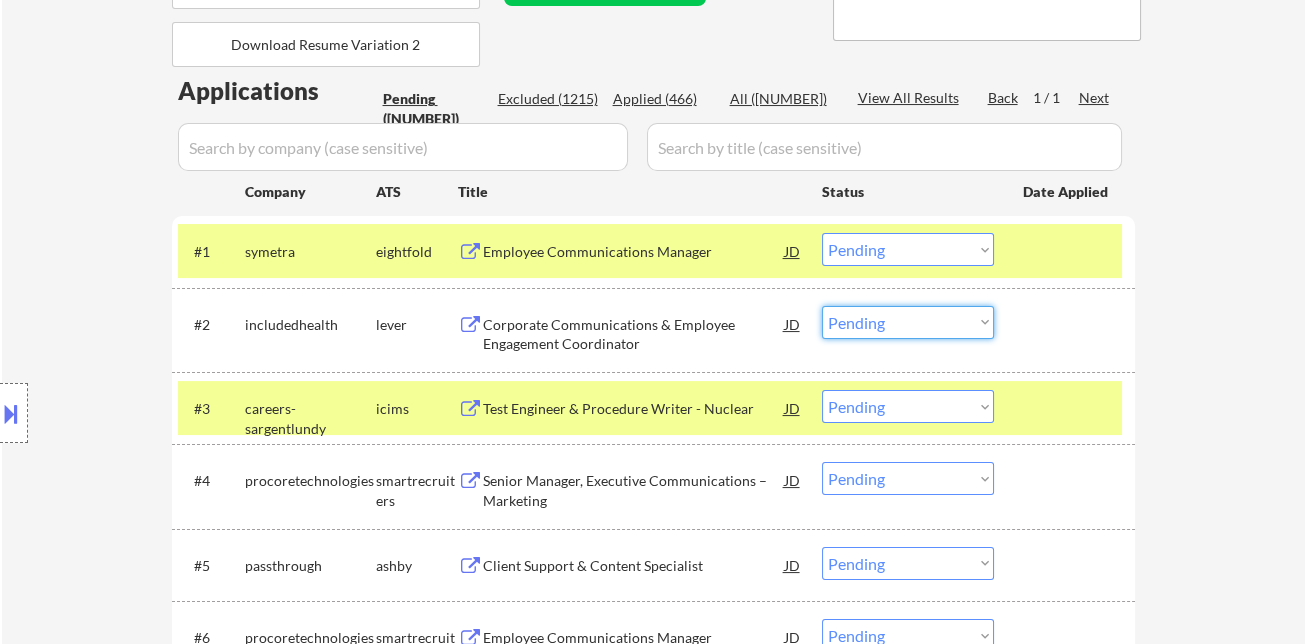 click on "Choose an option... Pending Applied Excluded (Questions) Excluded (Expired) Excluded (Location) Excluded (Bad Match) Excluded (Blocklist) Excluded (Salary) Excluded (Other)" at bounding box center (908, 322) 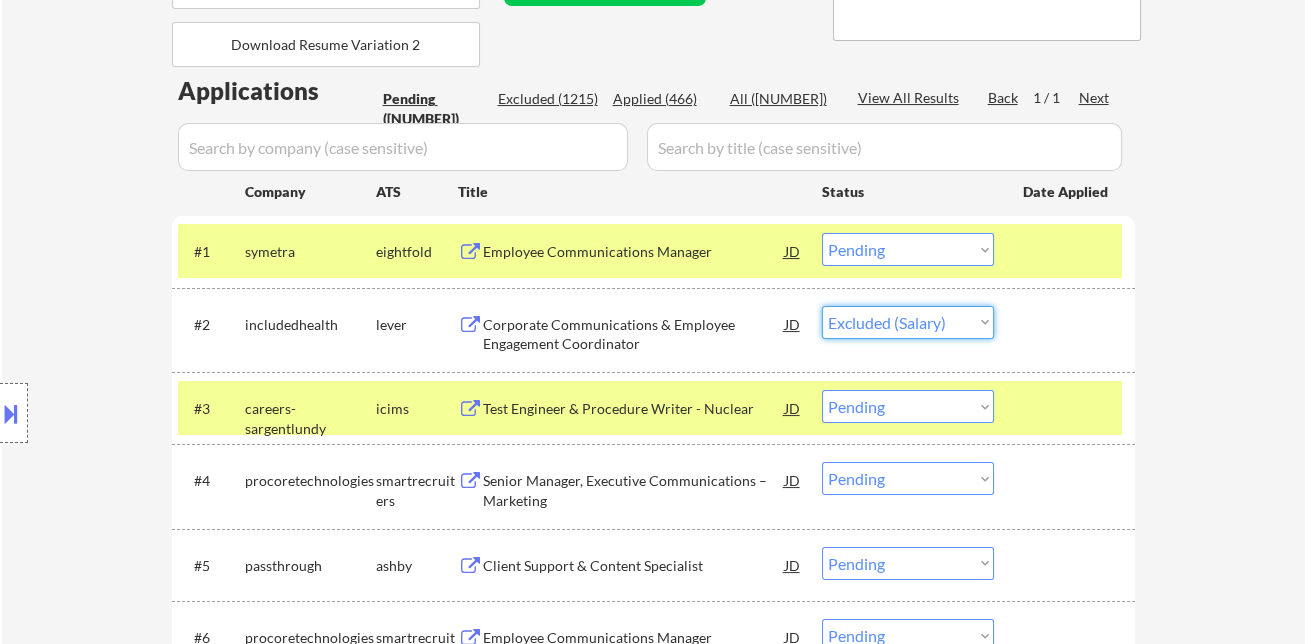 click on "Choose an option... Pending Applied Excluded (Questions) Excluded (Expired) Excluded (Location) Excluded (Bad Match) Excluded (Blocklist) Excluded (Salary) Excluded (Other)" at bounding box center (908, 322) 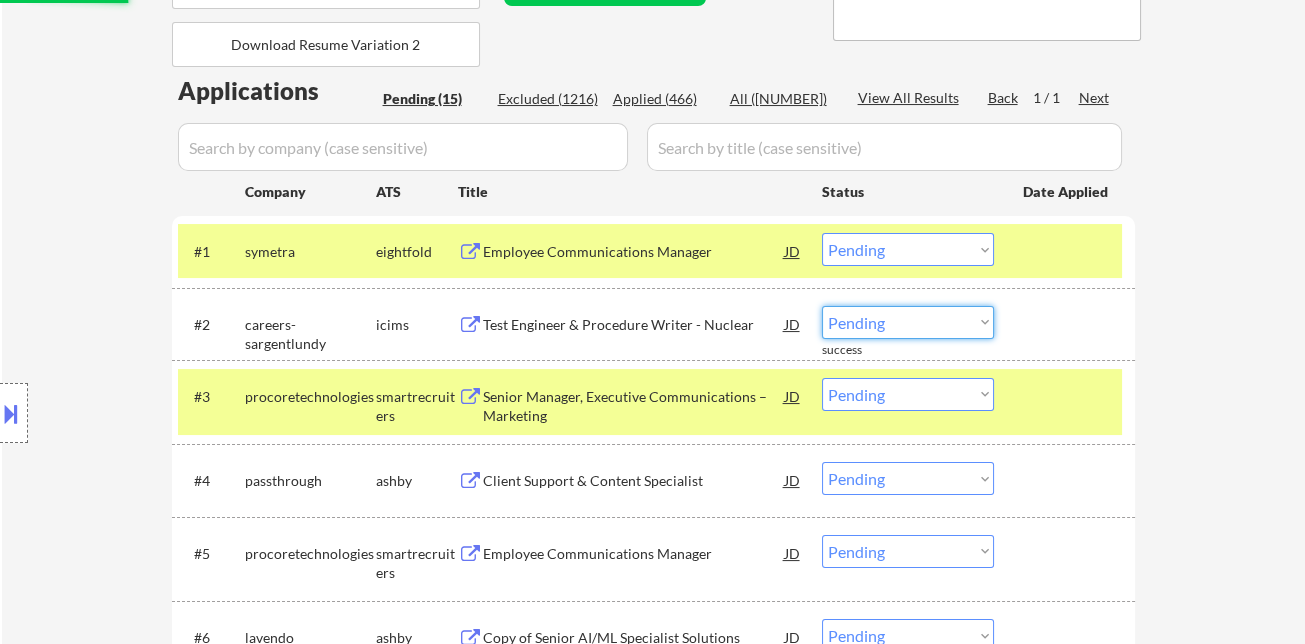 click on "Choose an option... Pending Applied Excluded (Questions) Excluded (Expired) Excluded (Location) Excluded (Bad Match) Excluded (Blocklist) Excluded (Salary) Excluded (Other)" at bounding box center [908, 322] 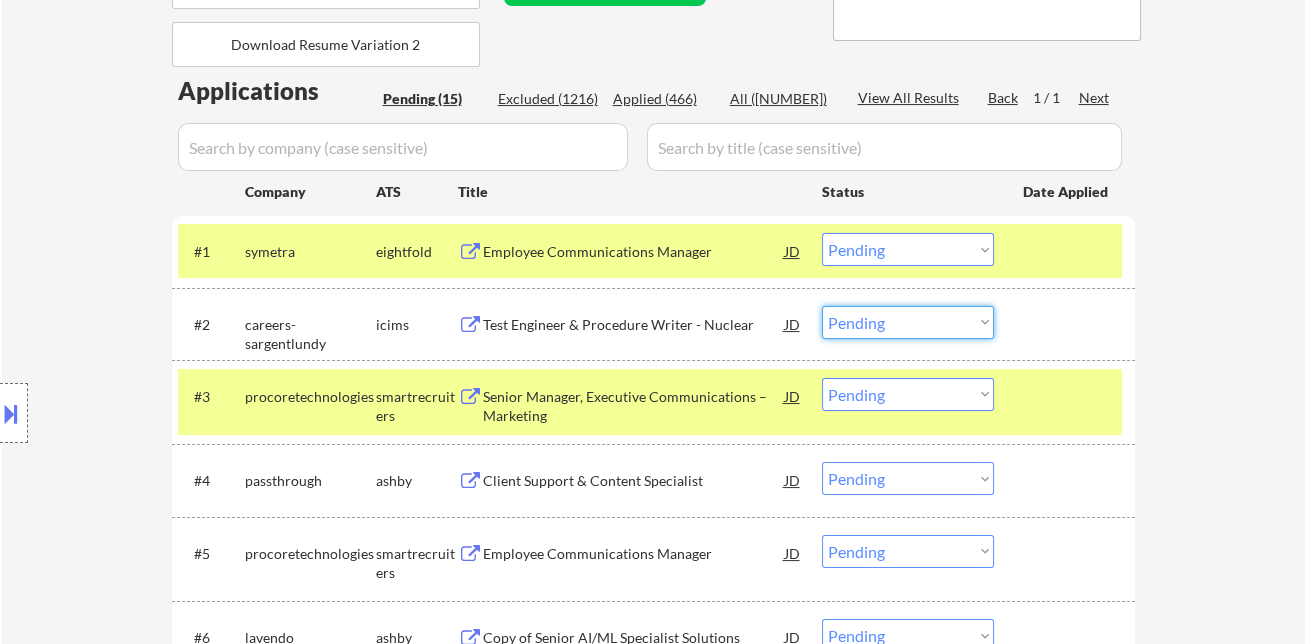 click on "← Return to /applysquad Mailslurp Inbox Job Search Builder Ted Trautman User Email:  ted.trautman@gmail.com Application Email:  ted.trautman@gmail.com Mailslurp Email:  ted.trautman@mailflux.com LinkedIn:   https://www.linkedin.com/in/tedtrautman/
Phone:  651.583.4431 Current Location:  Oakland, California Applies:  458 sent / 40 bought Internal Notes Bought another 200!! so now 615 total 6/9 tf
sending him message about linkedin post we saw - 4/22 AB
Bought another 200, yay! So 400 total now. 4/21 tf
----
Resume #2 - Resume with Writing Samples: he mentioned this is sometimes requested instead of just a link to writing samples which he has in #1, so please upload ONLY if requested specifically Can work in country of residence?:  yes Squad Notes Minimum salary:  $100,000 Will need Visa to work in that country now/future?:   no Download Resume Variation 1 Add a Job Manually Download Resume Variation 2 Ramel Mailslurp ✔️ Applications Pending (15) Excluded (1216) Applied (466) All (1697) Back 1 / 1" at bounding box center (653, 599) 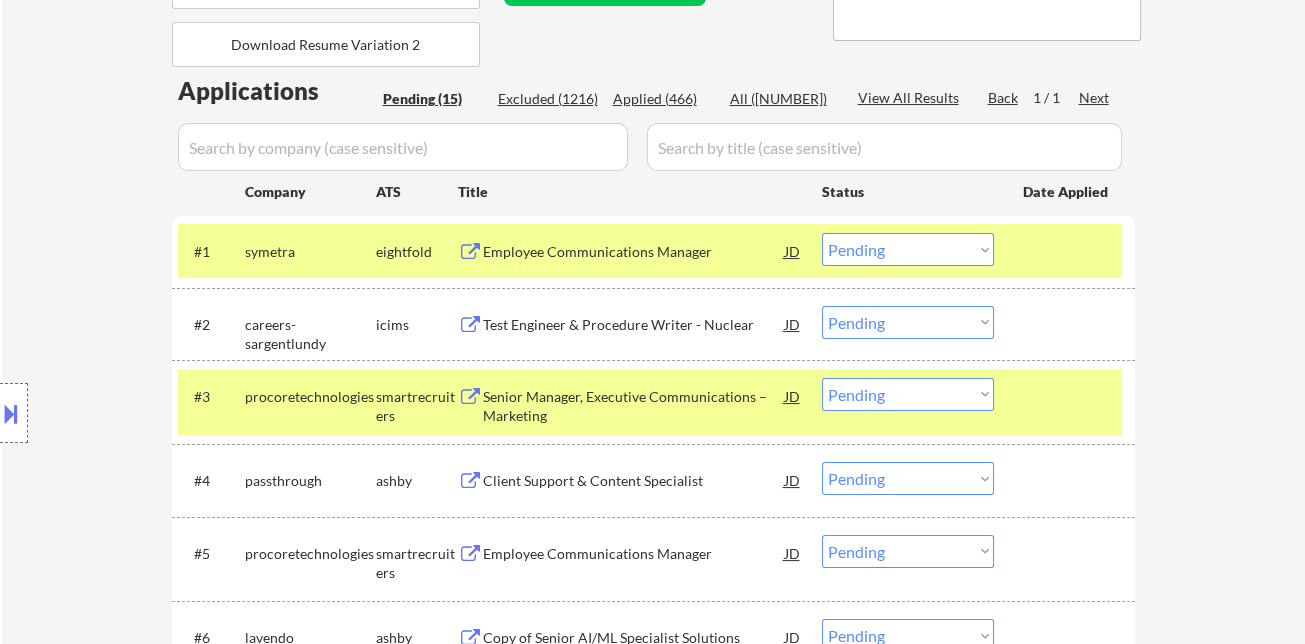 click on "Senior Manager, Executive Communications – Marketing" at bounding box center (634, 406) 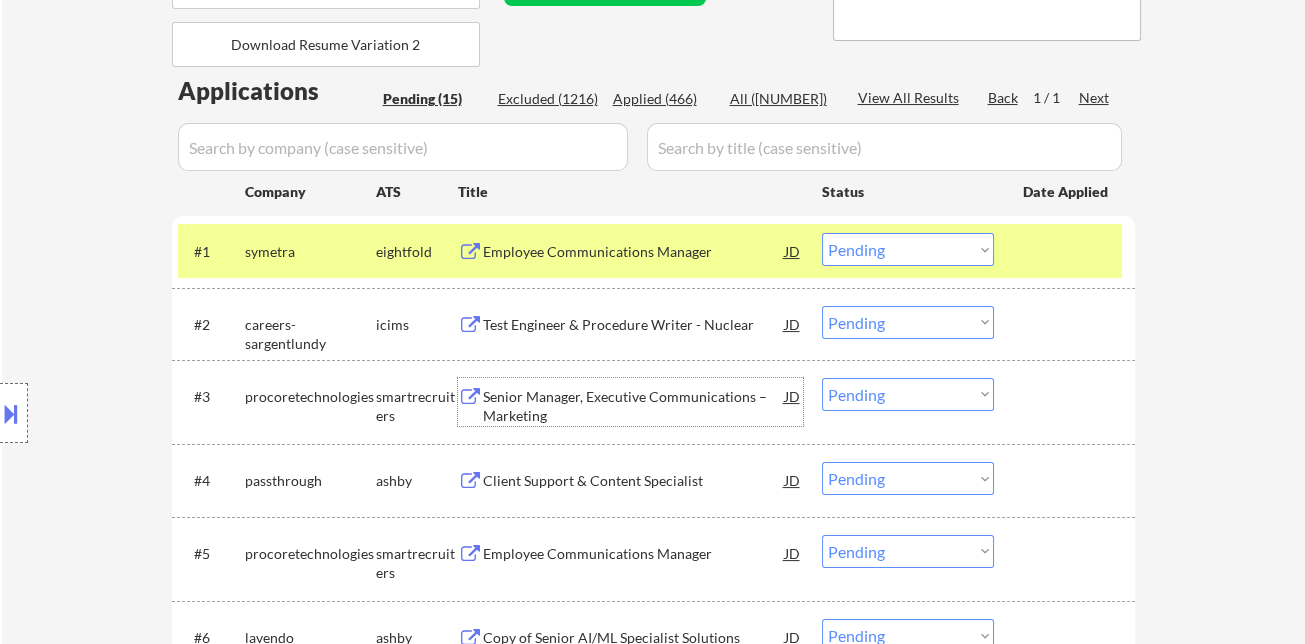 click on "Choose an option... Pending Applied Excluded (Questions) Excluded (Expired) Excluded (Location) Excluded (Bad Match) Excluded (Blocklist) Excluded (Salary) Excluded (Other)" at bounding box center [908, 394] 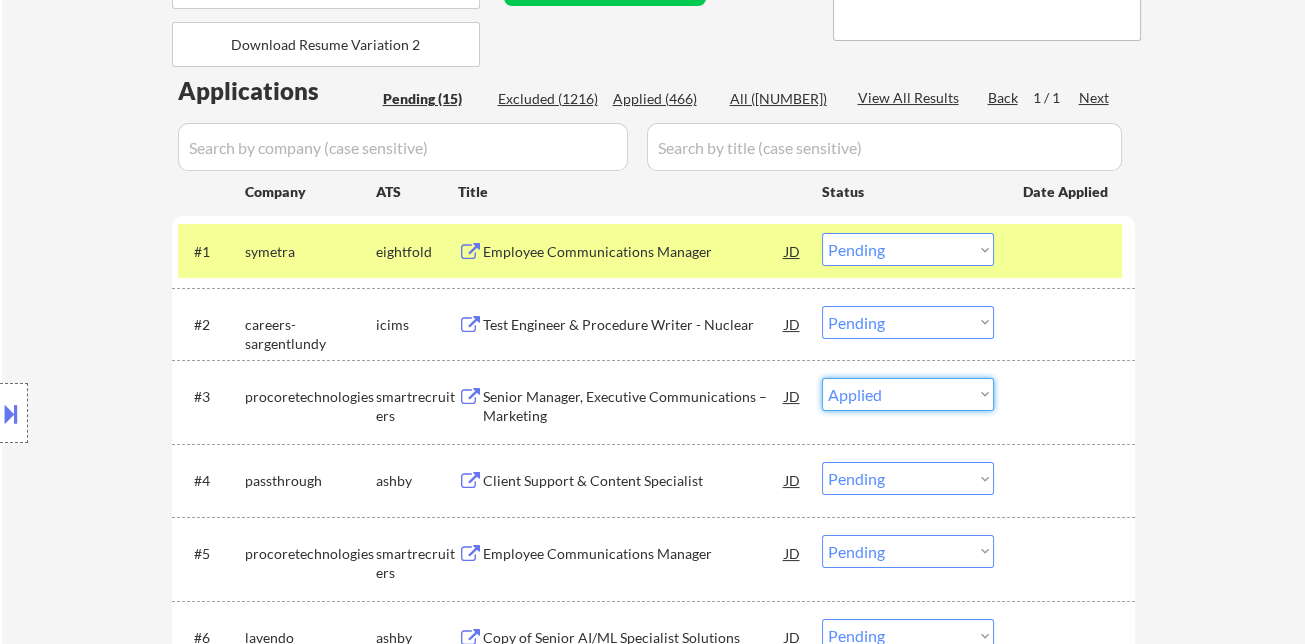 click on "Choose an option... Pending Applied Excluded (Questions) Excluded (Expired) Excluded (Location) Excluded (Bad Match) Excluded (Blocklist) Excluded (Salary) Excluded (Other)" at bounding box center (908, 394) 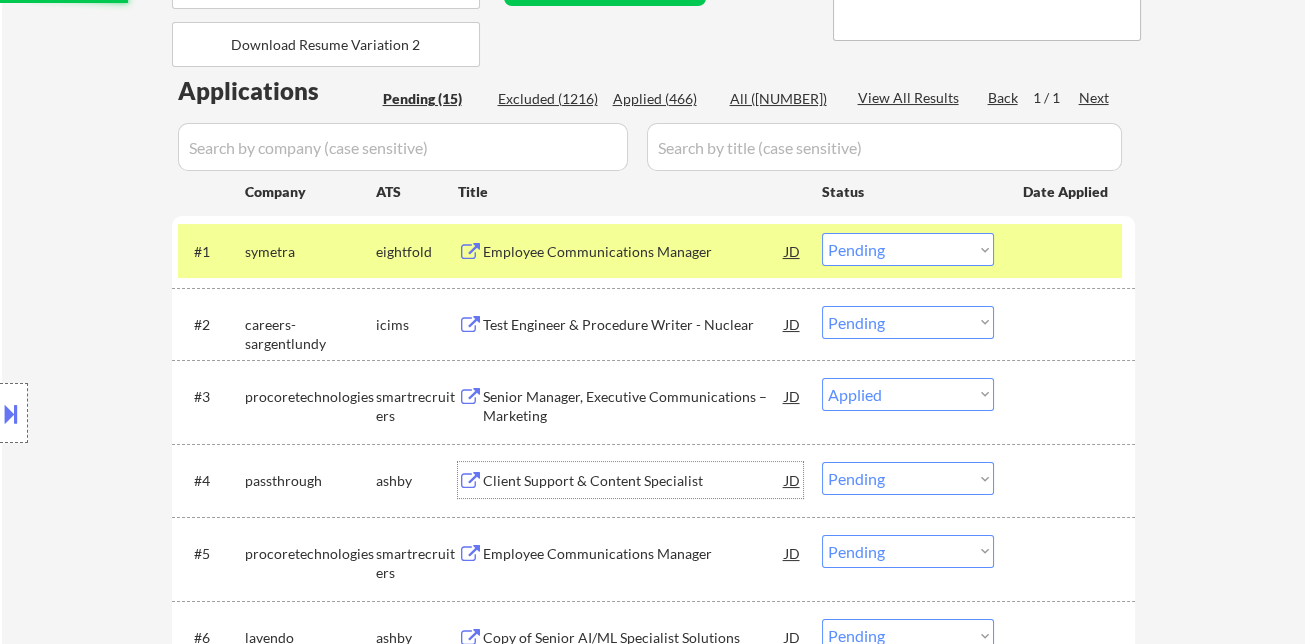 click on "Client Support & Content Specialist" at bounding box center [634, 481] 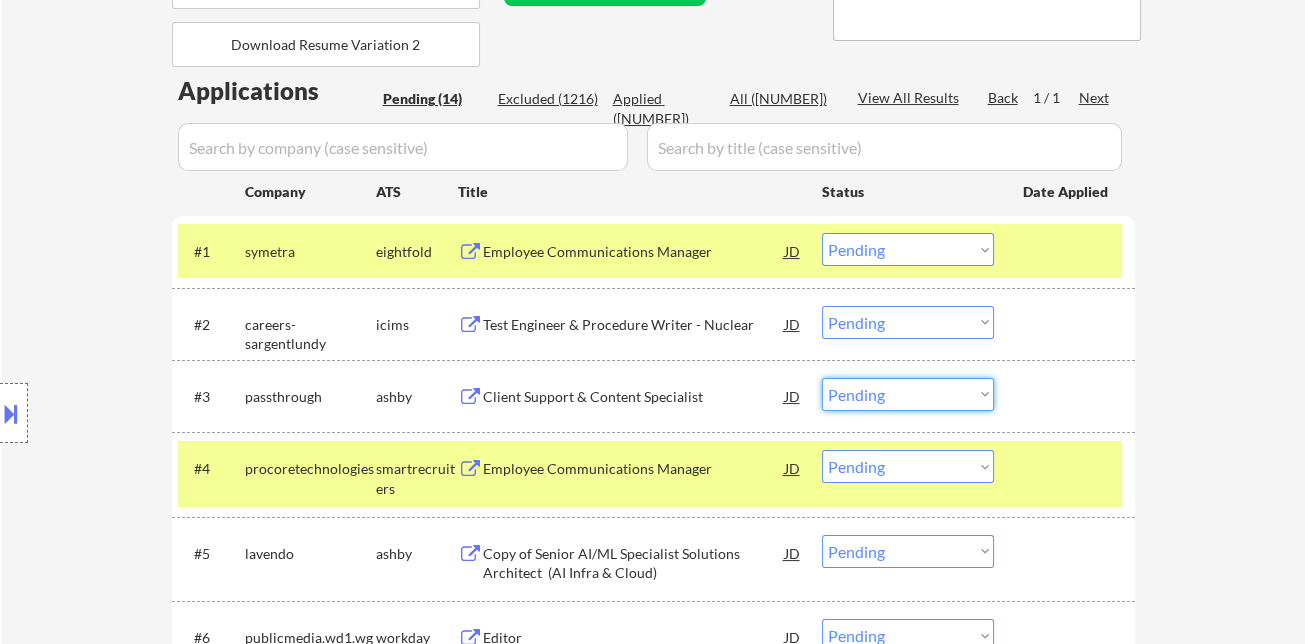 click on "Choose an option... Pending Applied Excluded (Questions) Excluded (Expired) Excluded (Location) Excluded (Bad Match) Excluded (Blocklist) Excluded (Salary) Excluded (Other)" at bounding box center [908, 394] 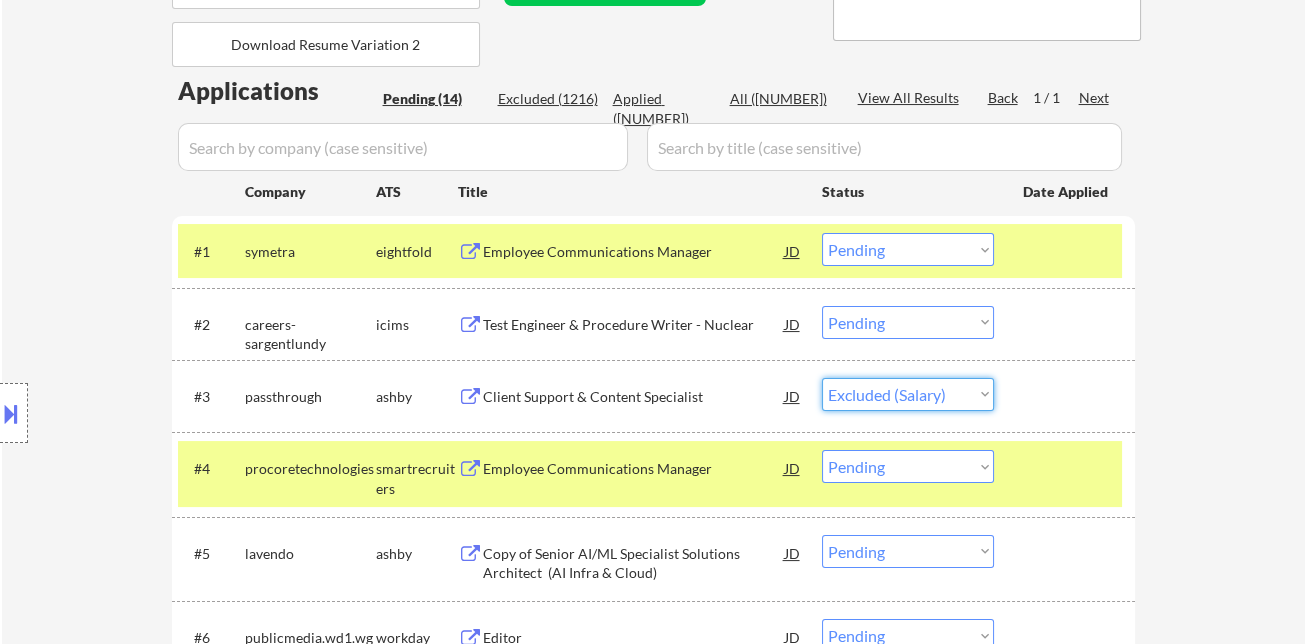 click on "Choose an option... Pending Applied Excluded (Questions) Excluded (Expired) Excluded (Location) Excluded (Bad Match) Excluded (Blocklist) Excluded (Salary) Excluded (Other)" at bounding box center [908, 394] 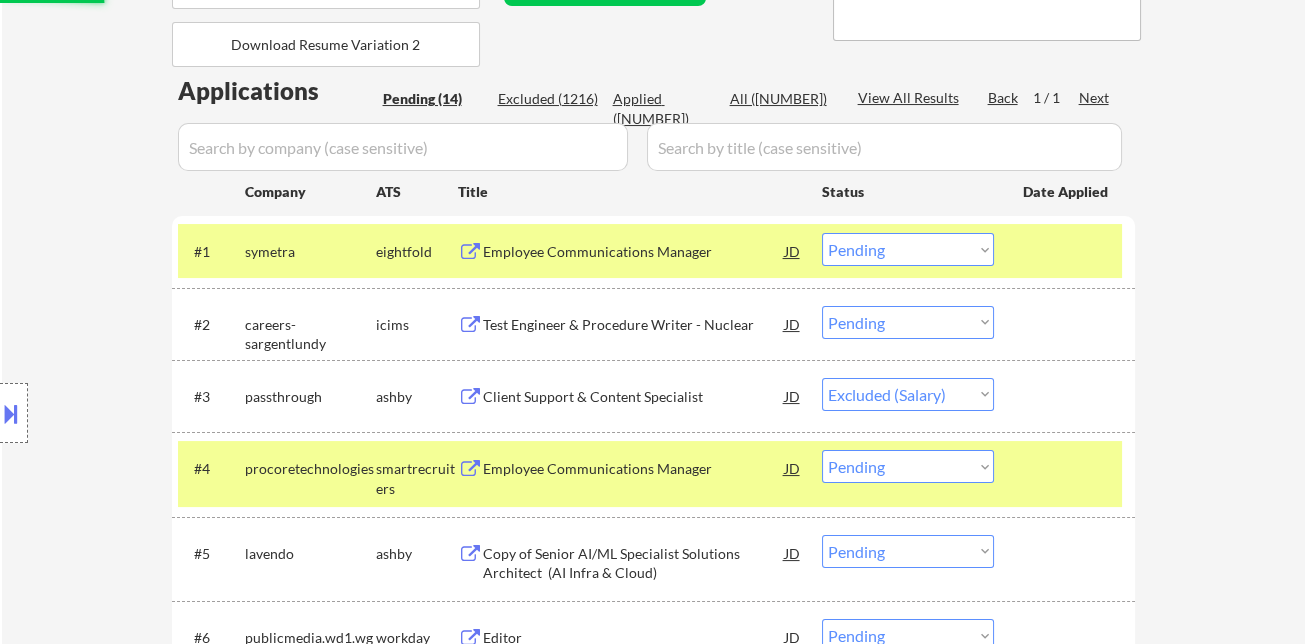 click on "Employee Communications Manager" at bounding box center [634, 469] 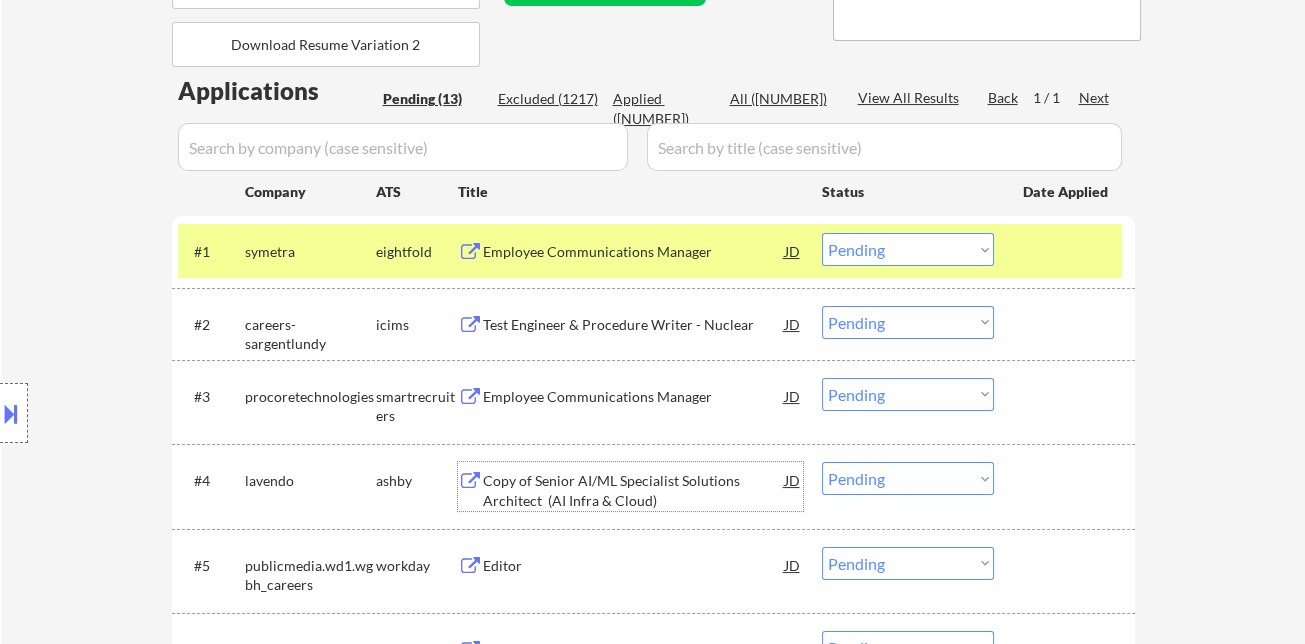 click on "Choose an option... Pending Applied Excluded (Questions) Excluded (Expired) Excluded (Location) Excluded (Bad Match) Excluded (Blocklist) Excluded (Salary) Excluded (Other)" at bounding box center (908, 394) 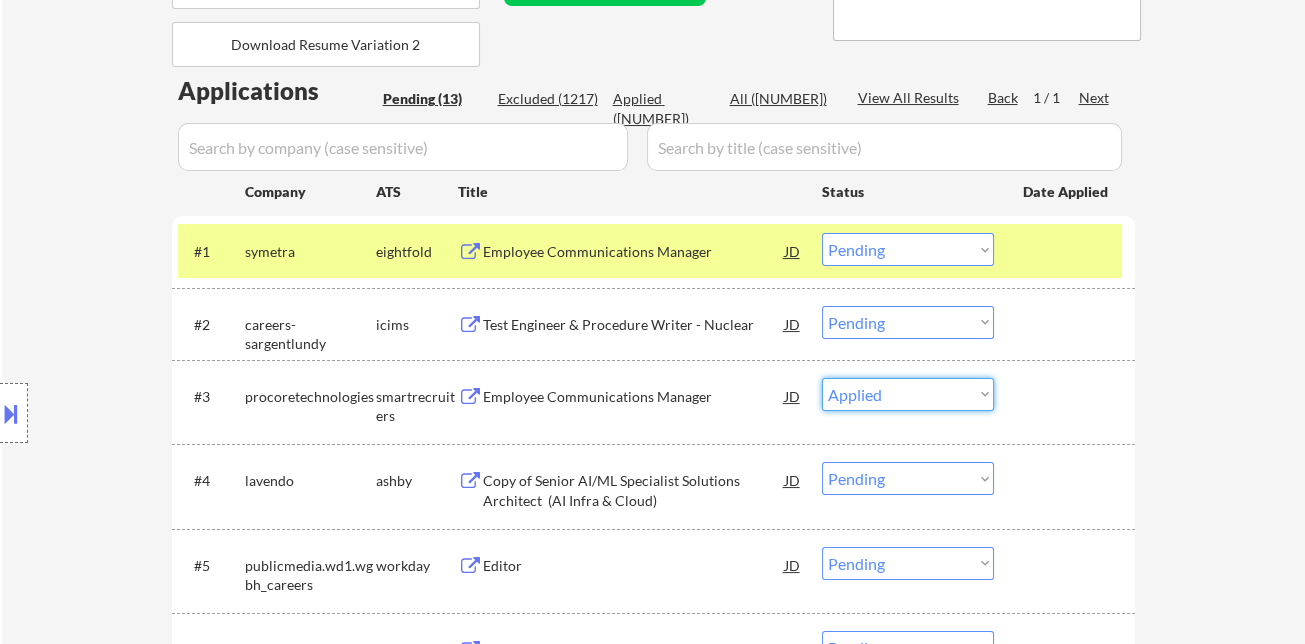 click on "Choose an option... Pending Applied Excluded (Questions) Excluded (Expired) Excluded (Location) Excluded (Bad Match) Excluded (Blocklist) Excluded (Salary) Excluded (Other)" at bounding box center [908, 394] 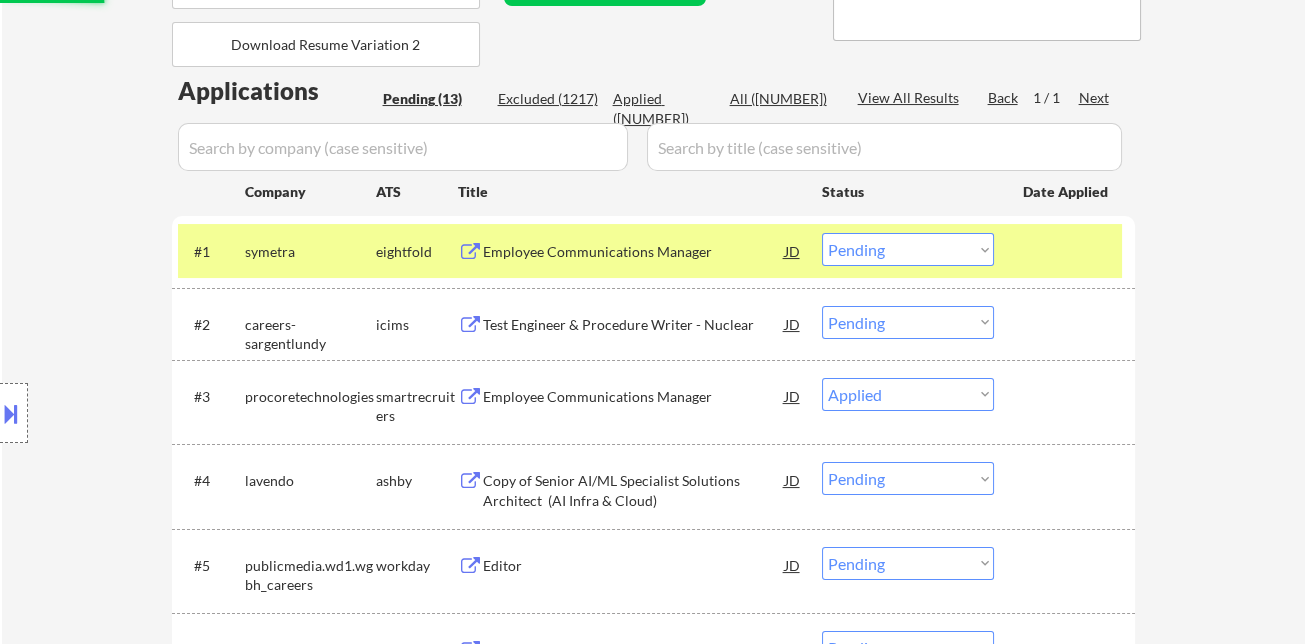 click on "Copy of Senior AI/ML Specialist Solutions Architect  (AI Infra & Cloud)" at bounding box center [634, 490] 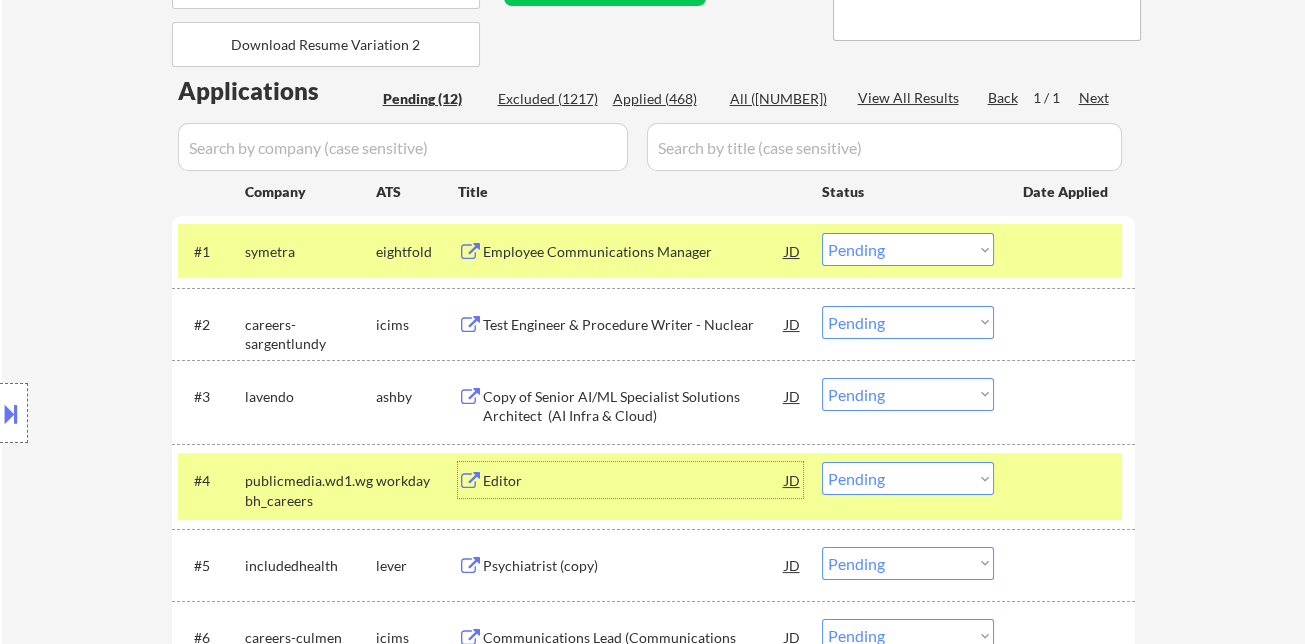 click on "Choose an option... Pending Applied Excluded (Questions) Excluded (Expired) Excluded (Location) Excluded (Bad Match) Excluded (Blocklist) Excluded (Salary) Excluded (Other)" at bounding box center (908, 394) 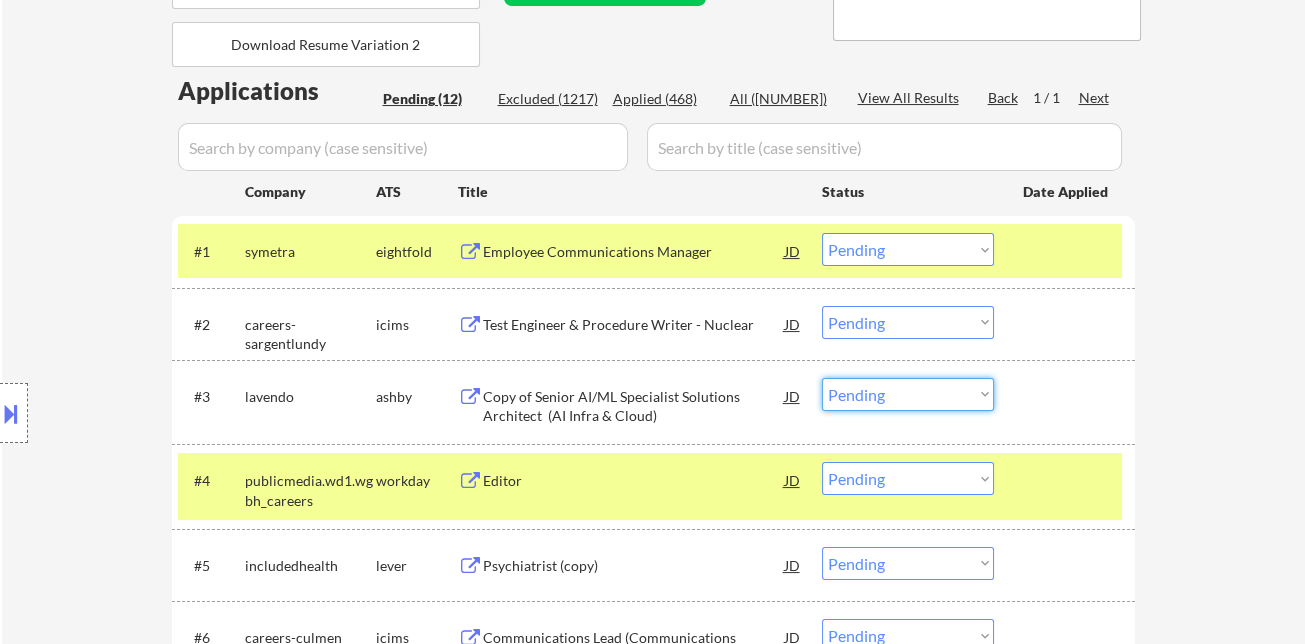 select on ""excluded__bad_match_"" 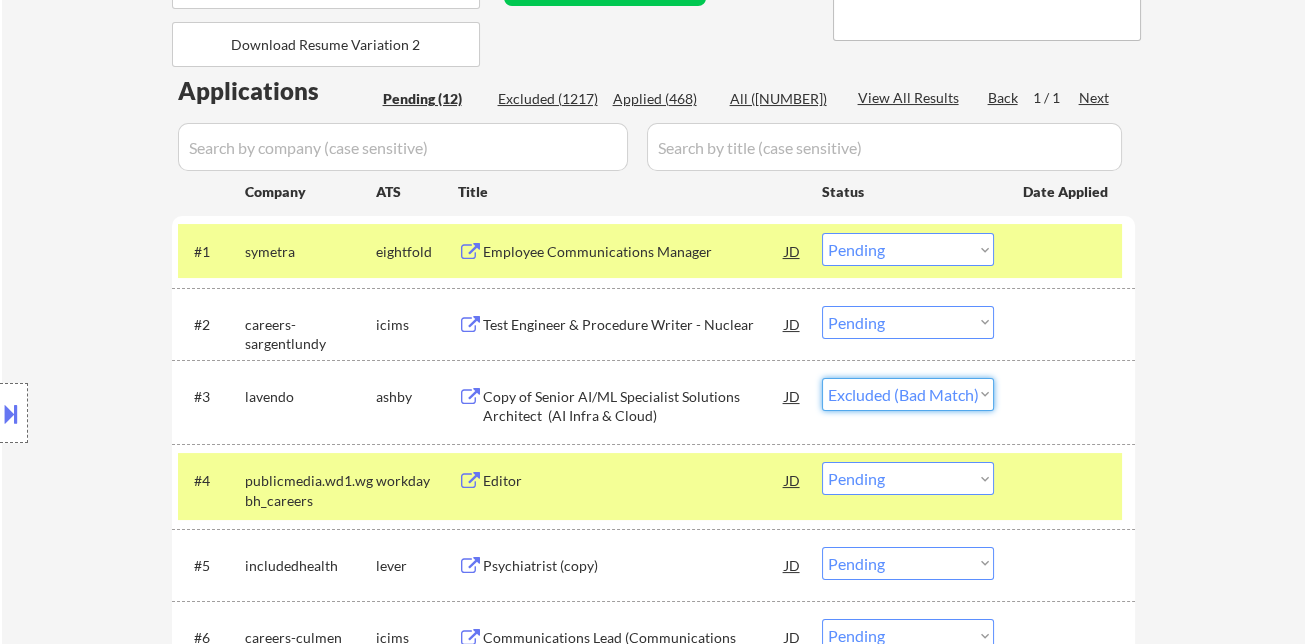 click on "Choose an option... Pending Applied Excluded (Questions) Excluded (Expired) Excluded (Location) Excluded (Bad Match) Excluded (Blocklist) Excluded (Salary) Excluded (Other)" at bounding box center (908, 394) 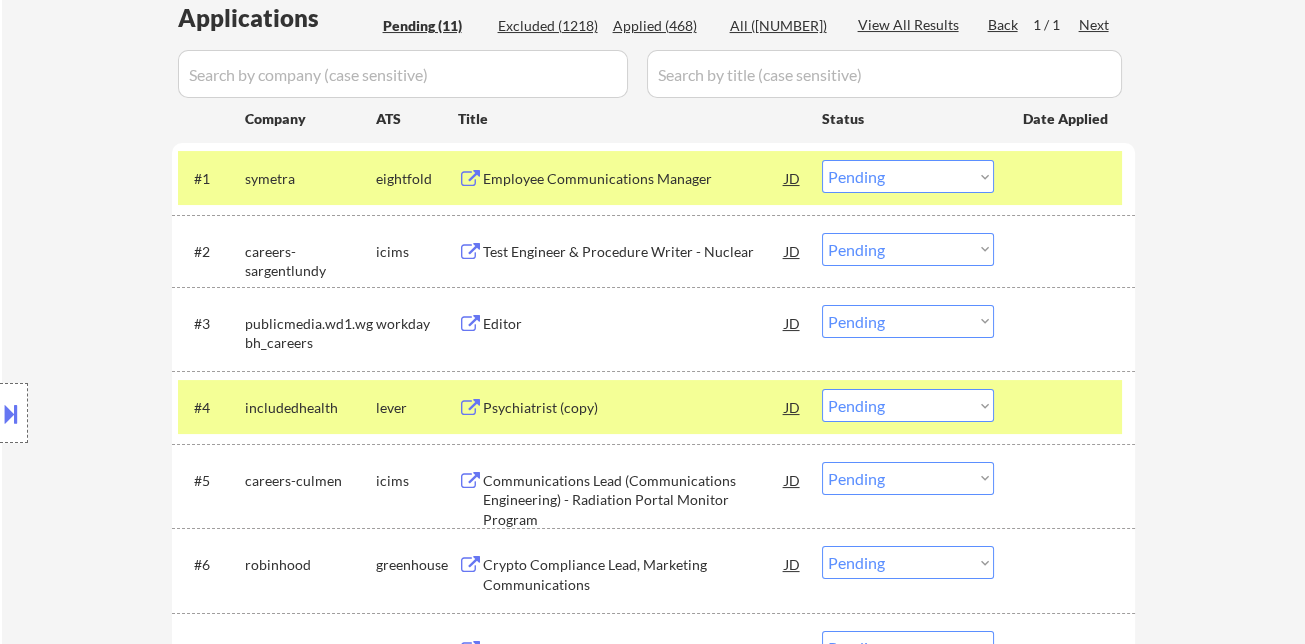 scroll, scrollTop: 555, scrollLeft: 0, axis: vertical 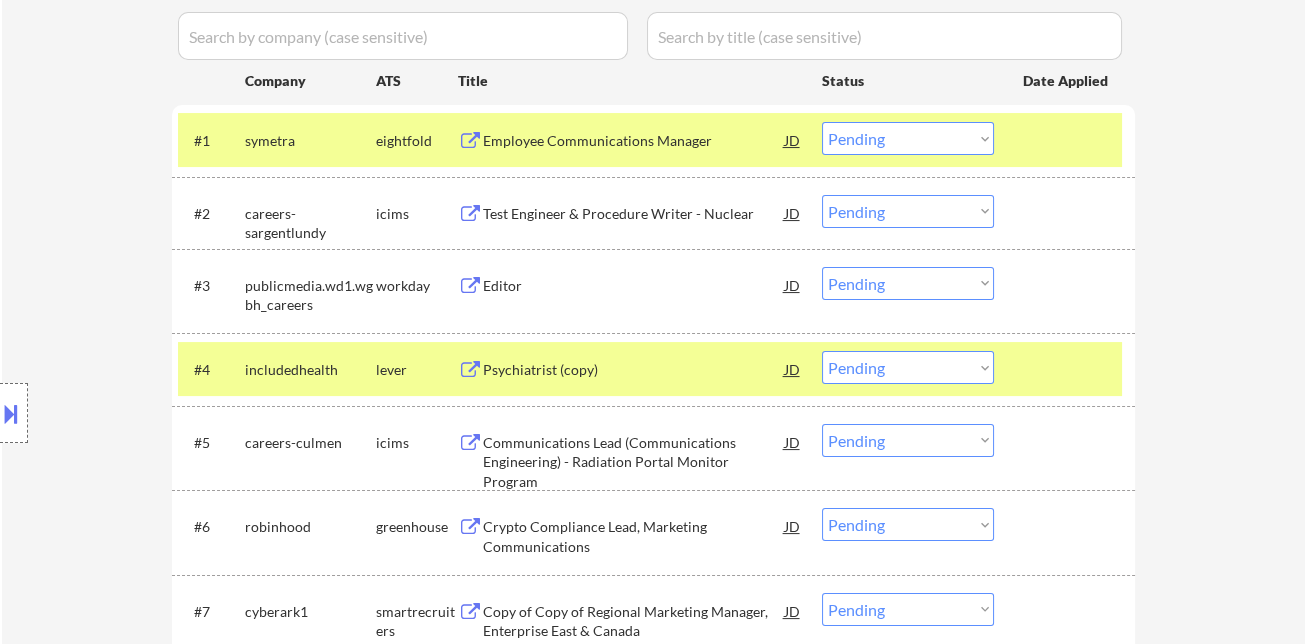 click on "Psychiatrist (copy)" at bounding box center [634, 370] 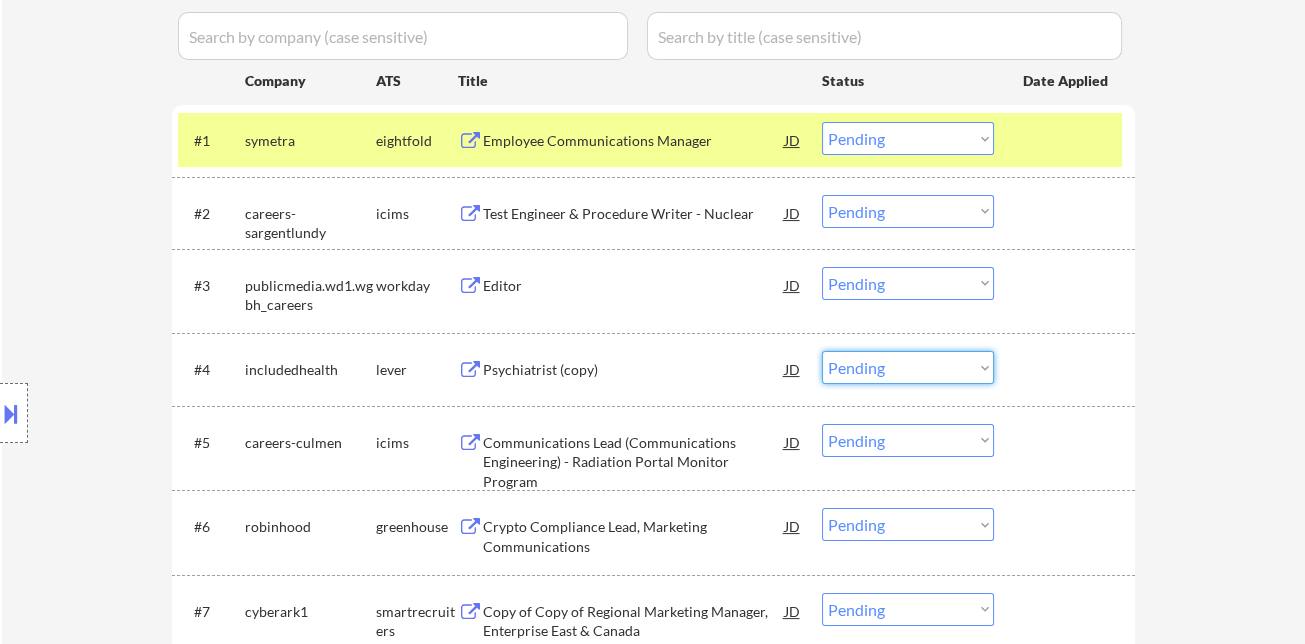 drag, startPoint x: 881, startPoint y: 373, endPoint x: 896, endPoint y: 377, distance: 15.524175 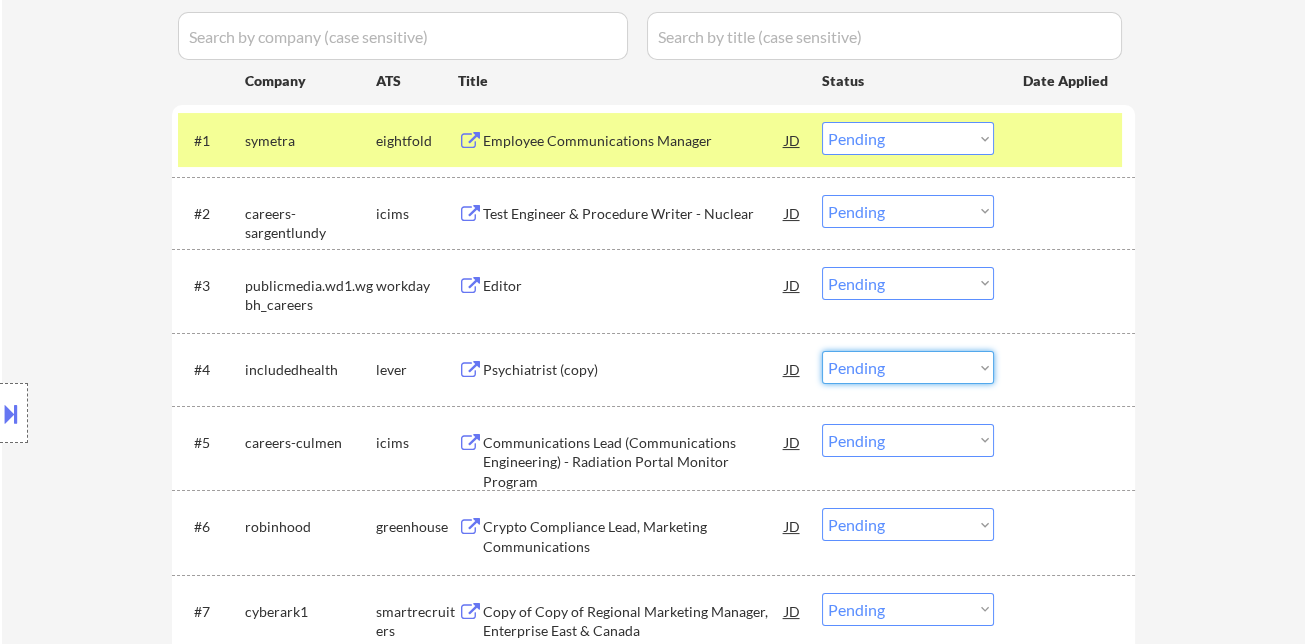 select on ""excluded__bad_match_"" 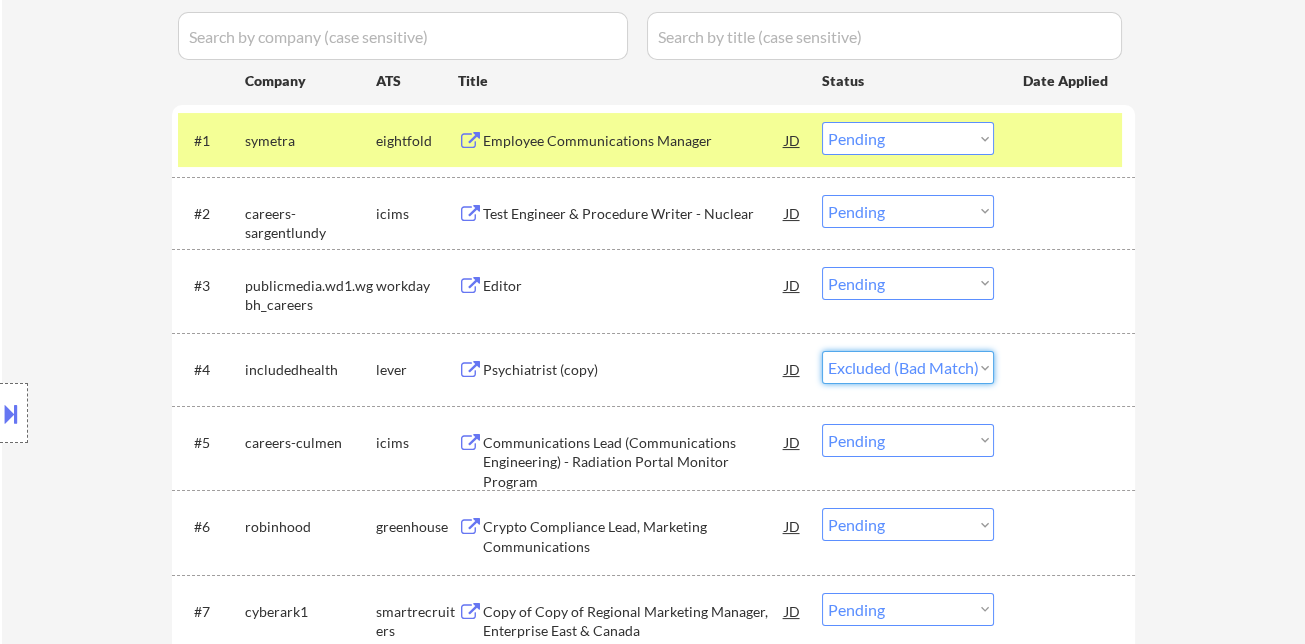 click on "Choose an option... Pending Applied Excluded (Questions) Excluded (Expired) Excluded (Location) Excluded (Bad Match) Excluded (Blocklist) Excluded (Salary) Excluded (Other)" at bounding box center (908, 367) 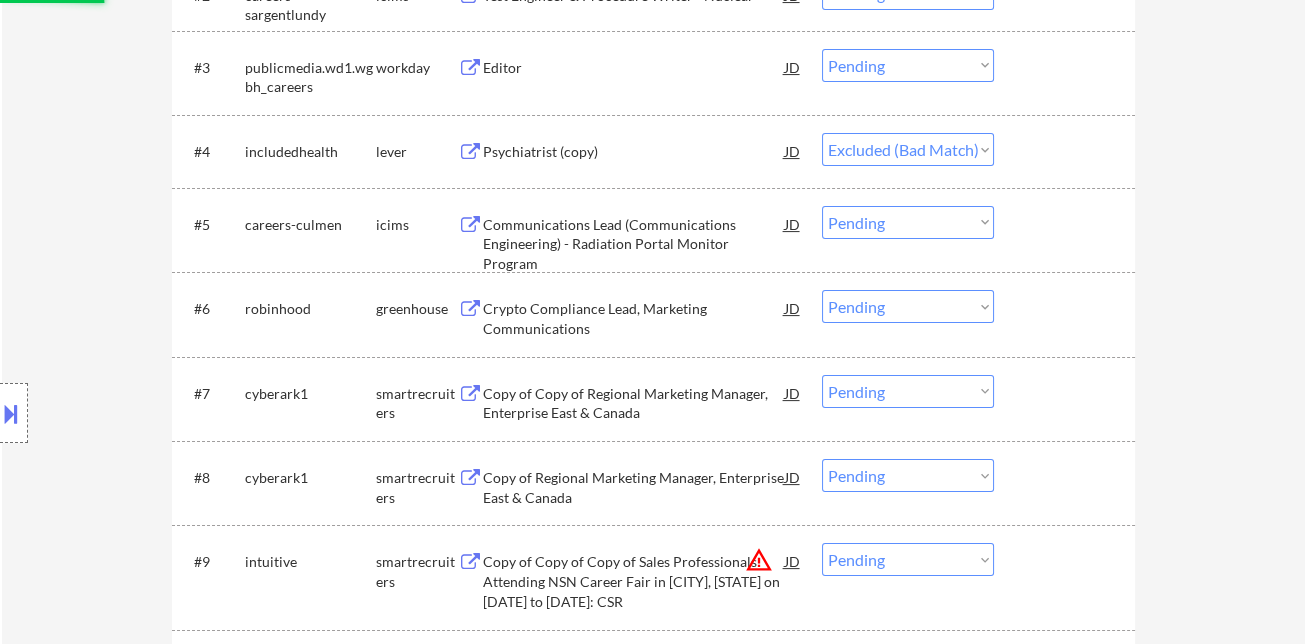 scroll, scrollTop: 777, scrollLeft: 0, axis: vertical 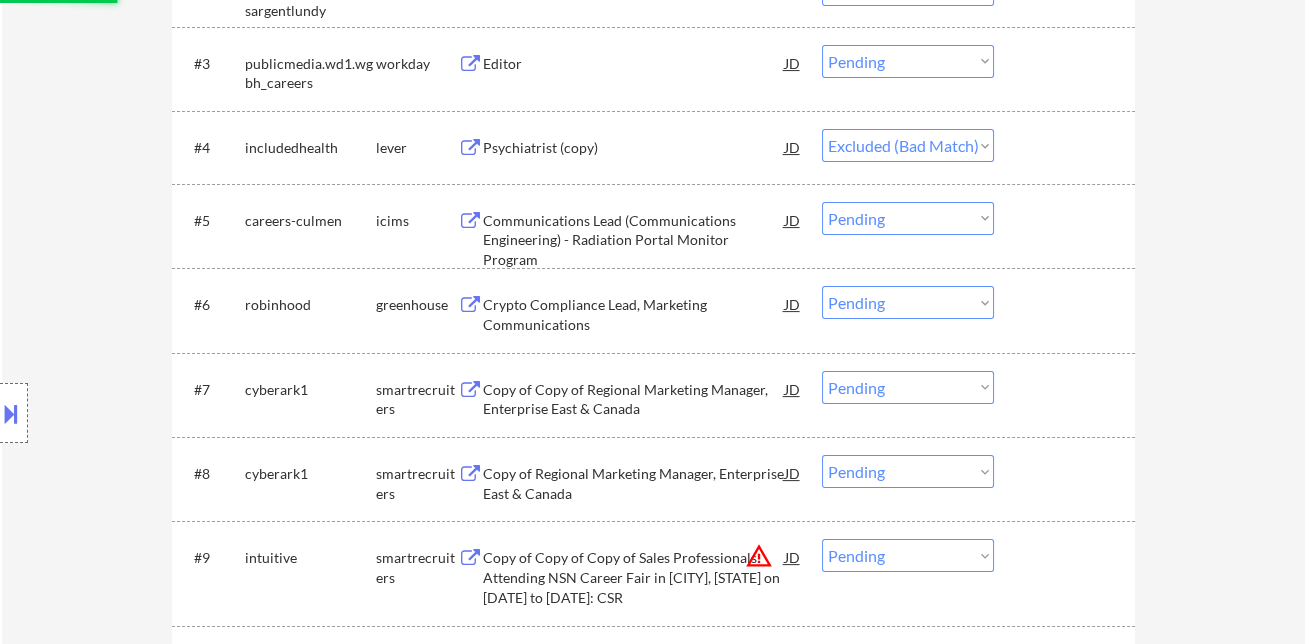 click on "Crypto Compliance Lead, Marketing Communications" at bounding box center [634, 314] 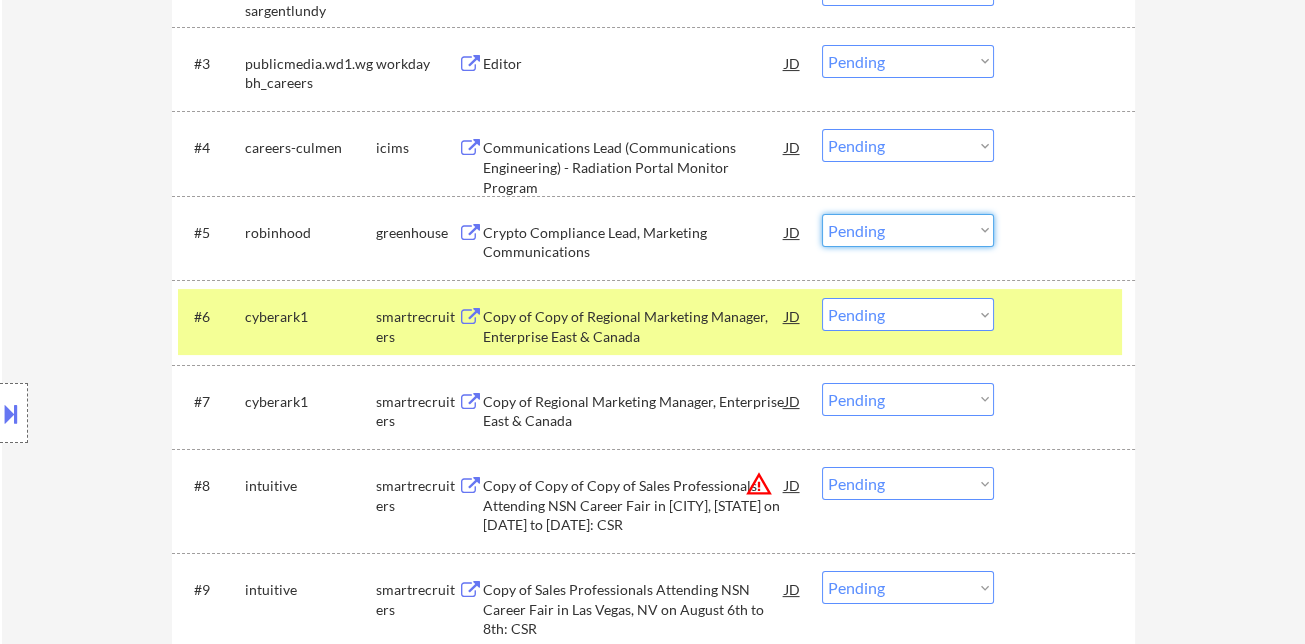 drag, startPoint x: 960, startPoint y: 235, endPoint x: 949, endPoint y: 242, distance: 13.038404 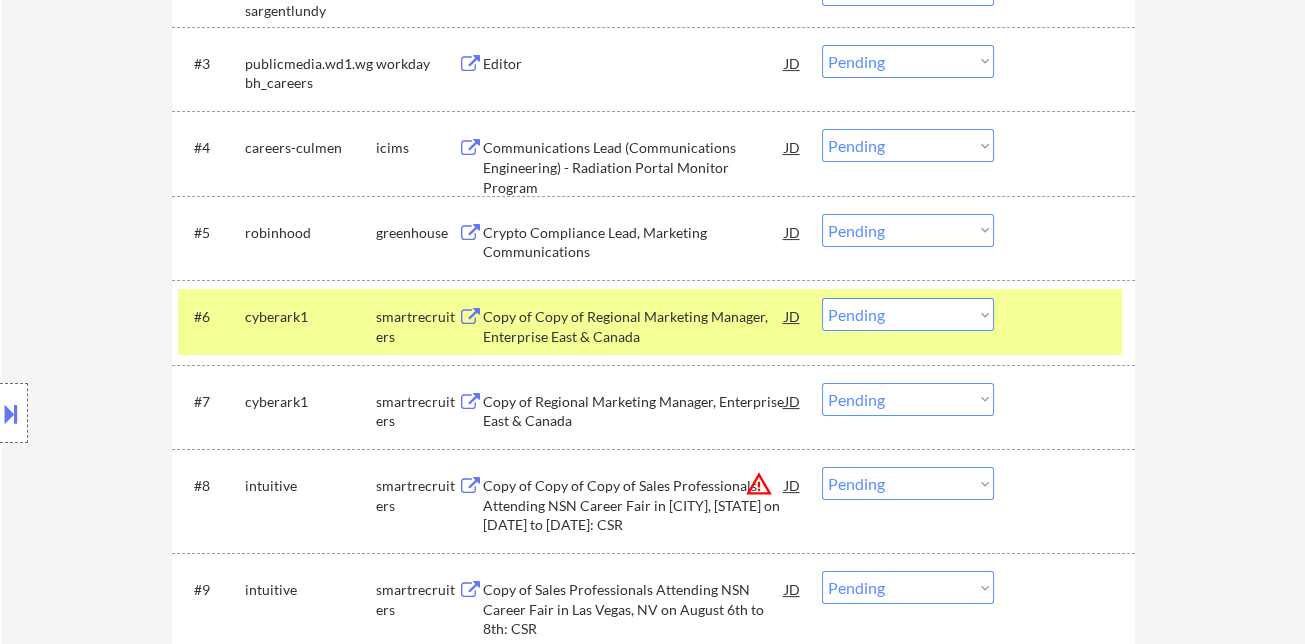 click on "Copy of Copy of Regional Marketing Manager, Enterprise East & Canada" at bounding box center (634, 326) 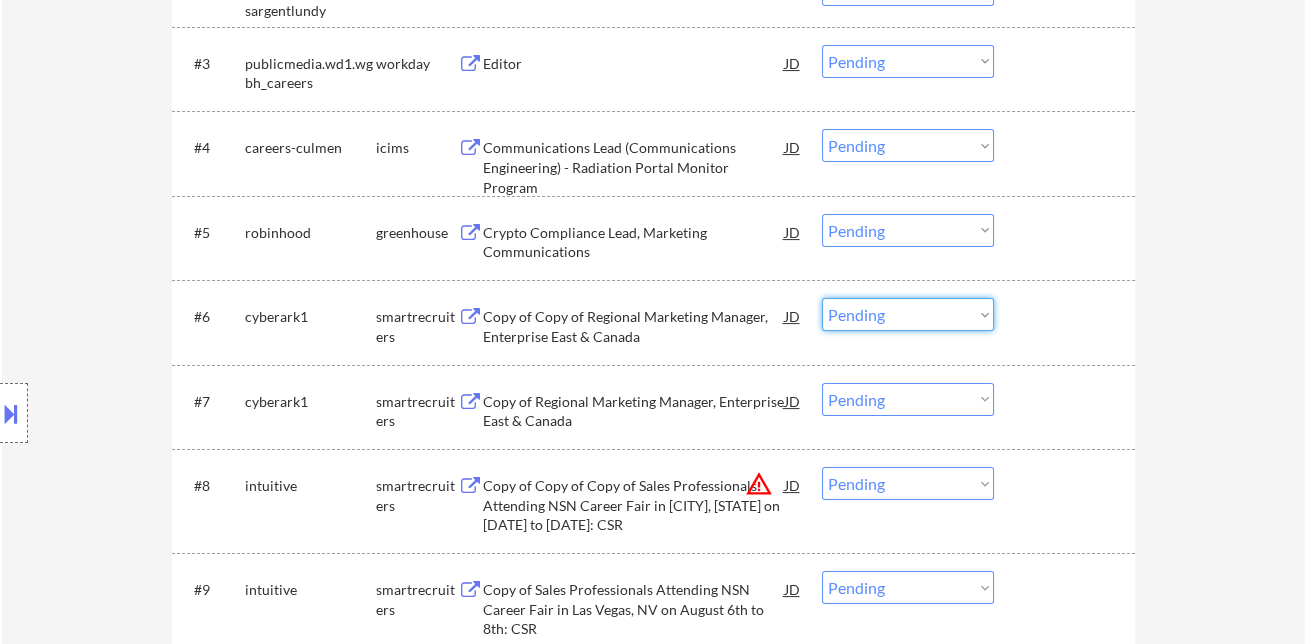 drag, startPoint x: 854, startPoint y: 313, endPoint x: 878, endPoint y: 324, distance: 26.400757 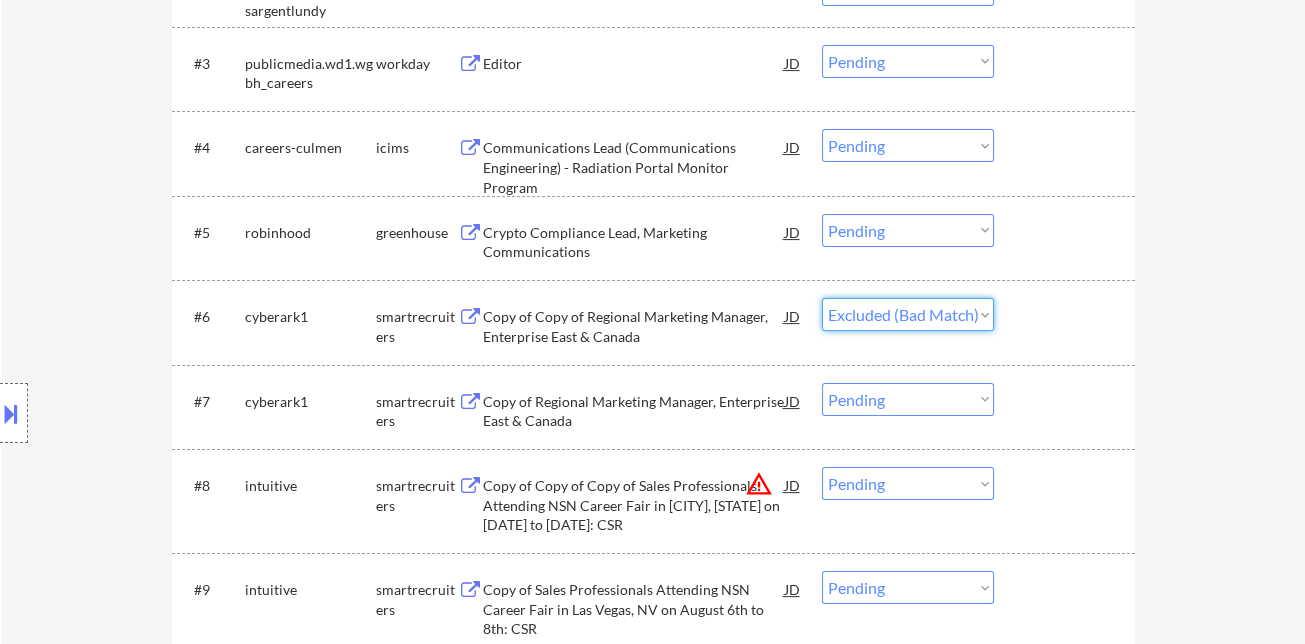 click on "Choose an option... Pending Applied Excluded (Questions) Excluded (Expired) Excluded (Location) Excluded (Bad Match) Excluded (Blocklist) Excluded (Salary) Excluded (Other)" at bounding box center (908, 314) 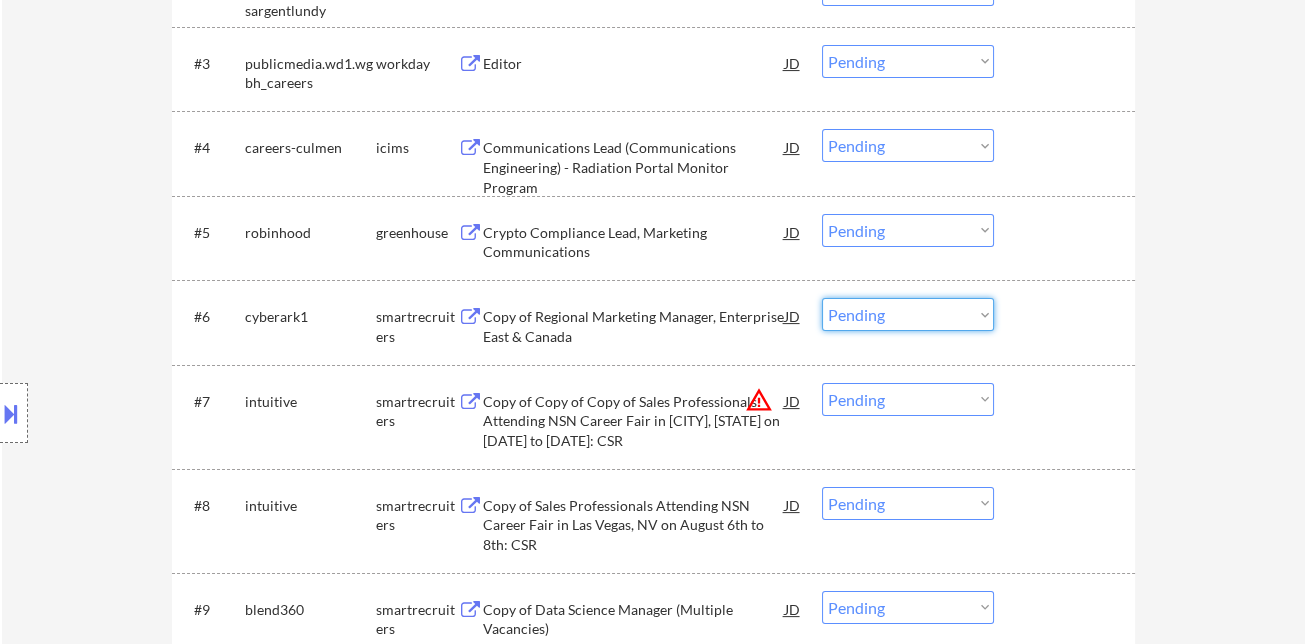 click on "Choose an option... Pending Applied Excluded (Questions) Excluded (Expired) Excluded (Location) Excluded (Bad Match) Excluded (Blocklist) Excluded (Salary) Excluded (Other)" at bounding box center [908, 314] 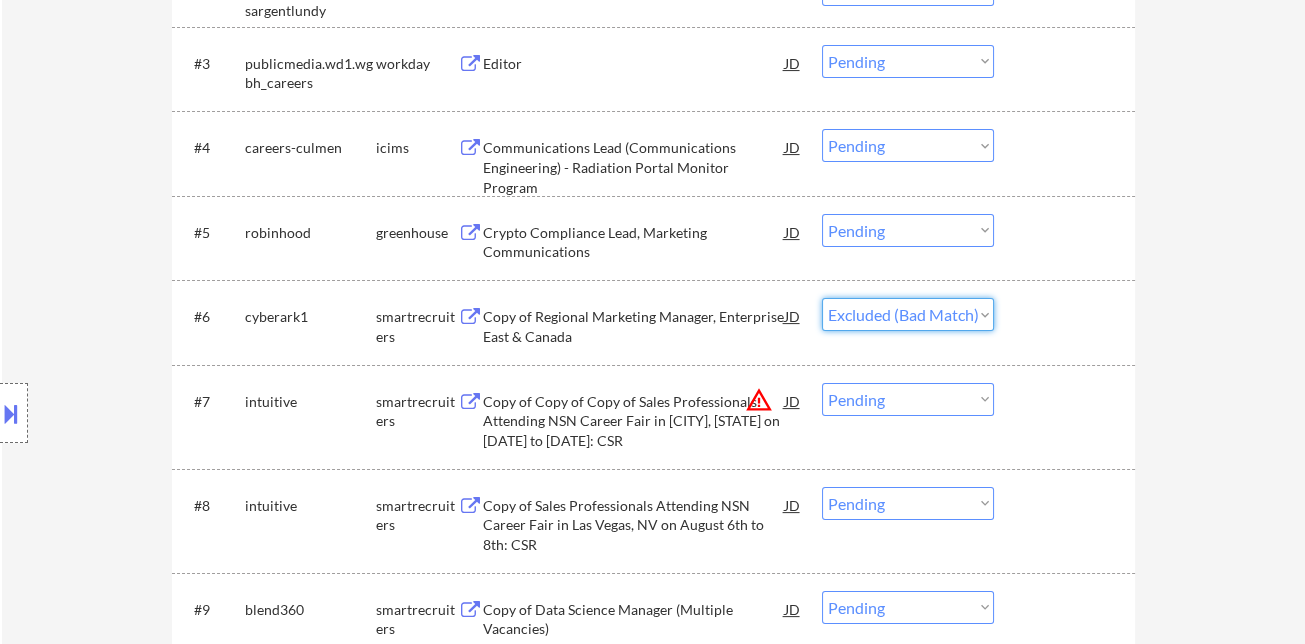 click on "Choose an option... Pending Applied Excluded (Questions) Excluded (Expired) Excluded (Location) Excluded (Bad Match) Excluded (Blocklist) Excluded (Salary) Excluded (Other)" at bounding box center [908, 314] 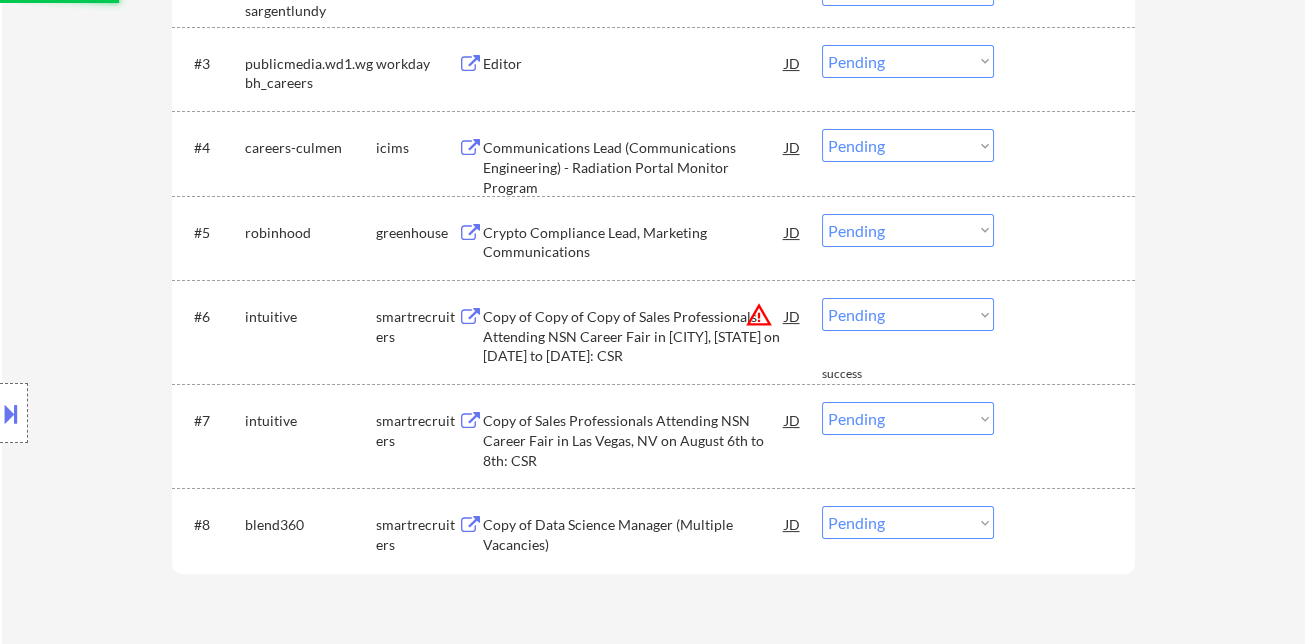 click on "← Return to /applysquad Mailslurp Inbox Job Search Builder Ted Trautman User Email:  ted.trautman@gmail.com Application Email:  ted.trautman@gmail.com Mailslurp Email:  ted.trautman@mailflux.com LinkedIn:   https://www.linkedin.com/in/tedtrautman/
Phone:  651.583.4431 Current Location:  Oakland, California Applies:  458 sent / 40 bought Internal Notes Bought another 200!! so now 615 total 6/9 tf
sending him message about linkedin post we saw - 4/22 AB
Bought another 200, yay! So 400 total now. 4/21 tf
----
Resume #2 - Resume with Writing Samples: he mentioned this is sometimes requested instead of just a link to writing samples which he has in #1, so please upload ONLY if requested specifically Can work in country of residence?:  yes Squad Notes Minimum salary:  $100,000 Will need Visa to work in that country now/future?:   no Download Resume Variation 1 Add a Job Manually Download Resume Variation 2 Ramel Mailslurp ✔️ Applications Pending (8) Excluded (1221) Applied (468) All (1697) Back 1 / 1
#1" at bounding box center (653, -18) 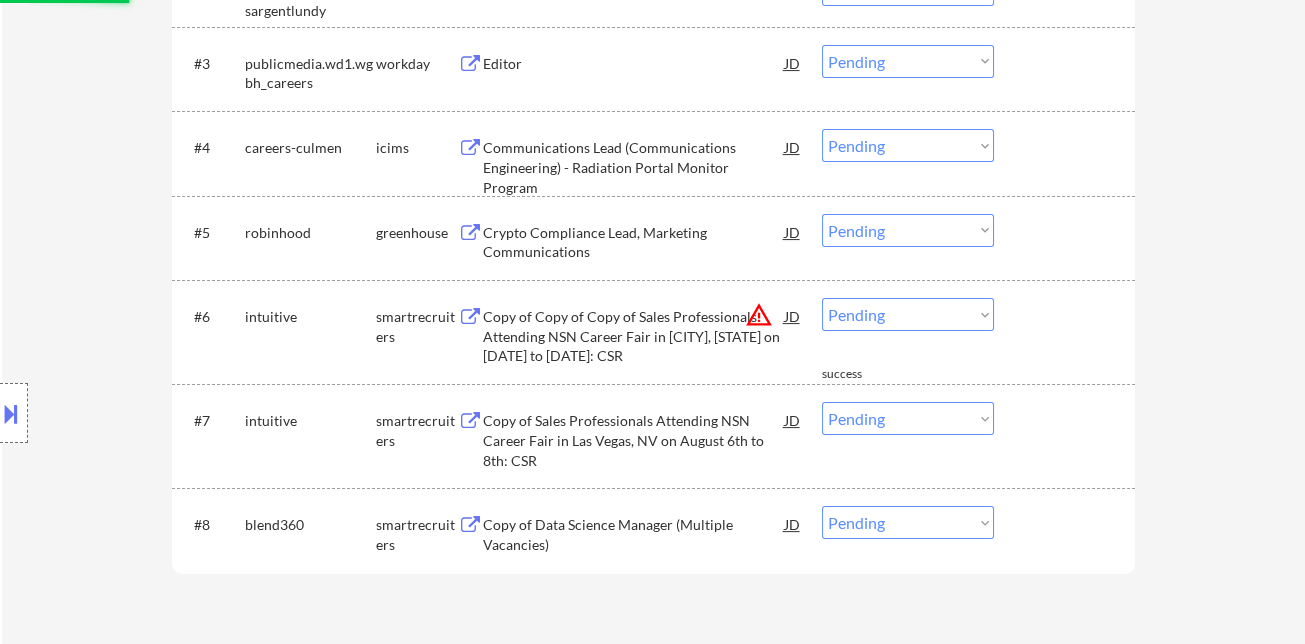 click on "Choose an option... Pending Applied Excluded (Questions) Excluded (Expired) Excluded (Location) Excluded (Bad Match) Excluded (Blocklist) Excluded (Salary) Excluded (Other)" at bounding box center [908, 314] 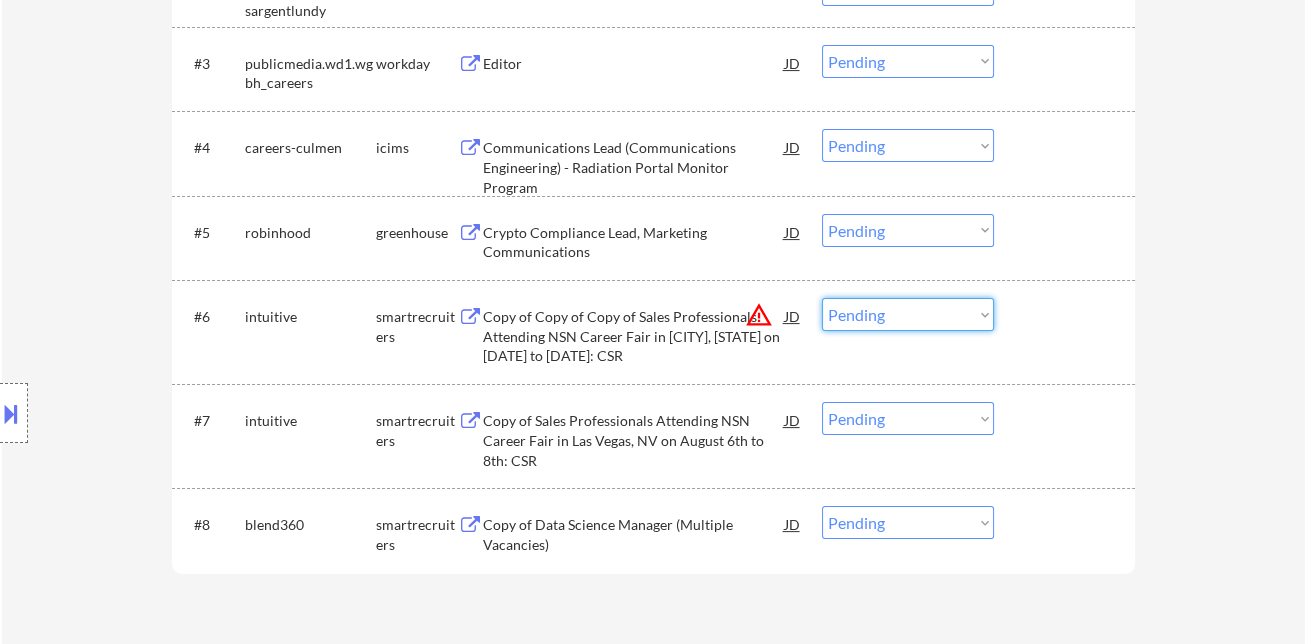 select on ""excluded__location_"" 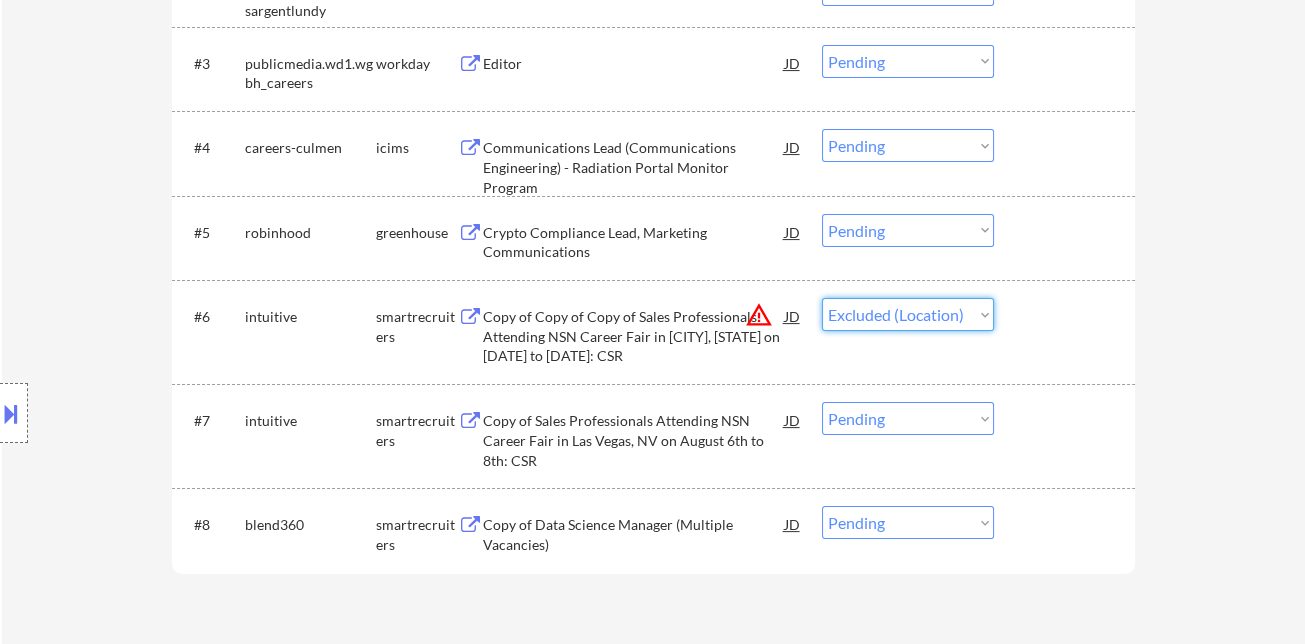 click on "Choose an option... Pending Applied Excluded (Questions) Excluded (Expired) Excluded (Location) Excluded (Bad Match) Excluded (Blocklist) Excluded (Salary) Excluded (Other)" at bounding box center [908, 314] 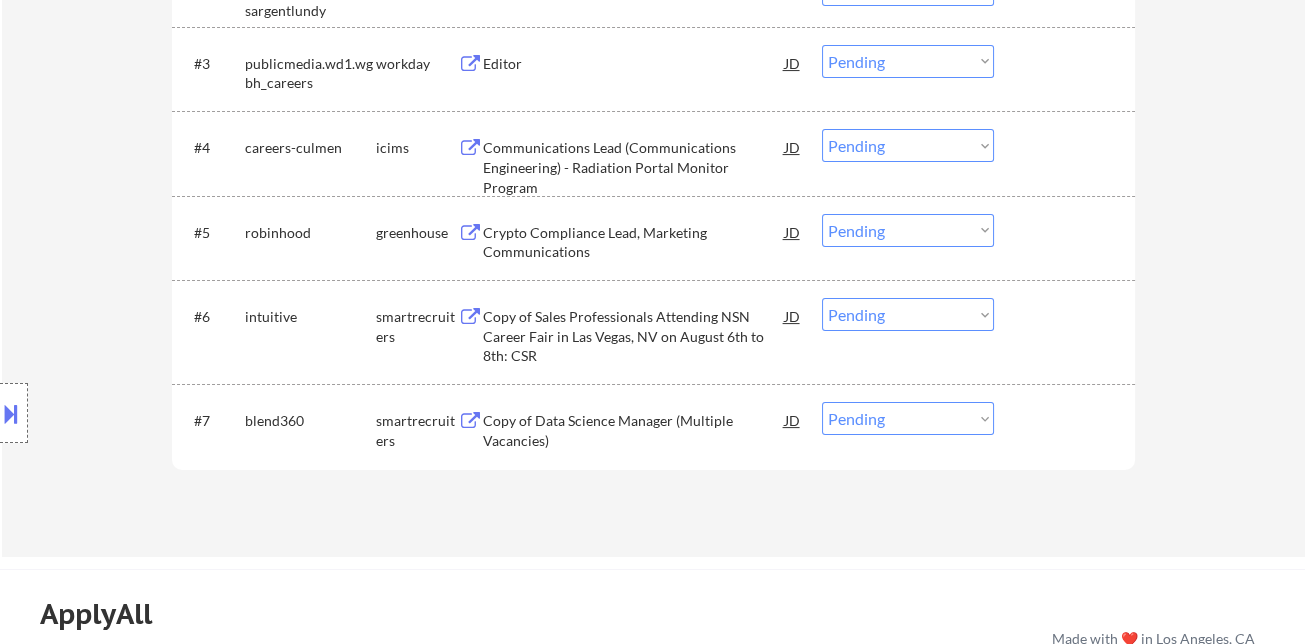 click on "Copy of Data Science Manager (Multiple Vacancies)" at bounding box center [634, 430] 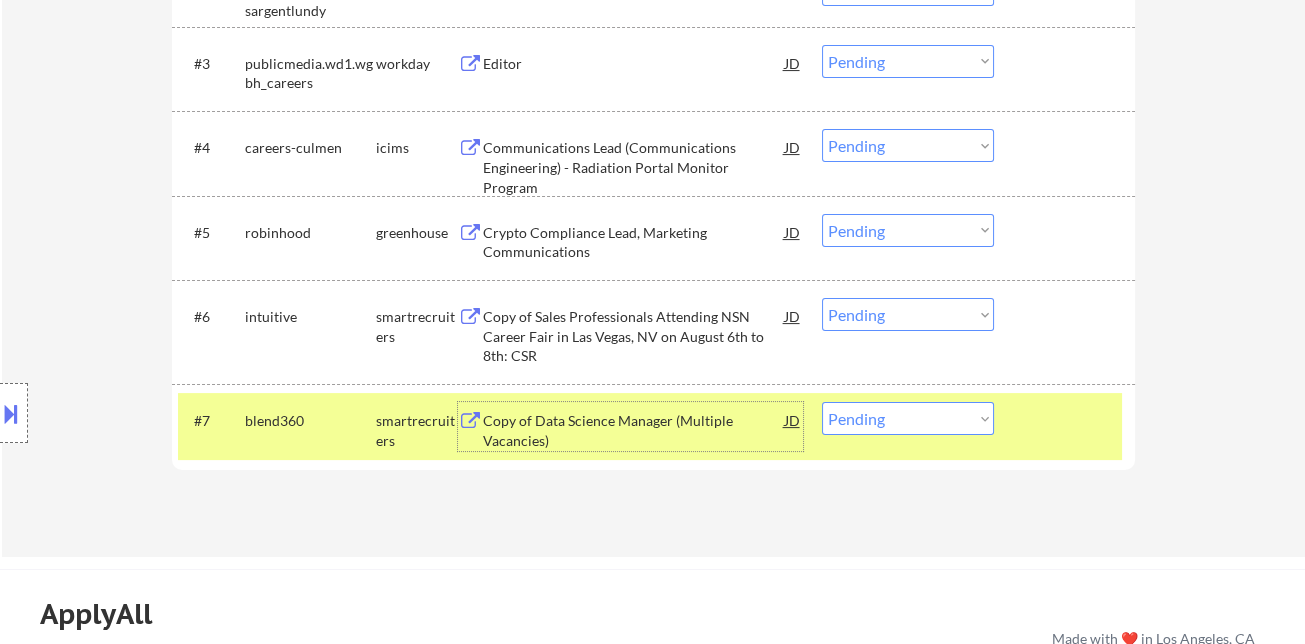 drag, startPoint x: 881, startPoint y: 429, endPoint x: 895, endPoint y: 438, distance: 16.643316 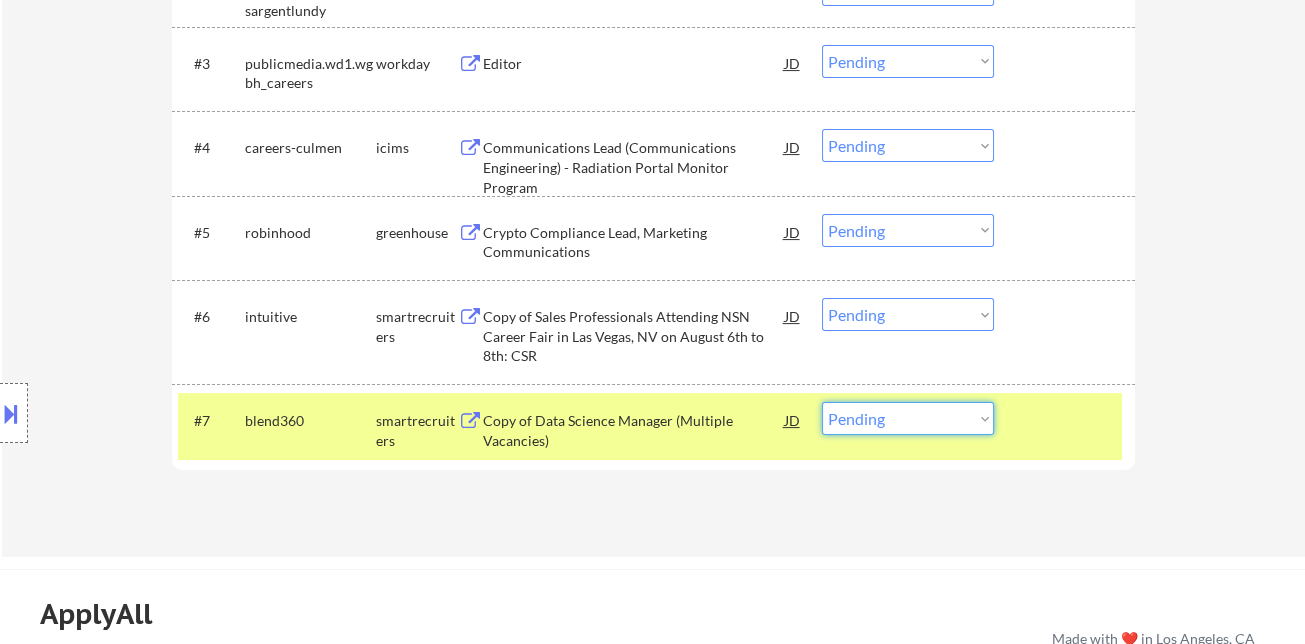 select on ""excluded__expired_"" 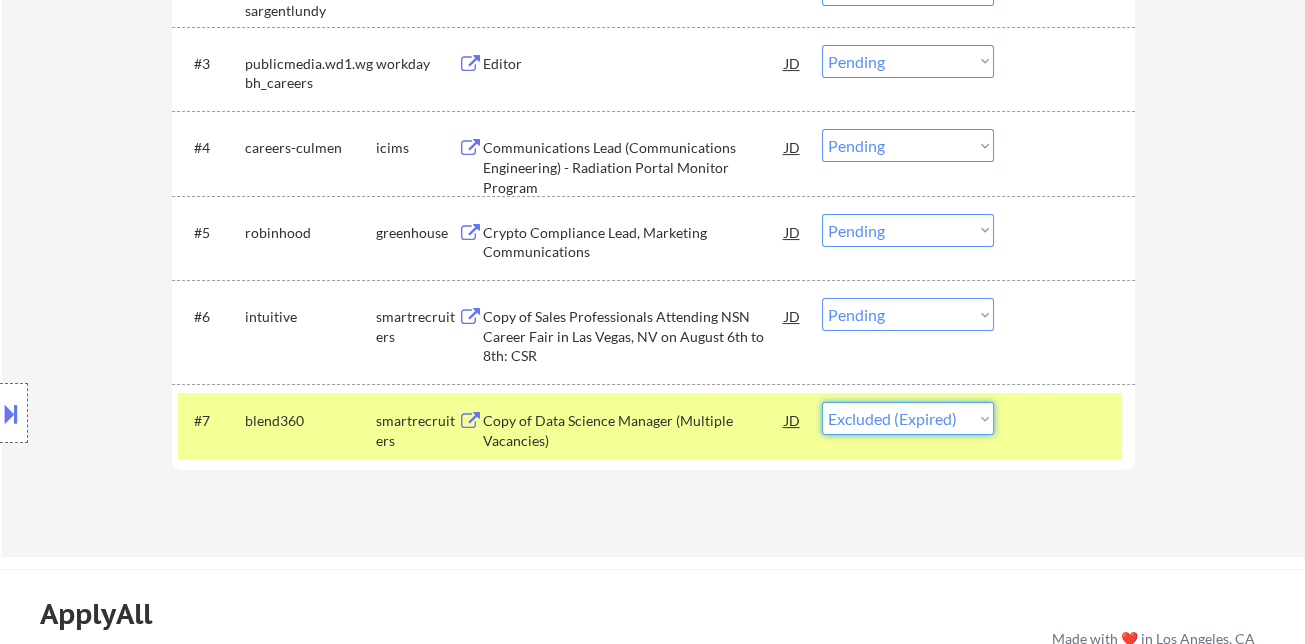 click on "Choose an option... Pending Applied Excluded (Questions) Excluded (Expired) Excluded (Location) Excluded (Bad Match) Excluded (Blocklist) Excluded (Salary) Excluded (Other)" at bounding box center (908, 418) 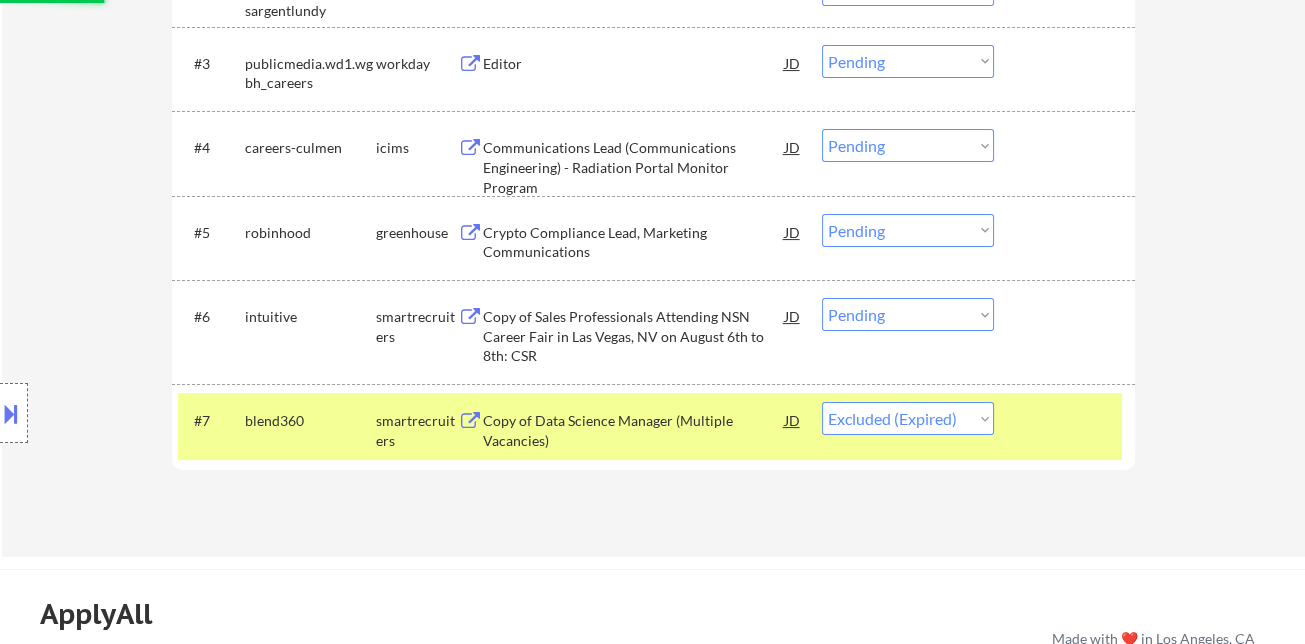 click on "Copy of Sales Professionals Attending NSN Career Fair in Las Vegas, NV on August 6th to 8th: CSR" at bounding box center (634, 336) 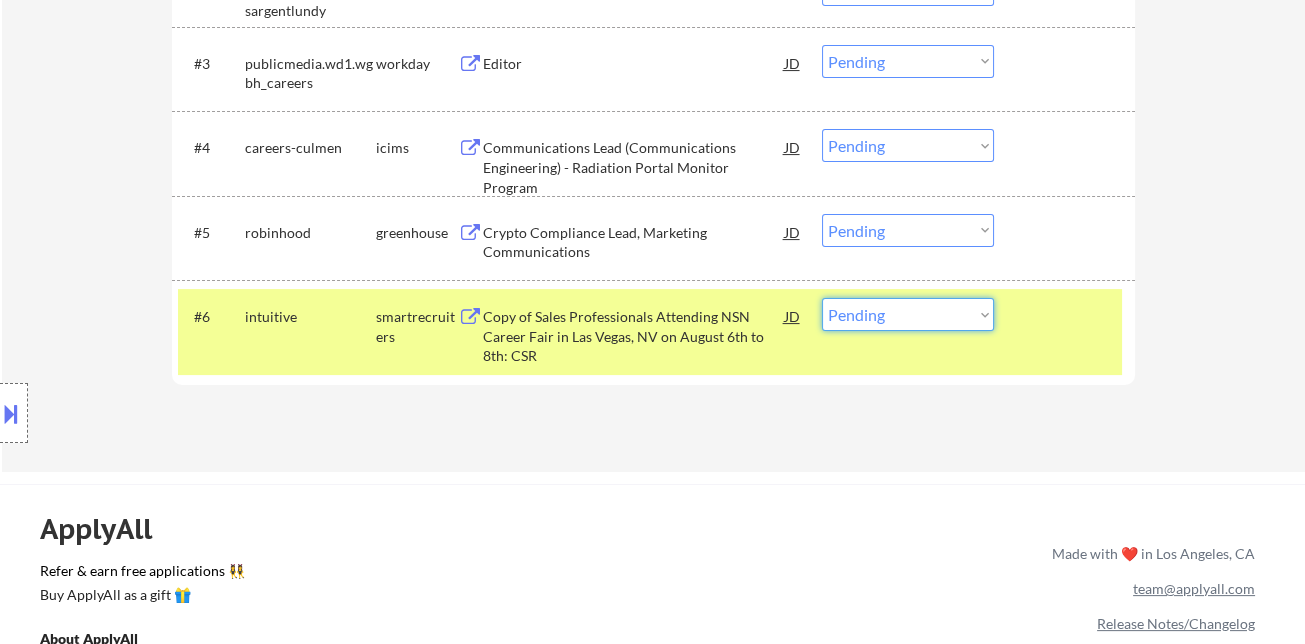click on "Choose an option... Pending Applied Excluded (Questions) Excluded (Expired) Excluded (Location) Excluded (Bad Match) Excluded (Blocklist) Excluded (Salary) Excluded (Other)" at bounding box center [908, 314] 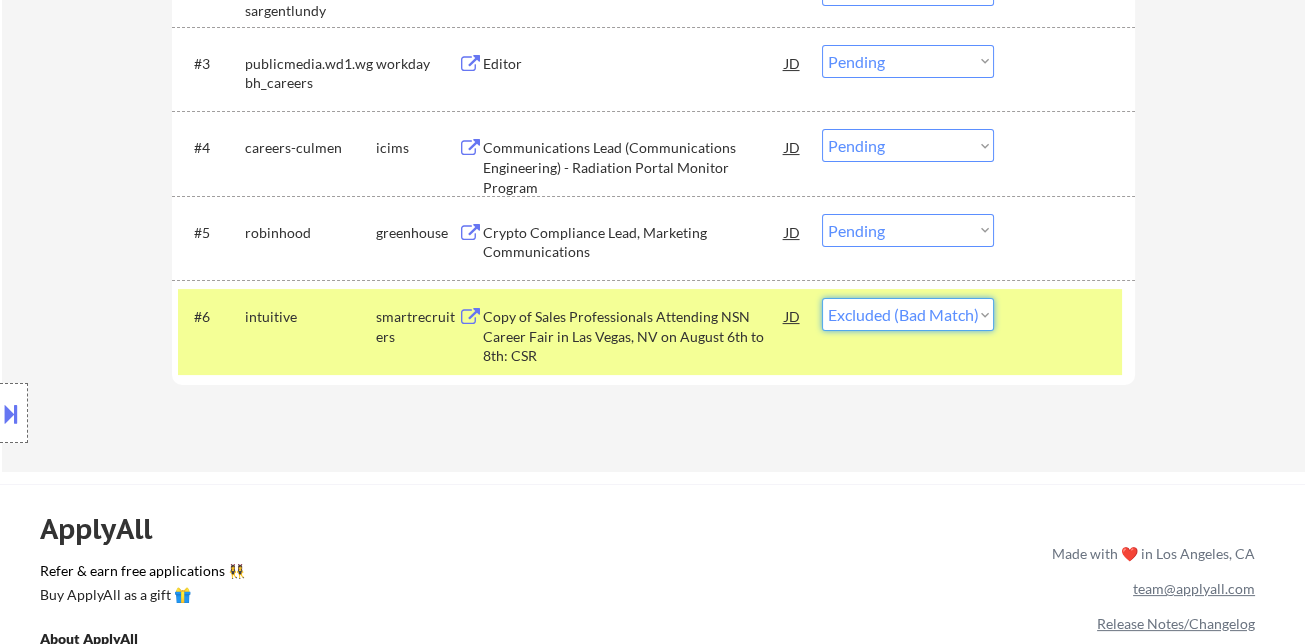 click on "Choose an option... Pending Applied Excluded (Questions) Excluded (Expired) Excluded (Location) Excluded (Bad Match) Excluded (Blocklist) Excluded (Salary) Excluded (Other)" at bounding box center [908, 314] 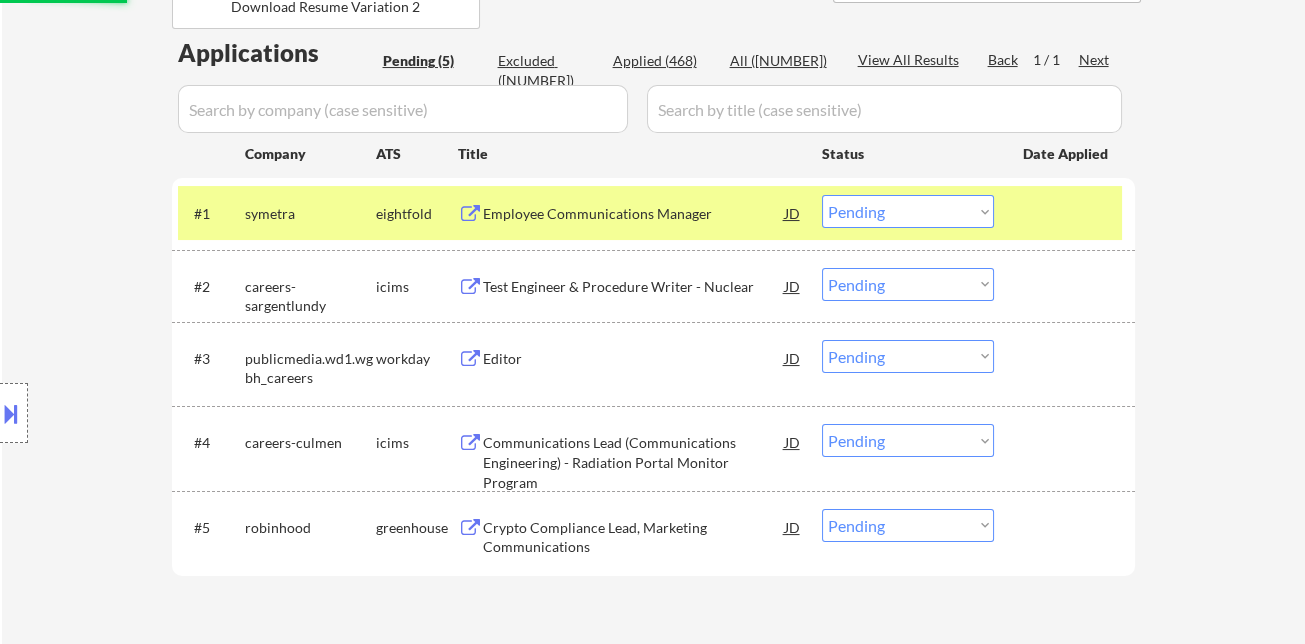 scroll, scrollTop: 444, scrollLeft: 0, axis: vertical 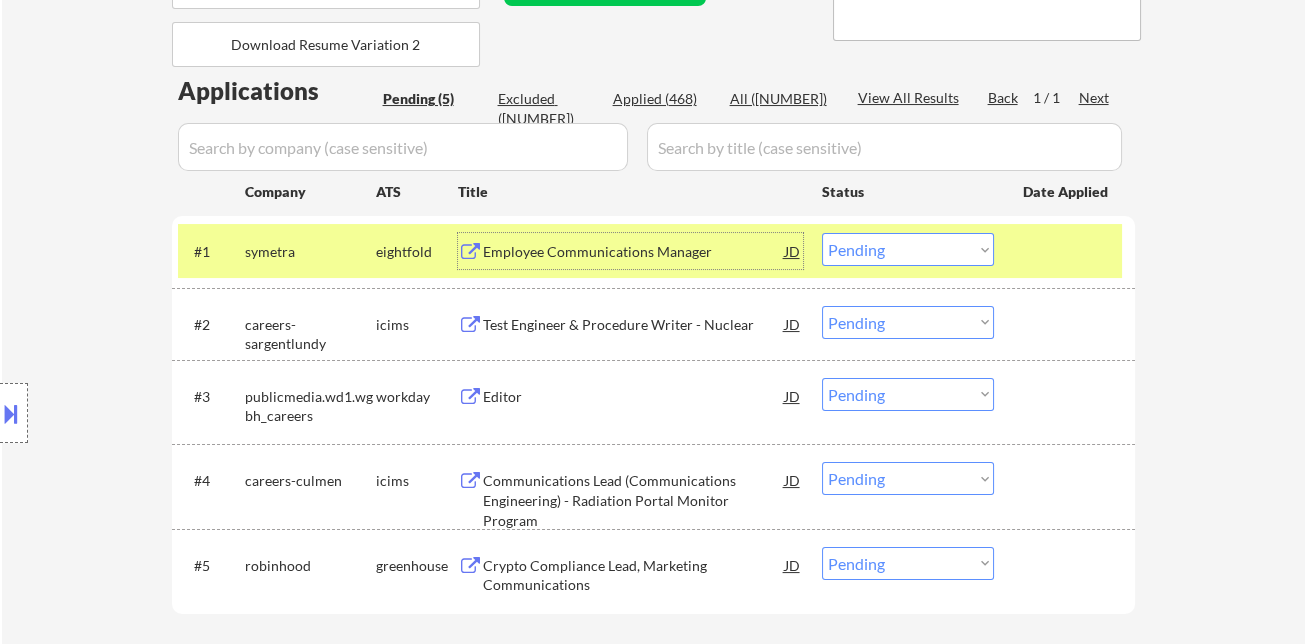 click on "Employee Communications Manager" at bounding box center [634, 252] 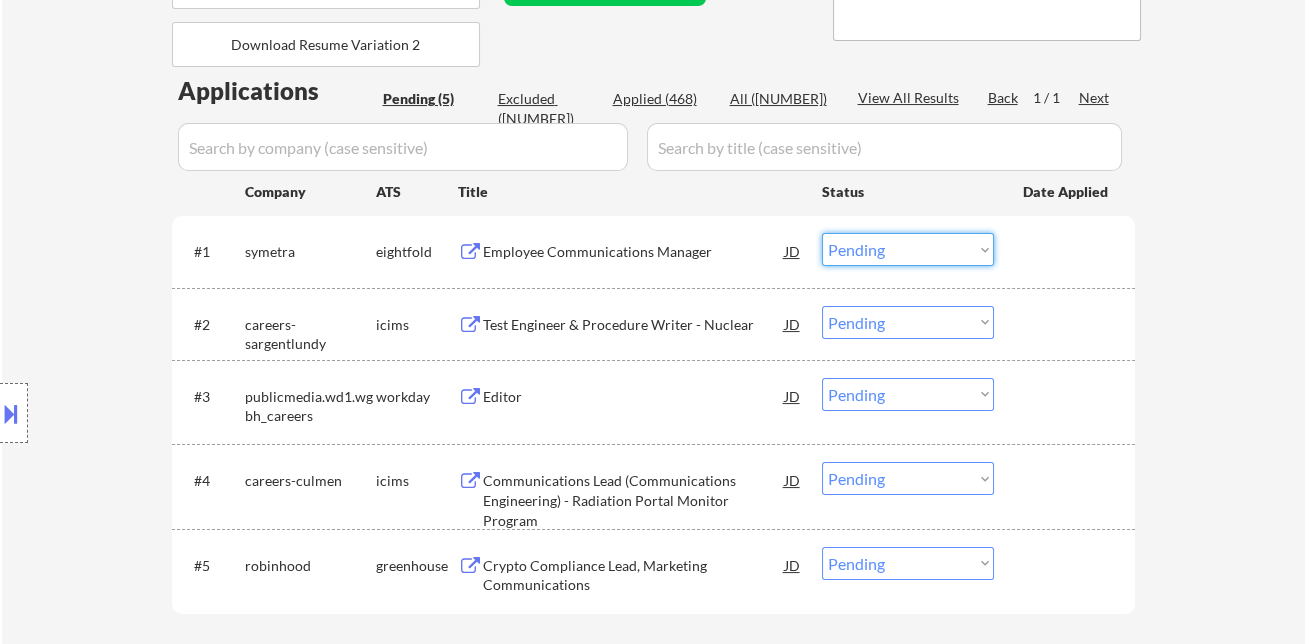 click on "Choose an option... Pending Applied Excluded (Questions) Excluded (Expired) Excluded (Location) Excluded (Bad Match) Excluded (Blocklist) Excluded (Salary) Excluded (Other)" at bounding box center [908, 249] 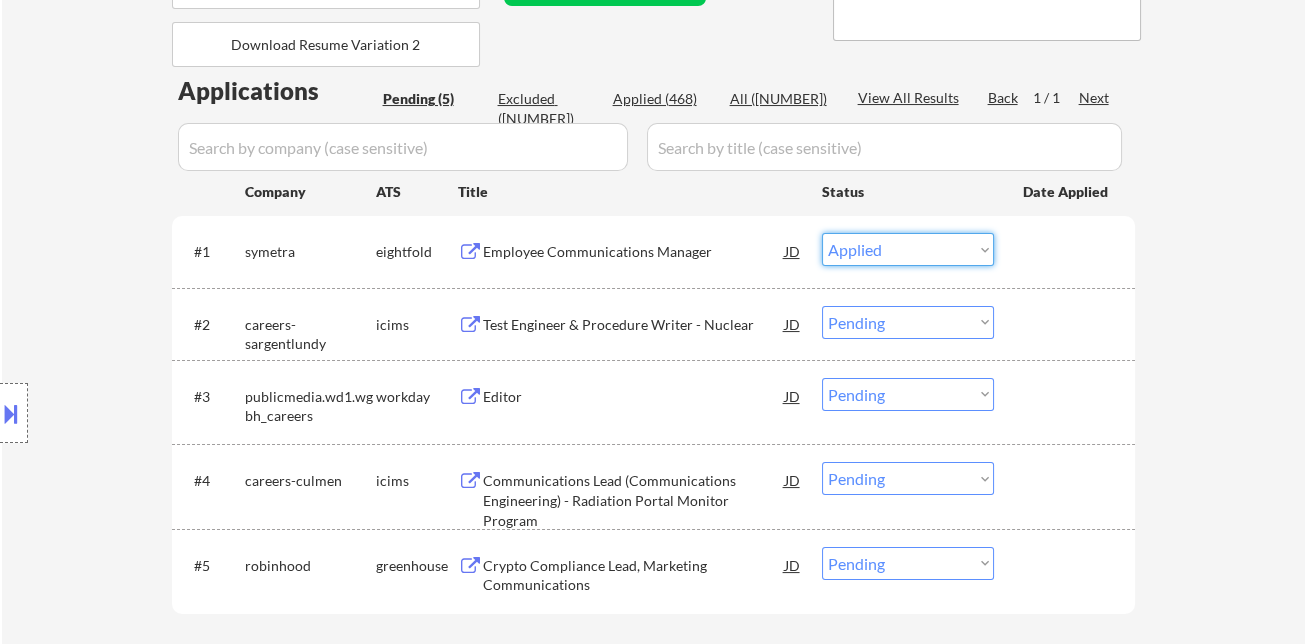 click on "Choose an option... Pending Applied Excluded (Questions) Excluded (Expired) Excluded (Location) Excluded (Bad Match) Excluded (Blocklist) Excluded (Salary) Excluded (Other)" at bounding box center (908, 249) 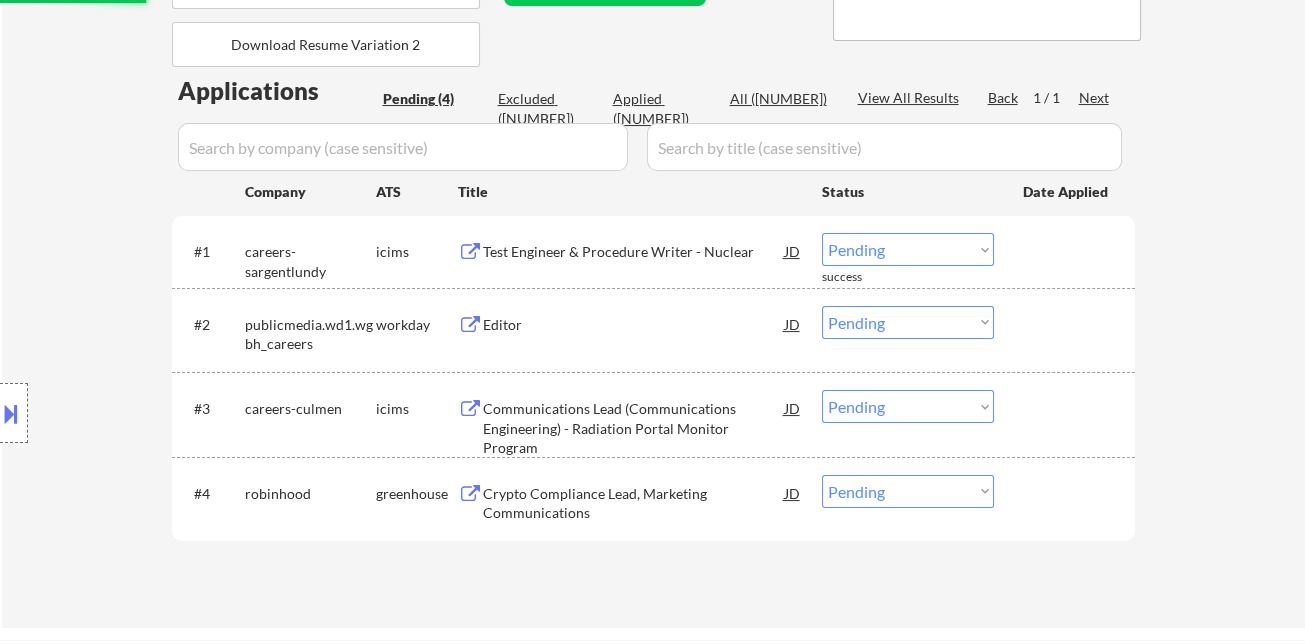 click on "Test Engineer & Procedure Writer - Nuclear" at bounding box center [634, 251] 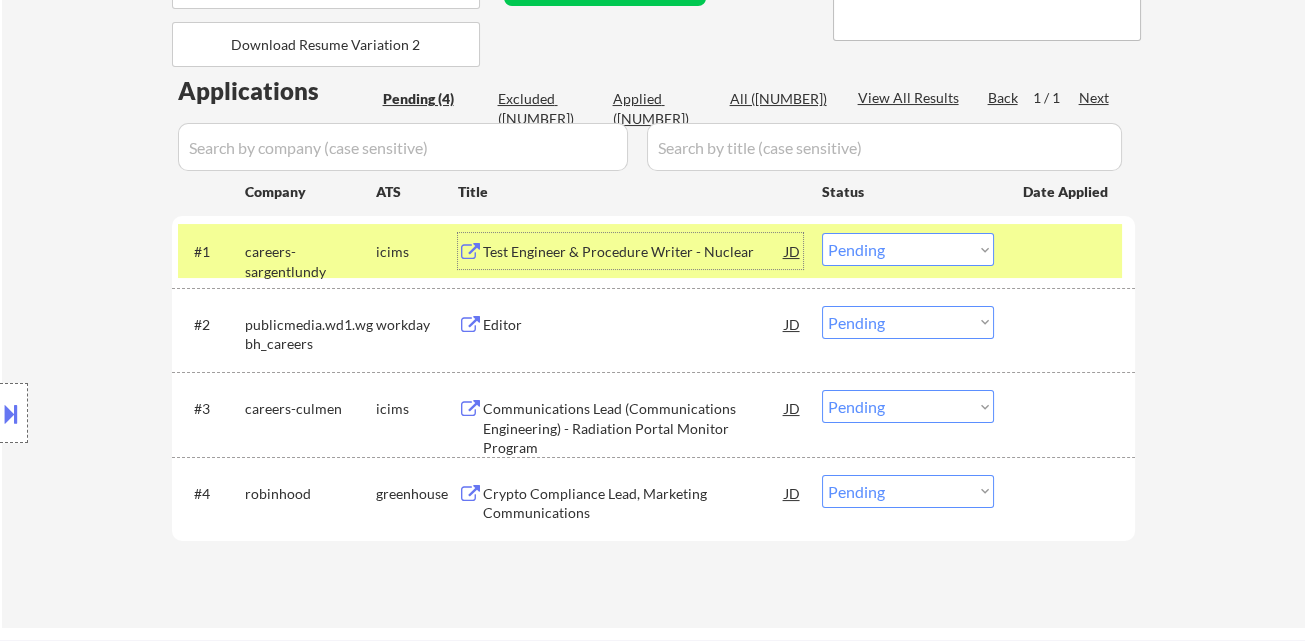 drag, startPoint x: 896, startPoint y: 250, endPoint x: 904, endPoint y: 263, distance: 15.264338 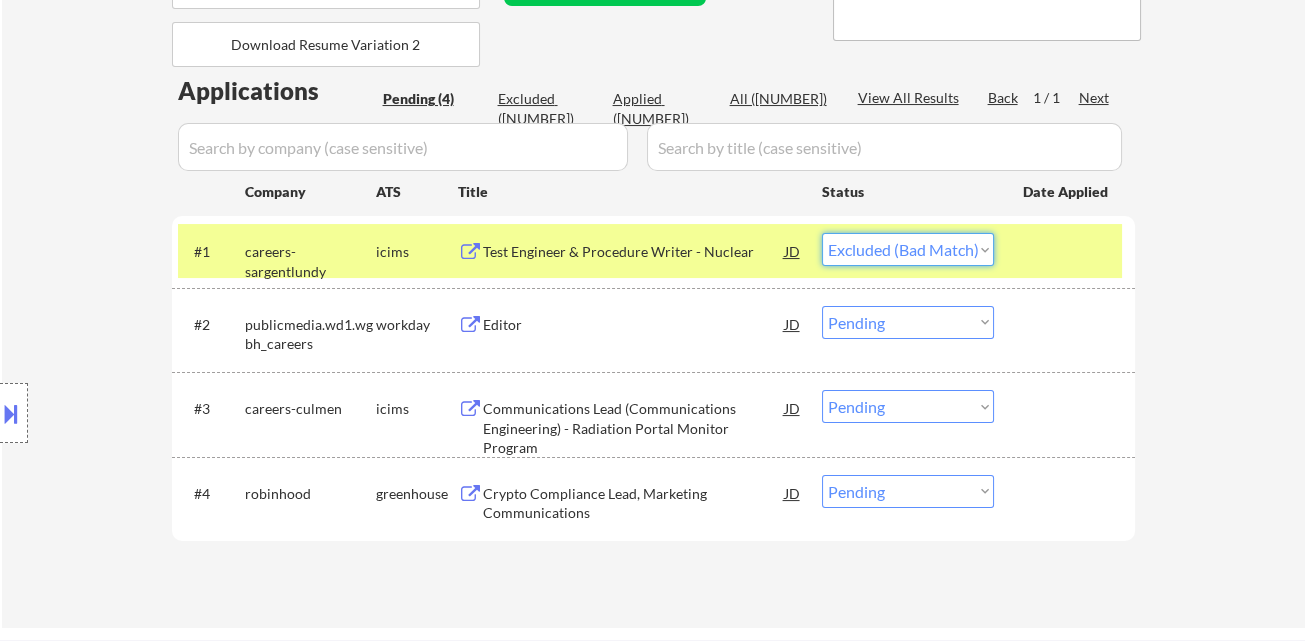 click on "Choose an option... Pending Applied Excluded (Questions) Excluded (Expired) Excluded (Location) Excluded (Bad Match) Excluded (Blocklist) Excluded (Salary) Excluded (Other)" at bounding box center [908, 249] 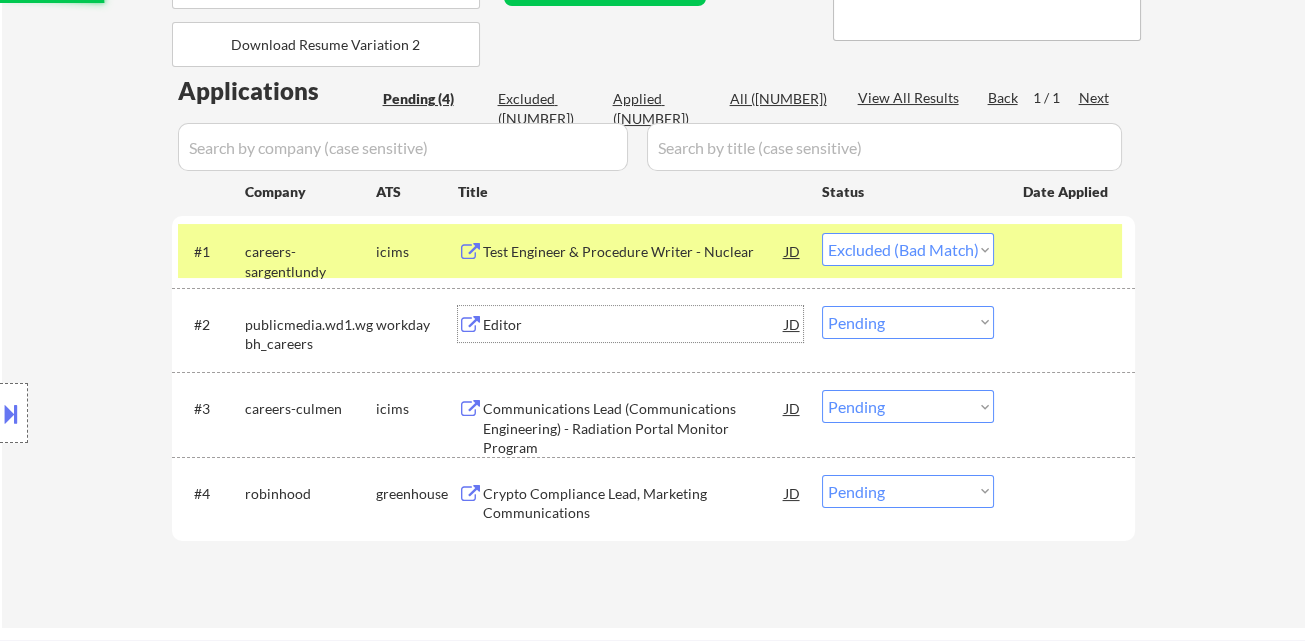 click on "Editor" at bounding box center [634, 324] 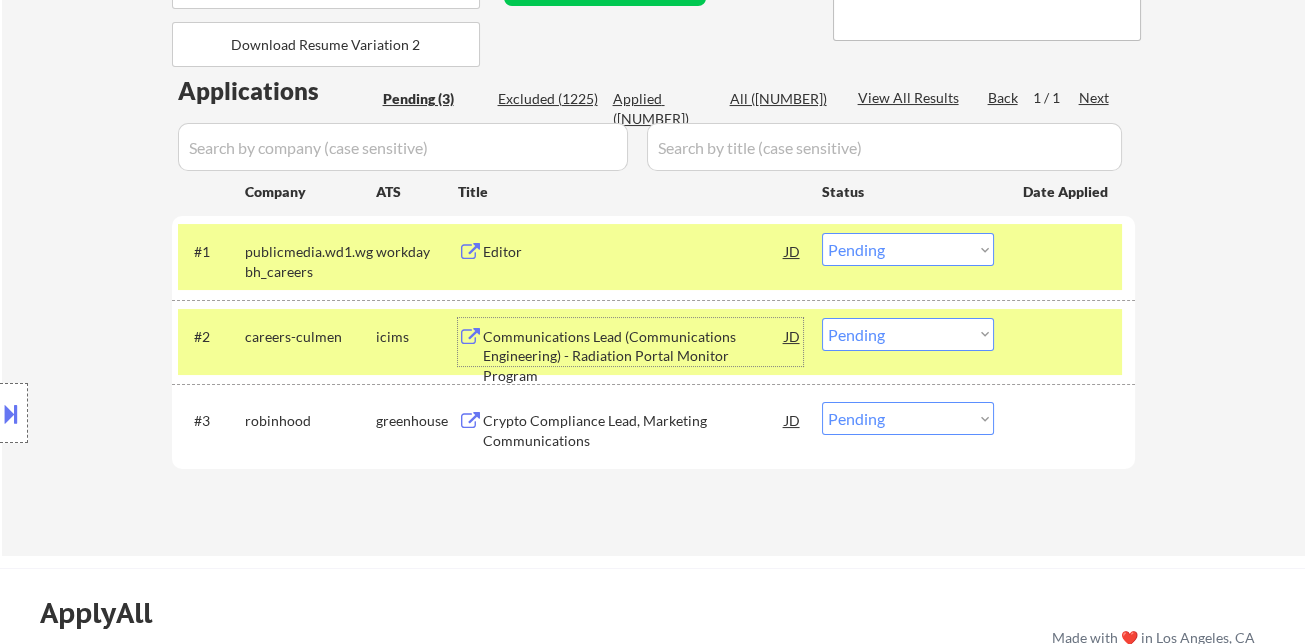 click on "#1 publicmedia.wd1.wgbh_careers workday Editor JD warning_amber Choose an option... Pending Applied Excluded (Questions) Excluded (Expired) Excluded (Location) Excluded (Bad Match) Excluded (Blocklist) Excluded (Salary) Excluded (Other)" at bounding box center [650, 257] 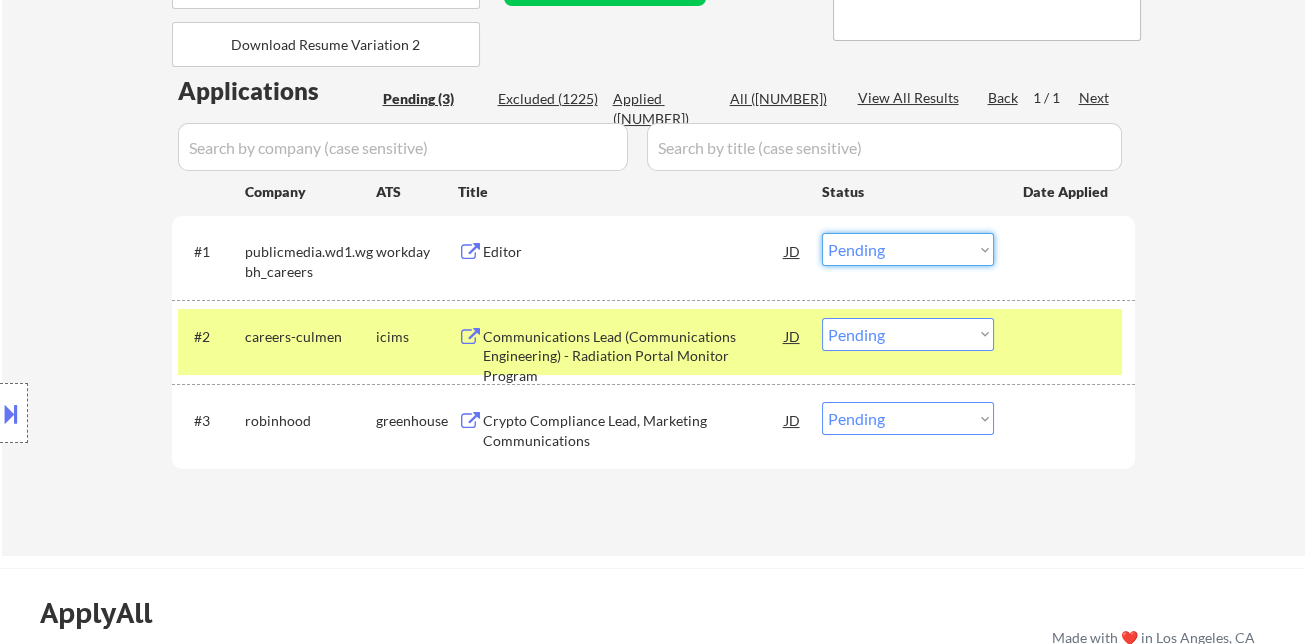 click on "Choose an option... Pending Applied Excluded (Questions) Excluded (Expired) Excluded (Location) Excluded (Bad Match) Excluded (Blocklist) Excluded (Salary) Excluded (Other)" at bounding box center (908, 249) 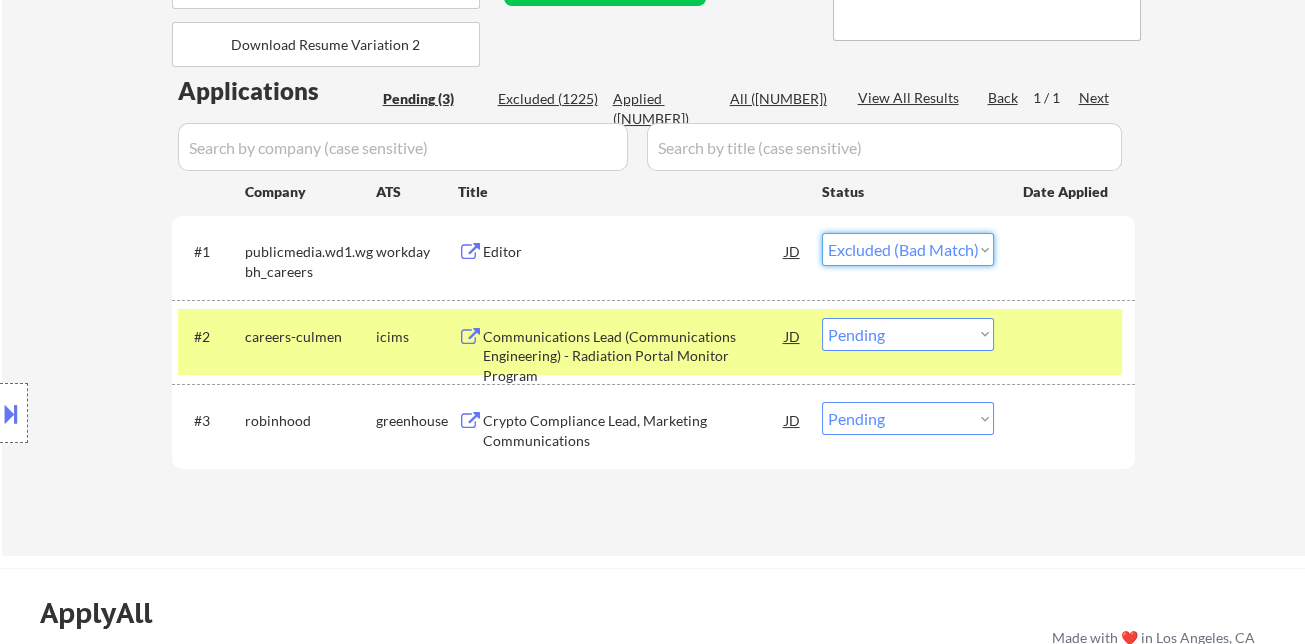 click on "Choose an option... Pending Applied Excluded (Questions) Excluded (Expired) Excluded (Location) Excluded (Bad Match) Excluded (Blocklist) Excluded (Salary) Excluded (Other)" at bounding box center (908, 249) 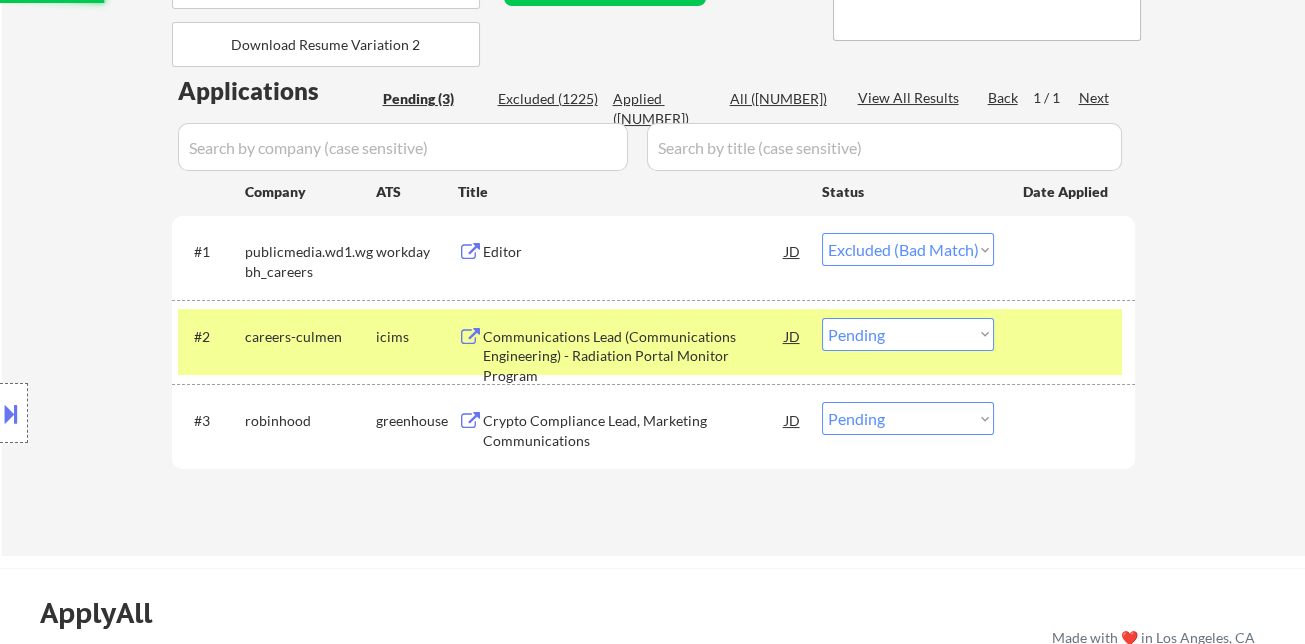 click on "Communications Lead (Communications Engineering) - Radiation Portal Monitor Program" at bounding box center (634, 356) 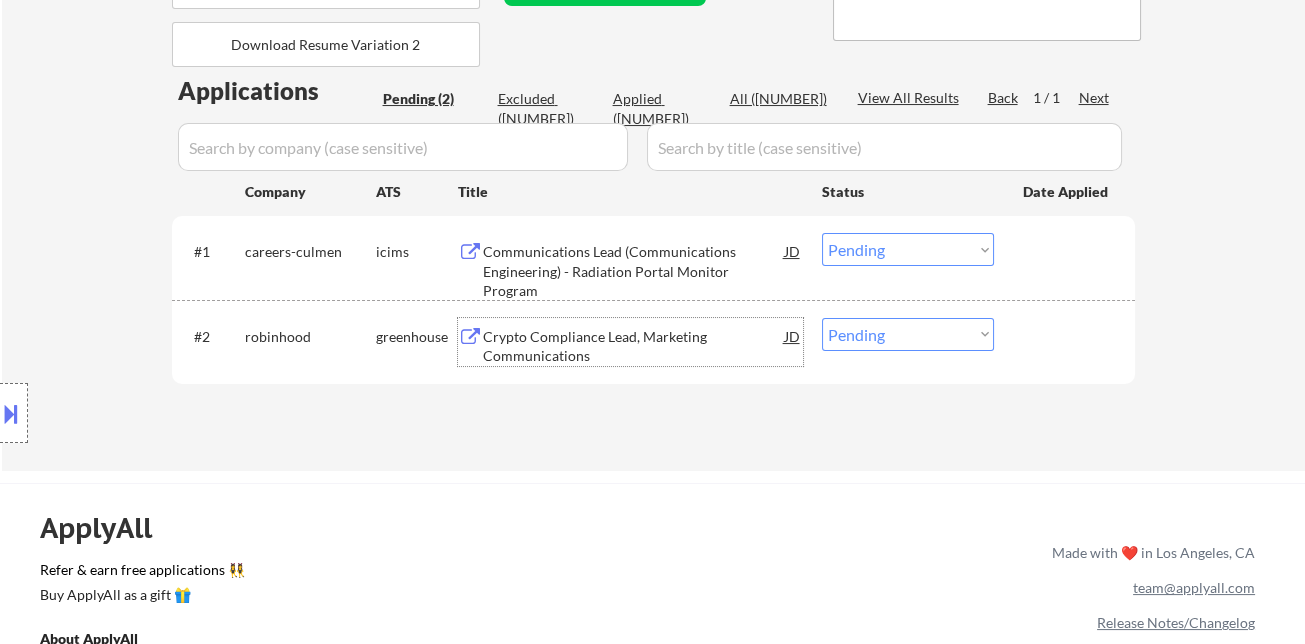 click on "Choose an option... Pending Applied Excluded (Questions) Excluded (Expired) Excluded (Location) Excluded (Bad Match) Excluded (Blocklist) Excluded (Salary) Excluded (Other)" at bounding box center (908, 249) 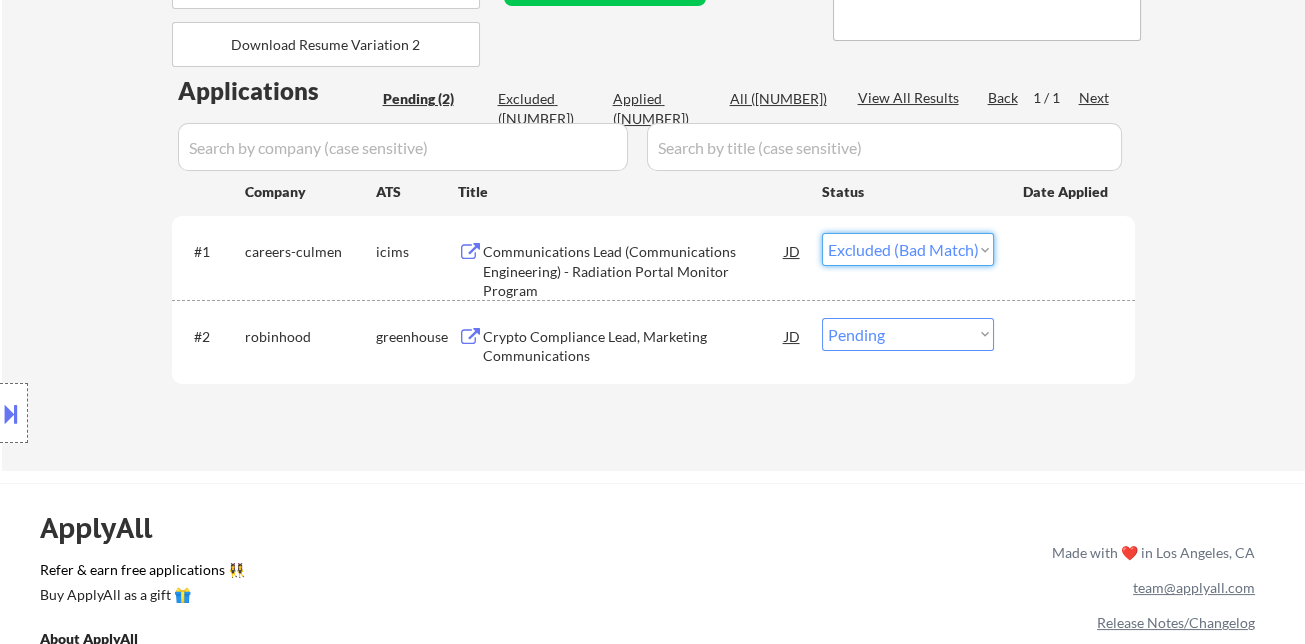 click on "Choose an option... Pending Applied Excluded (Questions) Excluded (Expired) Excluded (Location) Excluded (Bad Match) Excluded (Blocklist) Excluded (Salary) Excluded (Other)" at bounding box center (908, 249) 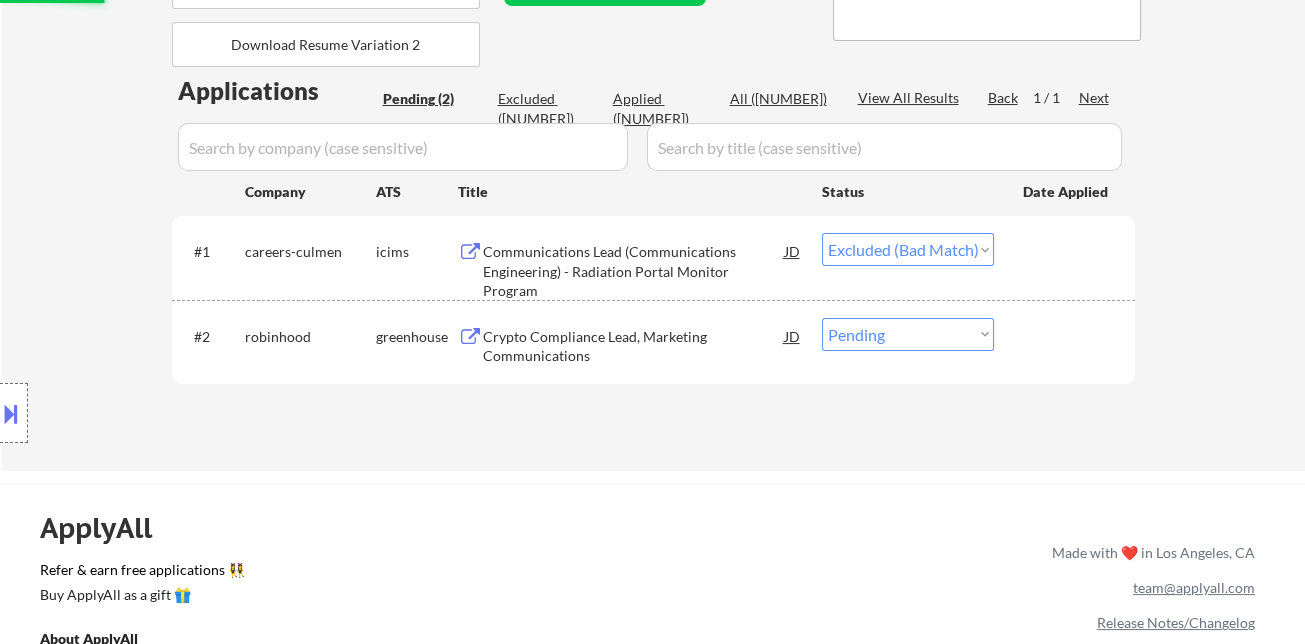 click on "Crypto Compliance Lead, Marketing Communications" at bounding box center (634, 346) 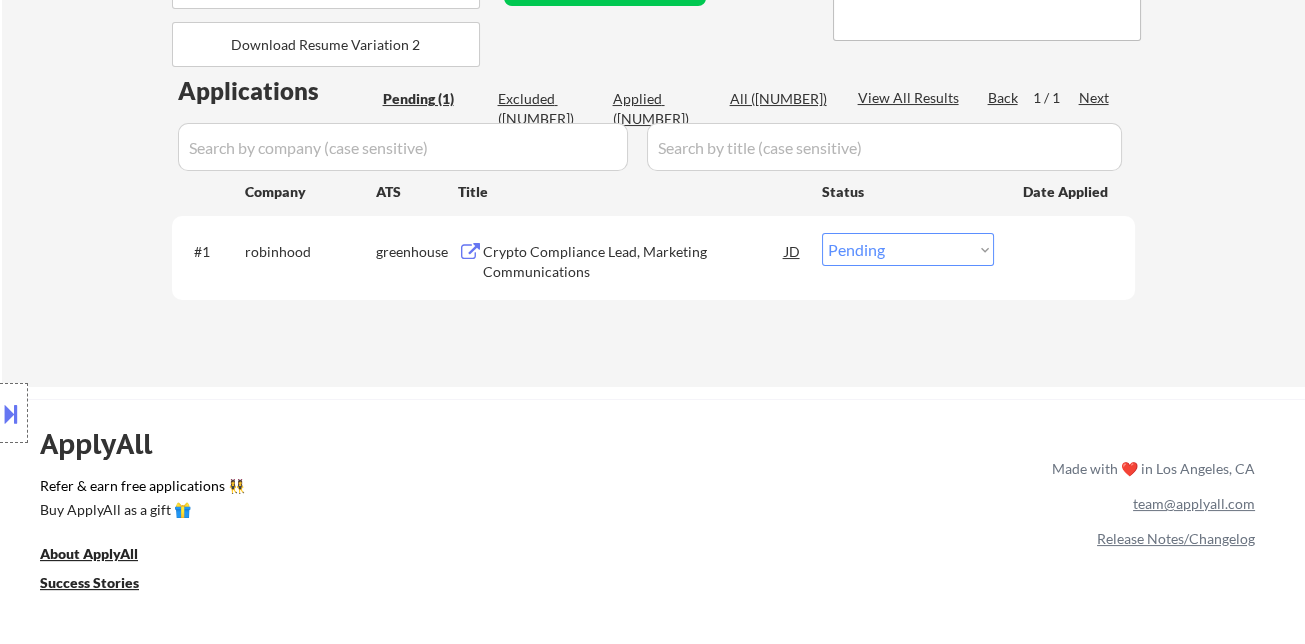 click on "Choose an option... Pending Applied Excluded (Questions) Excluded (Expired) Excluded (Location) Excluded (Bad Match) Excluded (Blocklist) Excluded (Salary) Excluded (Other)" at bounding box center [908, 249] 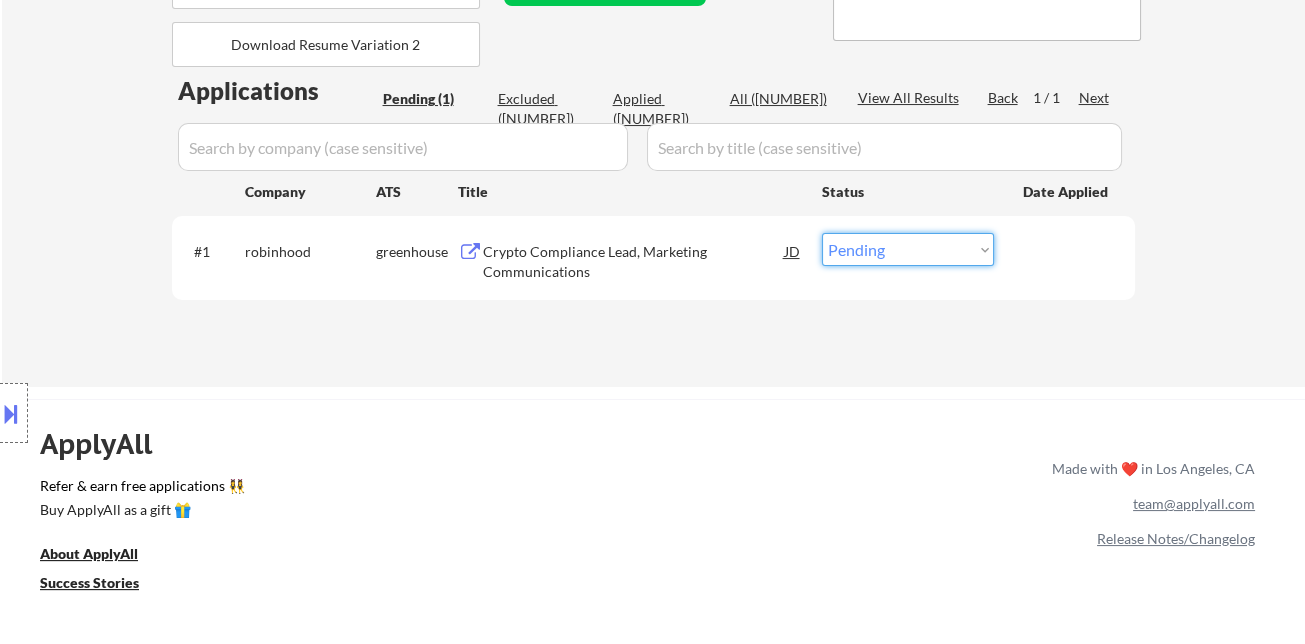 select on ""excluded__bad_match_"" 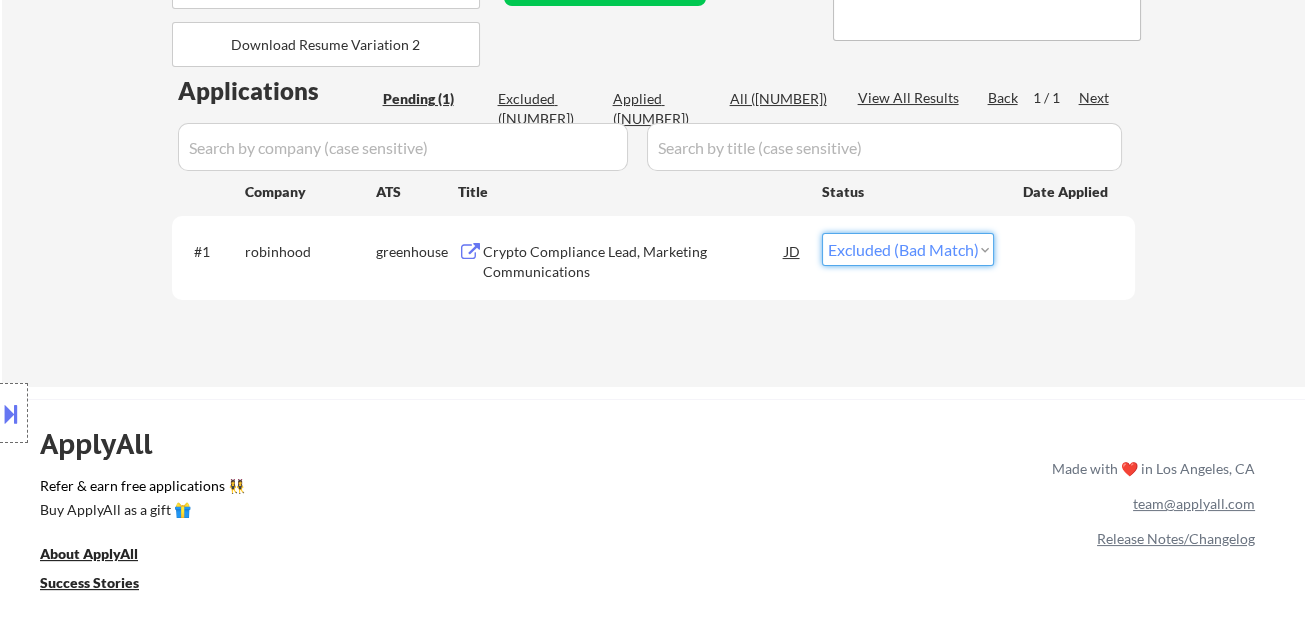 click on "Choose an option... Pending Applied Excluded (Questions) Excluded (Expired) Excluded (Location) Excluded (Bad Match) Excluded (Blocklist) Excluded (Salary) Excluded (Other)" at bounding box center [908, 249] 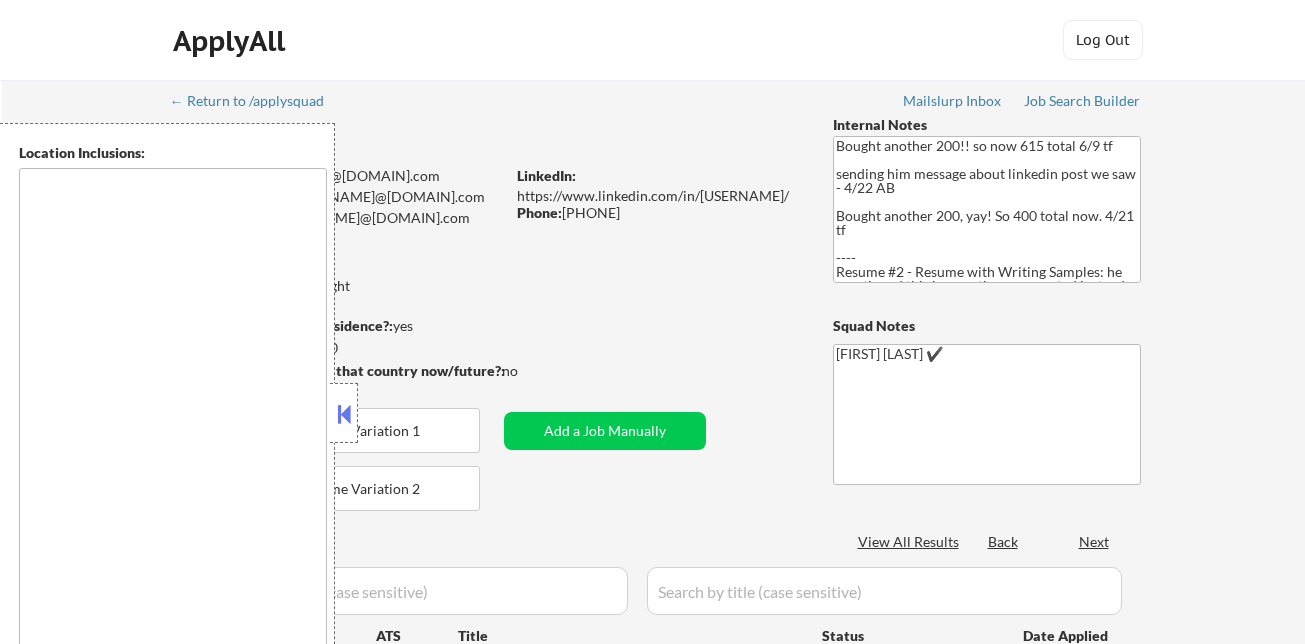 click at bounding box center (344, 414) 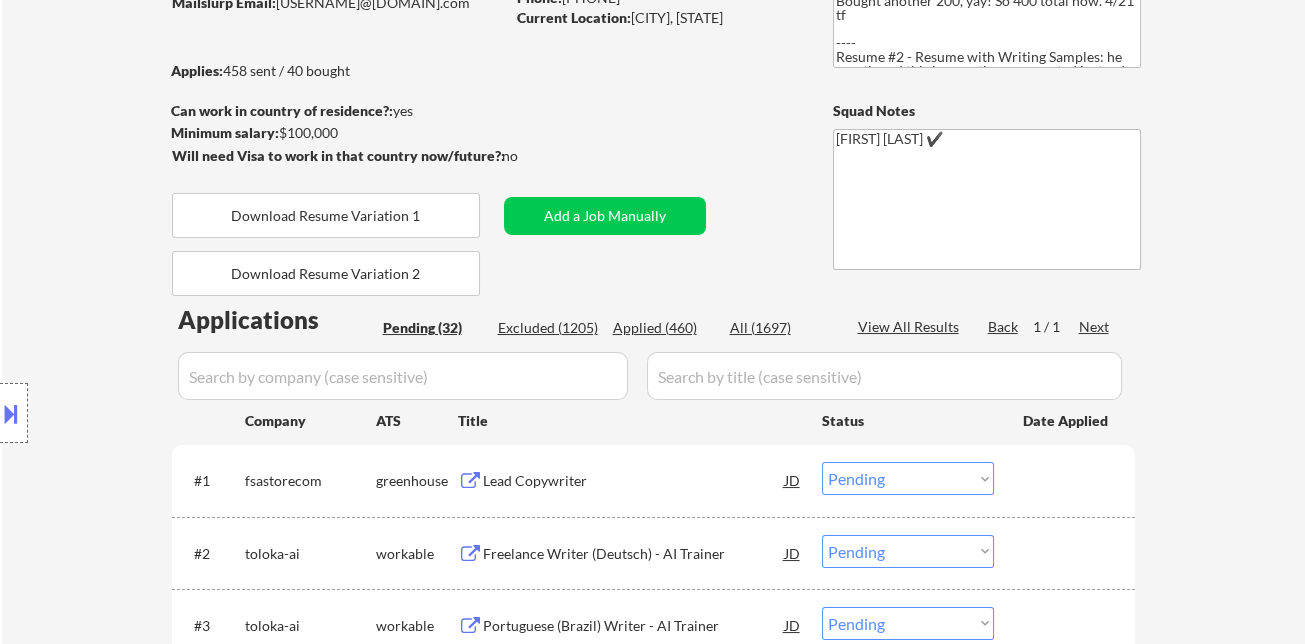 scroll, scrollTop: 0, scrollLeft: 0, axis: both 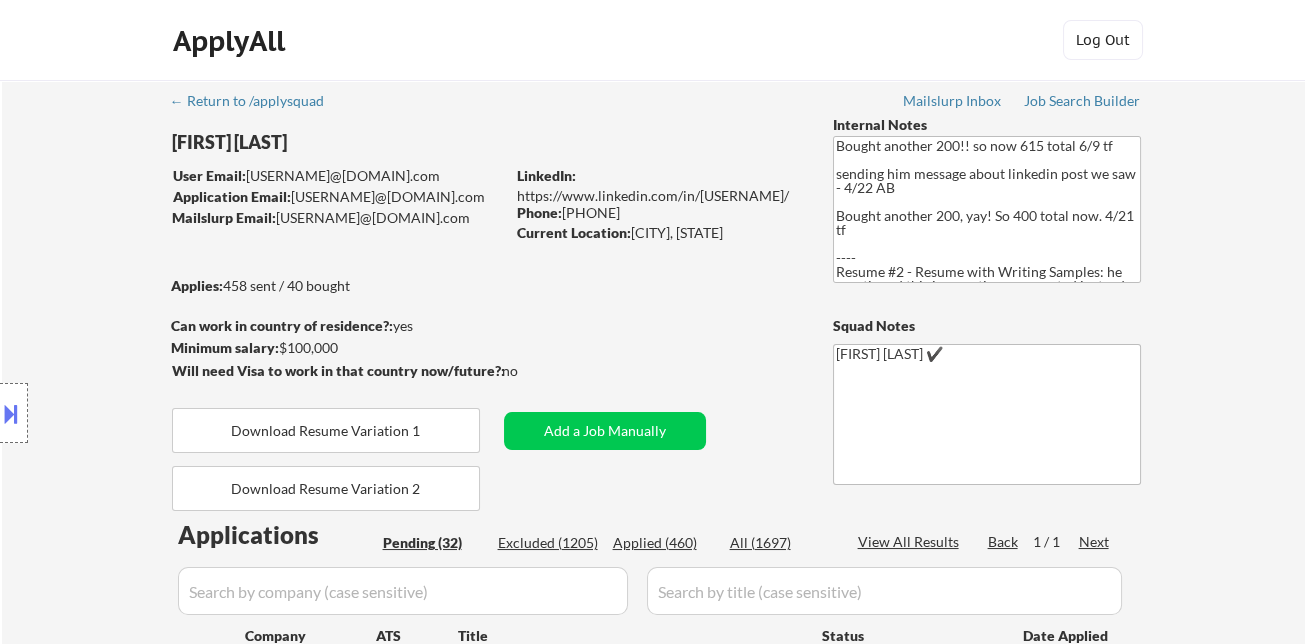 click on "Applied (460)" at bounding box center (433, 543) 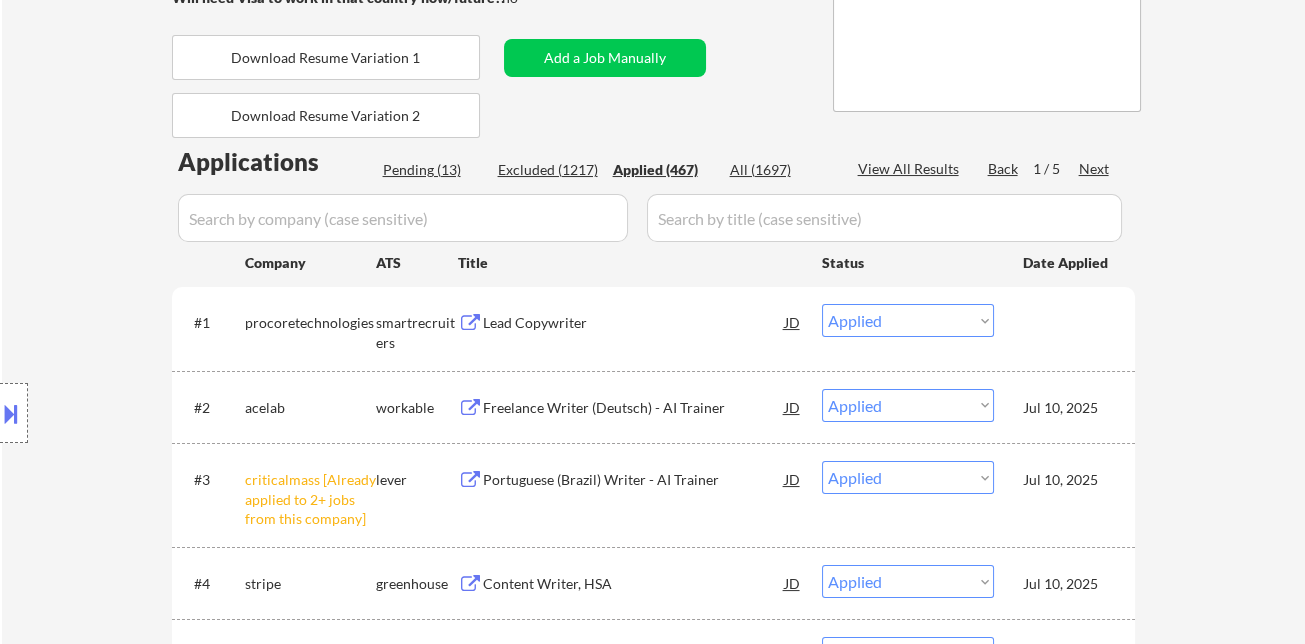 scroll, scrollTop: 373, scrollLeft: 0, axis: vertical 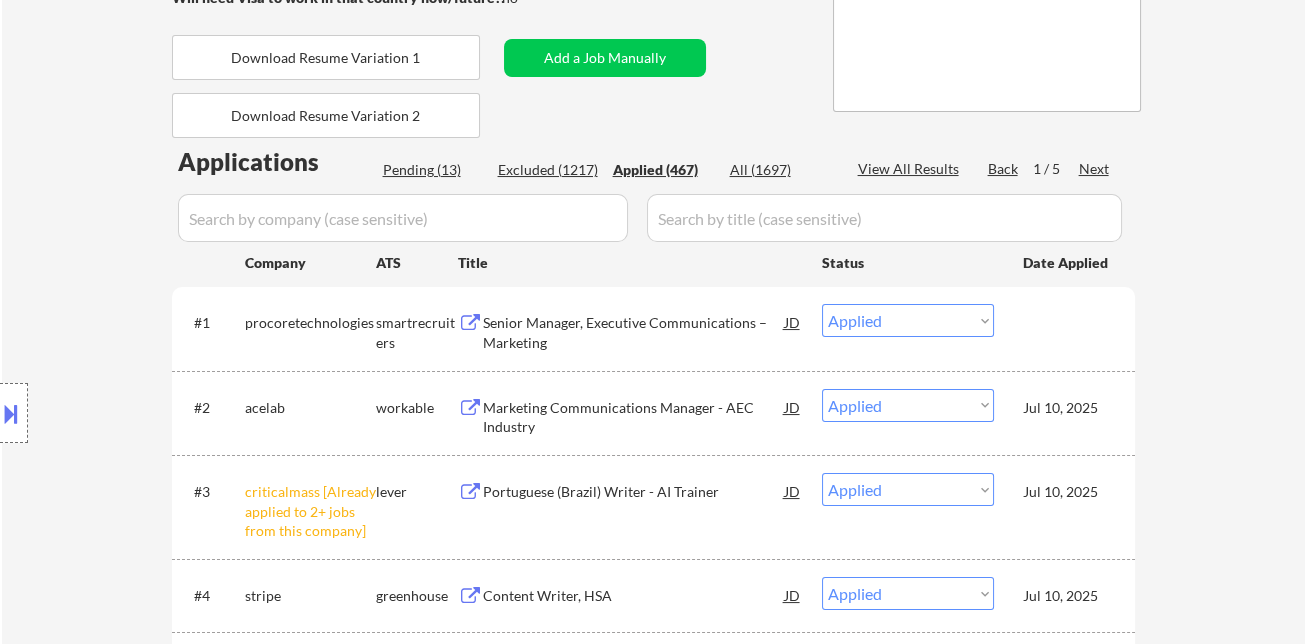 click on "View All Results" at bounding box center (433, 170) 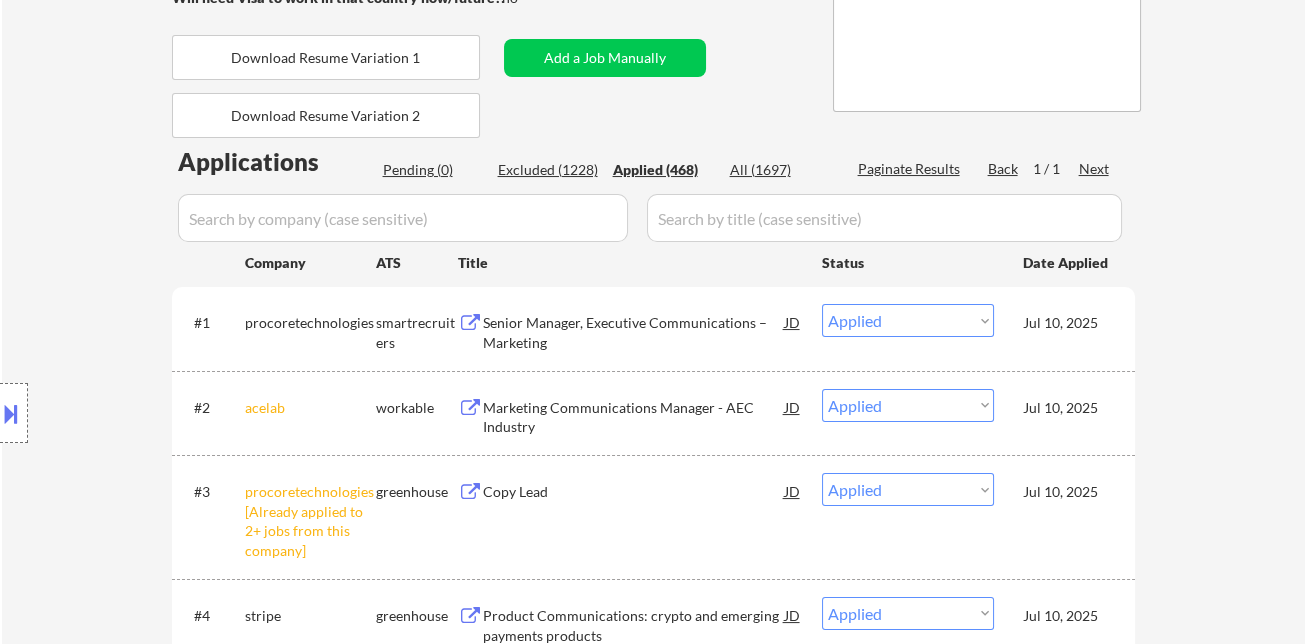 scroll, scrollTop: 595, scrollLeft: 0, axis: vertical 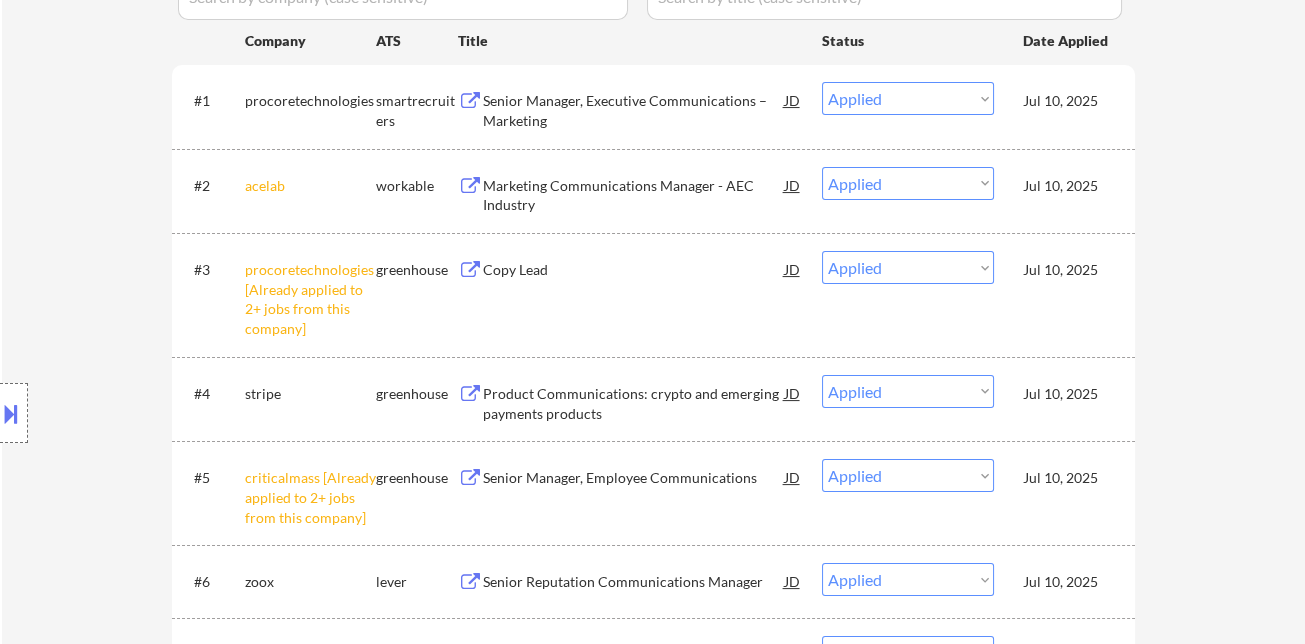click on "← Return to /applysquad Mailslurp Inbox Job Search Builder [FIRST] [LAST] User Email: [EMAIL] Application Email: [EMAIL] Mailslurp Email: [EMAIL] LinkedIn: https://www.linkedin.com/in/[LINK]
Phone: [PHONE] Current Location: [CITY], [STATE] Applies: 458 sent / 40 bought Internal Notes Bought another 200!! so now 615 total 6/9 tf
sending him message about linkedin post we saw - 4/22 AB
Bought another 200, yay! So 400 total now. 4/21 tf
----
Resume #2 - Resume with Writing Samples: he mentioned this is sometimes requested instead of just a link to writing samples which he has in #1, so please upload ONLY if requested specifically Can work in country of residence?: yes Squad Notes Minimum salary: $100,000 Will need Visa to work in that country now/future?: no Download Resume Variation 1 Add a Job Manually Download Resume Variation 2 Ramel Mailslurp ✔️ Applications Pending (0) Excluded (1228) Applied (468) All (1697) Back 1 / 1
#1" at bounding box center (653, 17813) 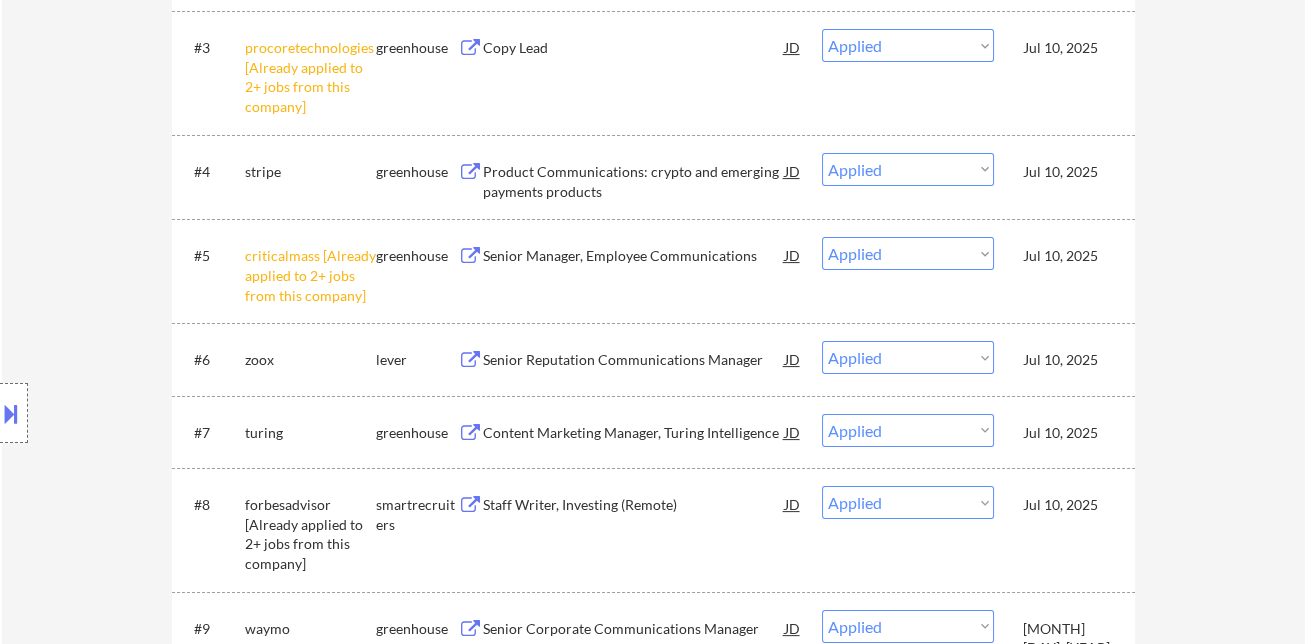 scroll, scrollTop: 1040, scrollLeft: 0, axis: vertical 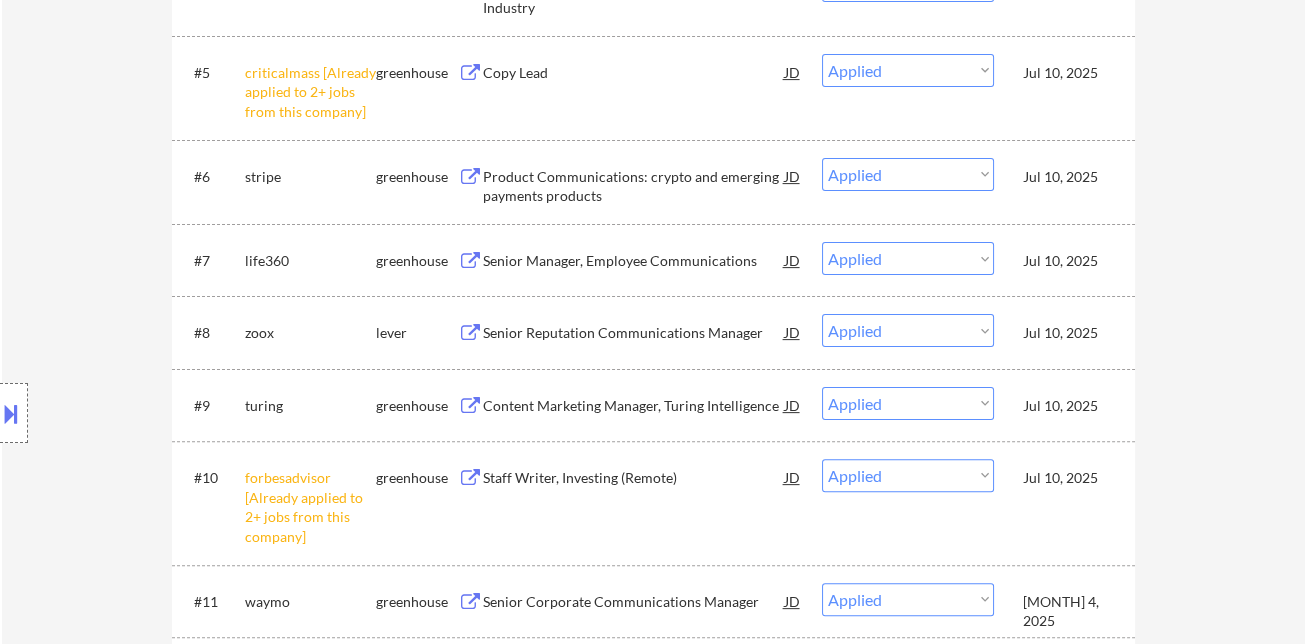 drag, startPoint x: 38, startPoint y: 187, endPoint x: 147, endPoint y: 129, distance: 123.47064 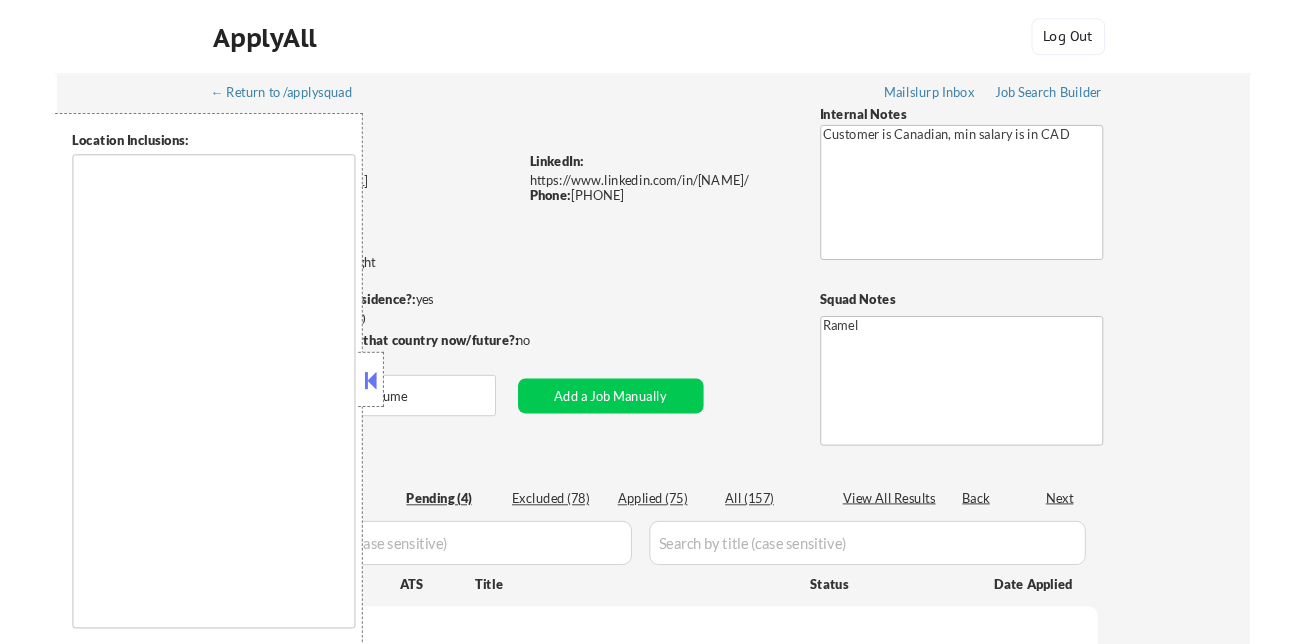 scroll, scrollTop: 0, scrollLeft: 0, axis: both 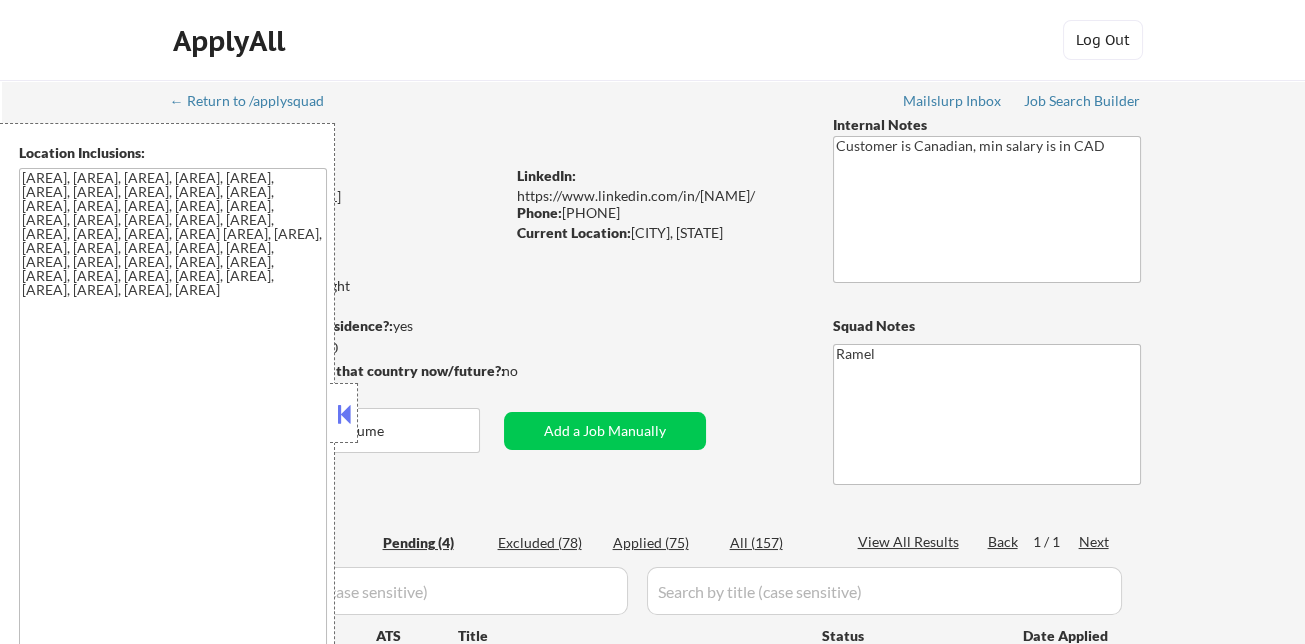 click at bounding box center (344, 414) 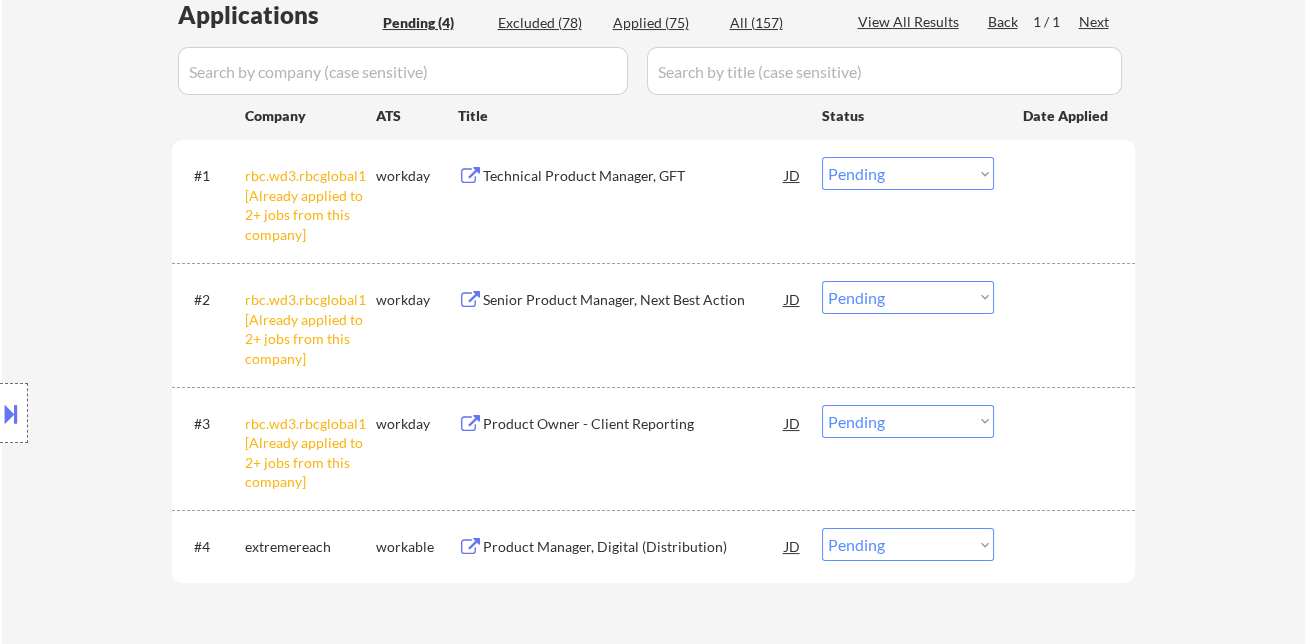 scroll, scrollTop: 555, scrollLeft: 0, axis: vertical 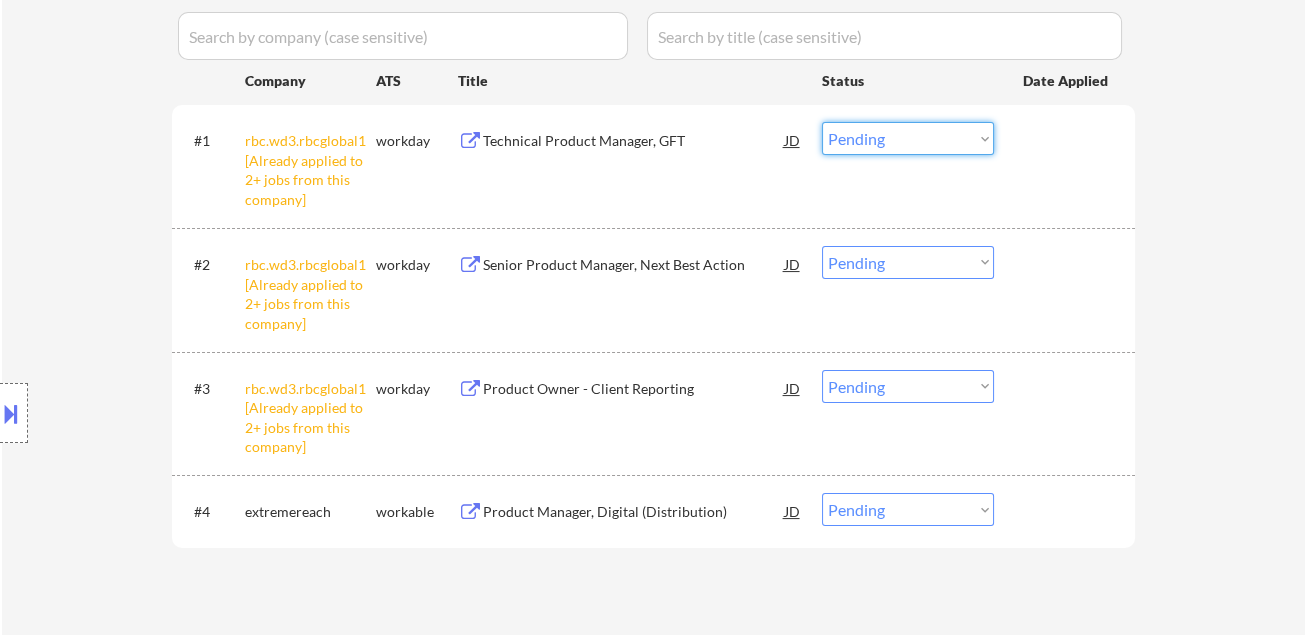 click on "Choose an option... Pending Applied Excluded (Questions) Excluded (Expired) Excluded (Location) Excluded (Bad Match) Excluded (Blocklist) Excluded (Salary) Excluded (Other)" at bounding box center [908, 138] 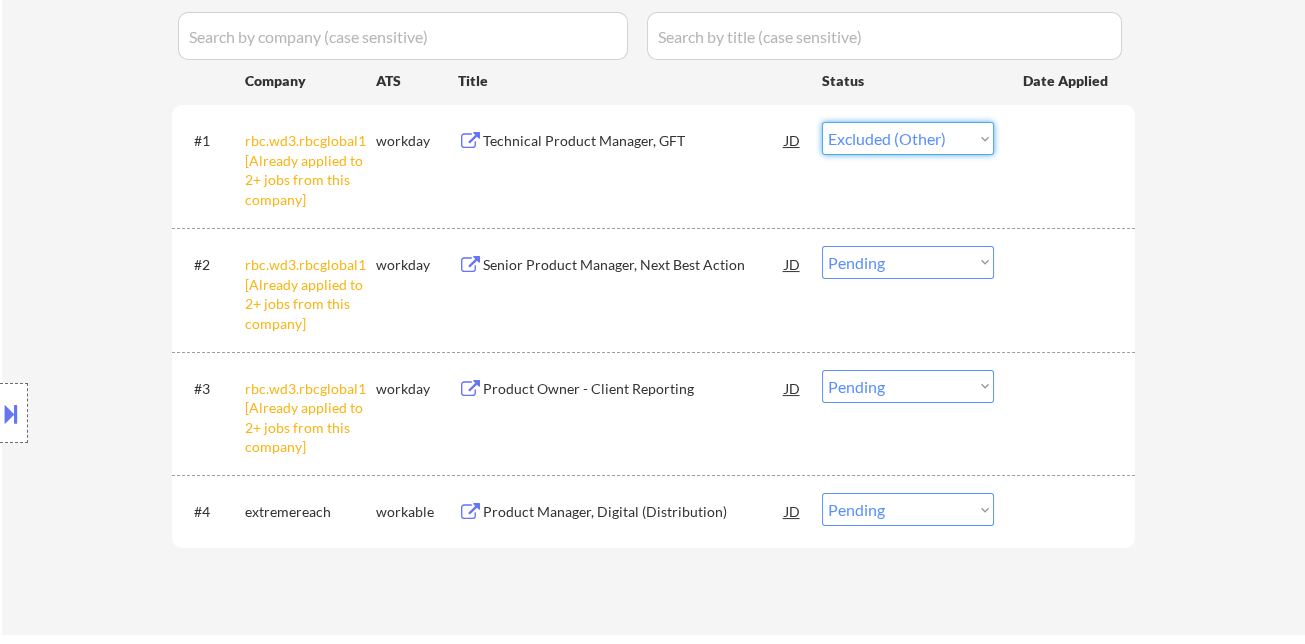 click on "Choose an option... Pending Applied Excluded (Questions) Excluded (Expired) Excluded (Location) Excluded (Bad Match) Excluded (Blocklist) Excluded (Salary) Excluded (Other)" at bounding box center (908, 138) 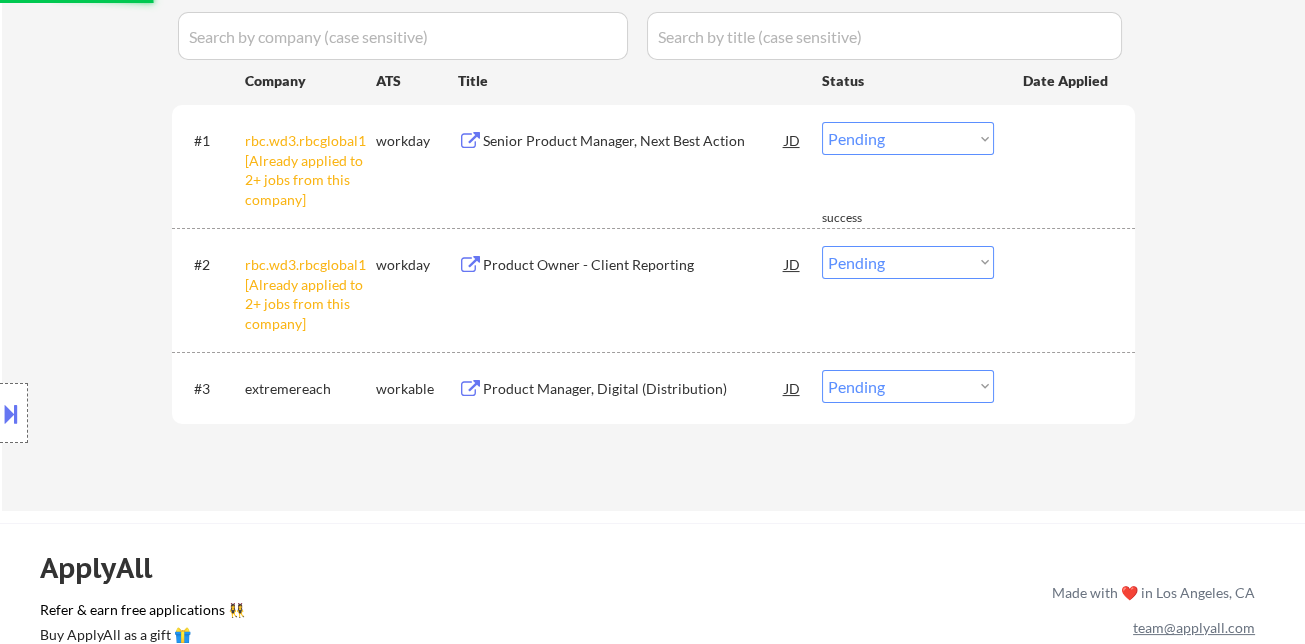 click on "Choose an option... Pending Applied Excluded (Questions) Excluded (Expired) Excluded (Location) Excluded (Bad Match) Excluded (Blocklist) Excluded (Salary) Excluded (Other)" at bounding box center [908, 138] 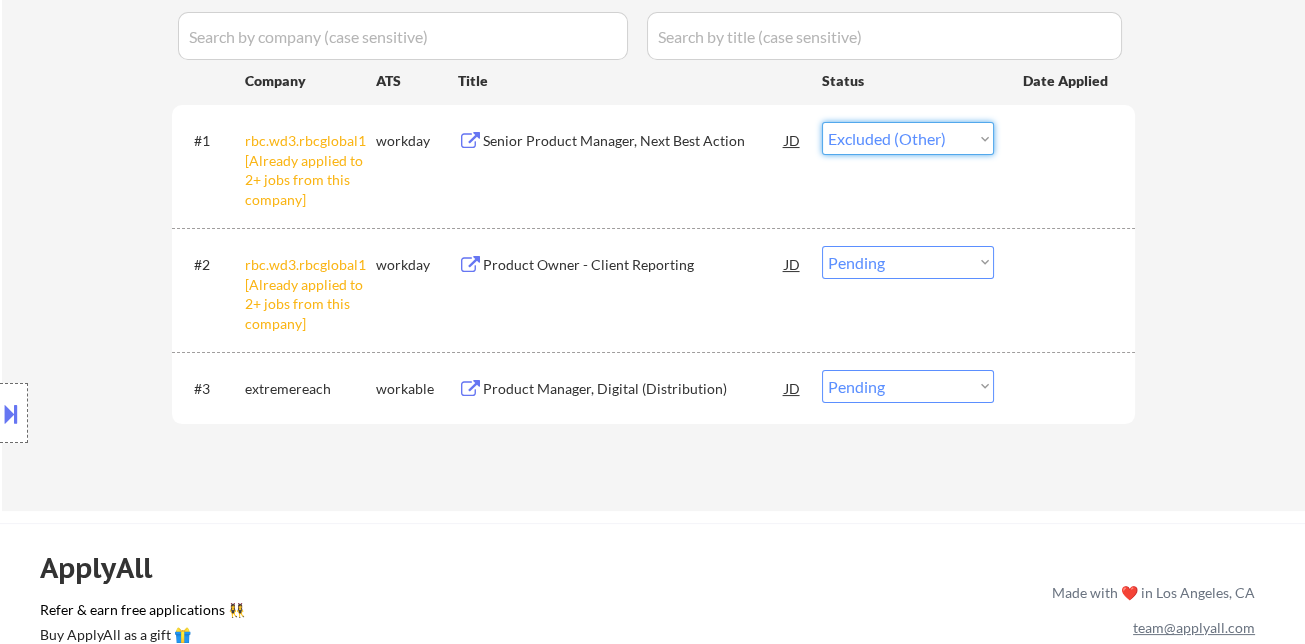 click on "Choose an option... Pending Applied Excluded (Questions) Excluded (Expired) Excluded (Location) Excluded (Bad Match) Excluded (Blocklist) Excluded (Salary) Excluded (Other)" at bounding box center [908, 138] 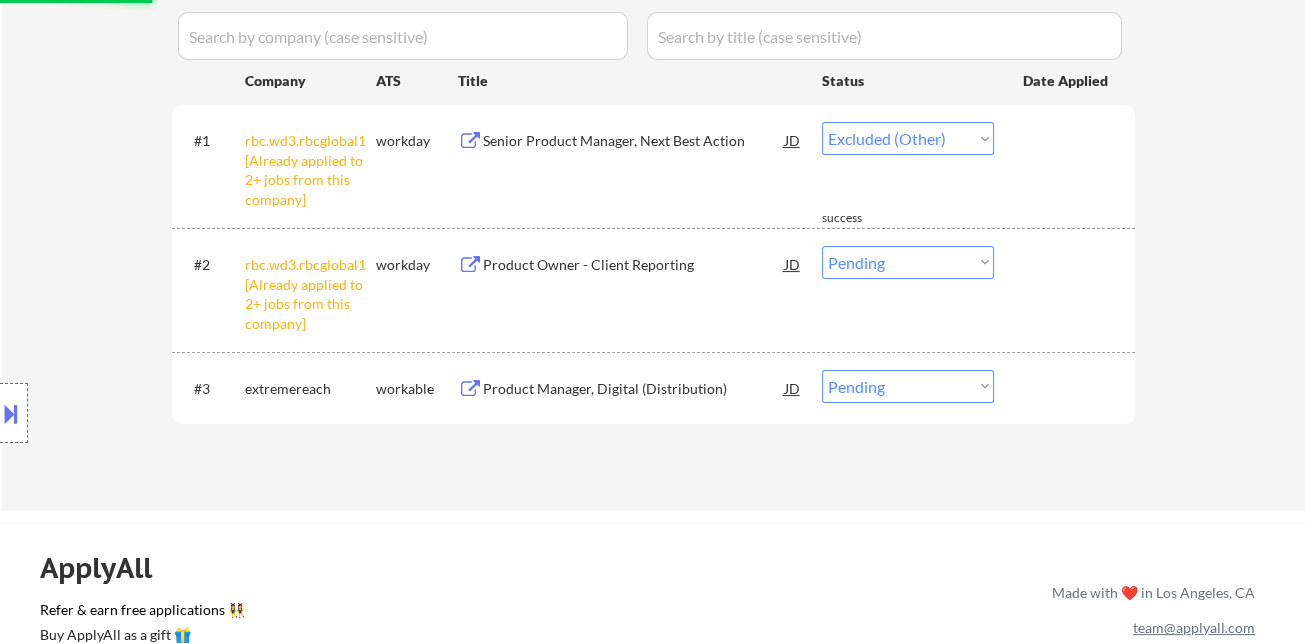 click on "Choose an option... Pending Applied Excluded (Questions) Excluded (Expired) Excluded (Location) Excluded (Bad Match) Excluded (Blocklist) Excluded (Salary) Excluded (Other)" at bounding box center (908, 138) 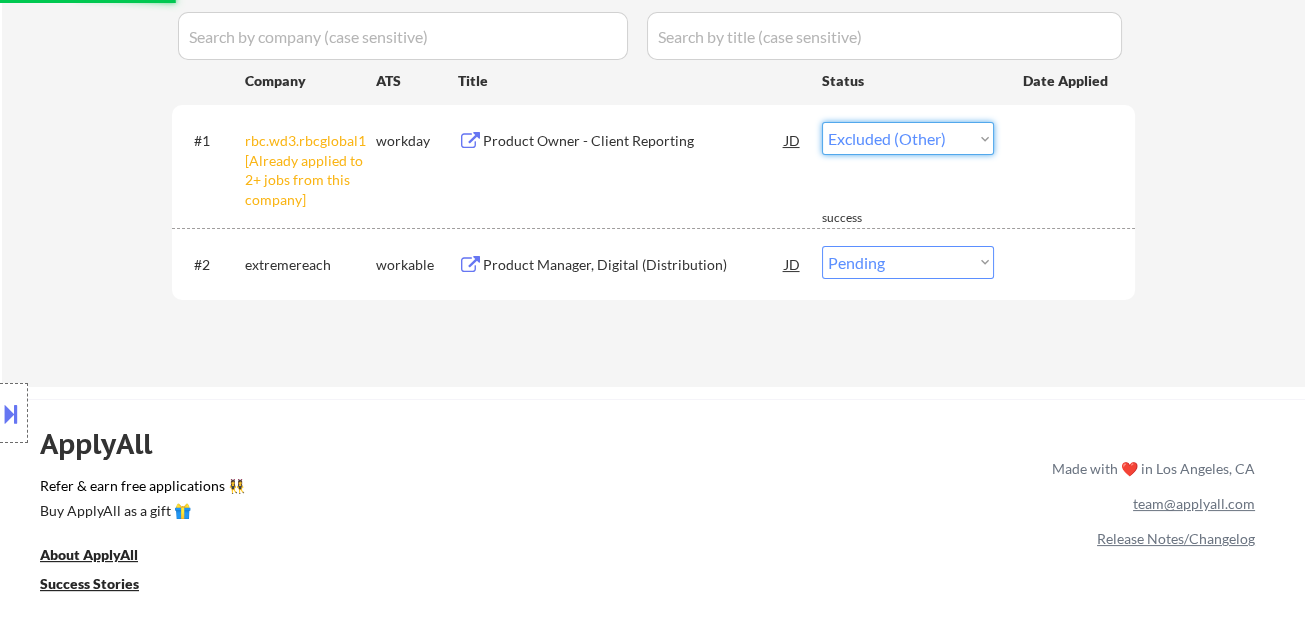 click on "Choose an option... Pending Applied Excluded (Questions) Excluded (Expired) Excluded (Location) Excluded (Bad Match) Excluded (Blocklist) Excluded (Salary) Excluded (Other)" at bounding box center [908, 138] 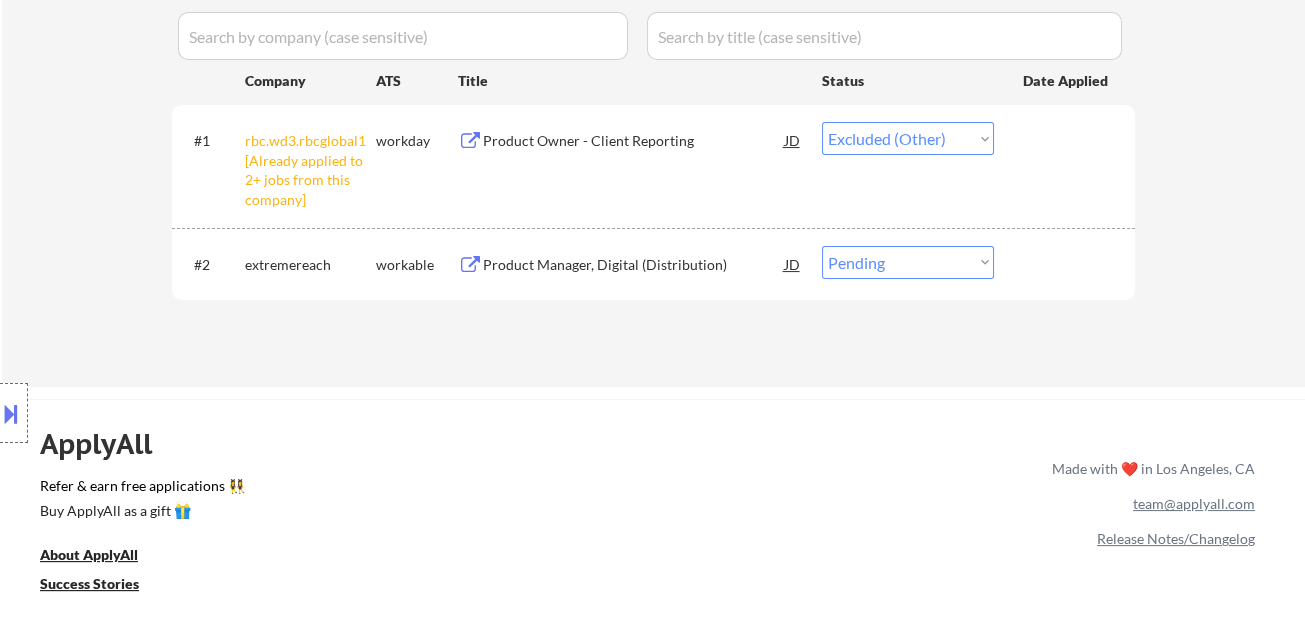click on "Product Manager, Digital (Distribution)" at bounding box center [634, 265] 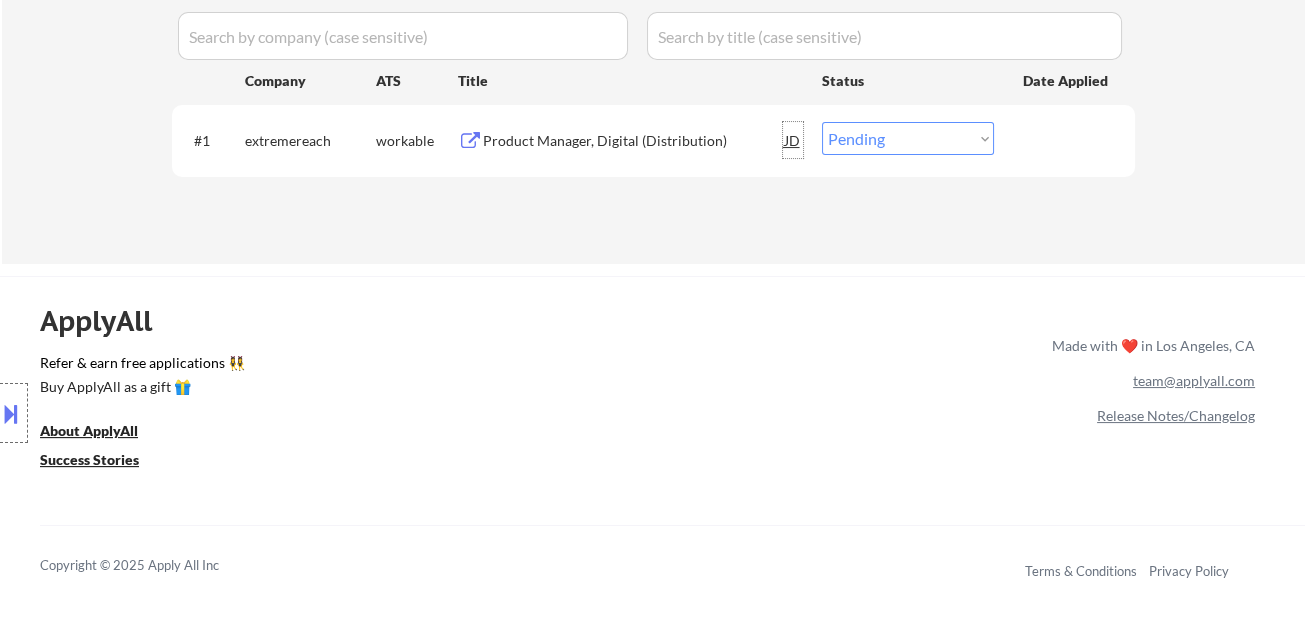 click on "JD" at bounding box center [793, 140] 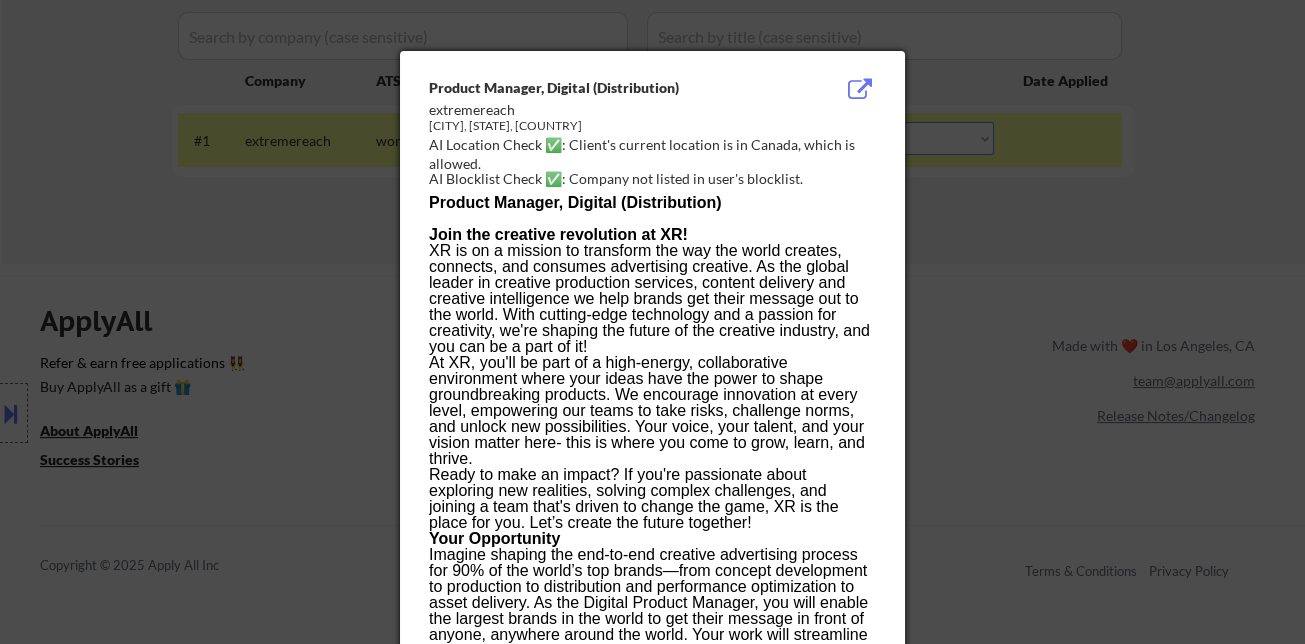 click at bounding box center [652, 322] 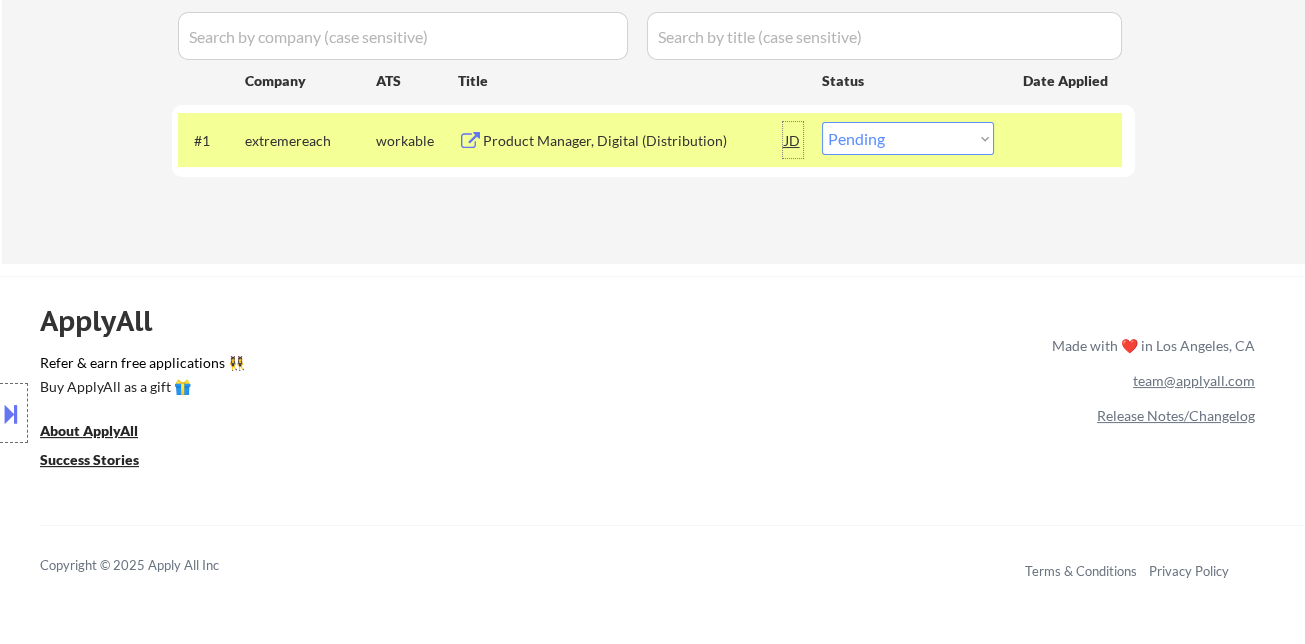 click on "JD" at bounding box center [793, 140] 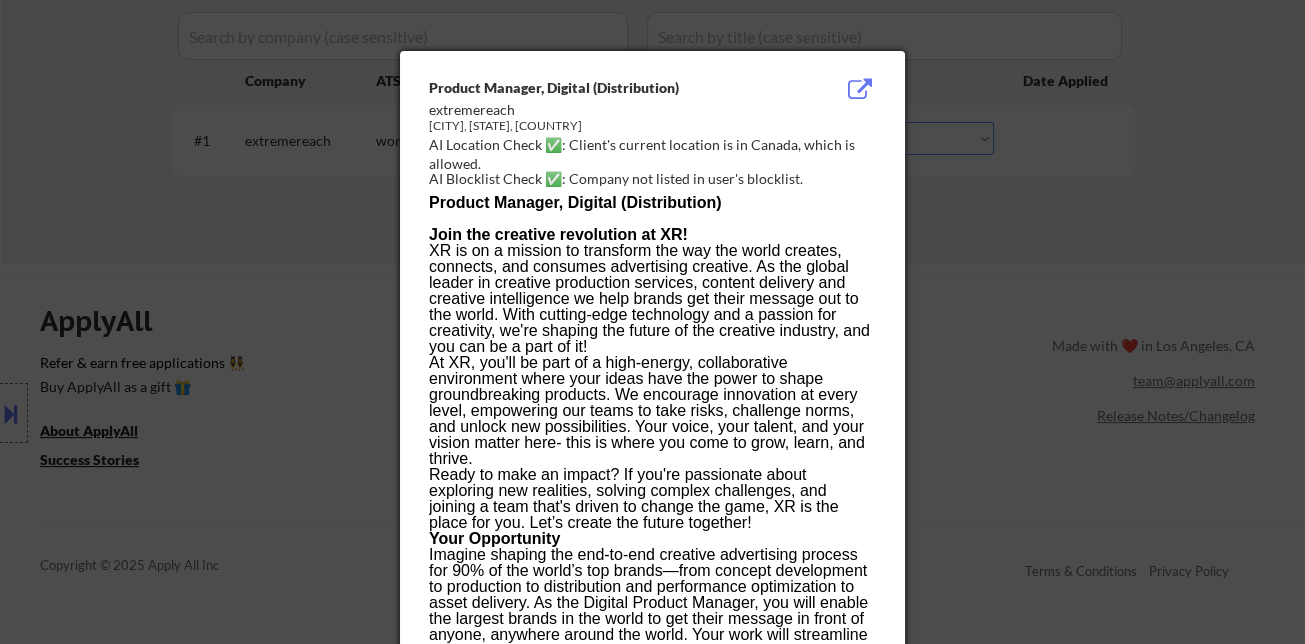 click at bounding box center (652, 322) 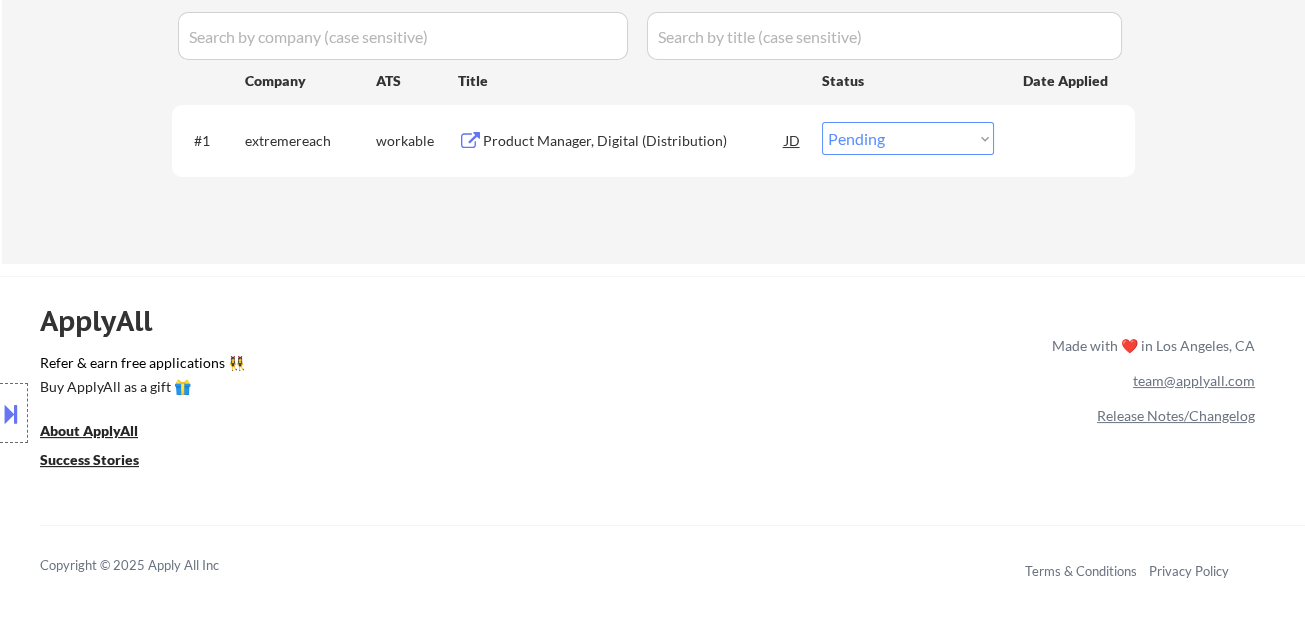 click at bounding box center (11, 413) 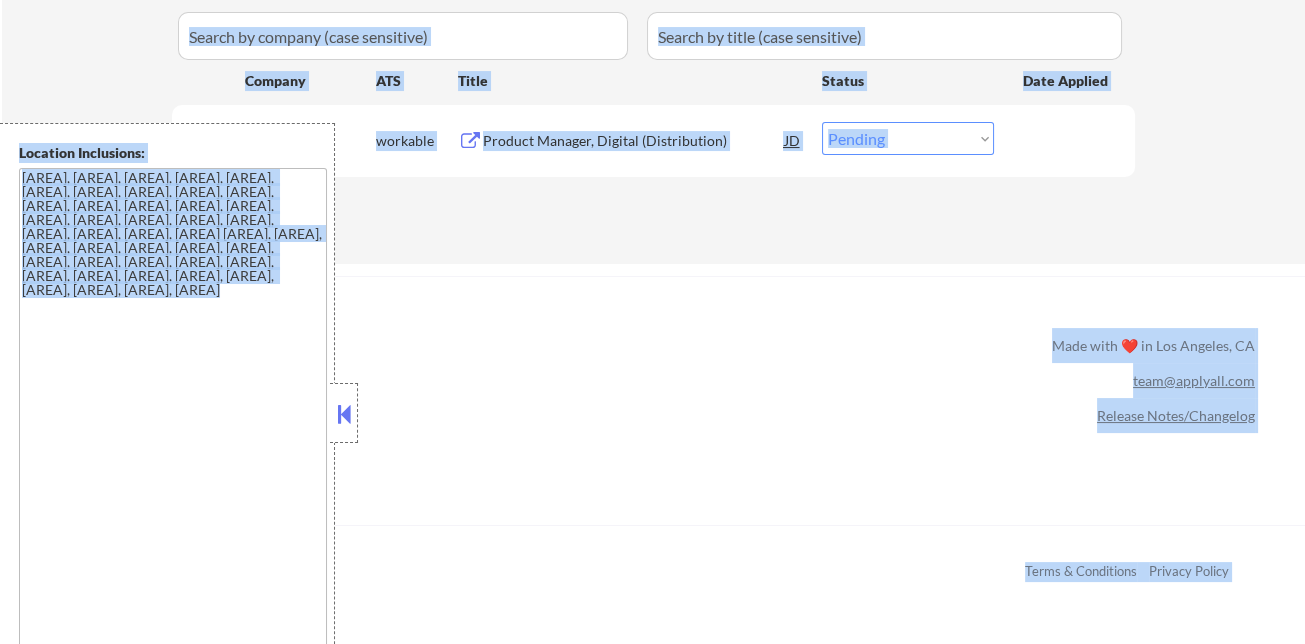 drag, startPoint x: 186, startPoint y: 371, endPoint x: 119, endPoint y: 395, distance: 71.168816 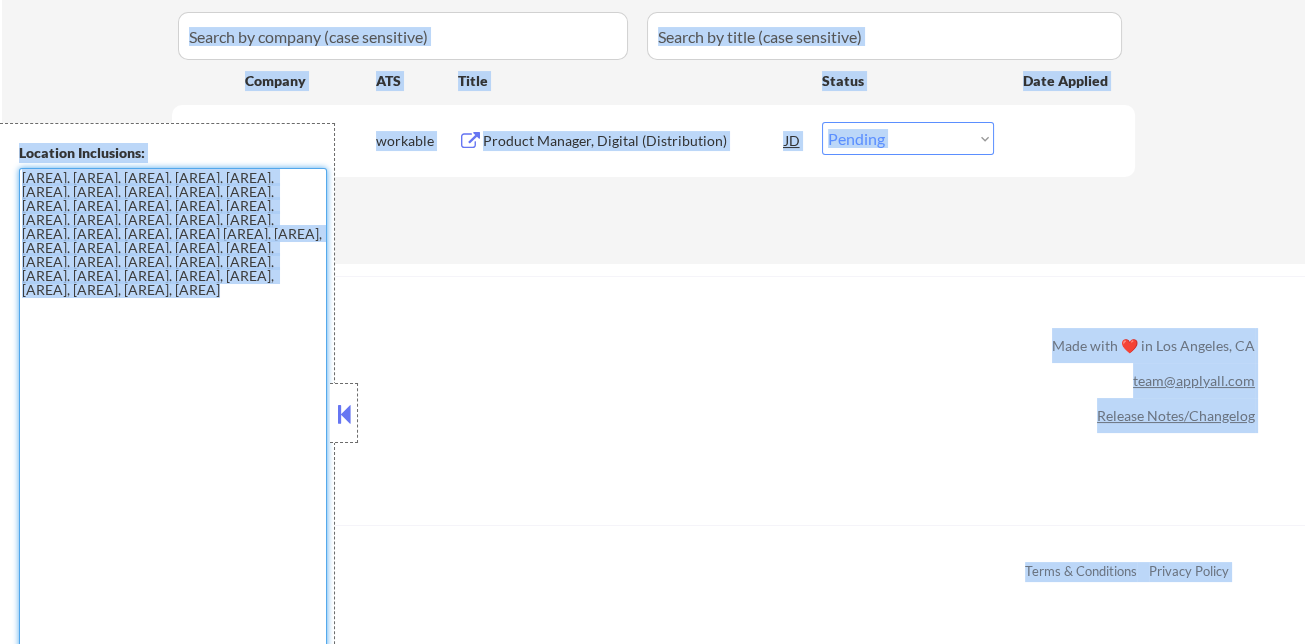 click on "[AREA], [AREA], [AREA], [AREA], [AREA], [AREA], [AREA], [AREA], [AREA], [AREA], [AREA], [AREA], [AREA], [AREA], [AREA], [AREA], [AREA], [AREA], [AREA], [AREA], [AREA], [AREA], [AREA], [AREA] [AREA], [AREA], [AREA], [AREA], [AREA], [AREA], [AREA], [AREA], [AREA], [AREA], [AREA], [AREA], [AREA], [AREA], [AREA], [AREA], [AREA], [AREA], [AREA], [AREA], [AREA]" at bounding box center [173, 426] 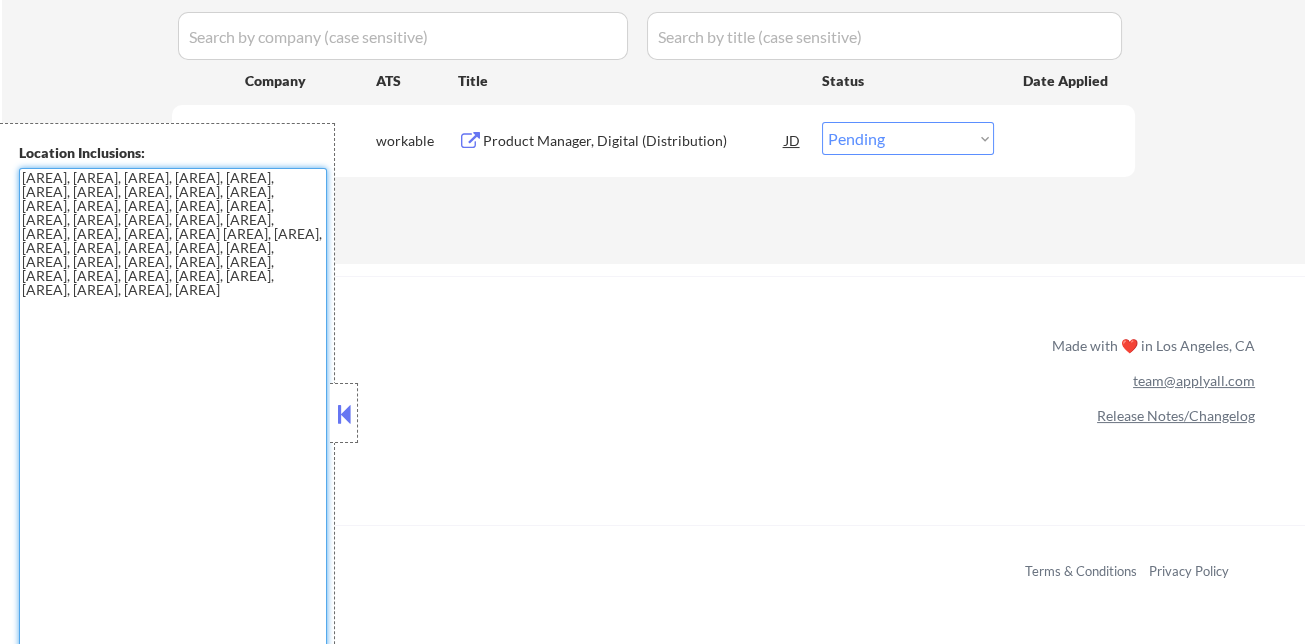 drag, startPoint x: 63, startPoint y: 373, endPoint x: 24, endPoint y: 169, distance: 207.69449 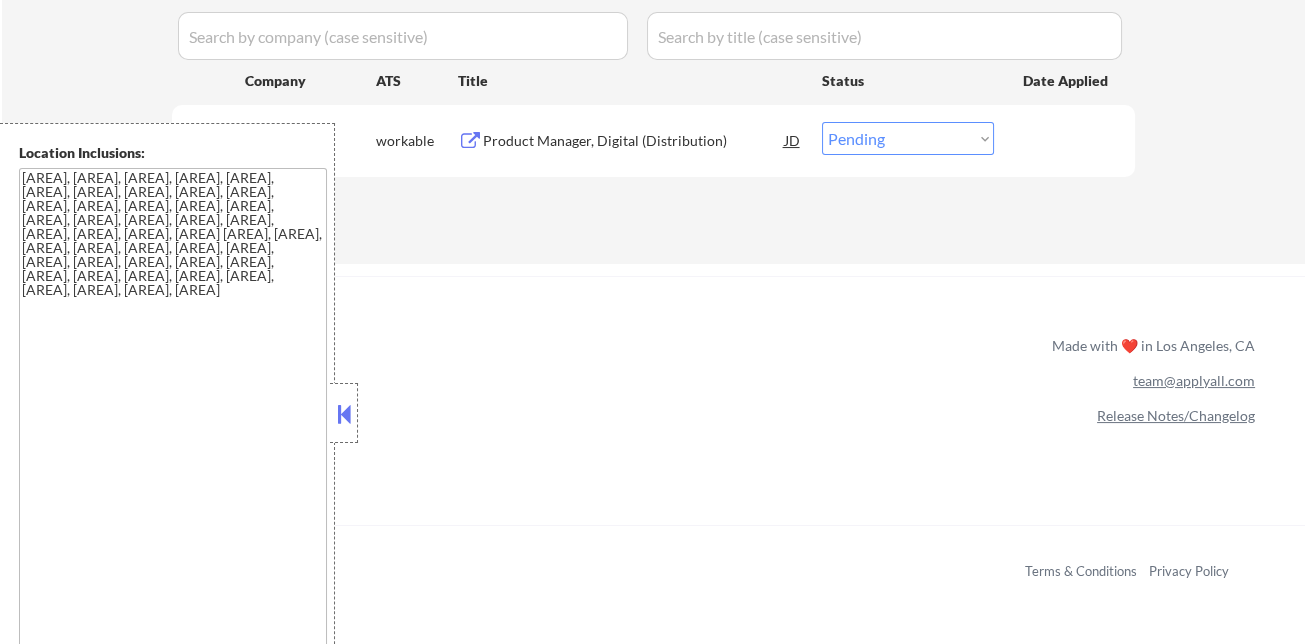 click at bounding box center [344, 414] 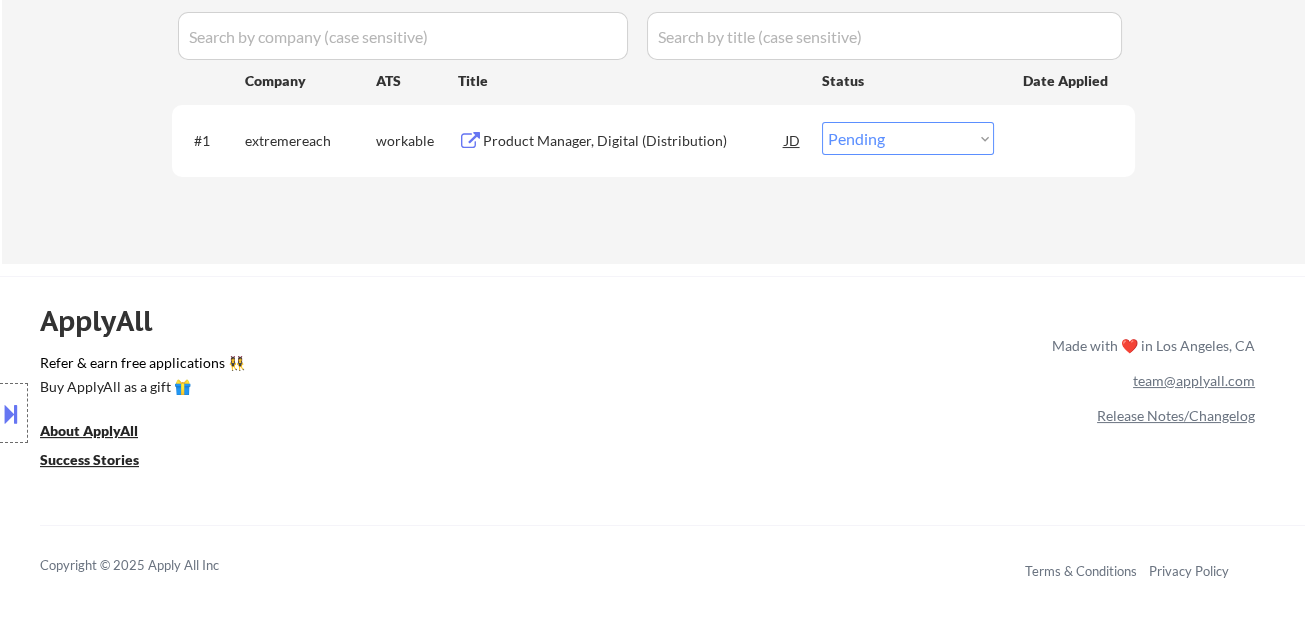 click on "Choose an option... Pending Applied Excluded (Questions) Excluded (Expired) Excluded (Location) Excluded (Bad Match) Excluded (Blocklist) Excluded (Salary) Excluded (Other)" at bounding box center [908, 138] 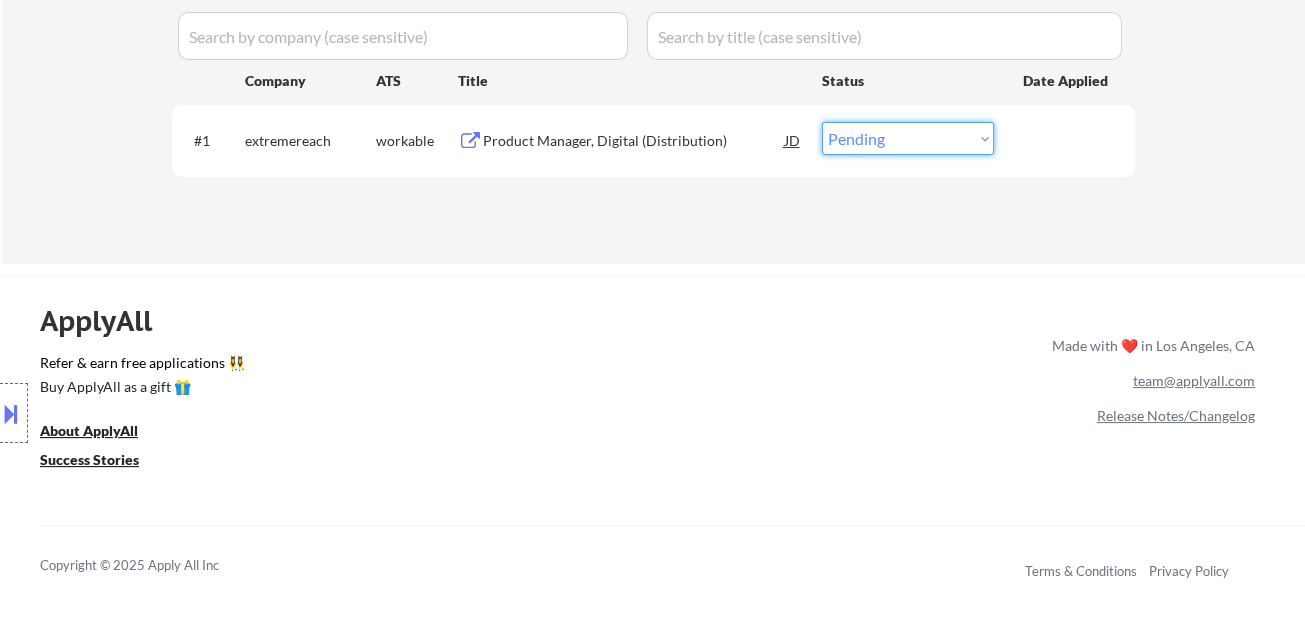 select on ""applied"" 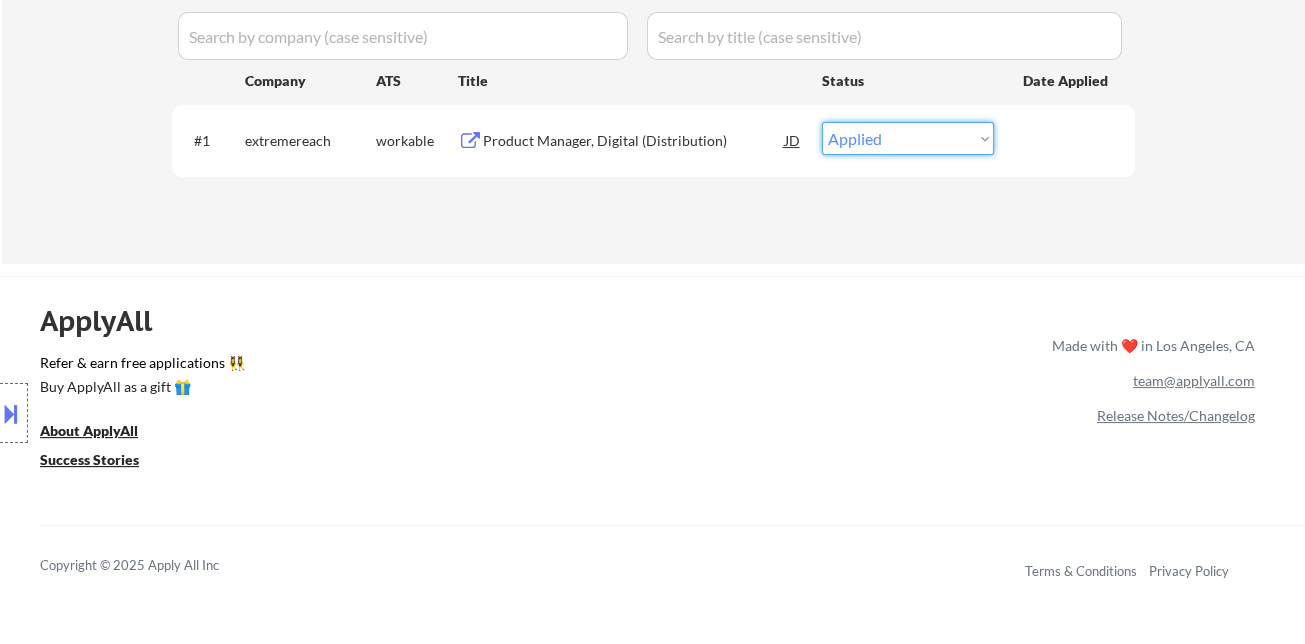 click on "Choose an option... Pending Applied Excluded (Questions) Excluded (Expired) Excluded (Location) Excluded (Bad Match) Excluded (Blocklist) Excluded (Salary) Excluded (Other)" at bounding box center [908, 138] 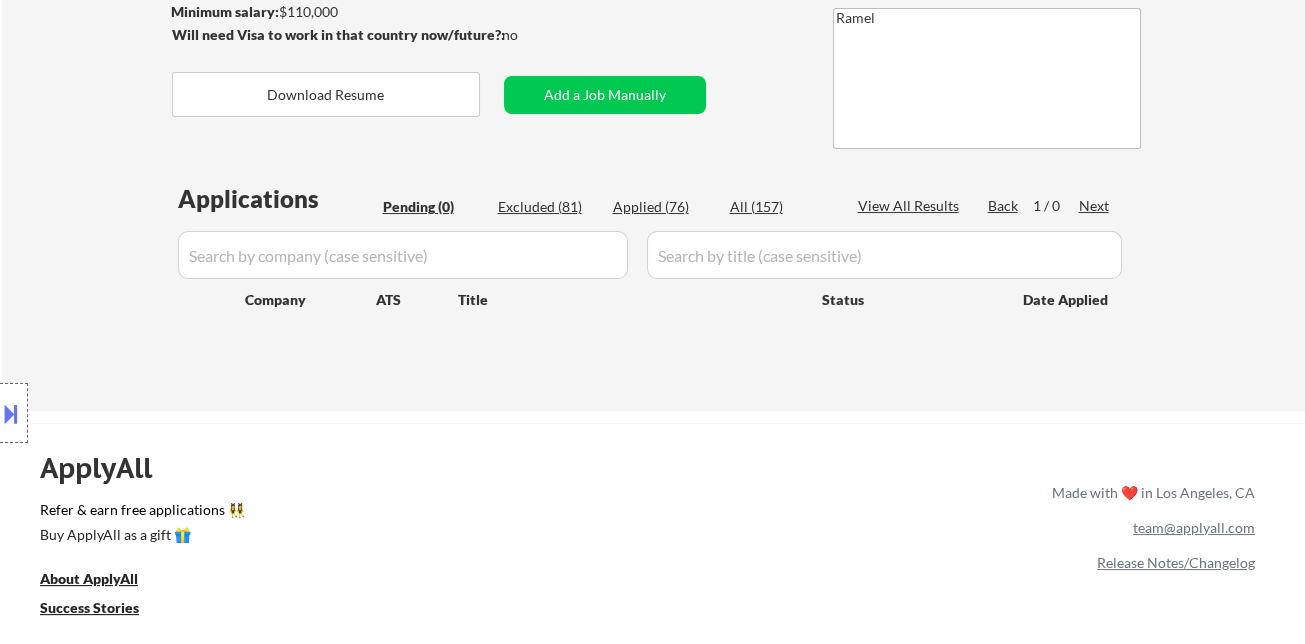 scroll, scrollTop: 333, scrollLeft: 0, axis: vertical 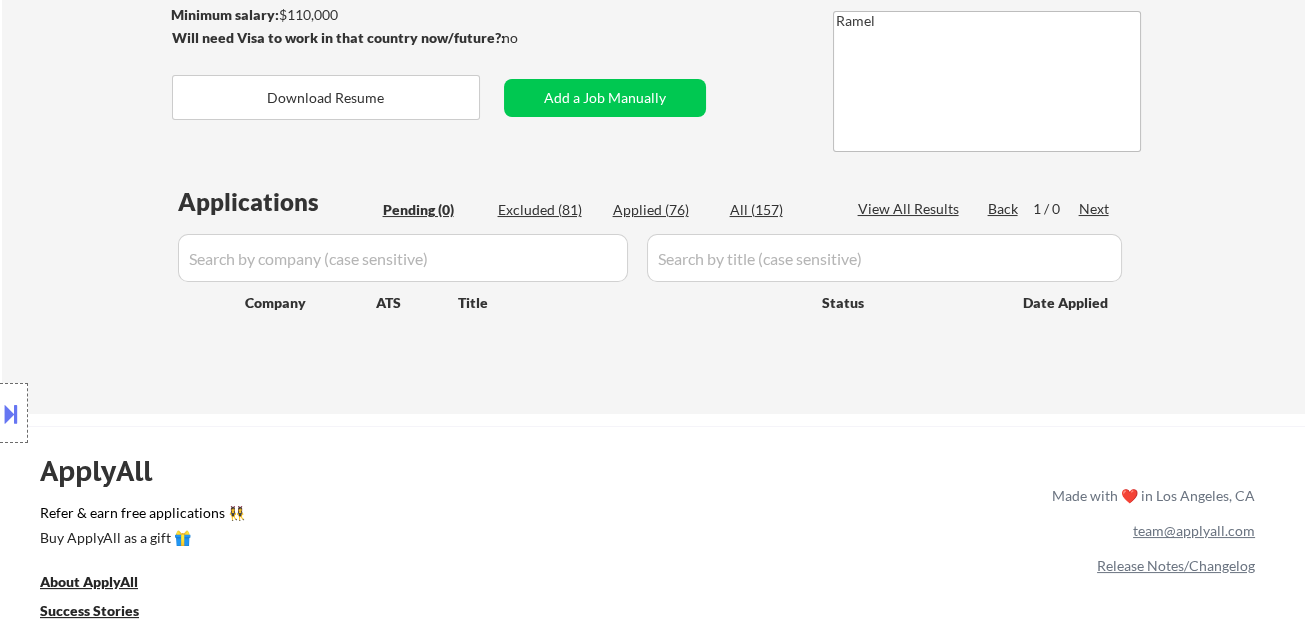drag, startPoint x: 77, startPoint y: 109, endPoint x: 86, endPoint y: 100, distance: 12.727922 